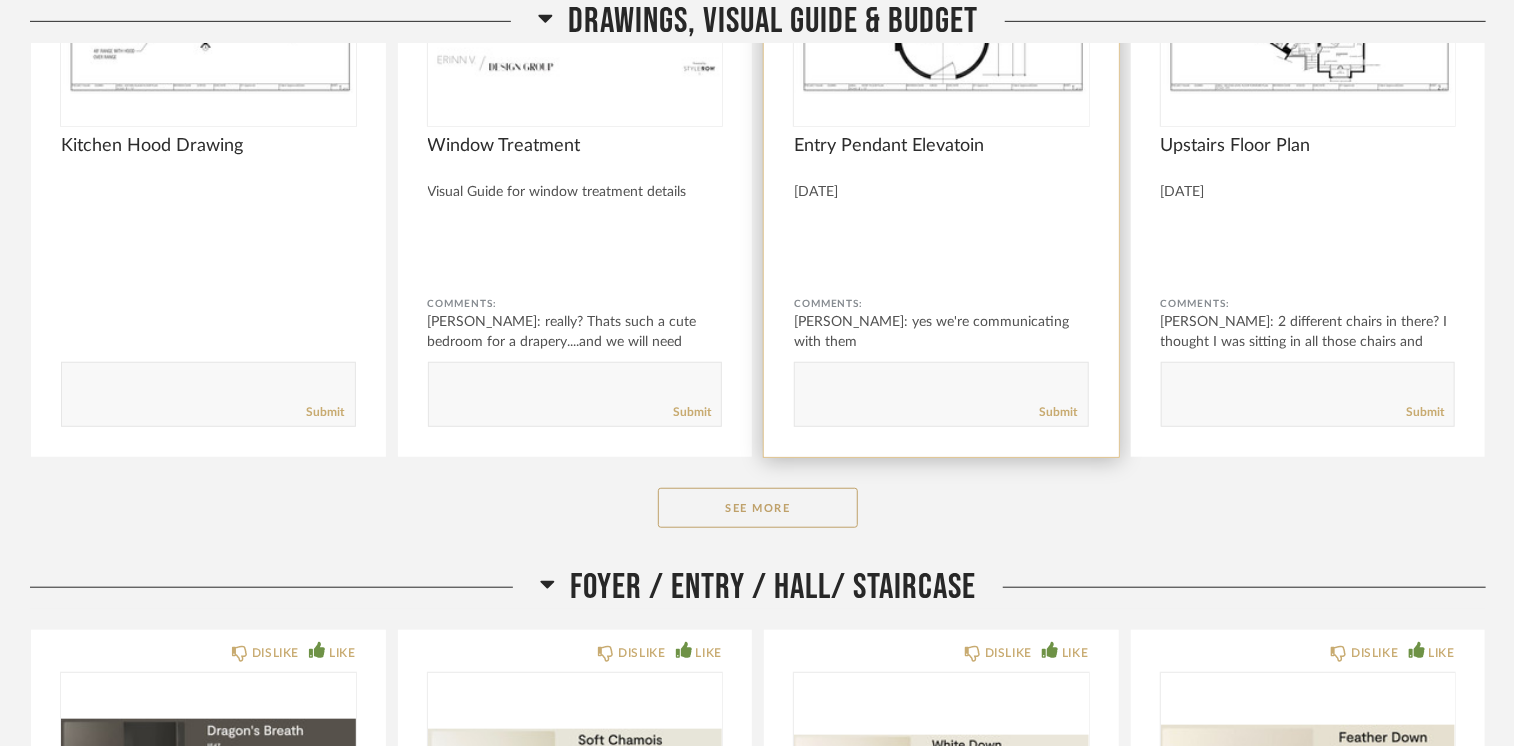 scroll, scrollTop: 1000, scrollLeft: 0, axis: vertical 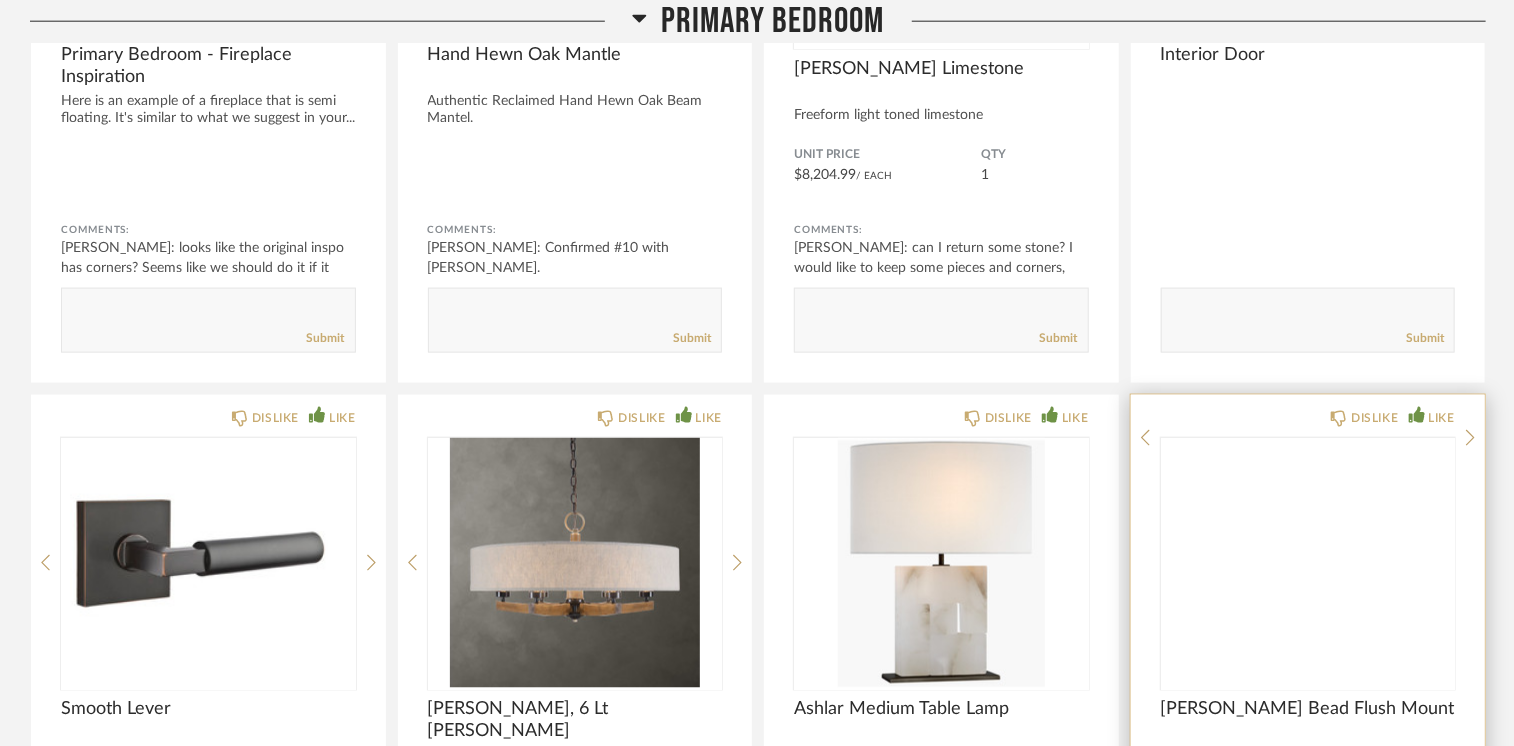 click 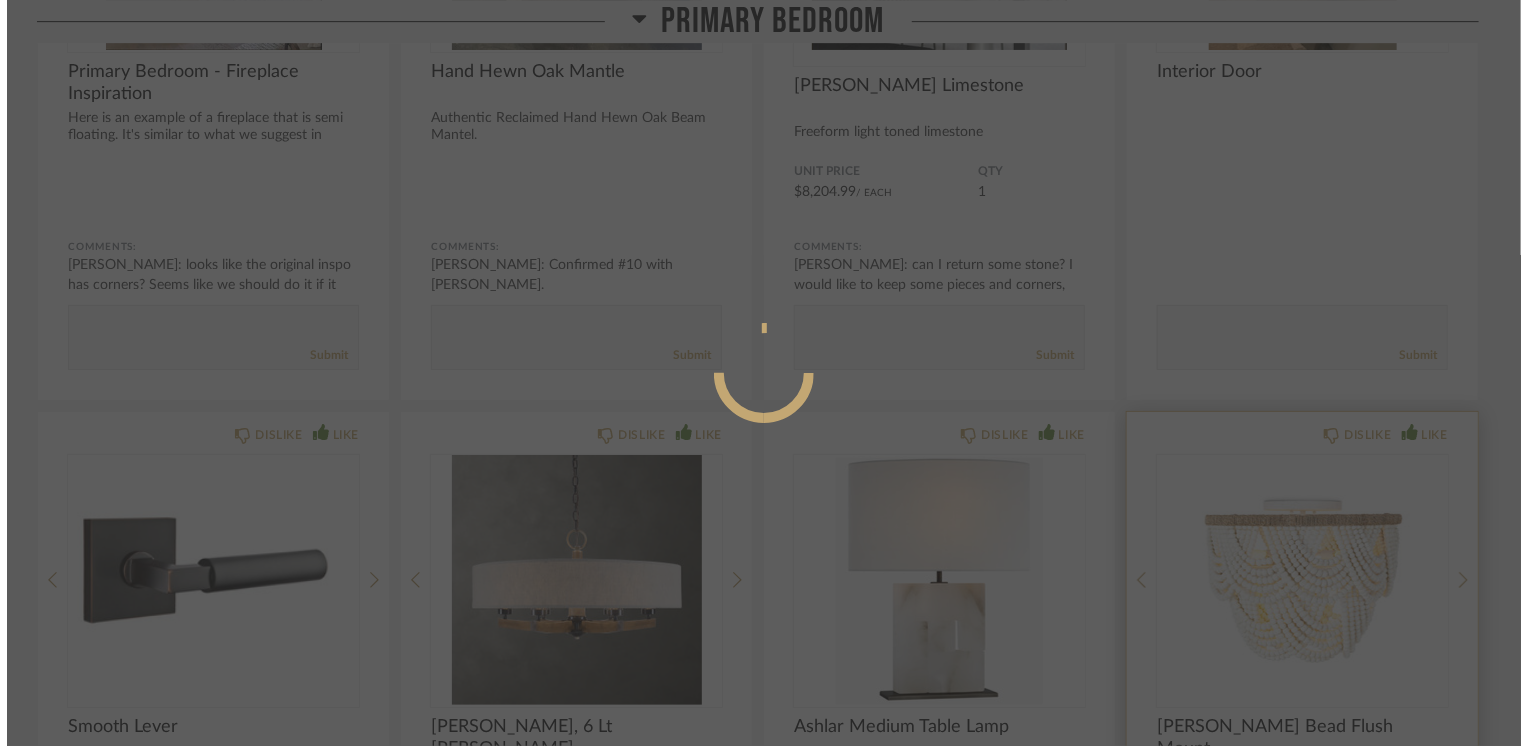 scroll, scrollTop: 0, scrollLeft: 0, axis: both 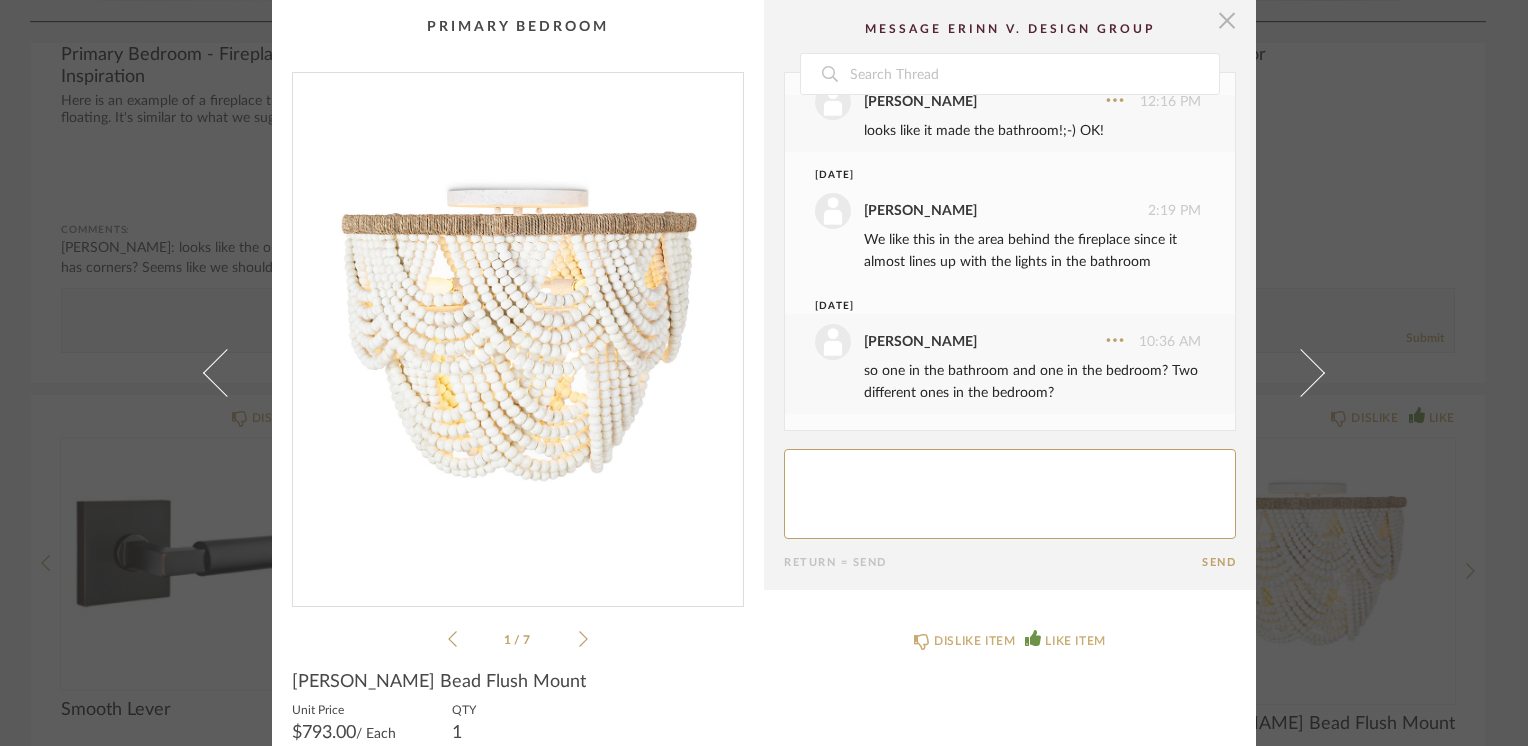 click at bounding box center [1227, 20] 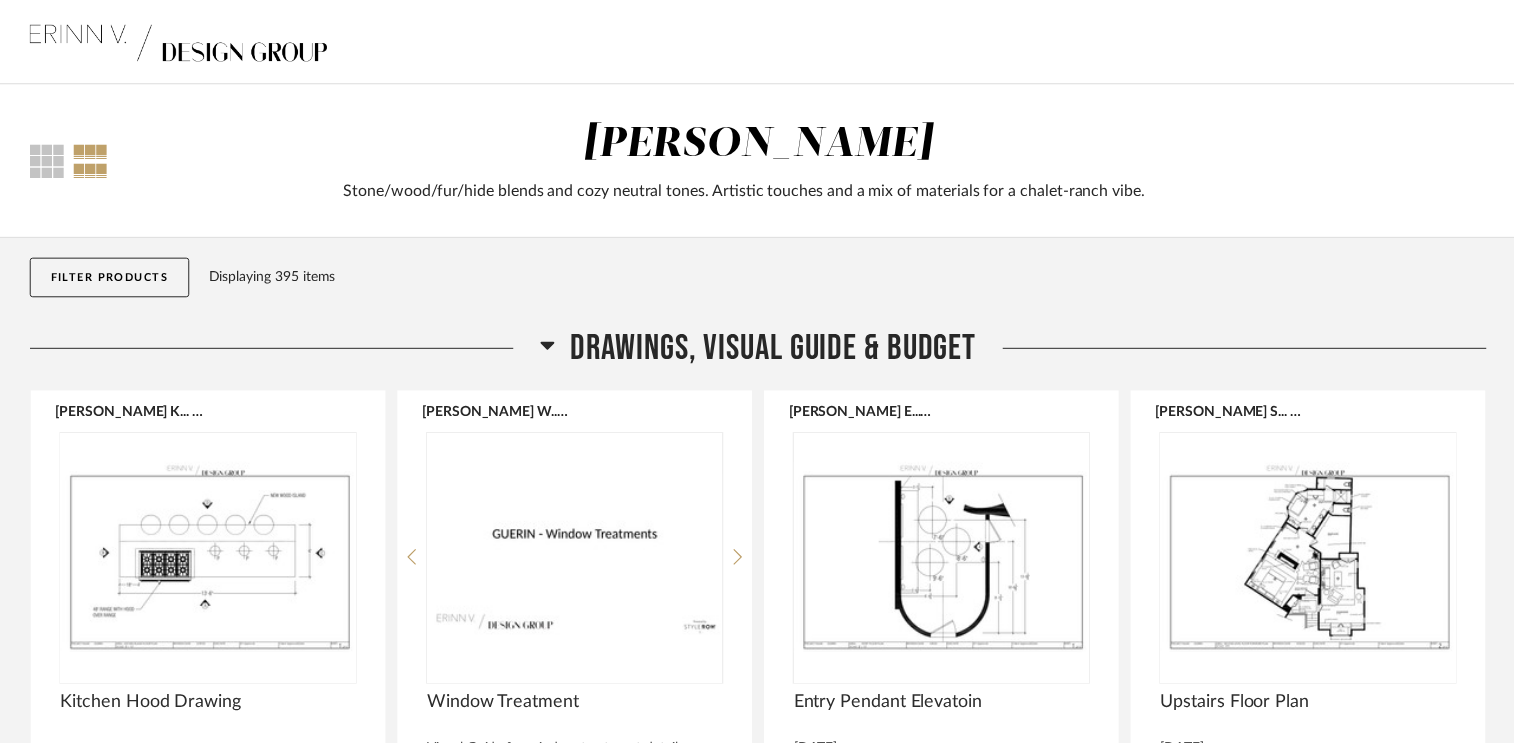 scroll, scrollTop: 35266, scrollLeft: 0, axis: vertical 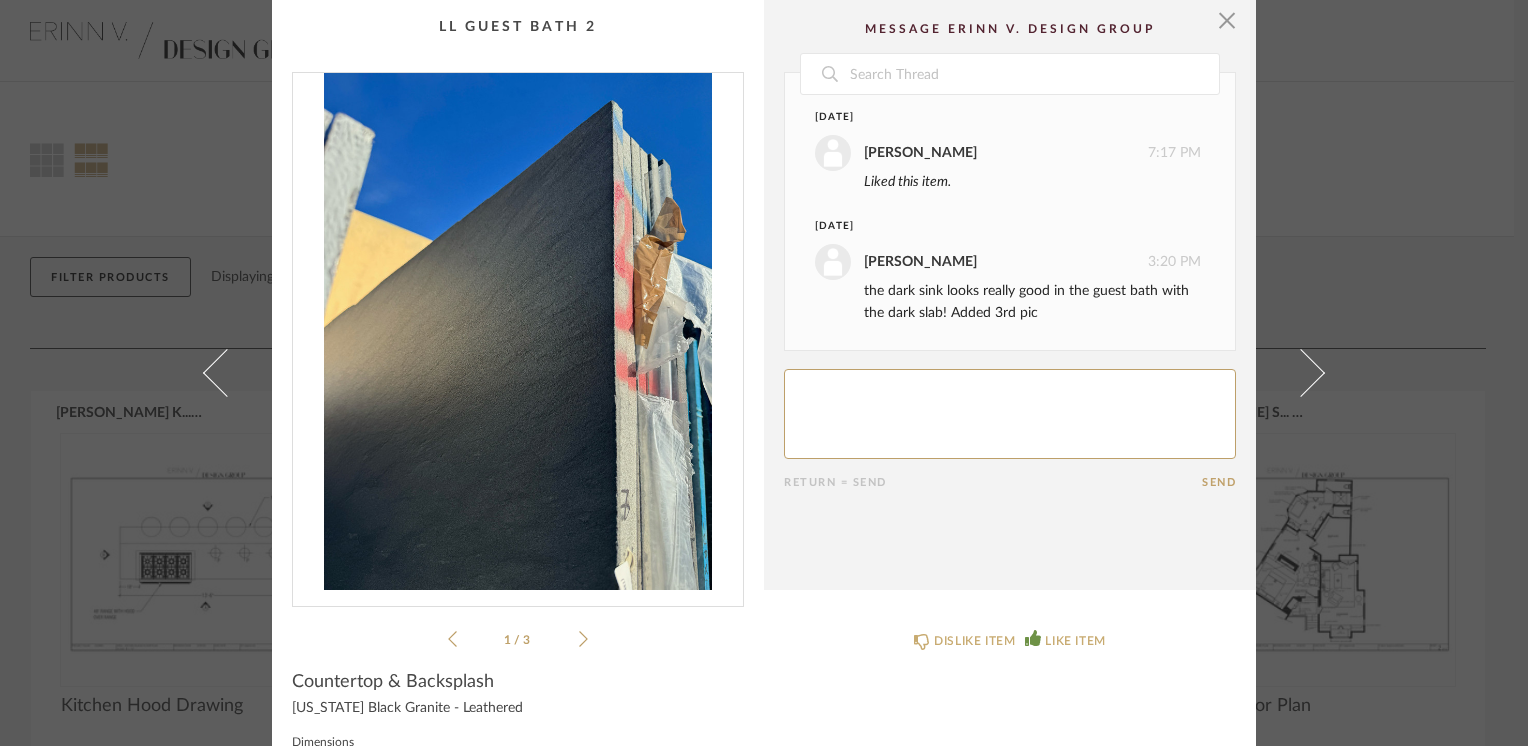 click 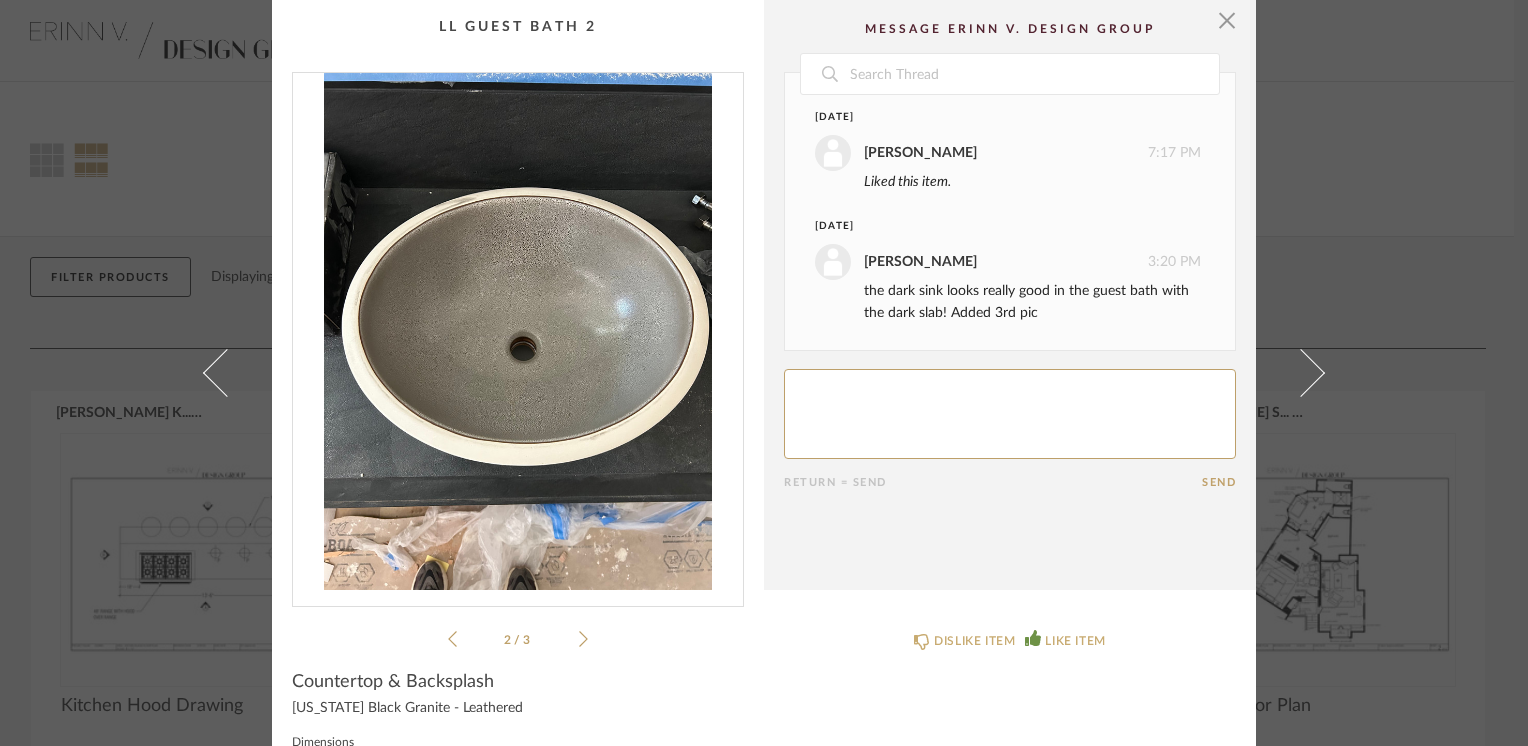 click 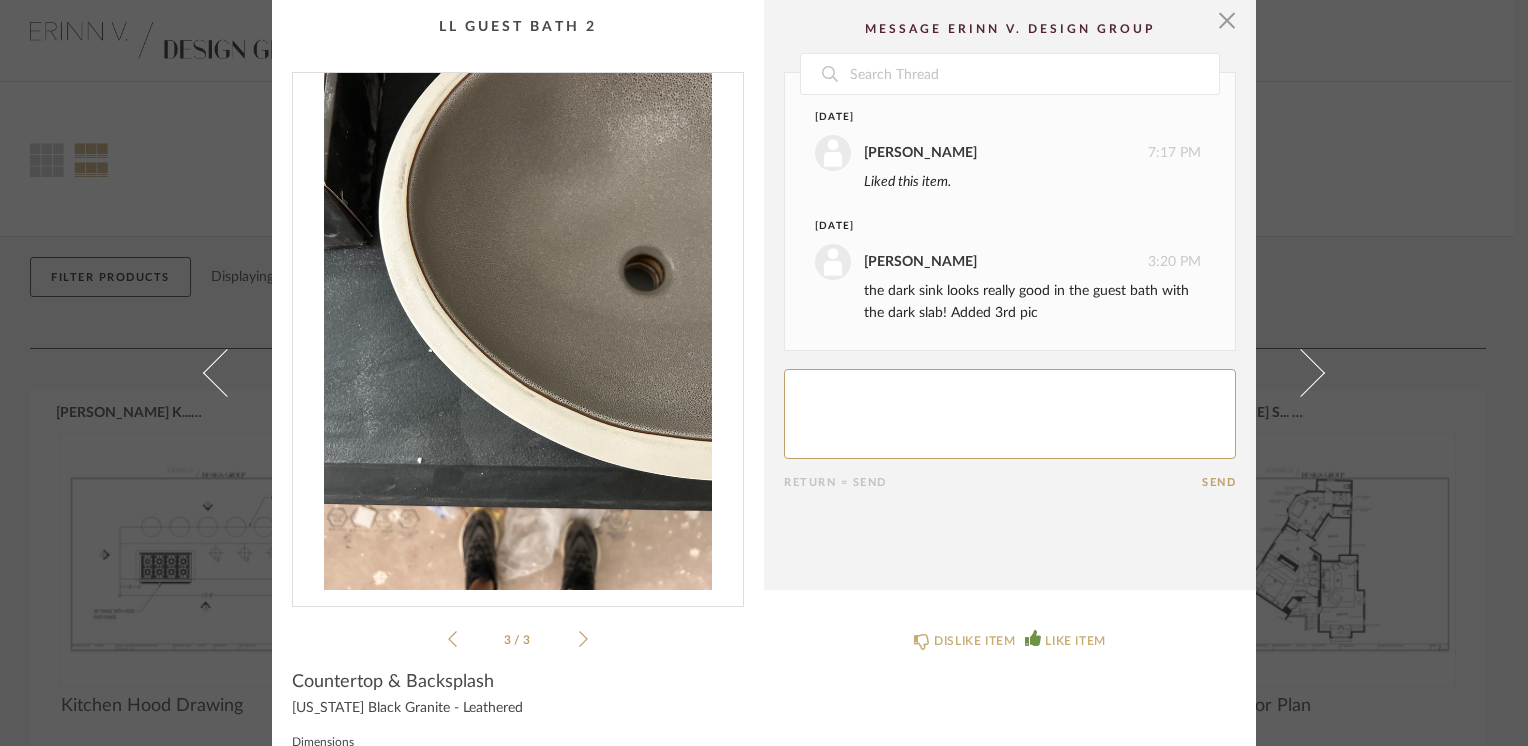 click 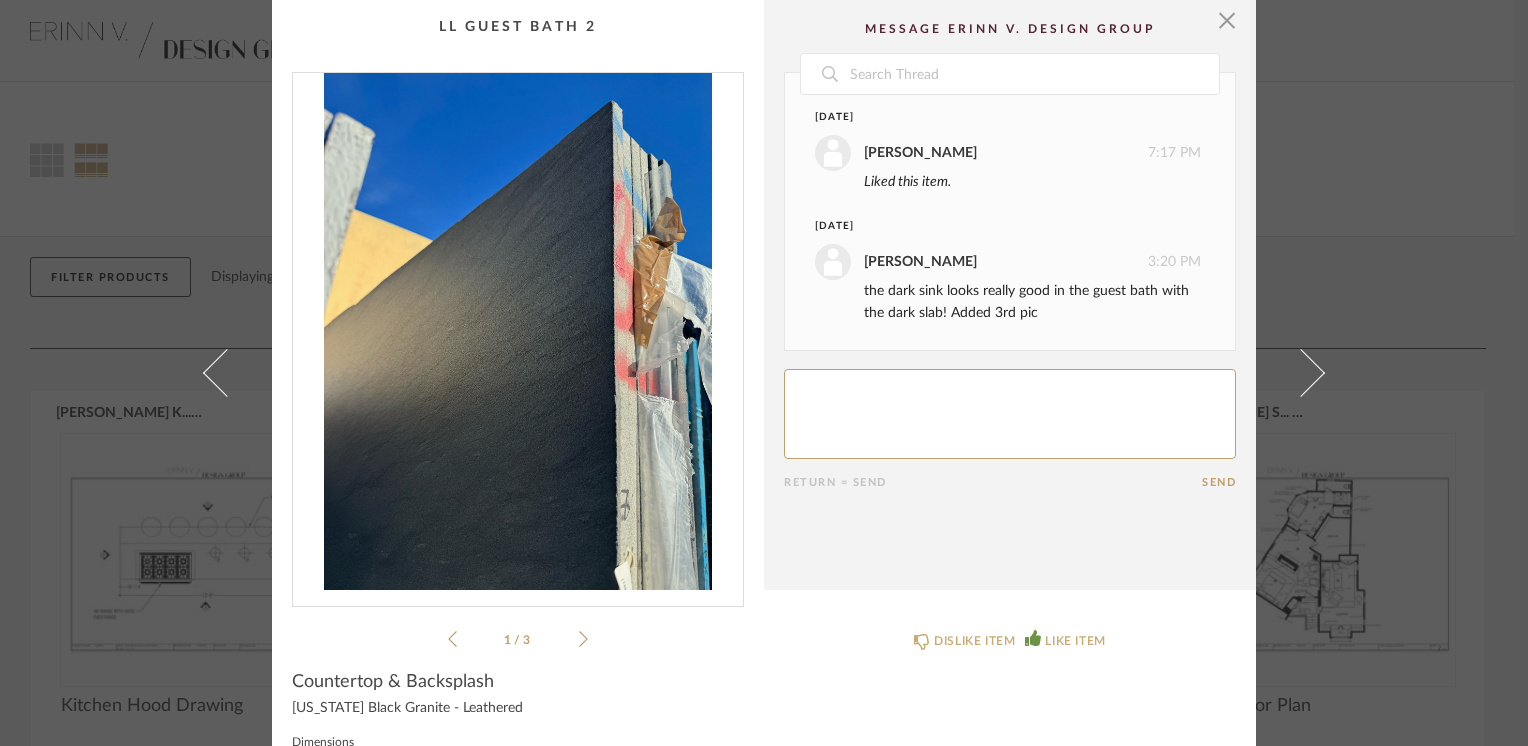 click 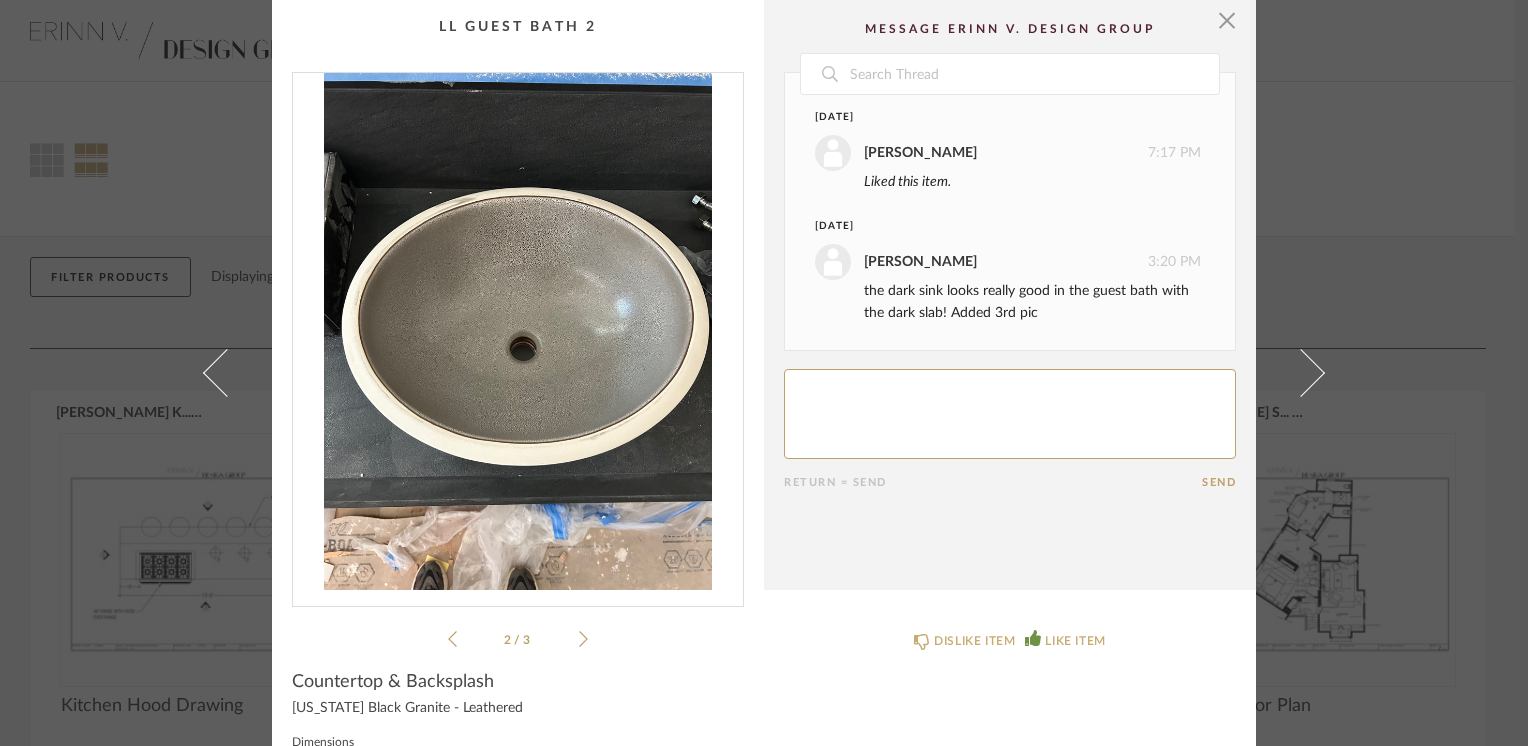 click 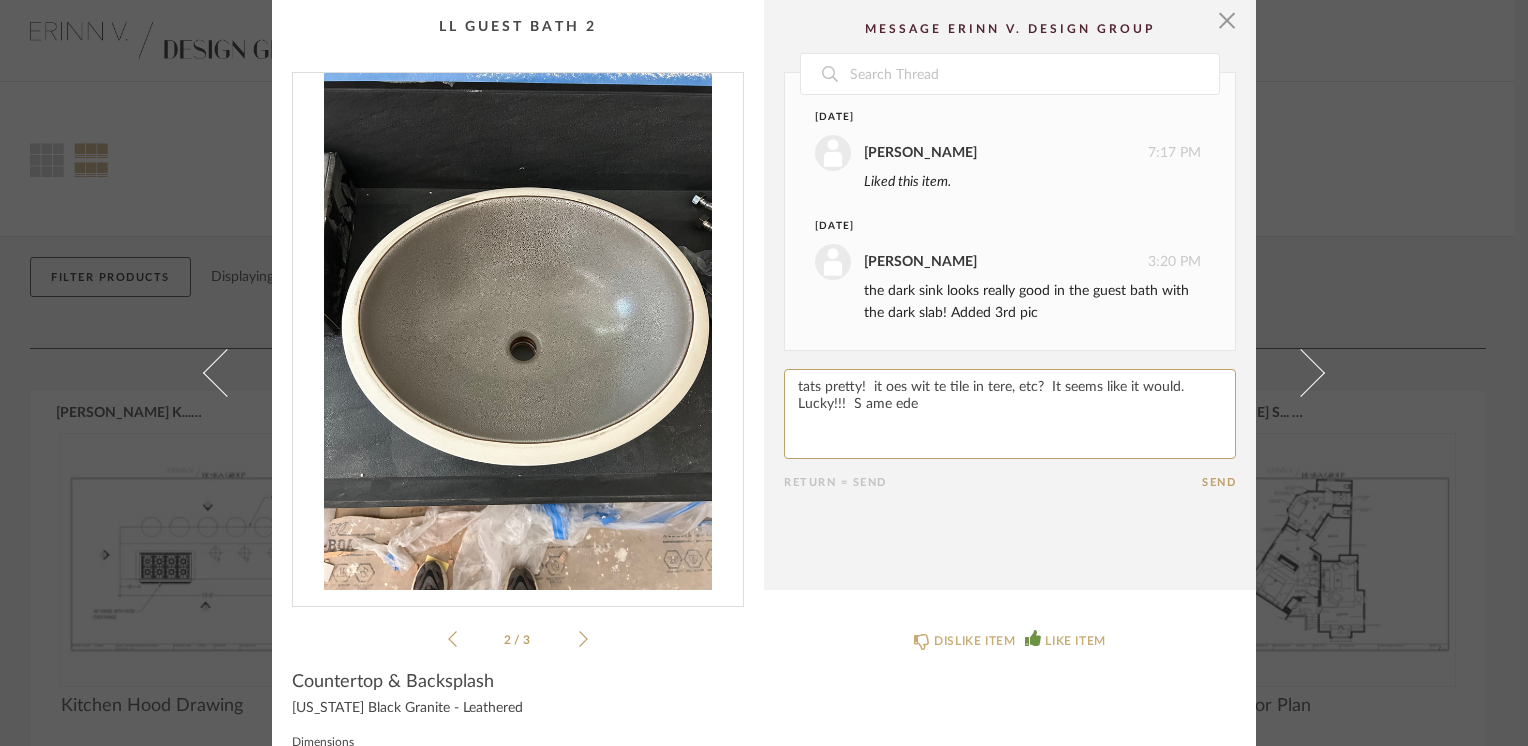 click 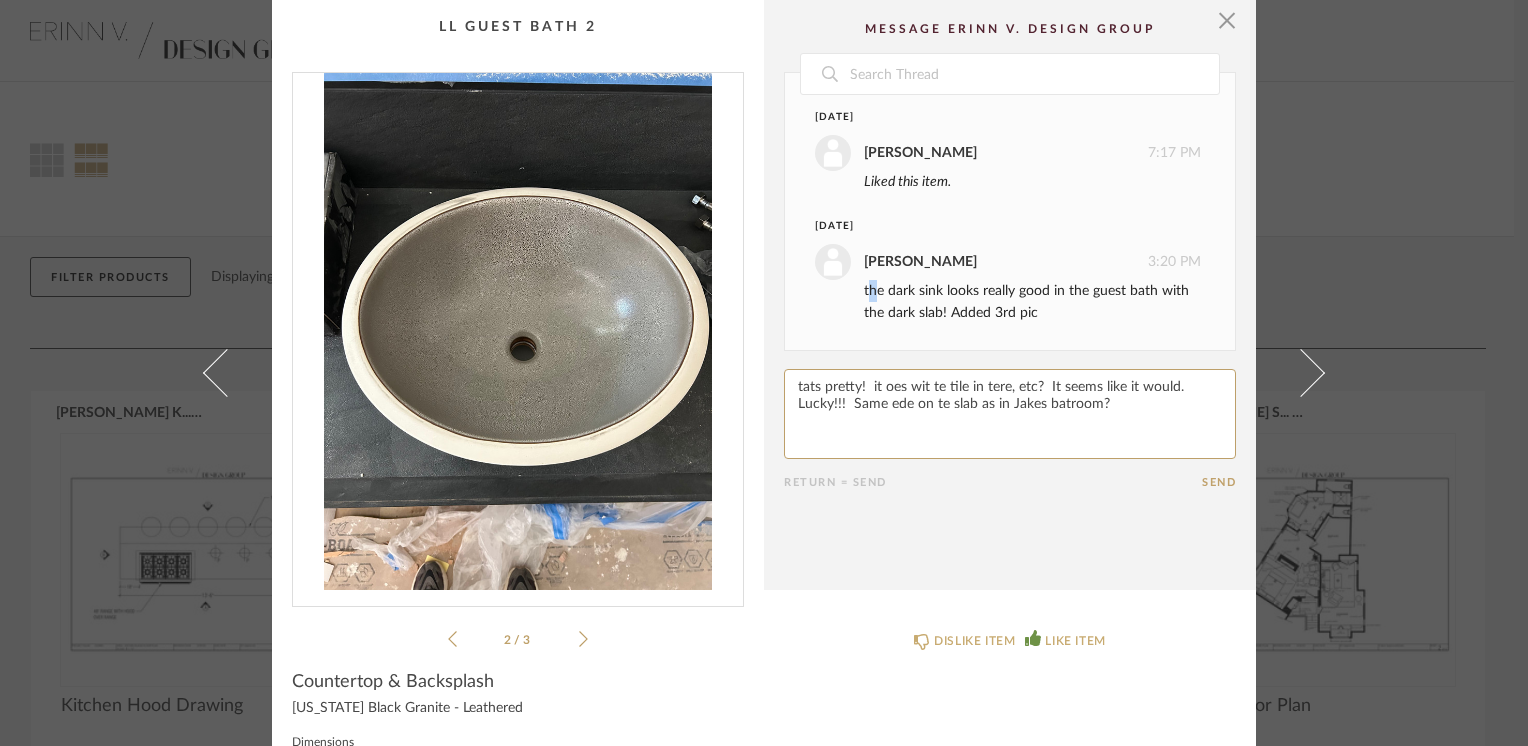 drag, startPoint x: 794, startPoint y: 385, endPoint x: 869, endPoint y: 289, distance: 121.82365 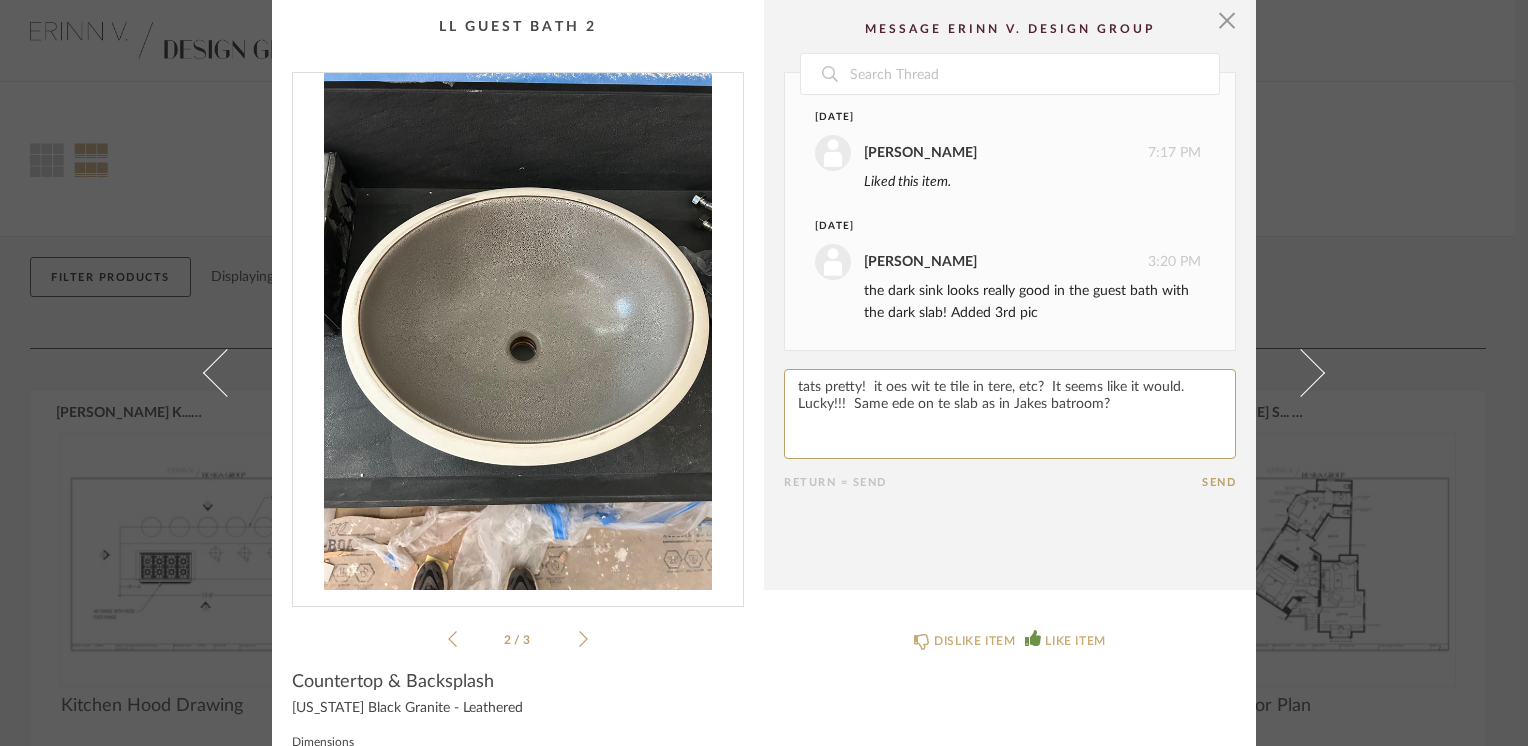 paste on "h" 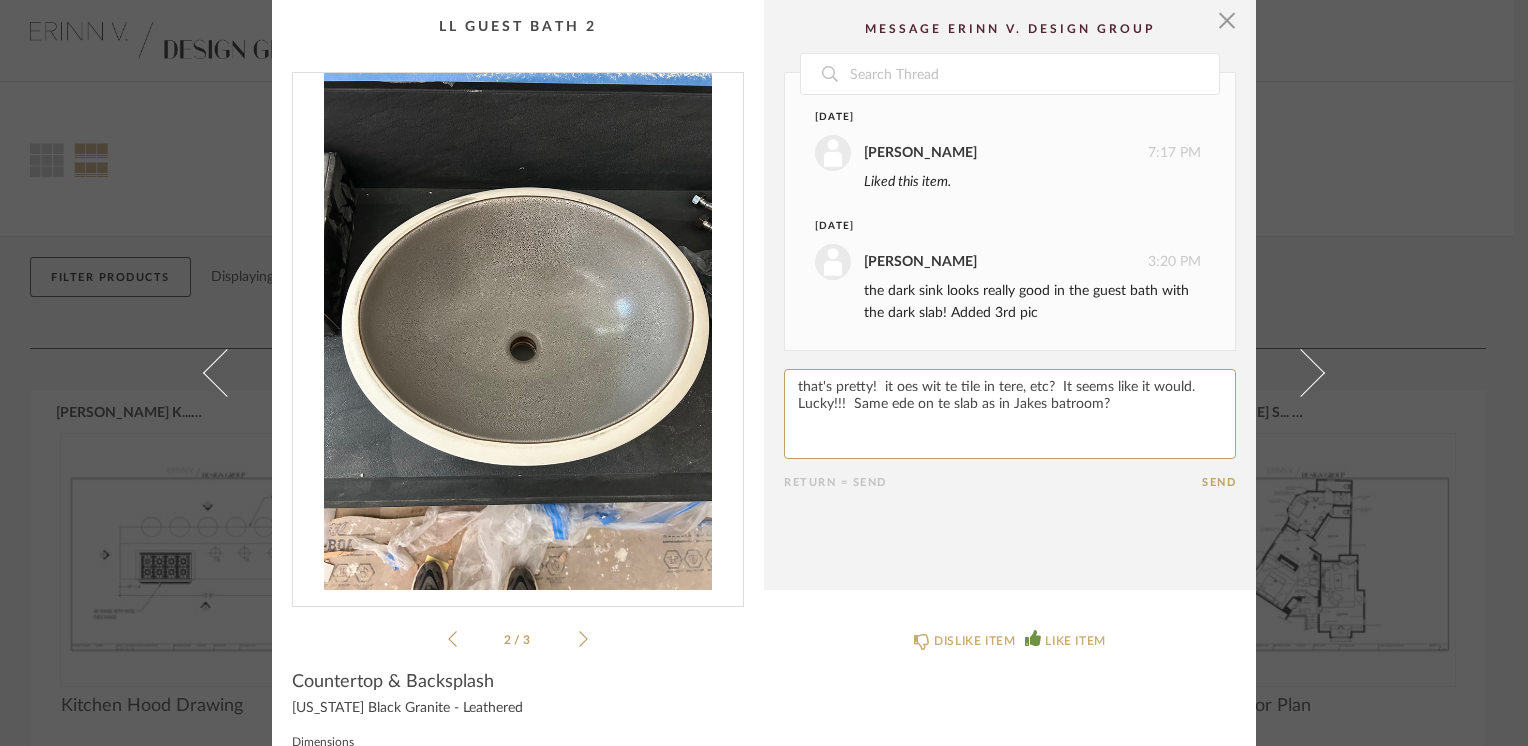 paste on "h" 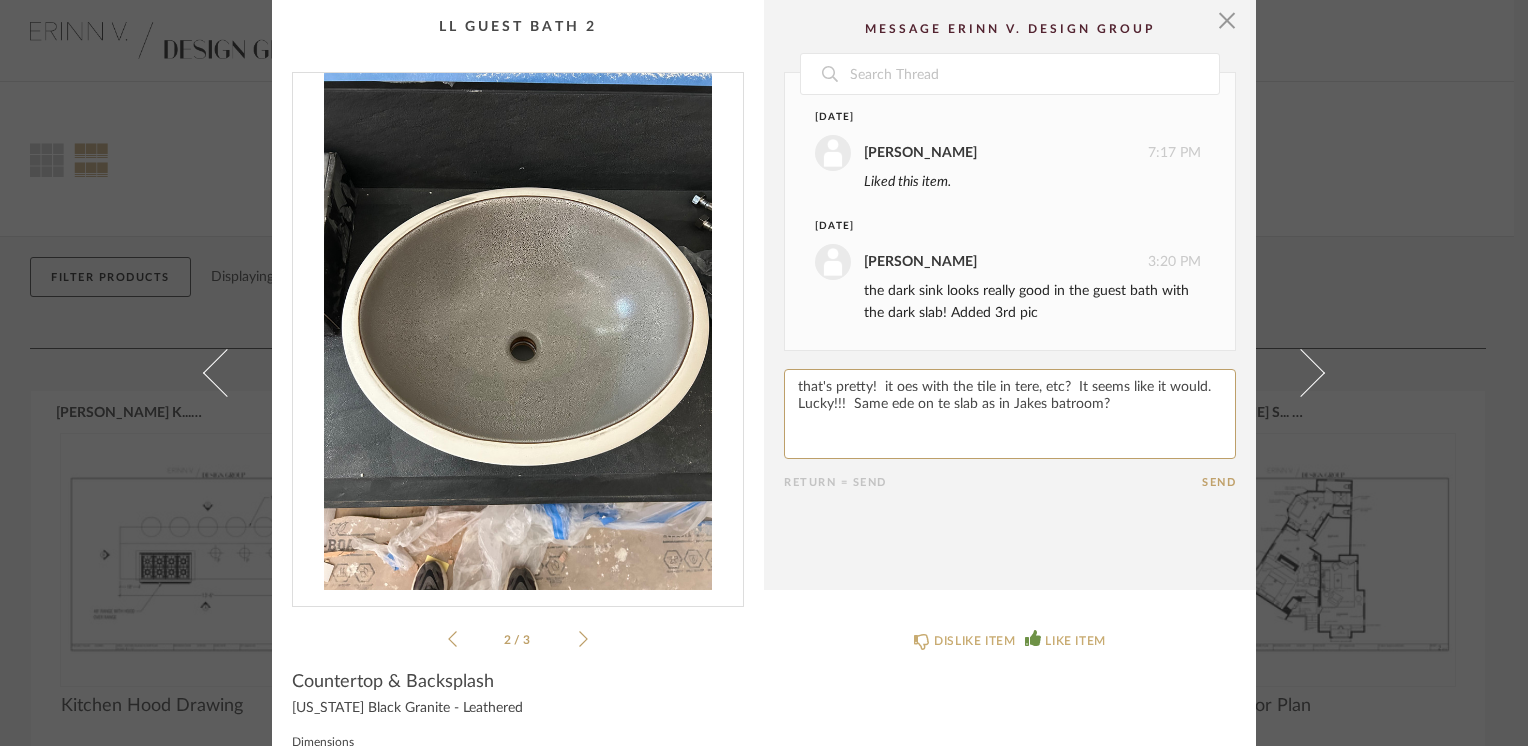 paste on "h" 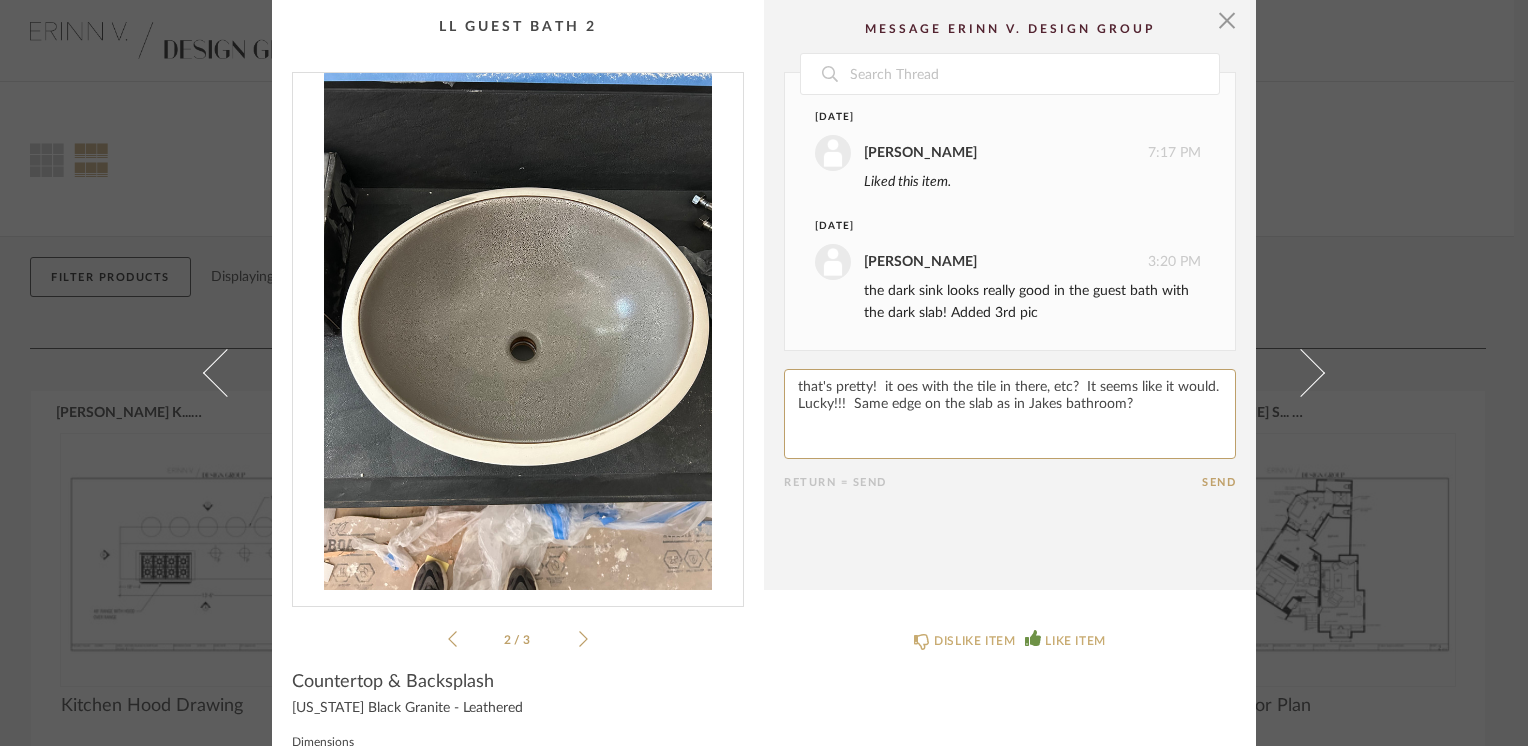 click 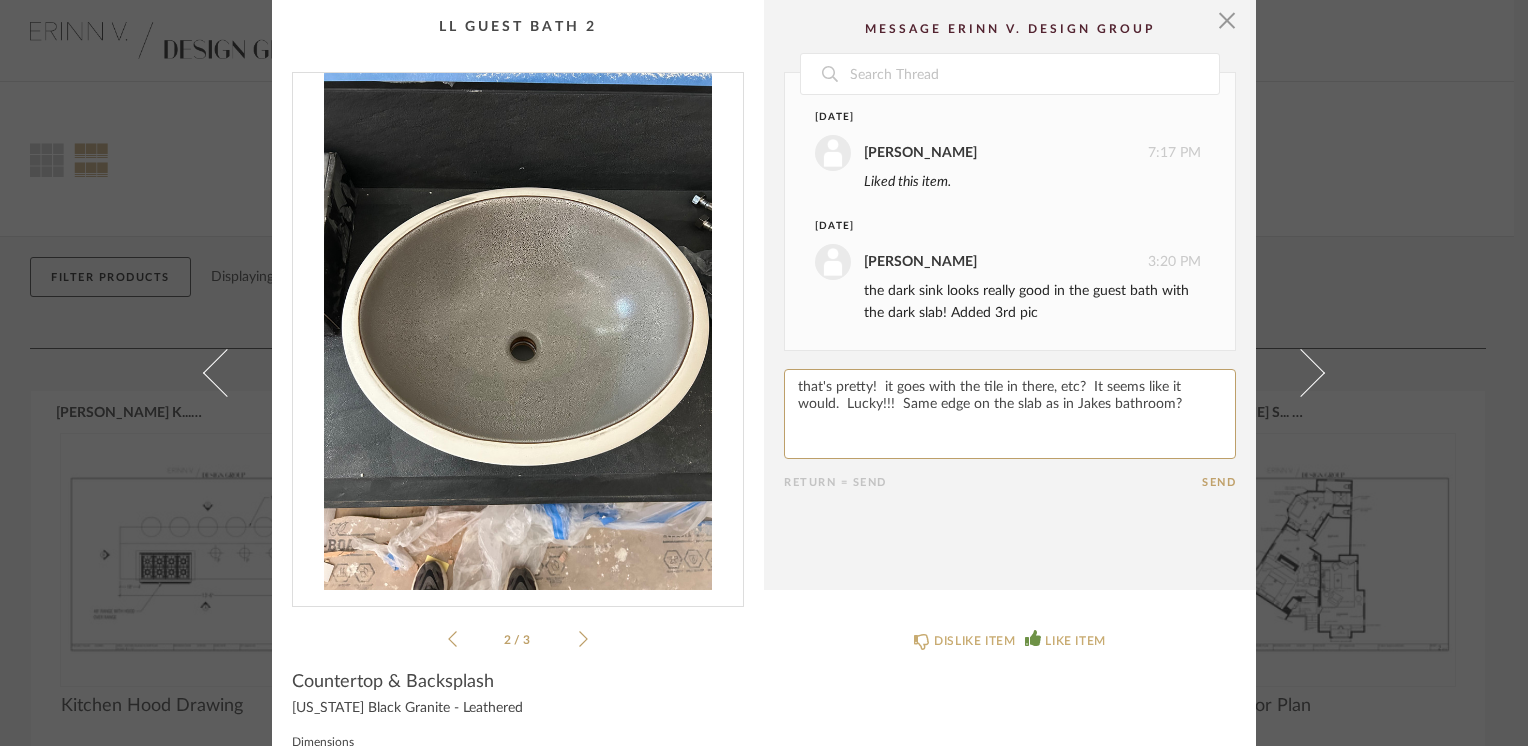 type on "that's pretty!  it goes with the tile in there, etc?  It seems like it would.  Lucky!!!  Same edge on the slab as in Jakes bathroom?" 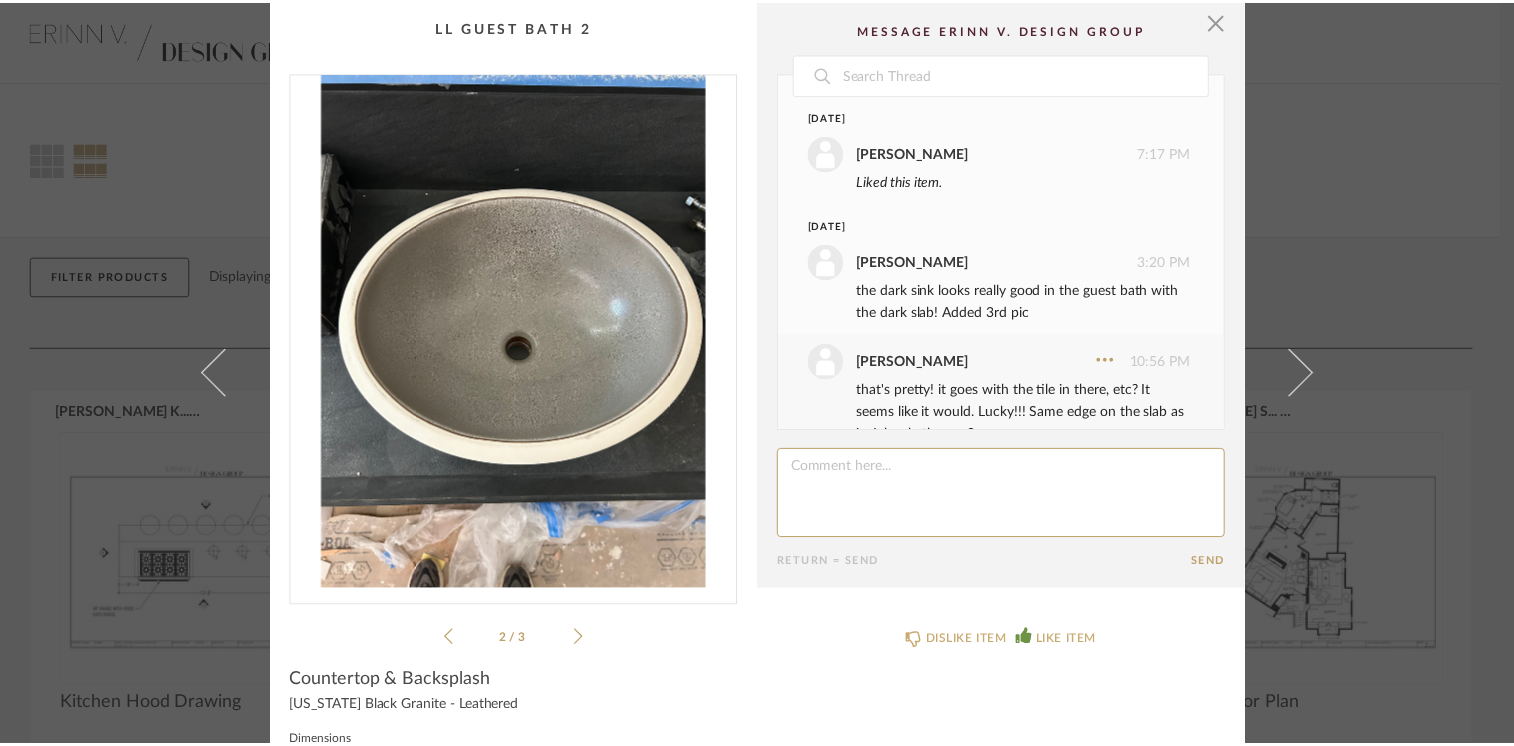 scroll, scrollTop: 41, scrollLeft: 0, axis: vertical 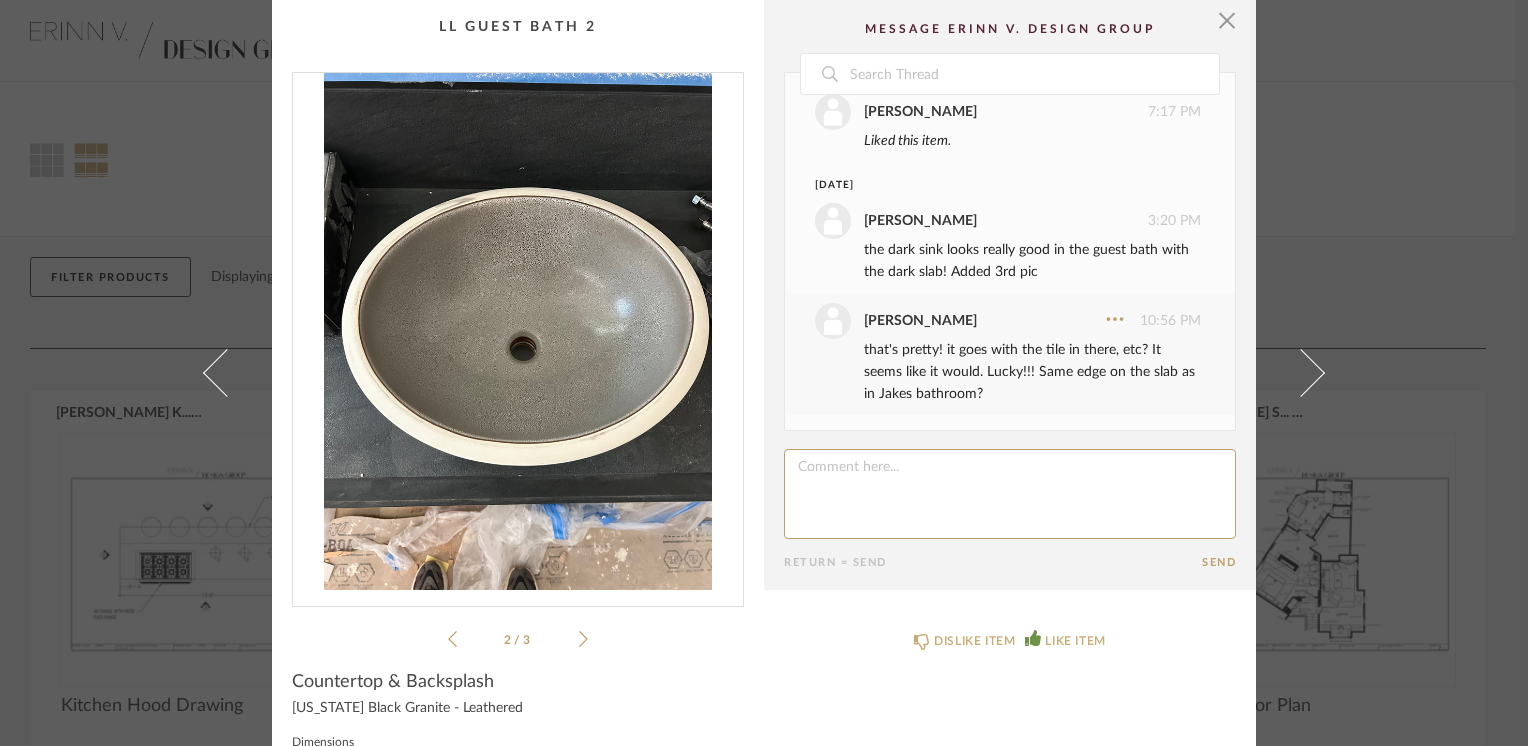 click 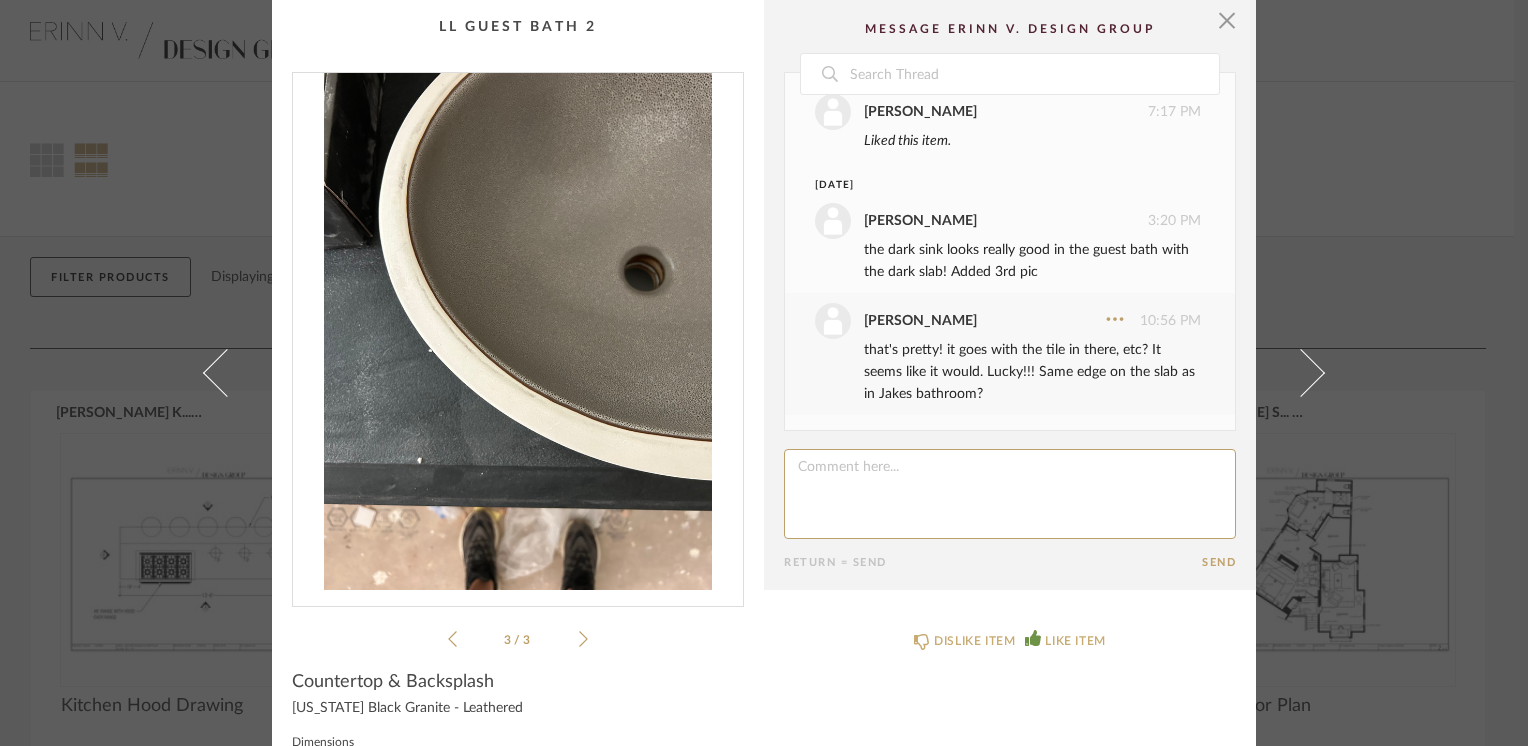 click on "3 / 3" 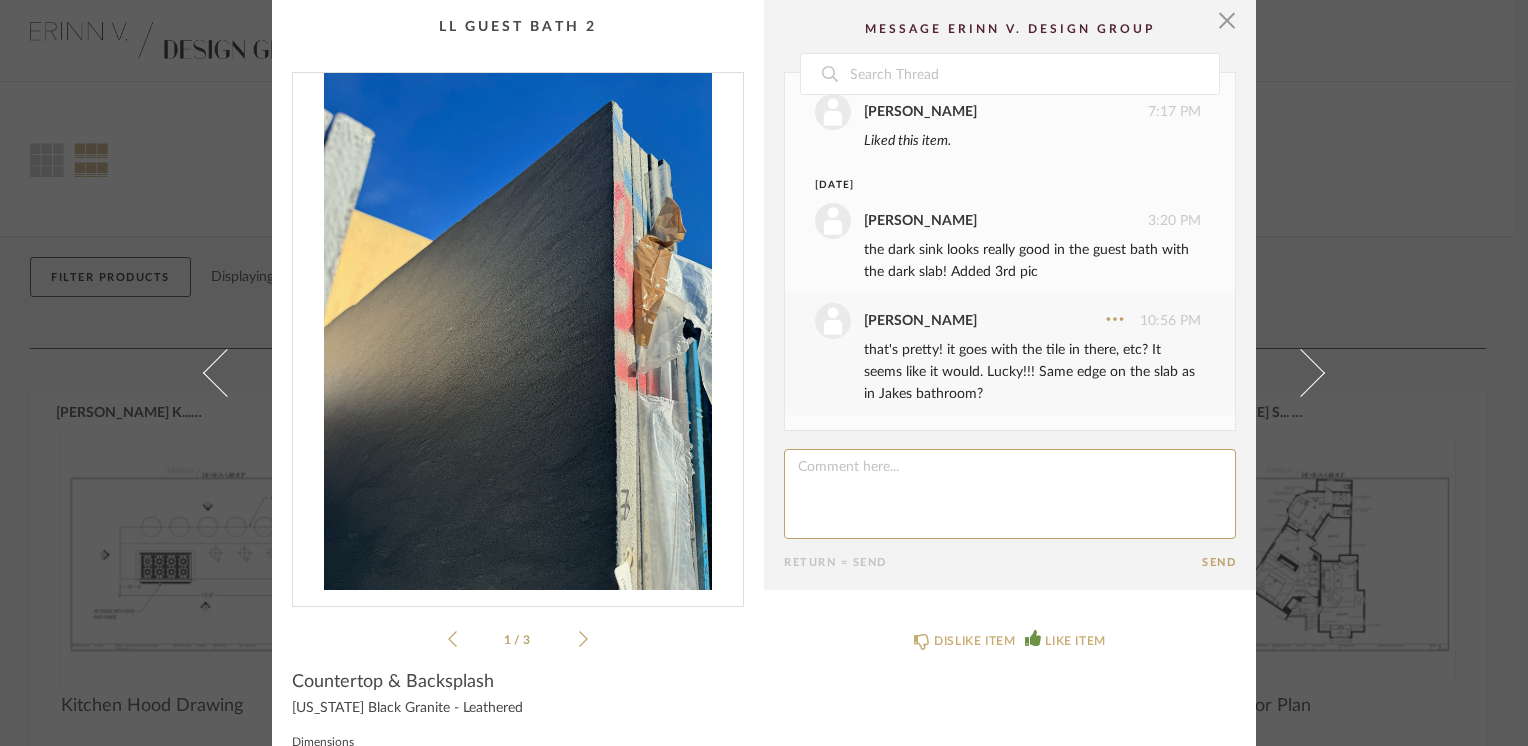click 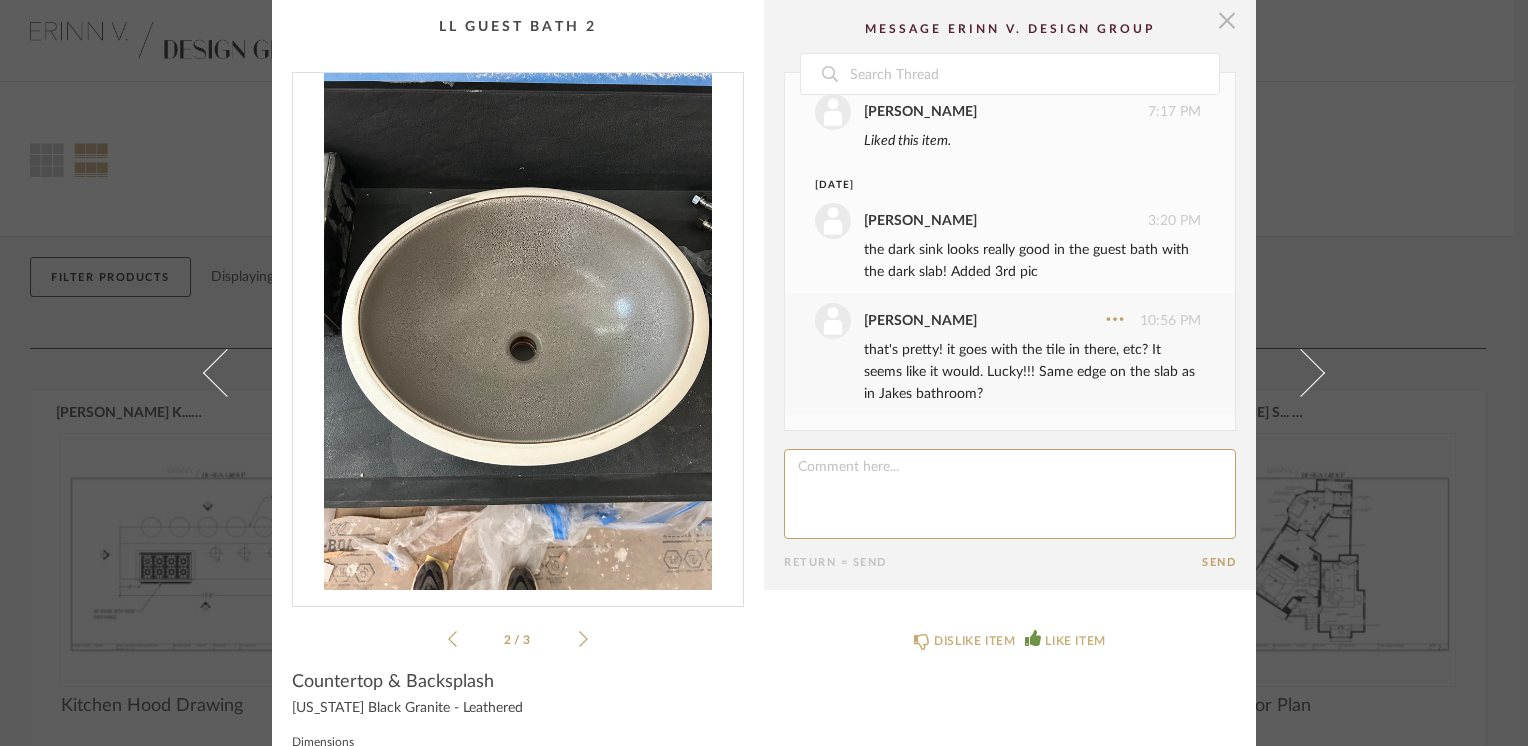 click at bounding box center [1227, 20] 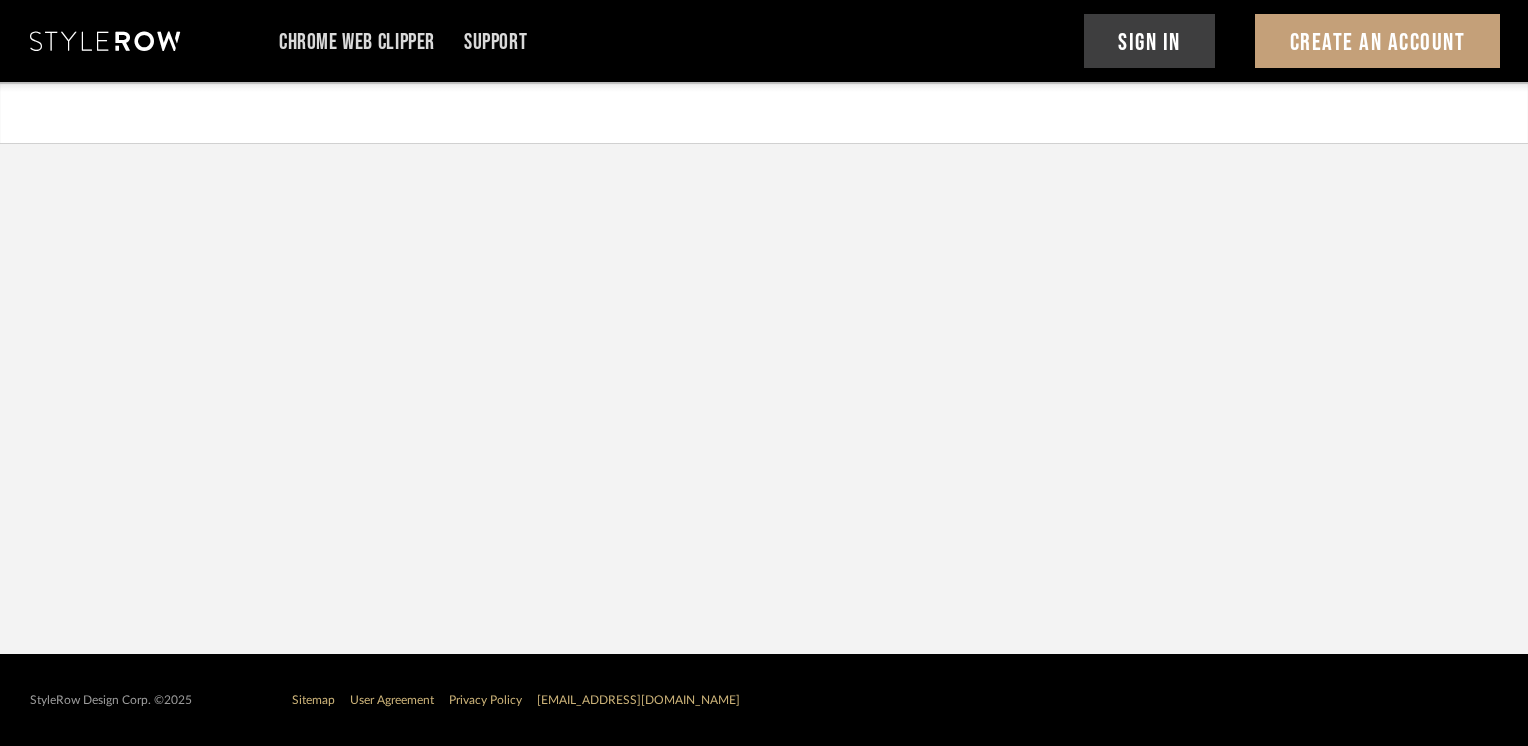 scroll, scrollTop: 0, scrollLeft: 0, axis: both 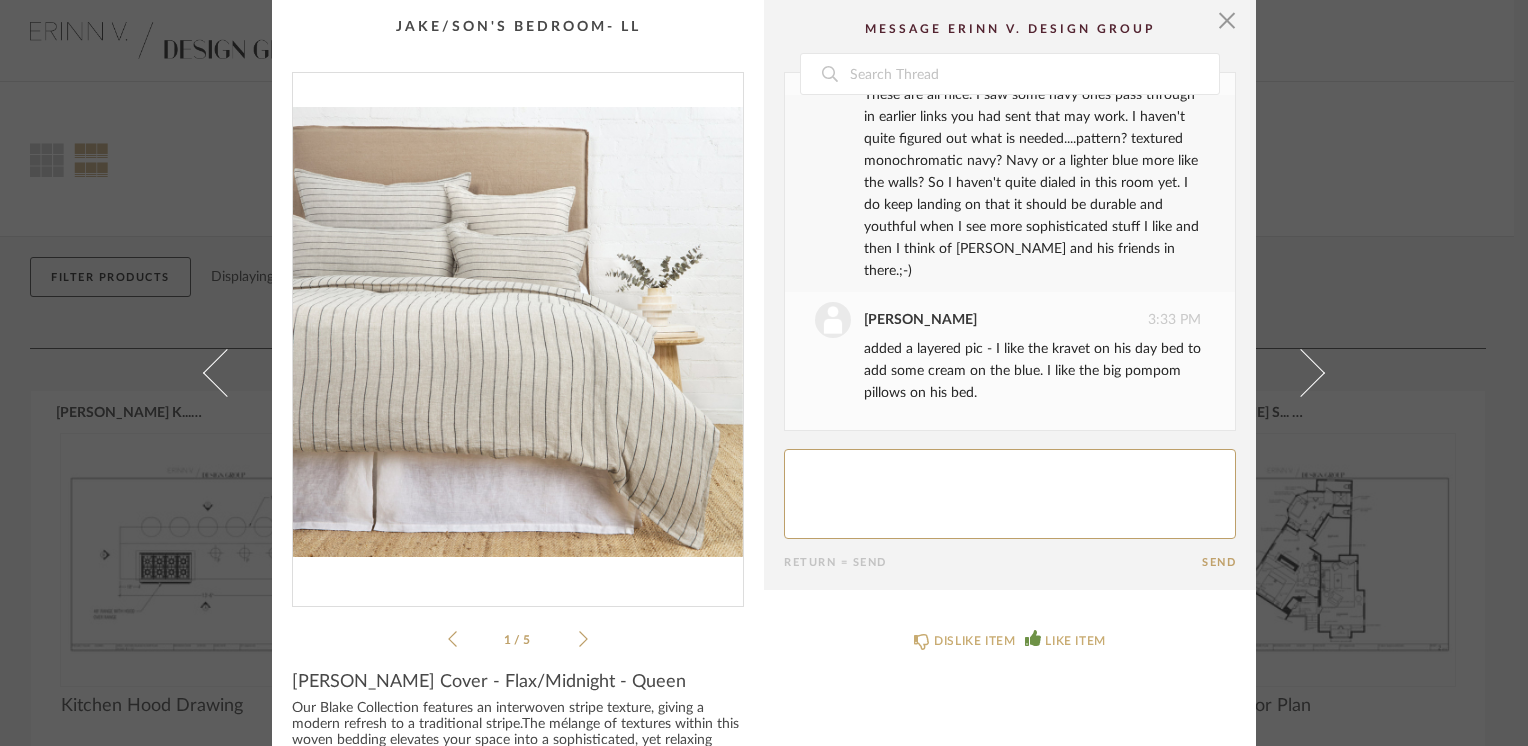 click 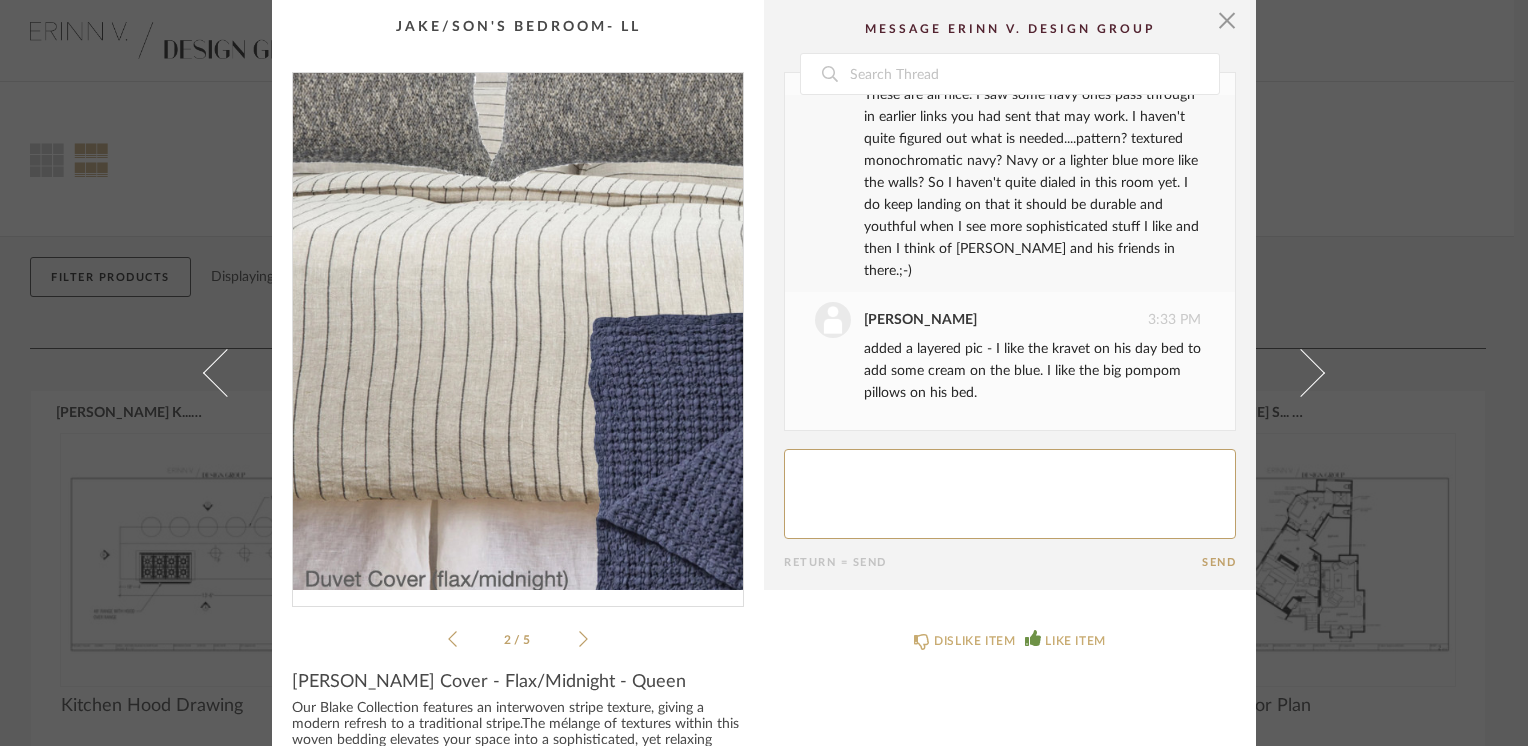 click at bounding box center [518, 331] 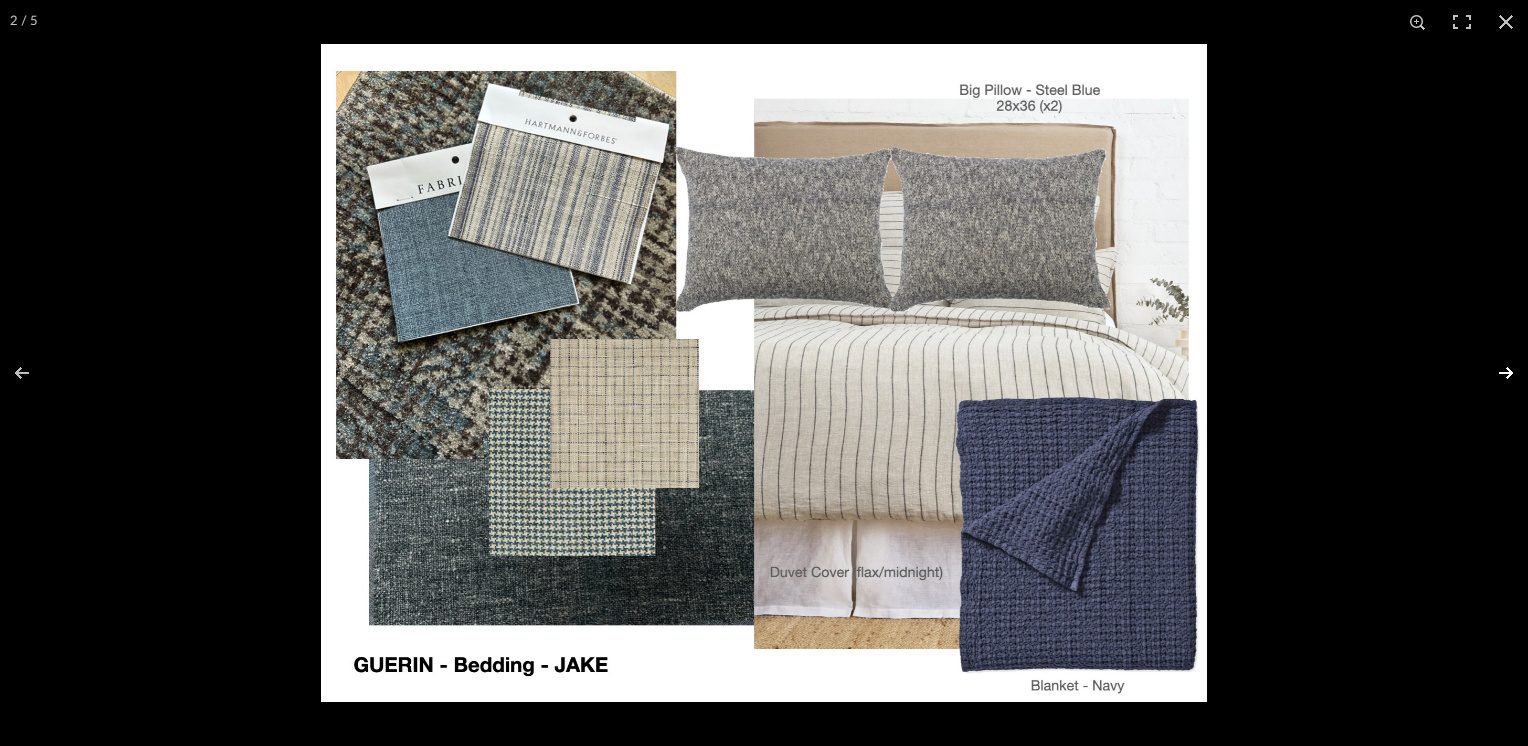 click at bounding box center (1493, 373) 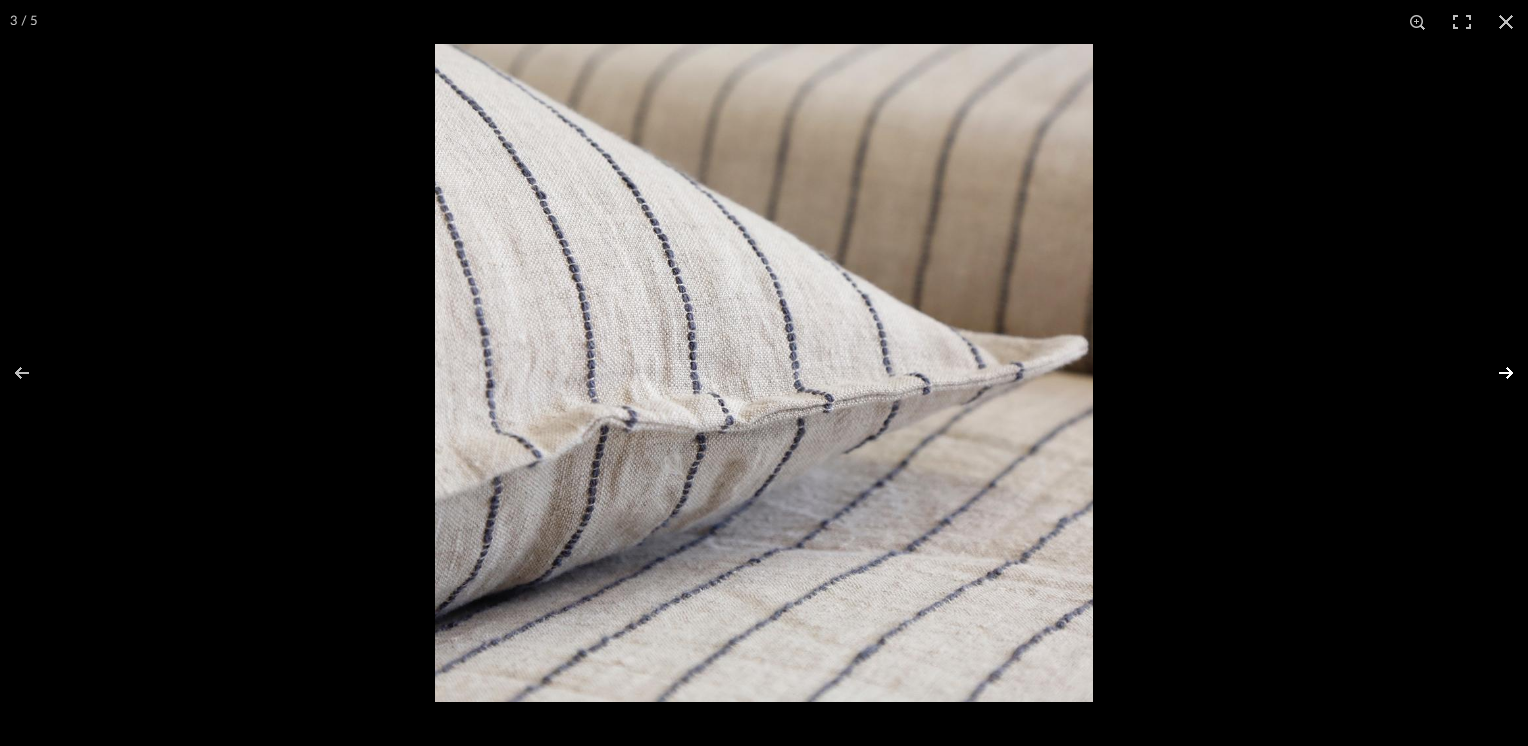 click at bounding box center (1493, 373) 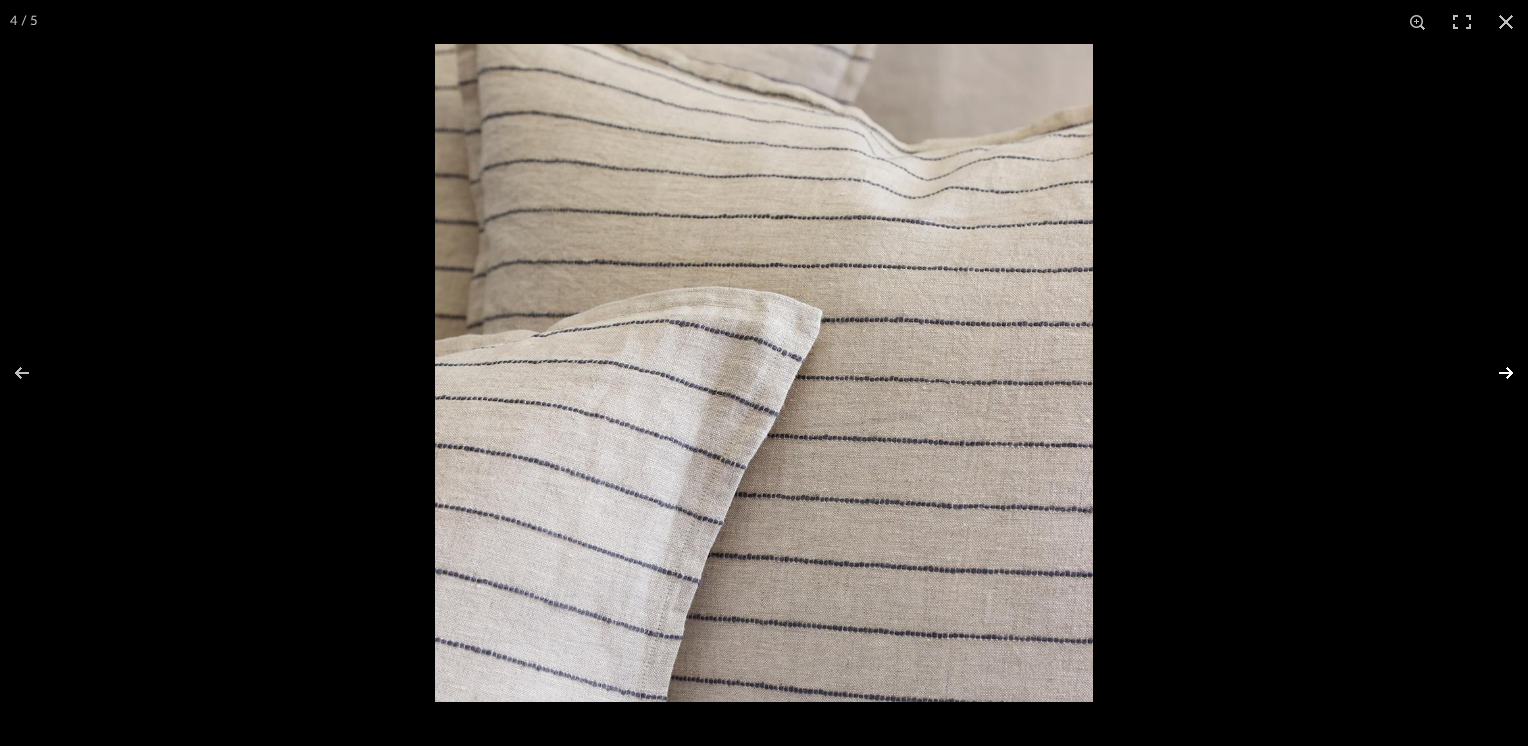 click at bounding box center (1493, 373) 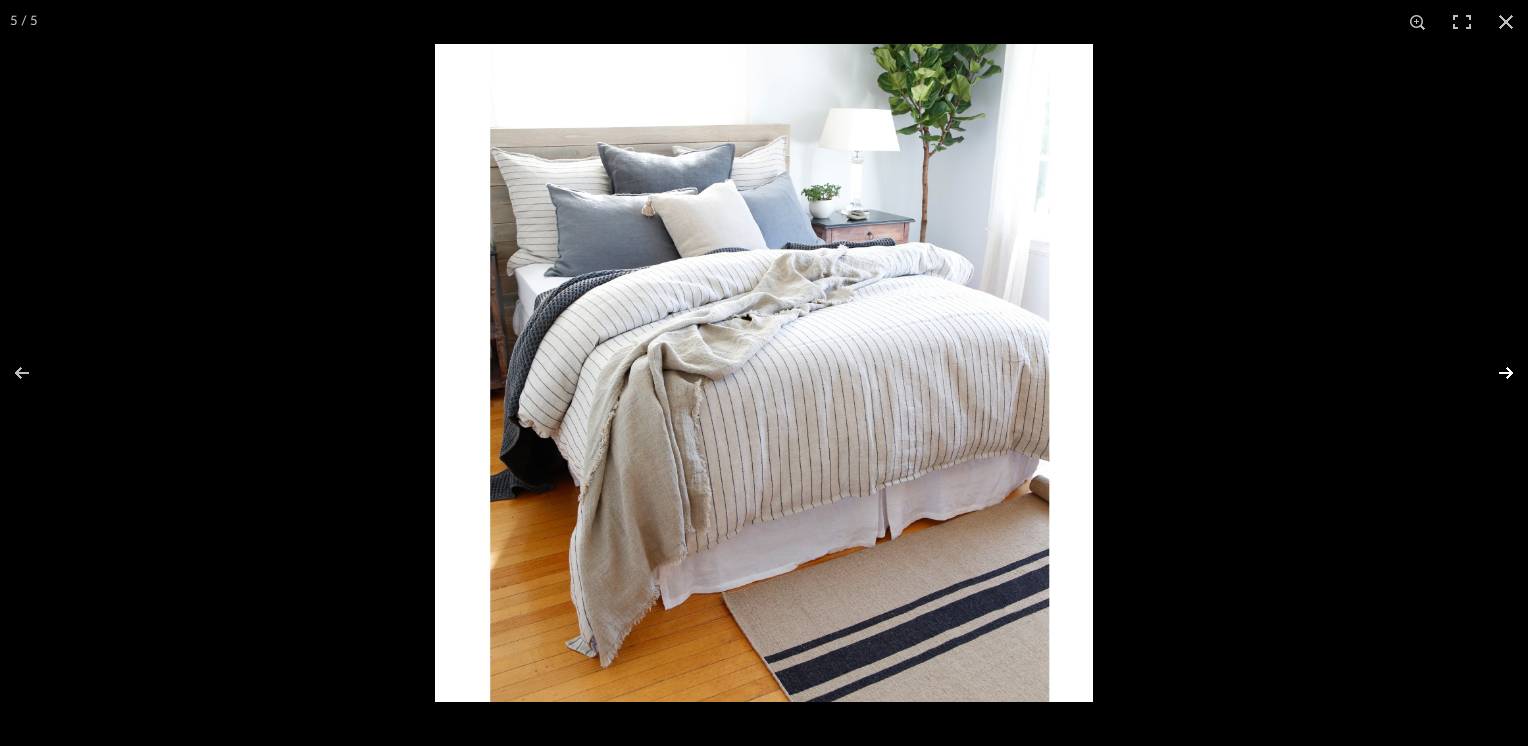 click at bounding box center (1493, 373) 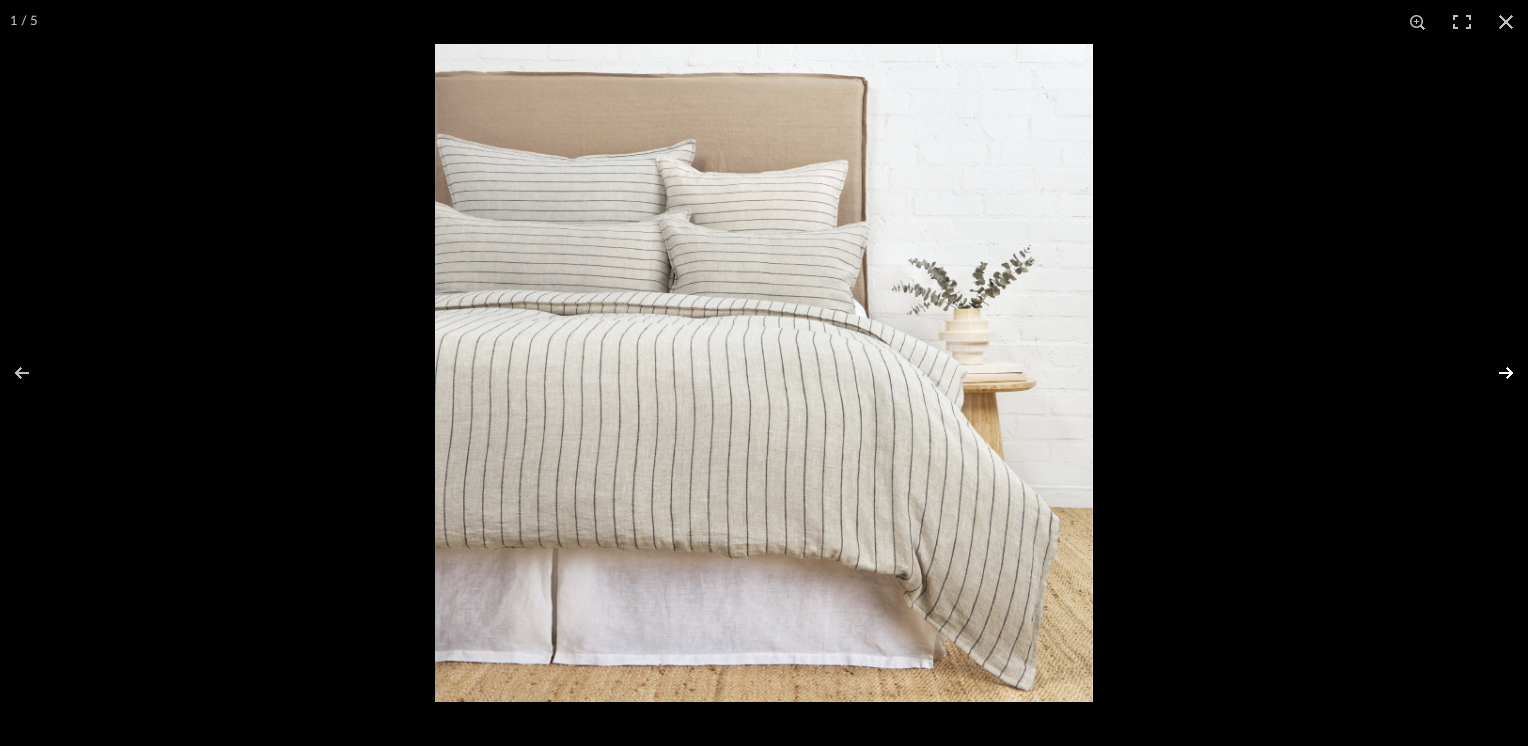 click at bounding box center (1493, 373) 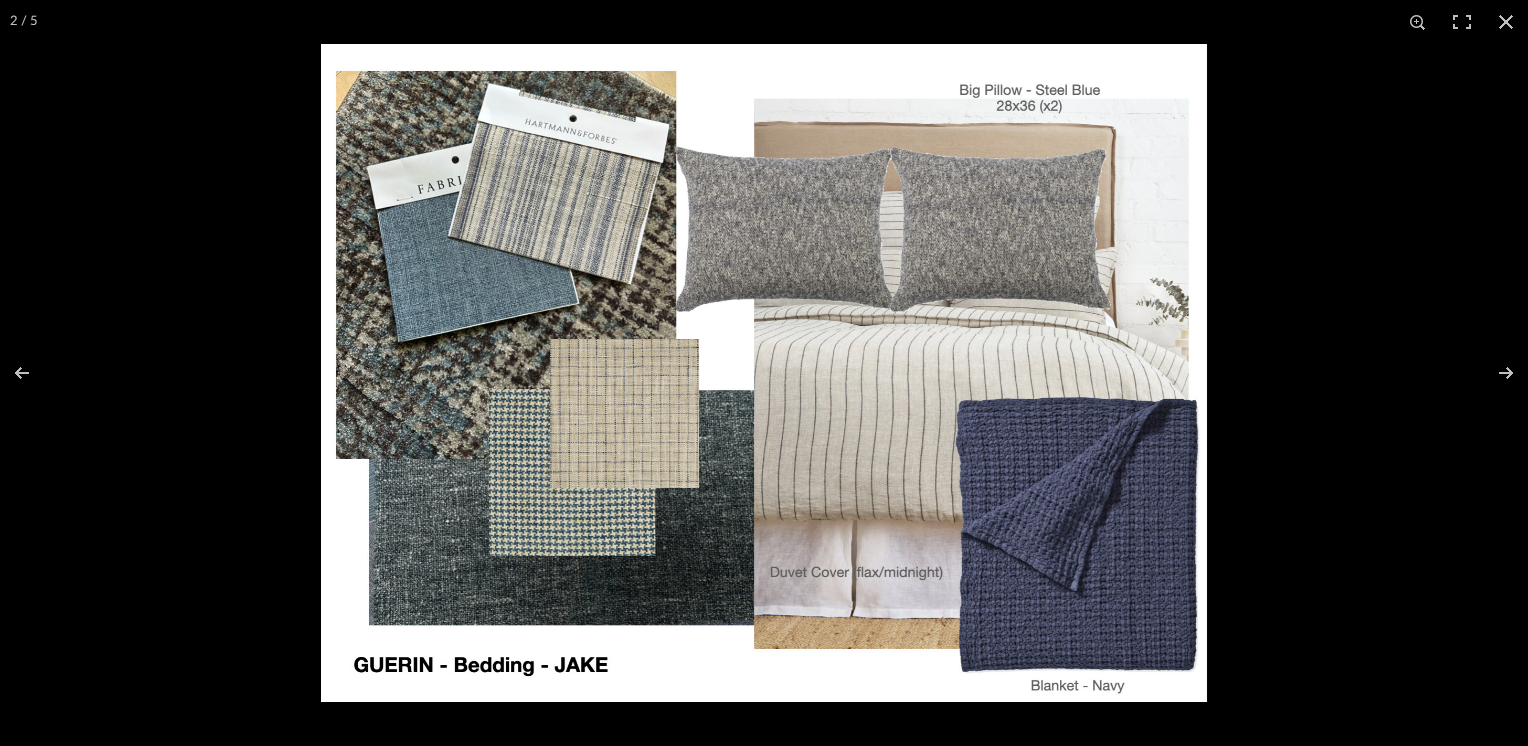 click at bounding box center (764, 373) 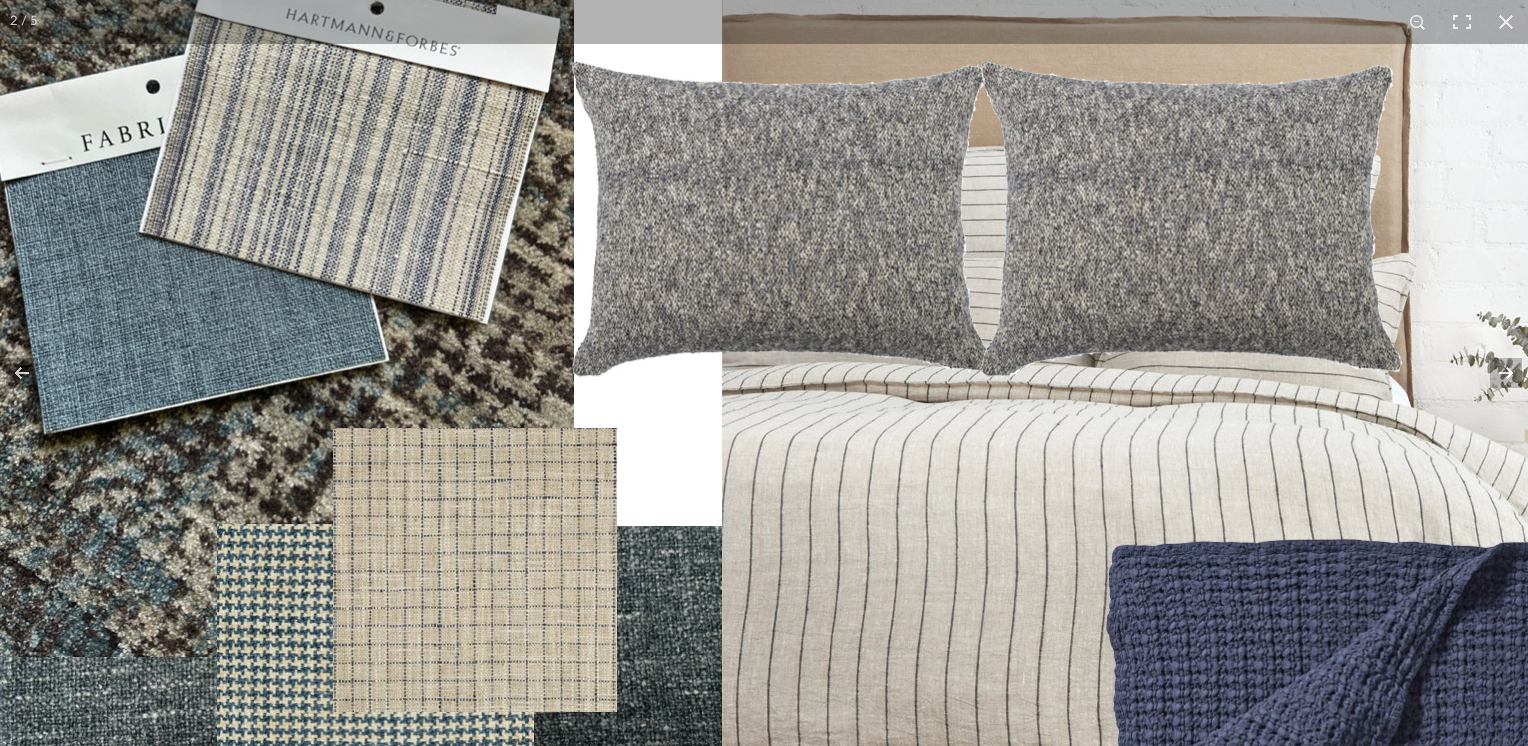 click at bounding box center [741, 493] 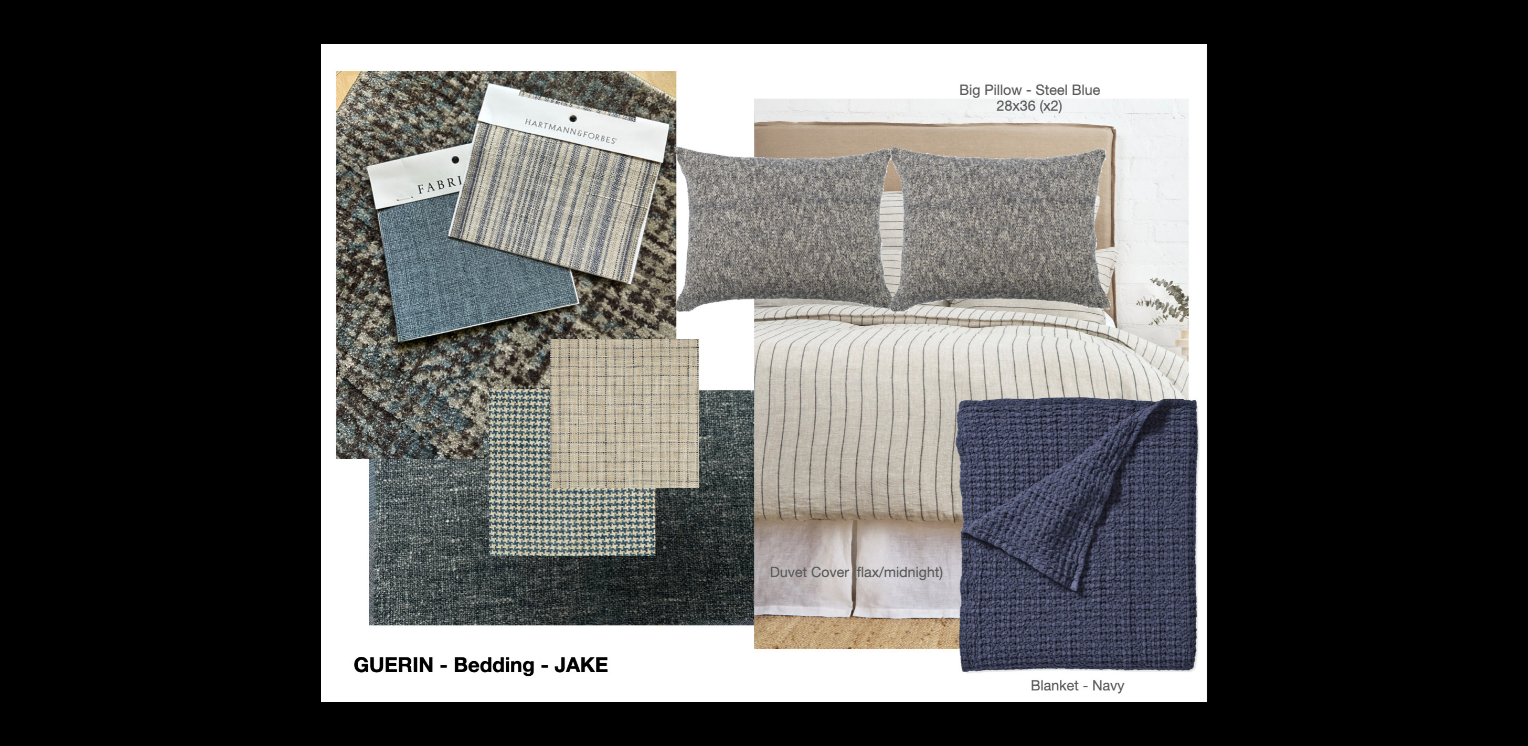 click at bounding box center [1506, 22] 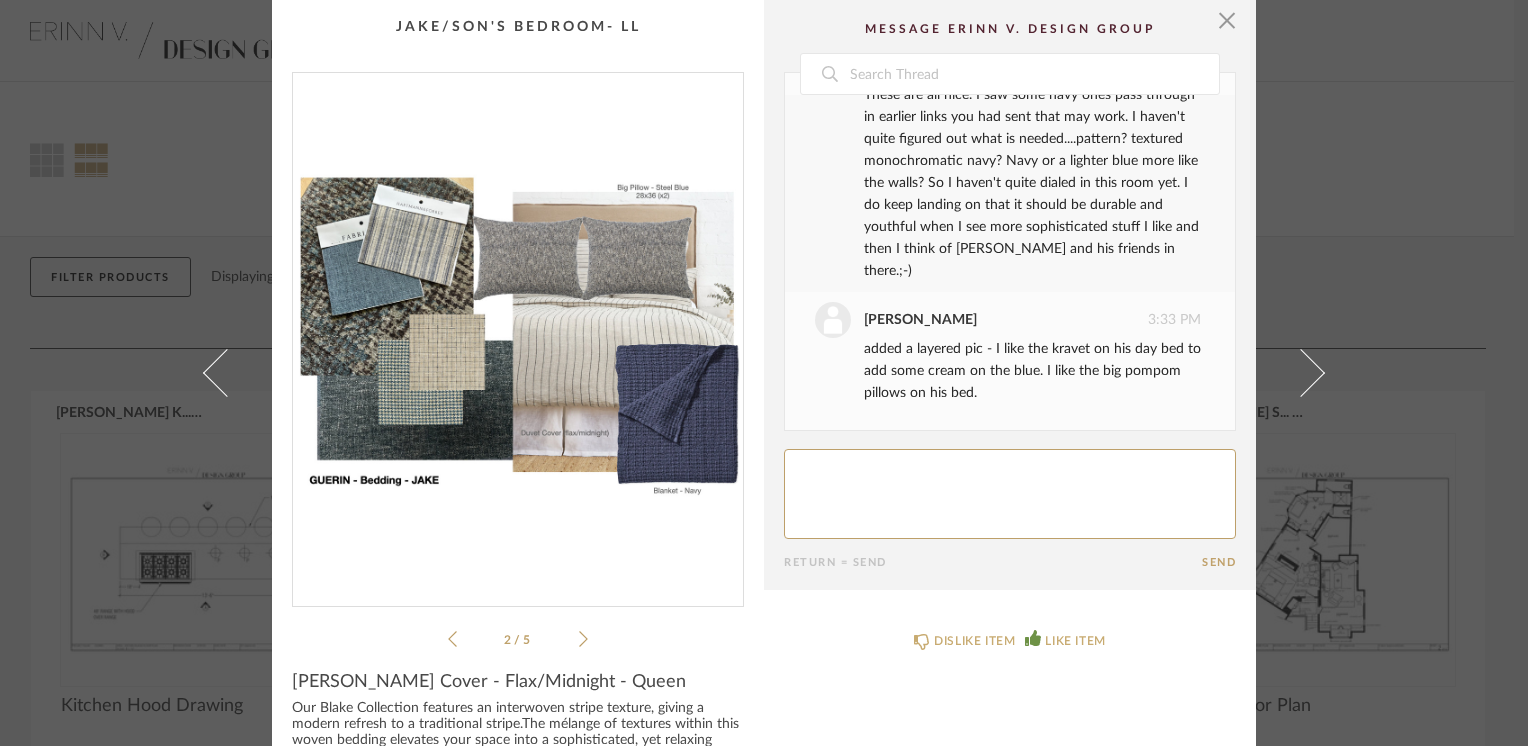 click 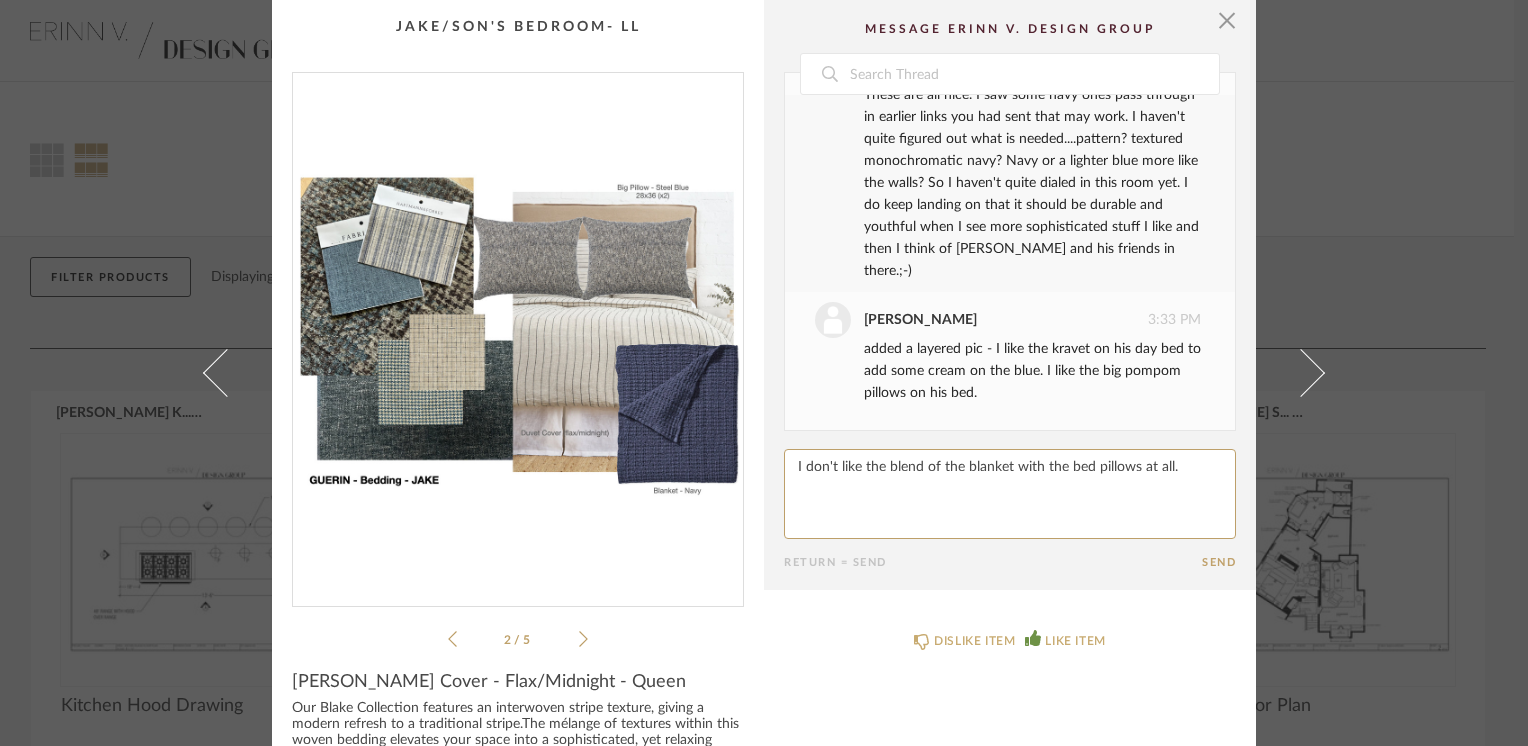 click 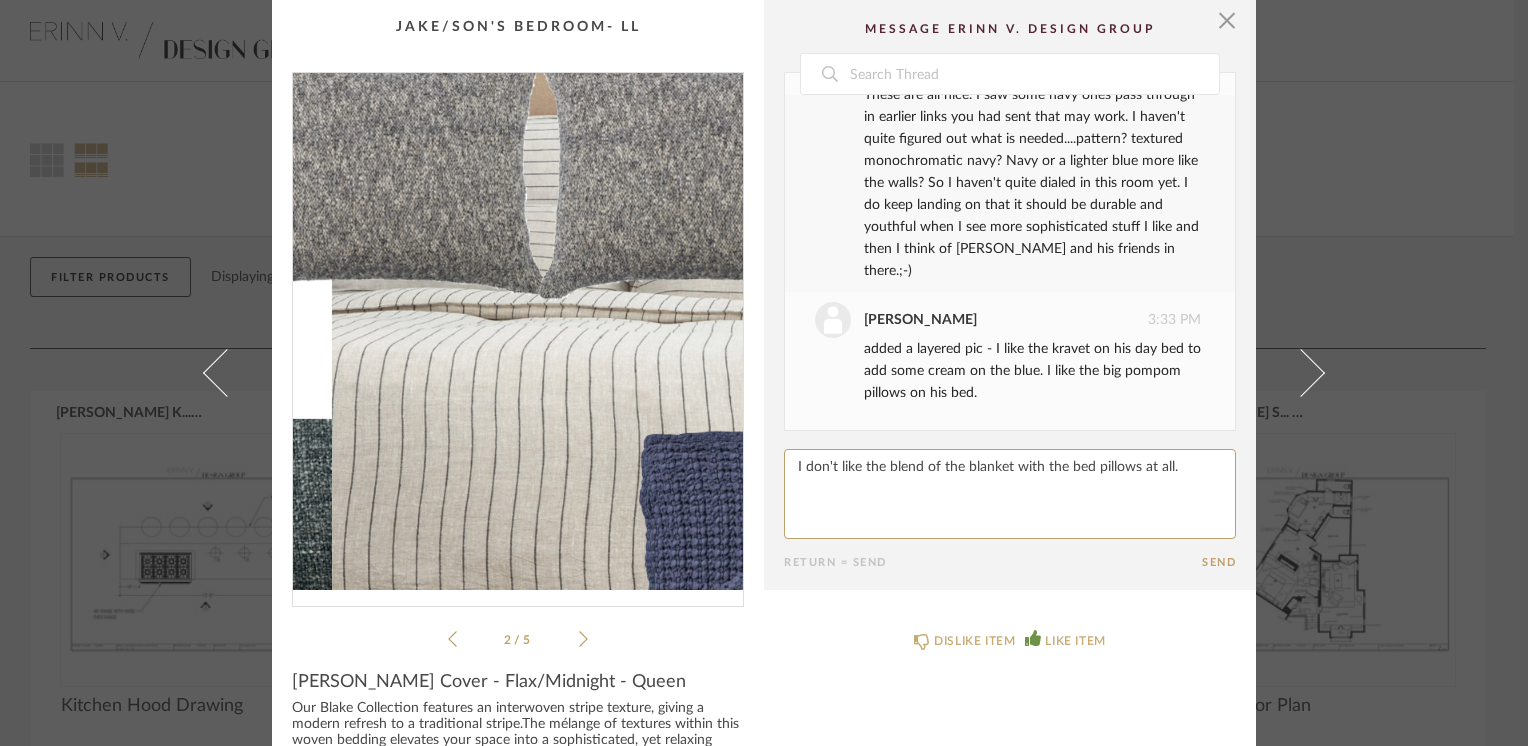 click at bounding box center (518, 331) 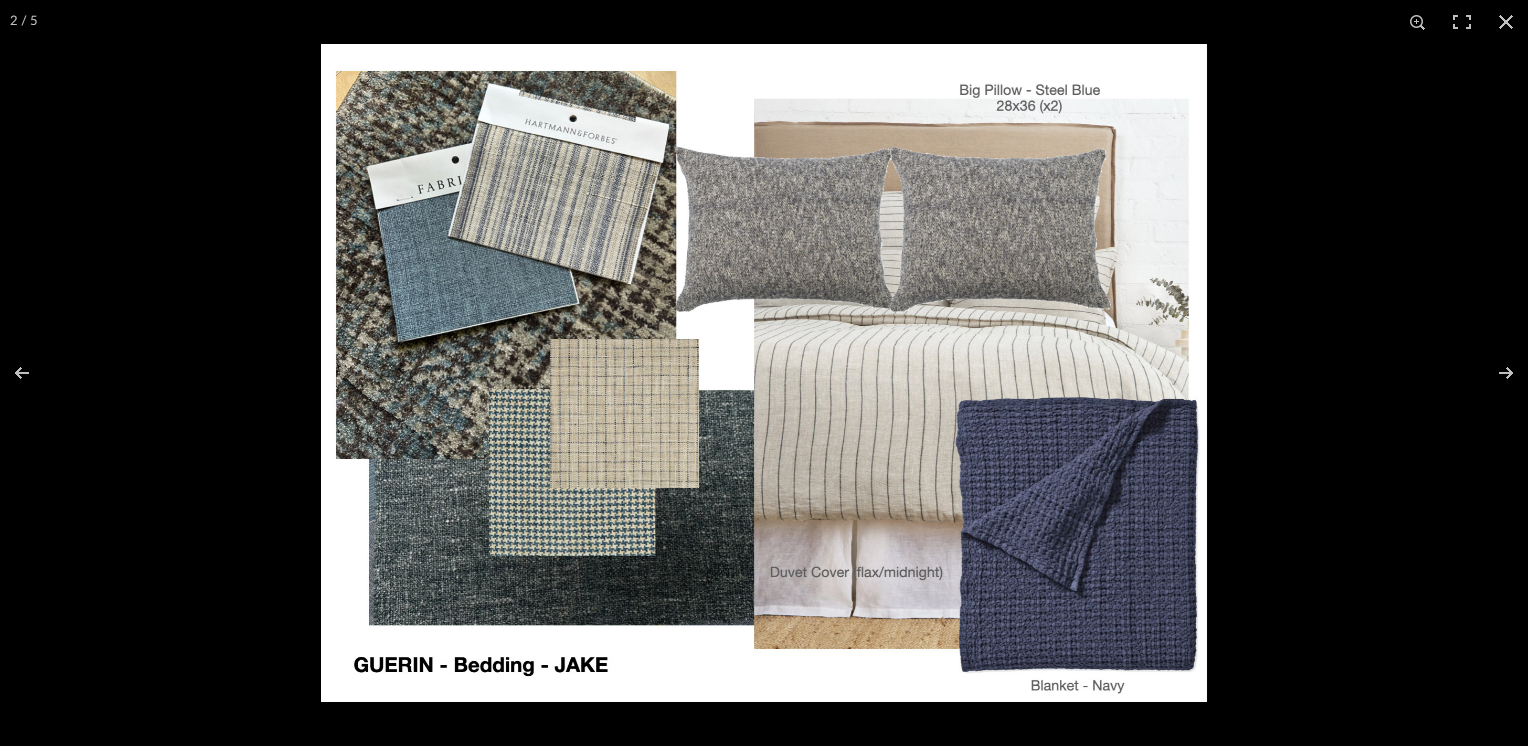 click at bounding box center (764, 373) 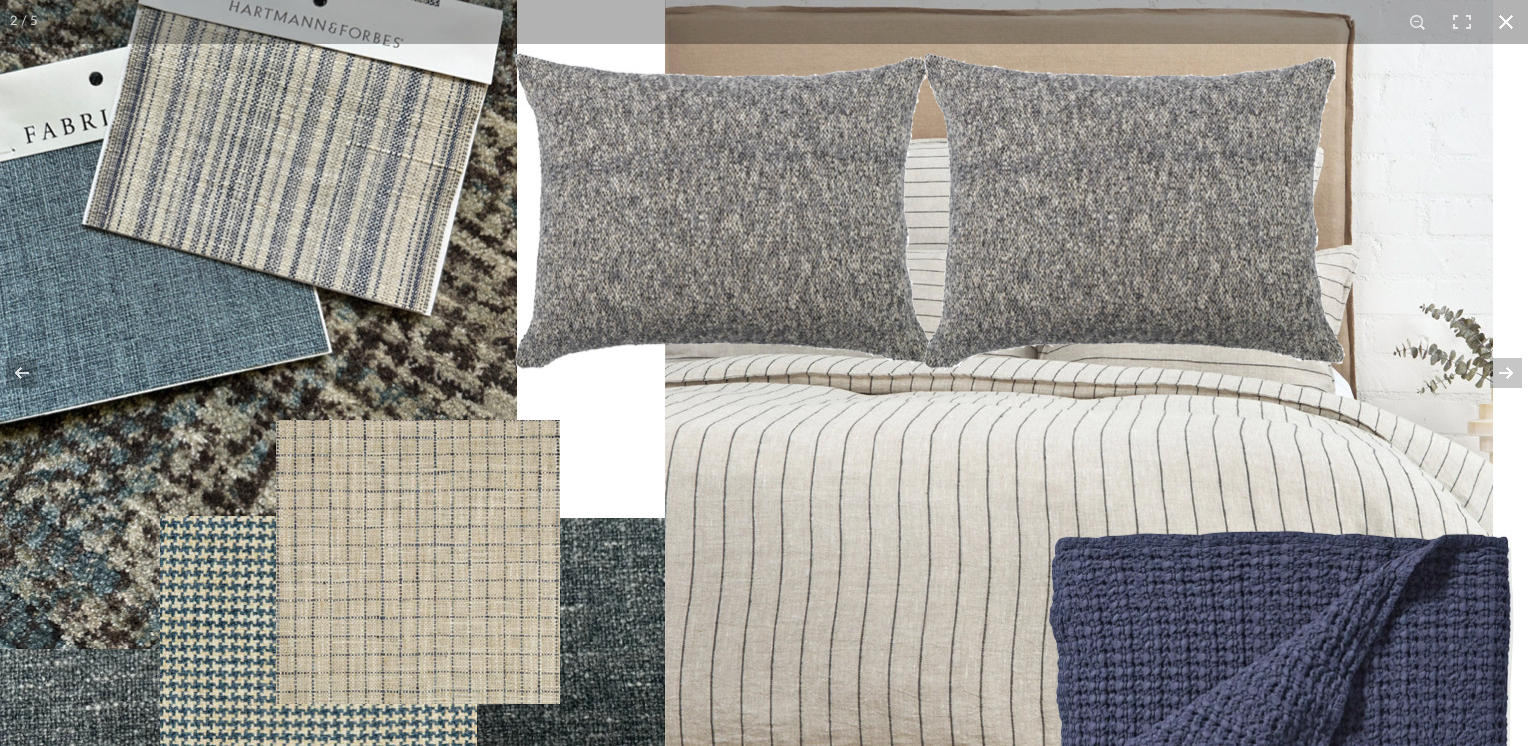 click at bounding box center [1506, 22] 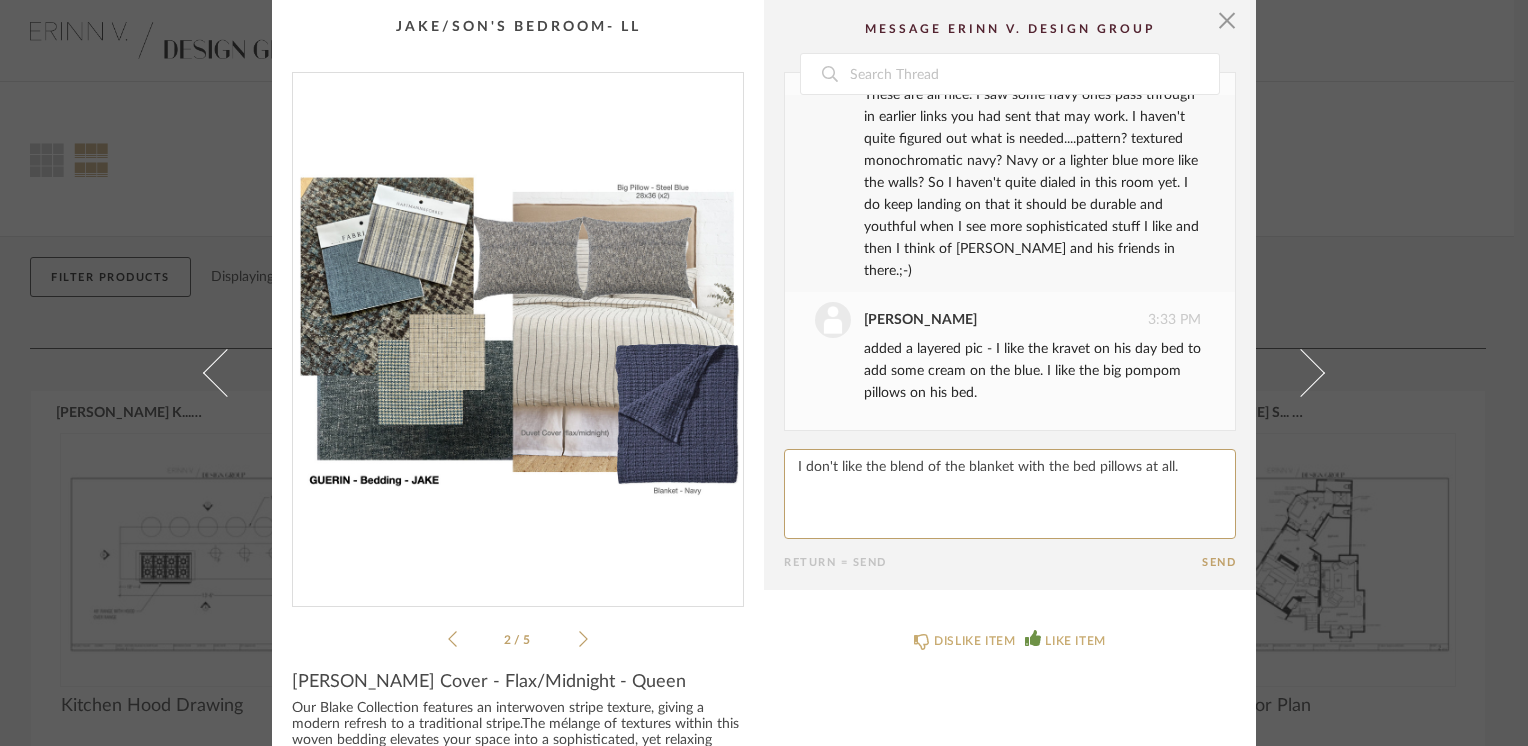 click 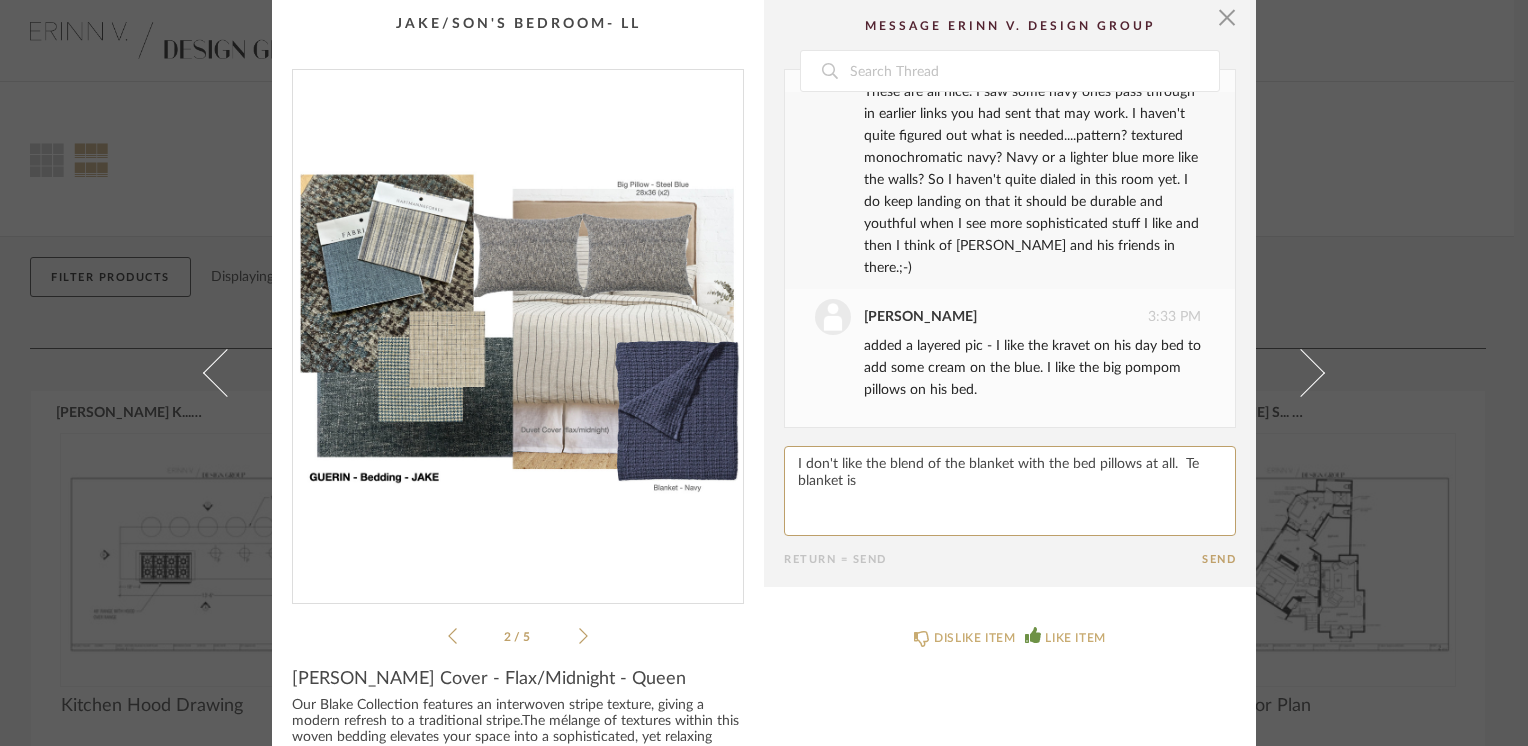 scroll, scrollTop: 0, scrollLeft: 0, axis: both 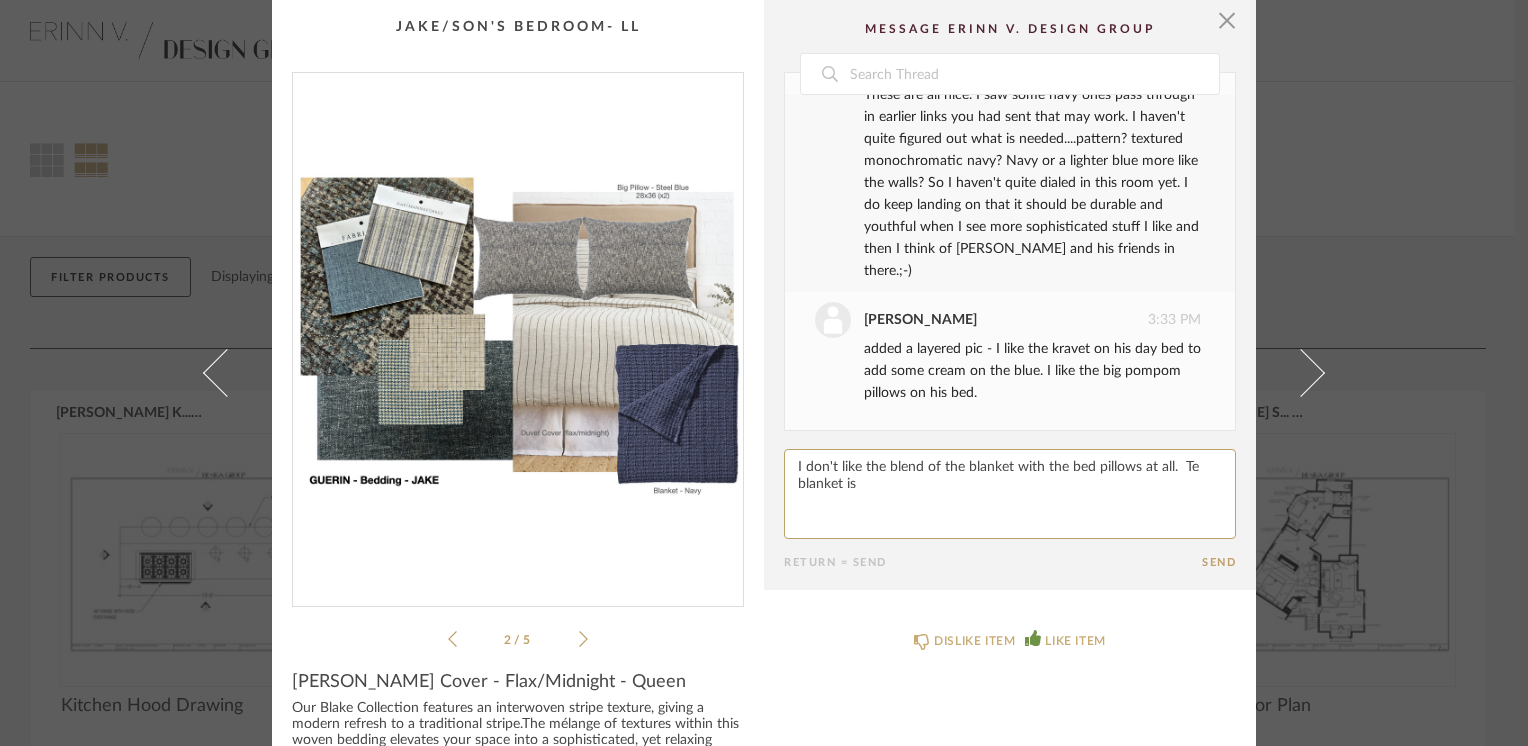 click 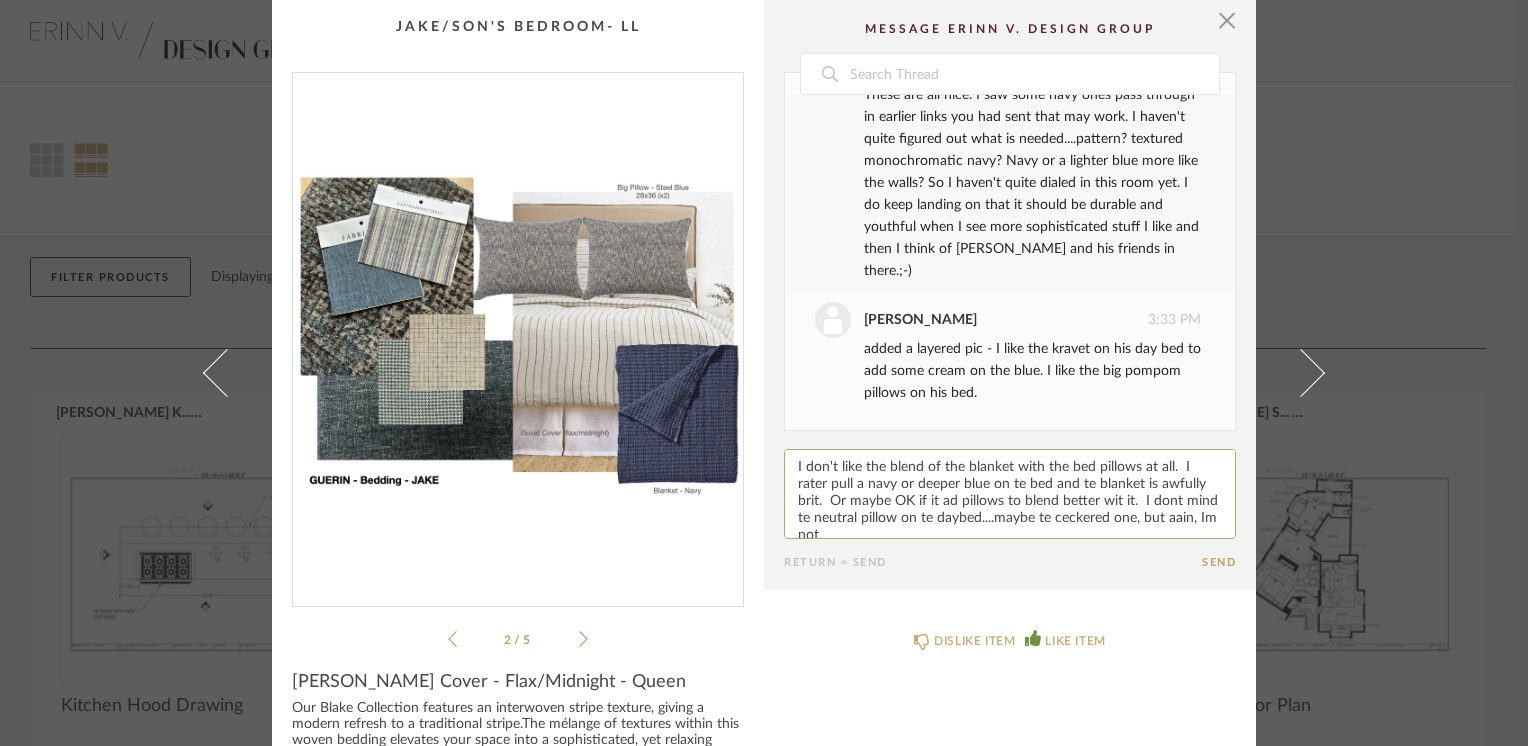 scroll, scrollTop: 3, scrollLeft: 0, axis: vertical 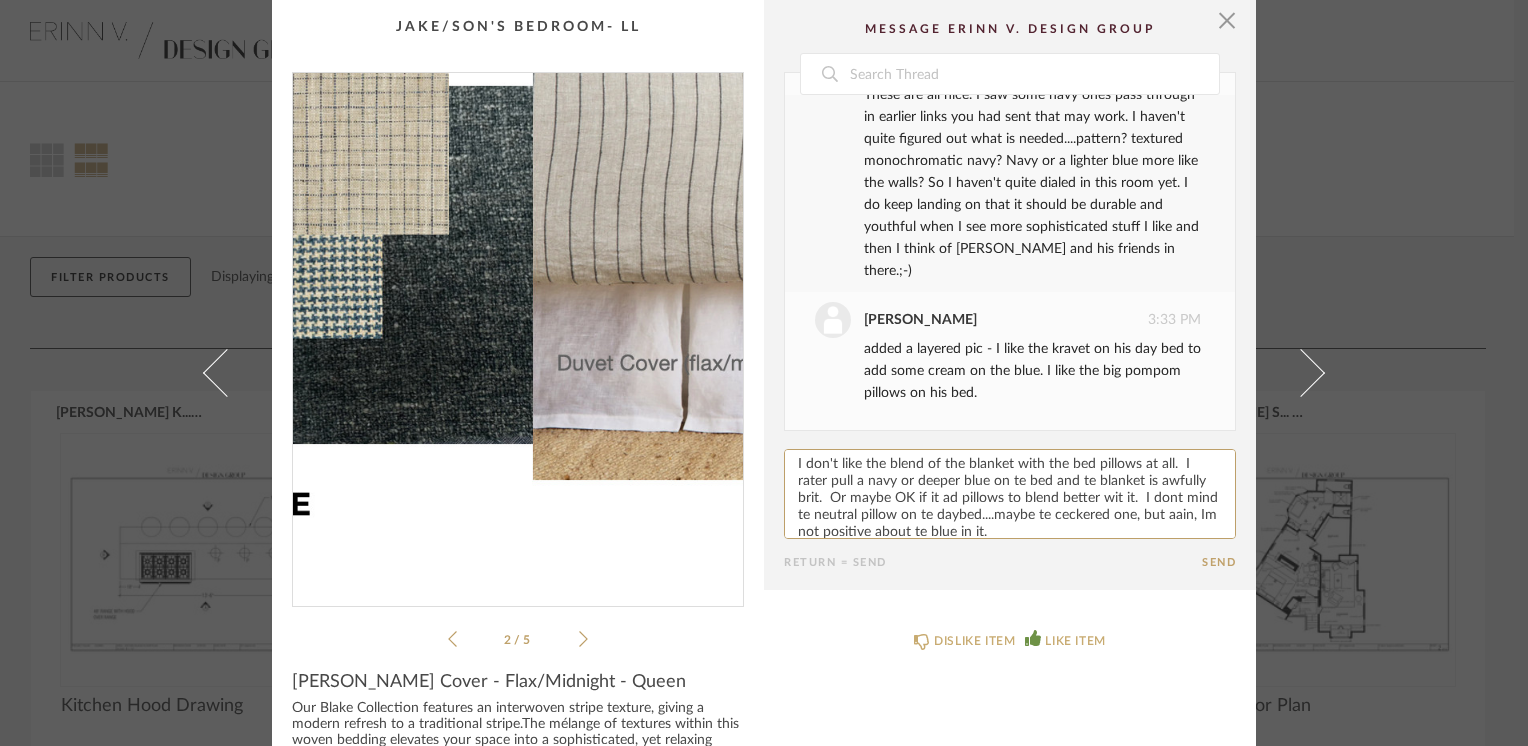 click at bounding box center (518, 331) 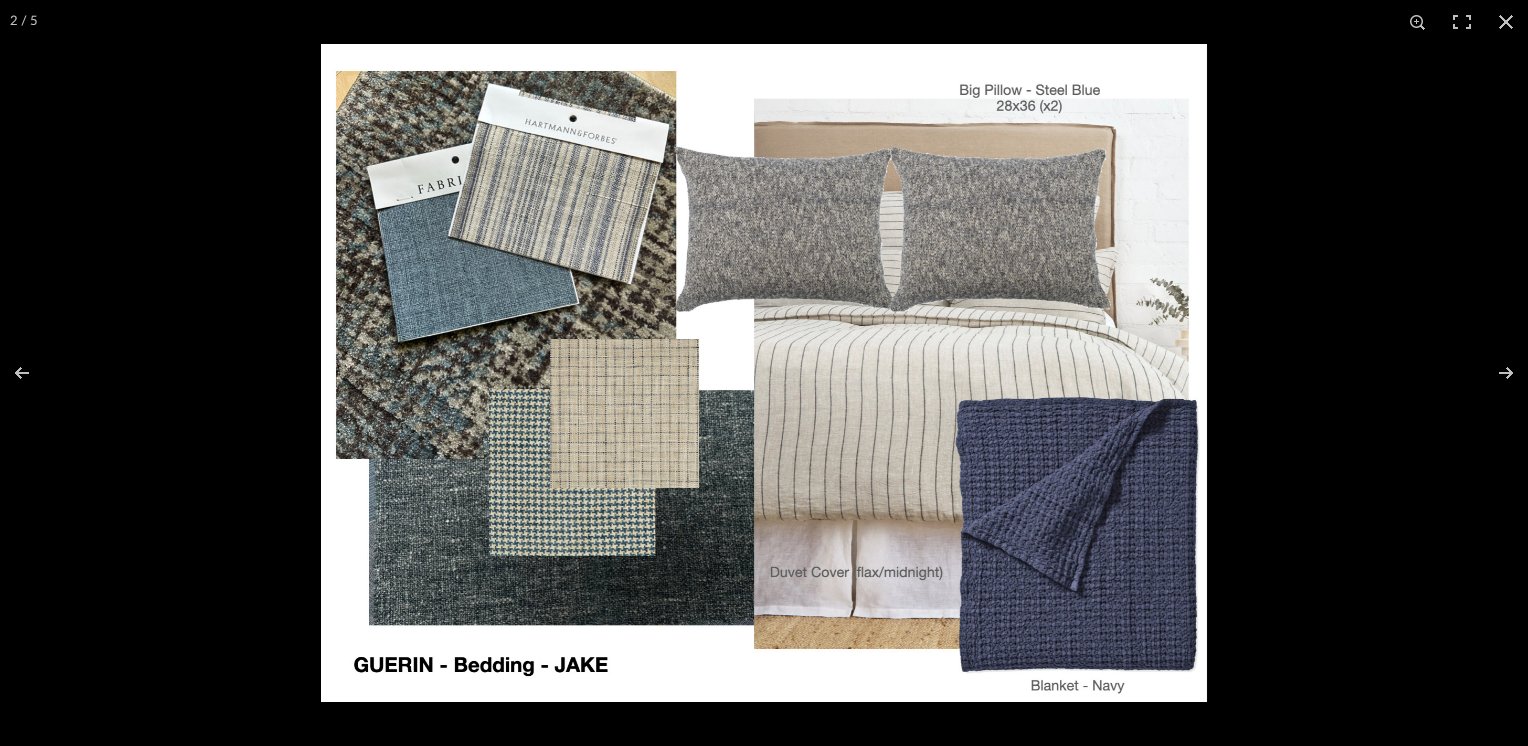 click at bounding box center (764, 373) 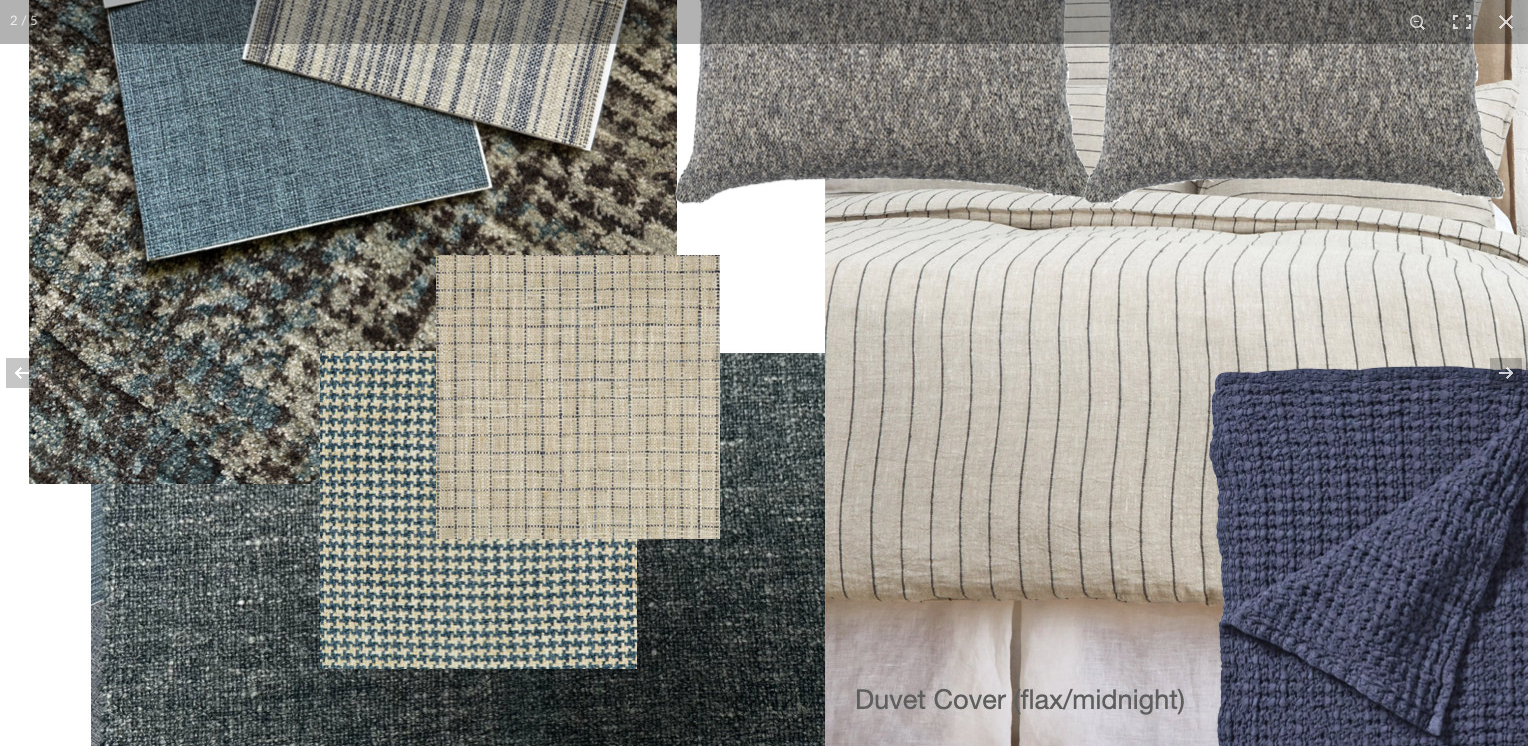 click at bounding box center [844, 320] 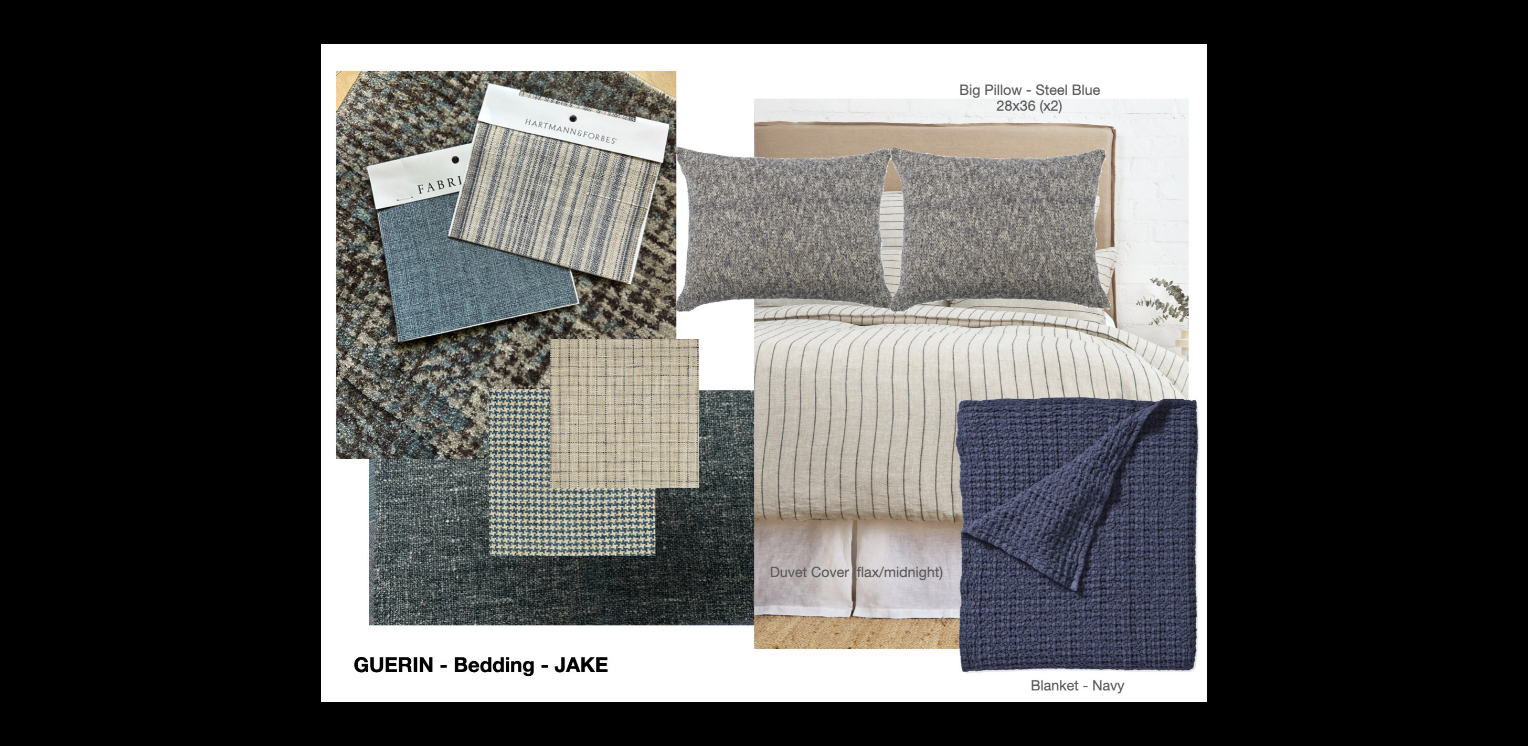 click at bounding box center (764, 373) 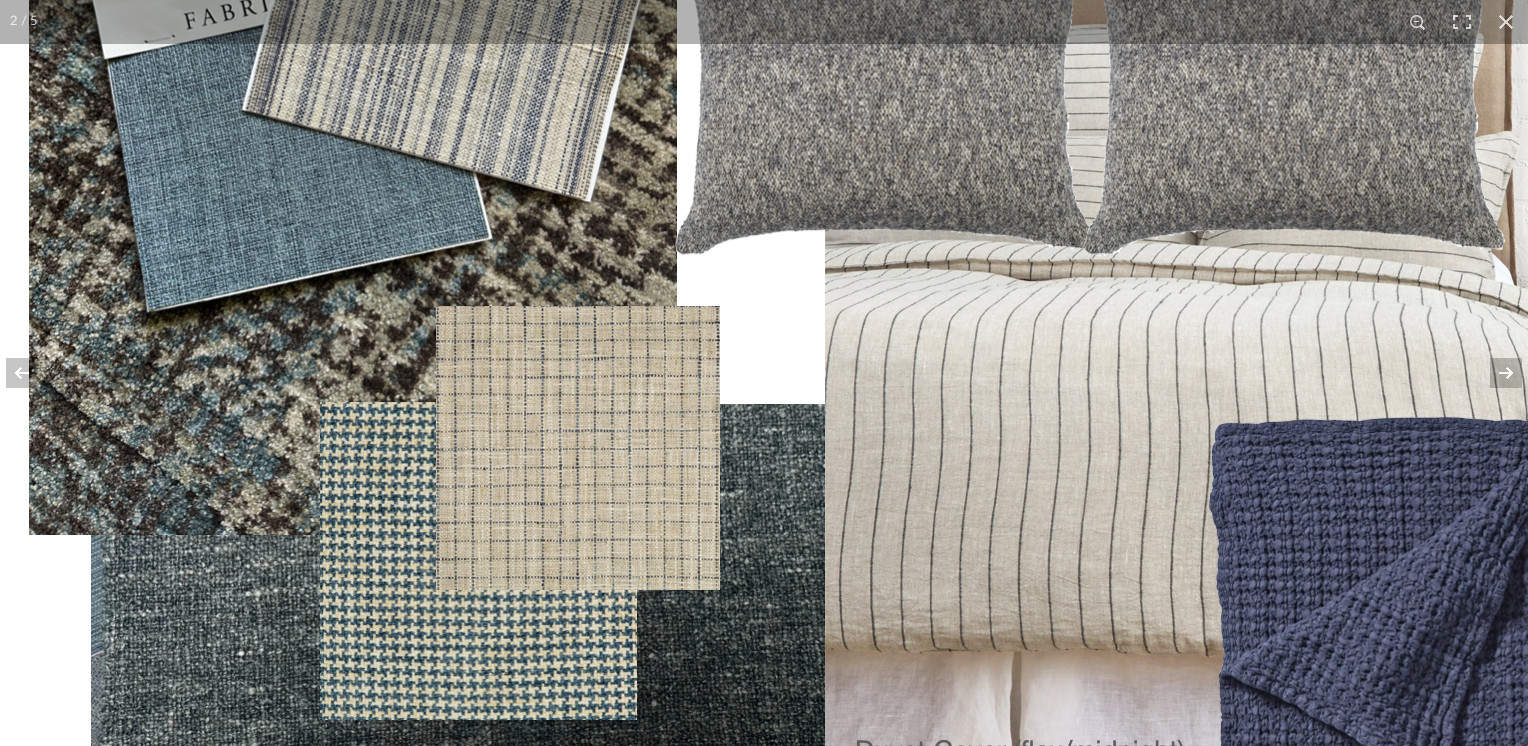 click at bounding box center (844, 371) 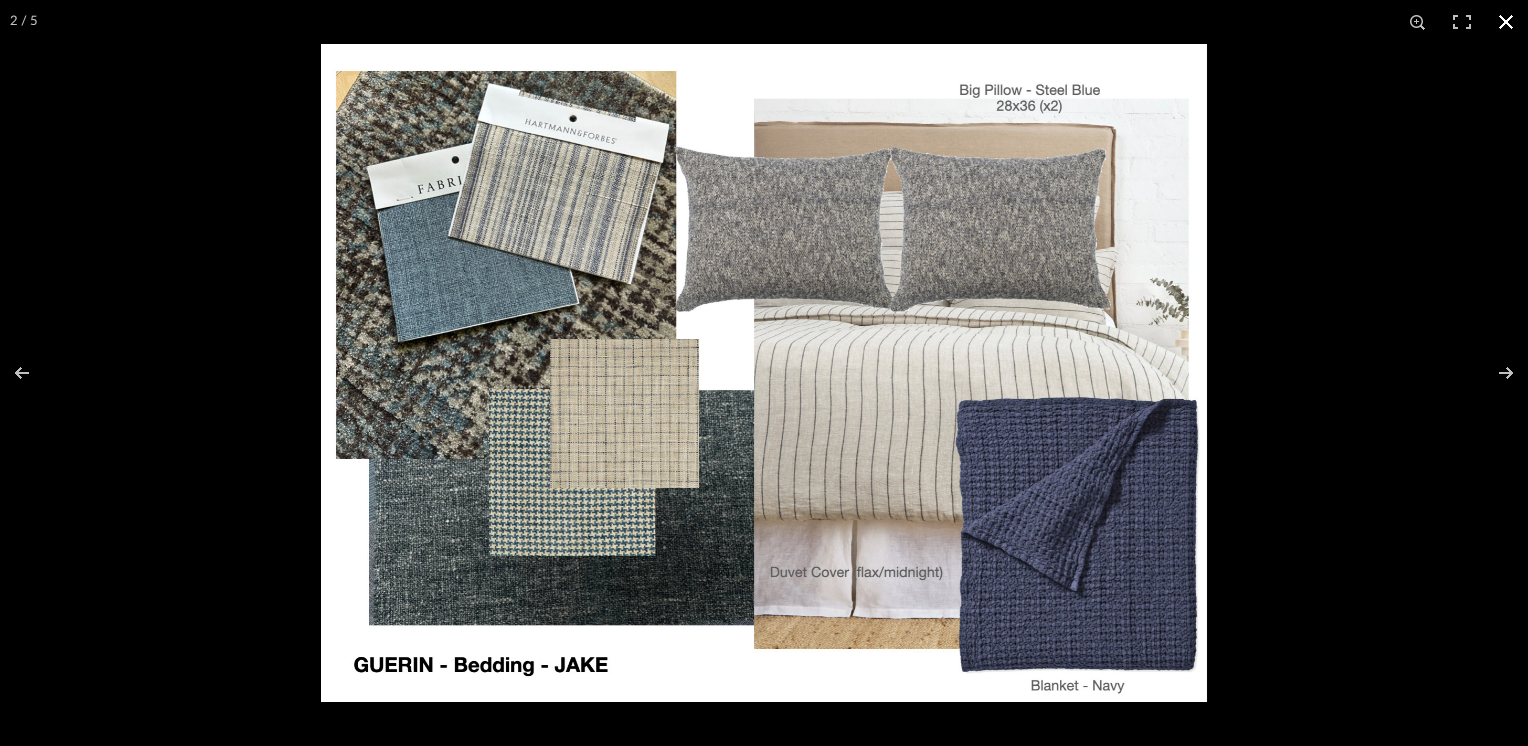click at bounding box center (1506, 22) 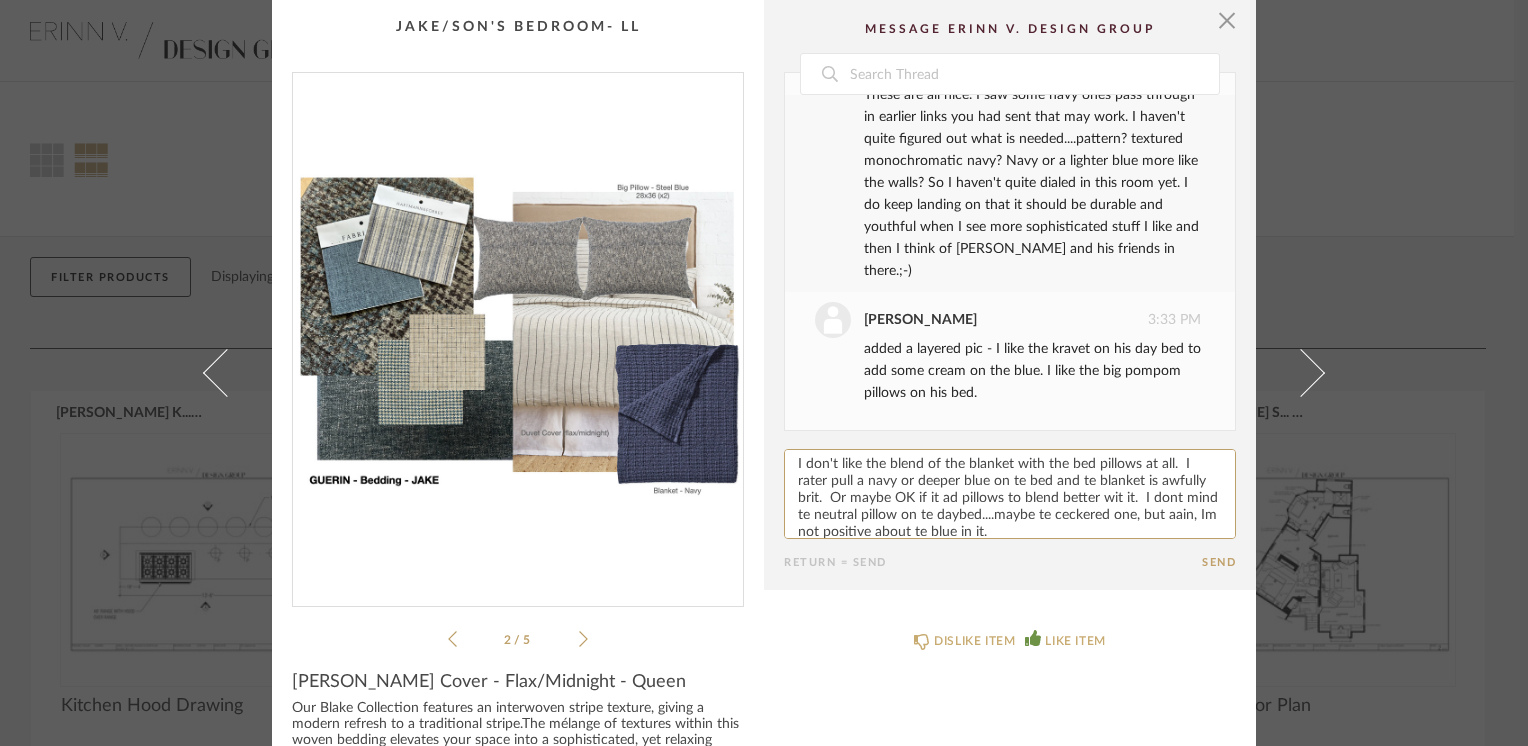 click 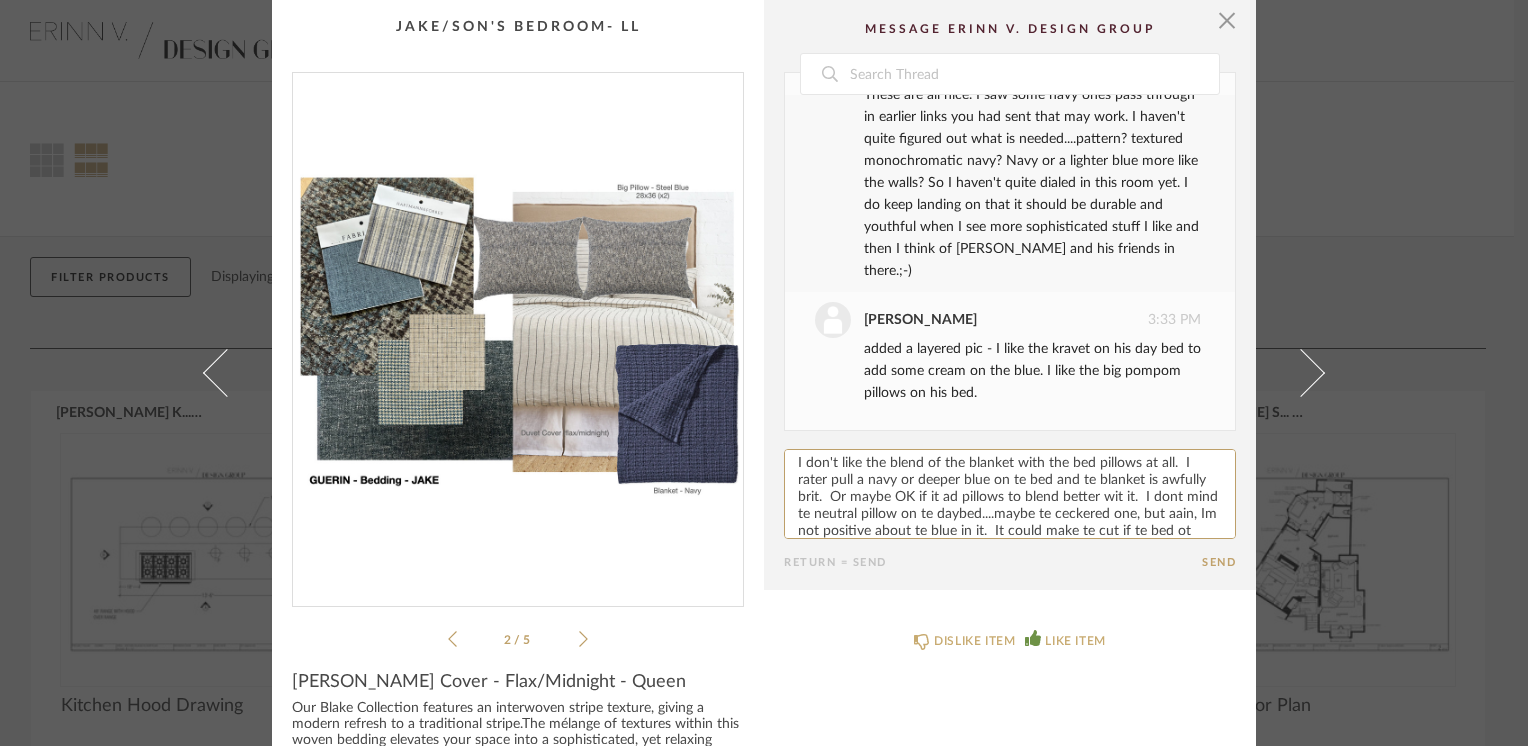 scroll, scrollTop: 0, scrollLeft: 0, axis: both 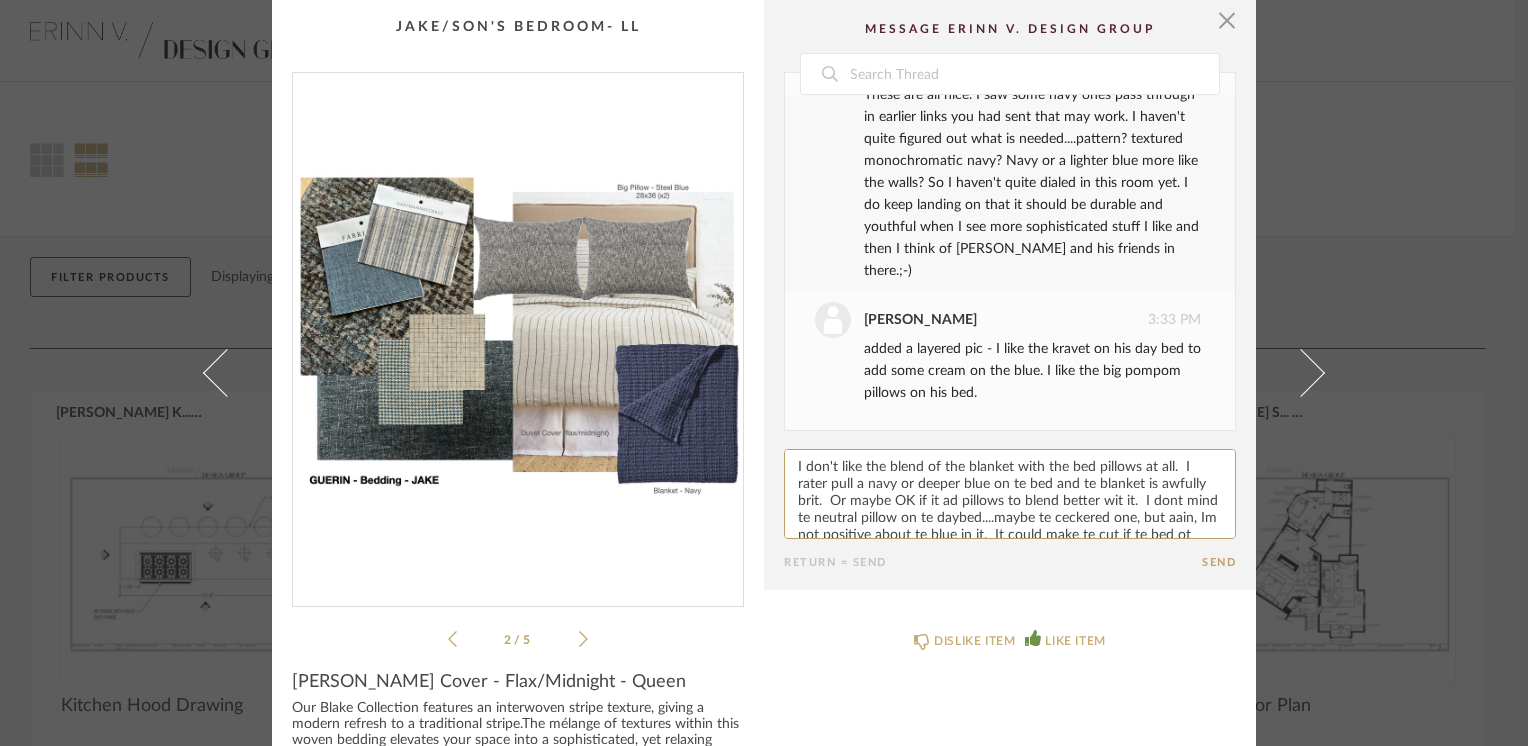 click 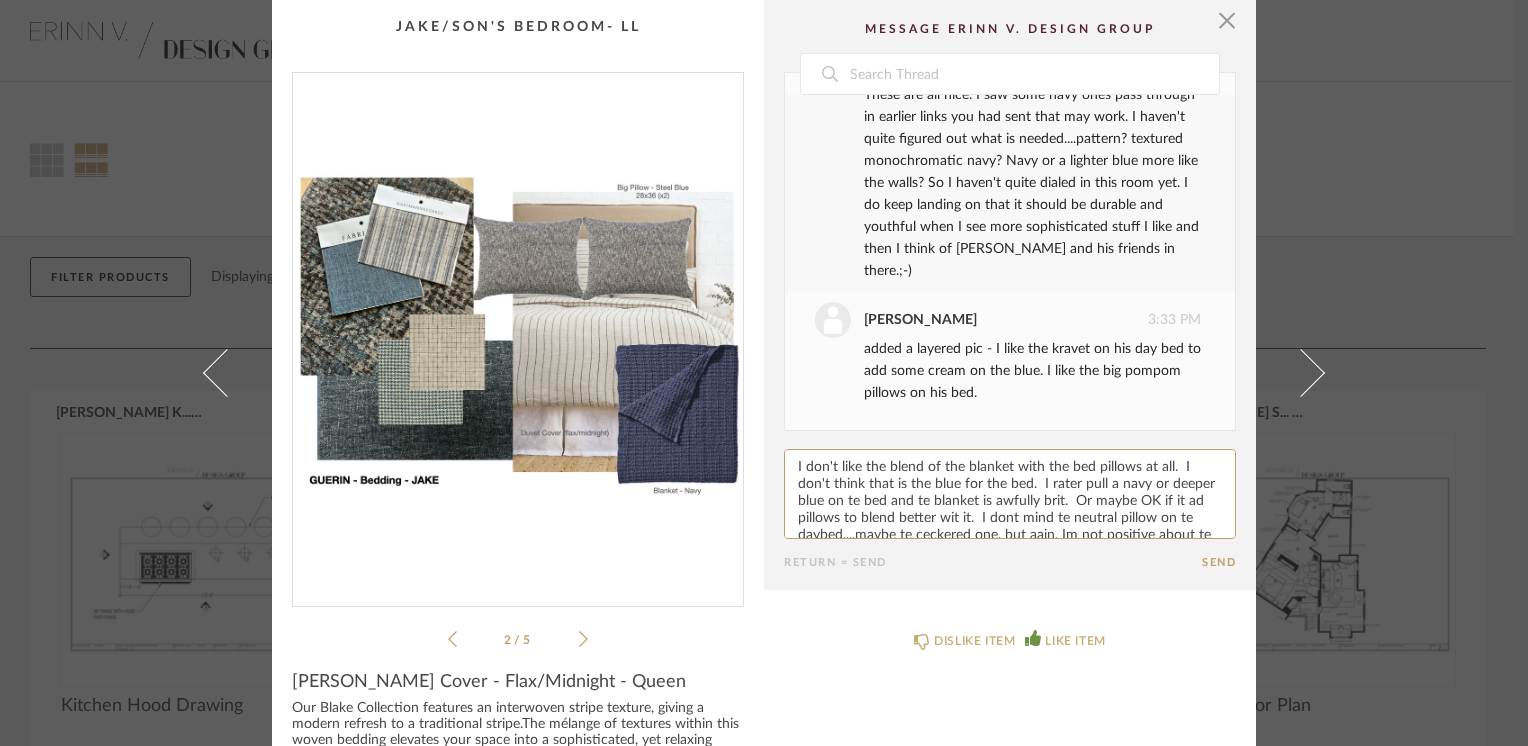 paste on "g" 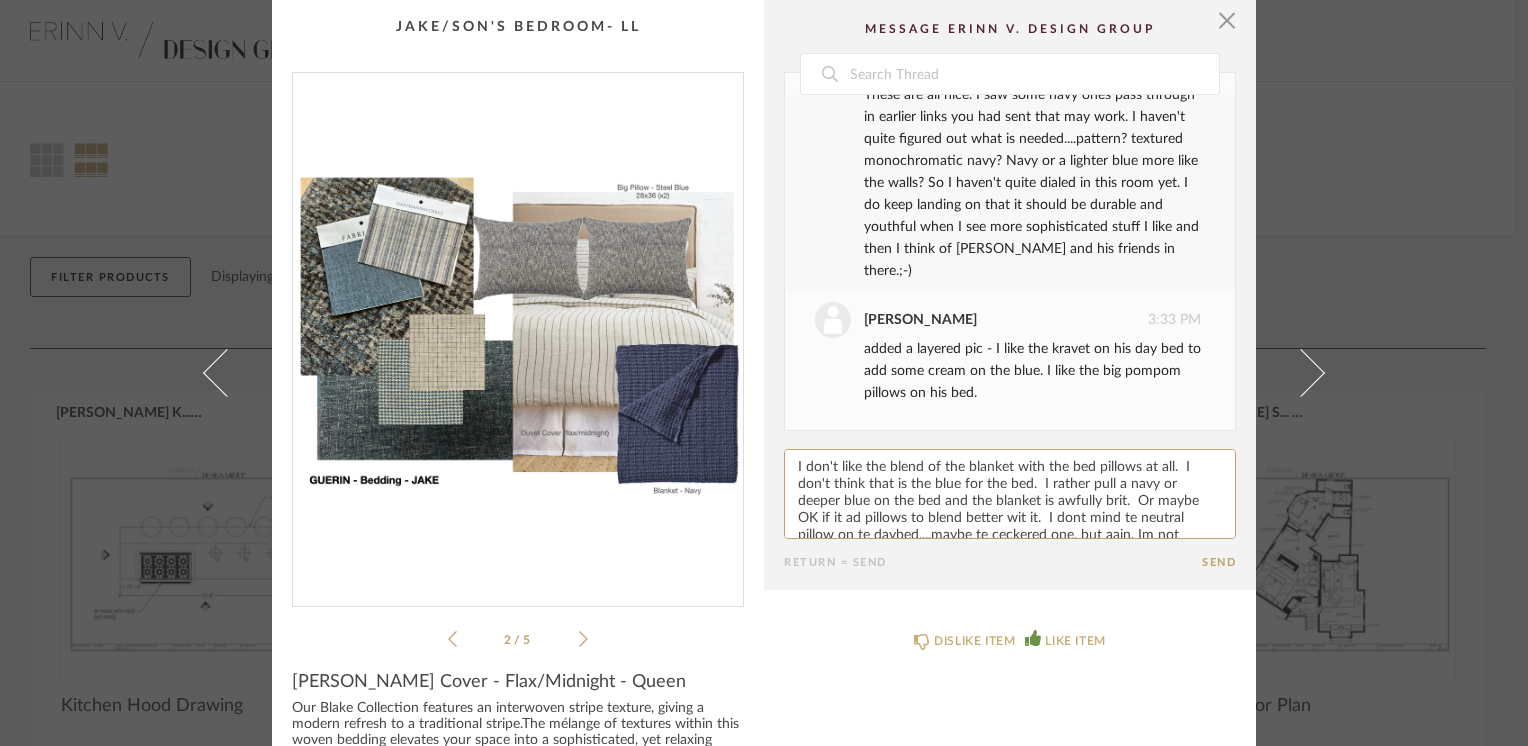 paste on "h" 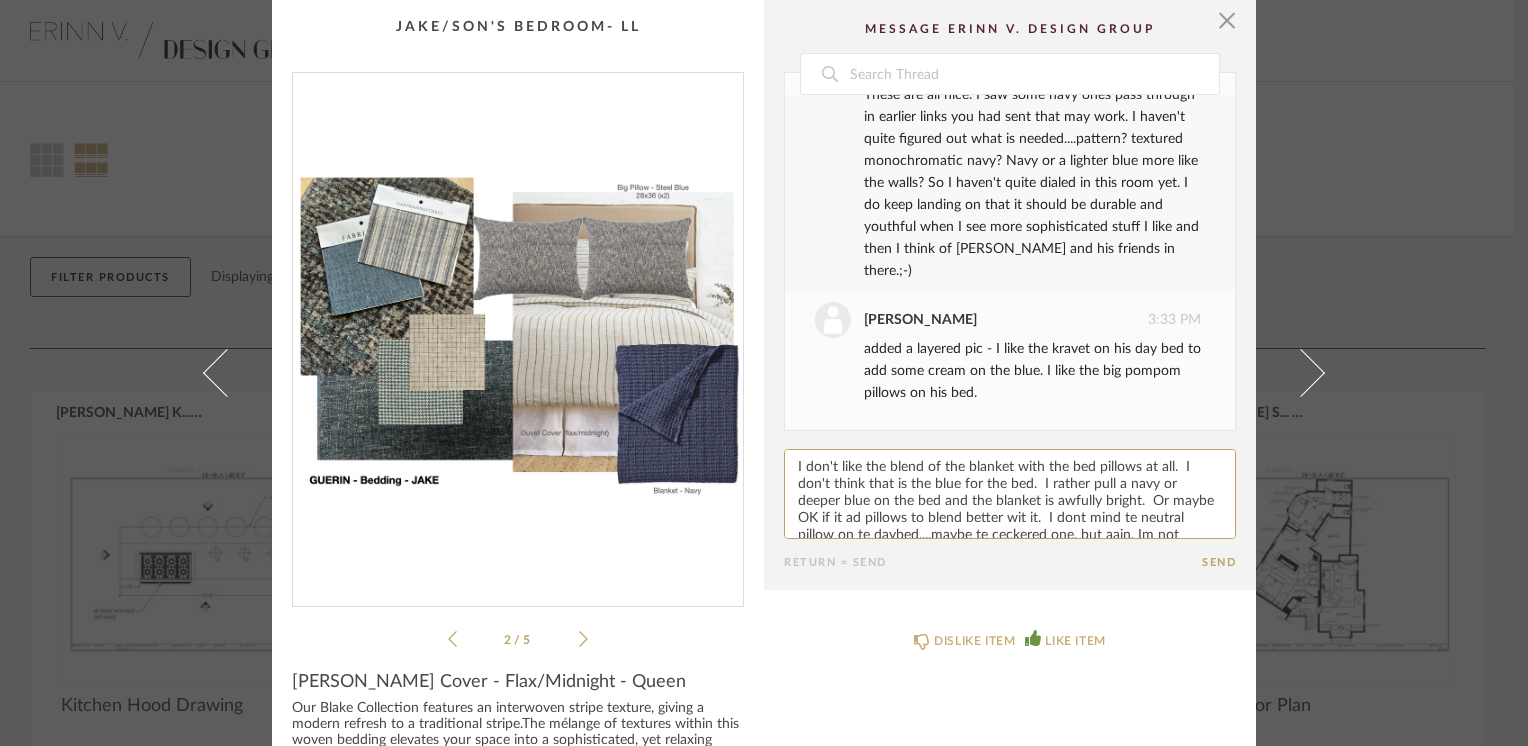 paste on "h" 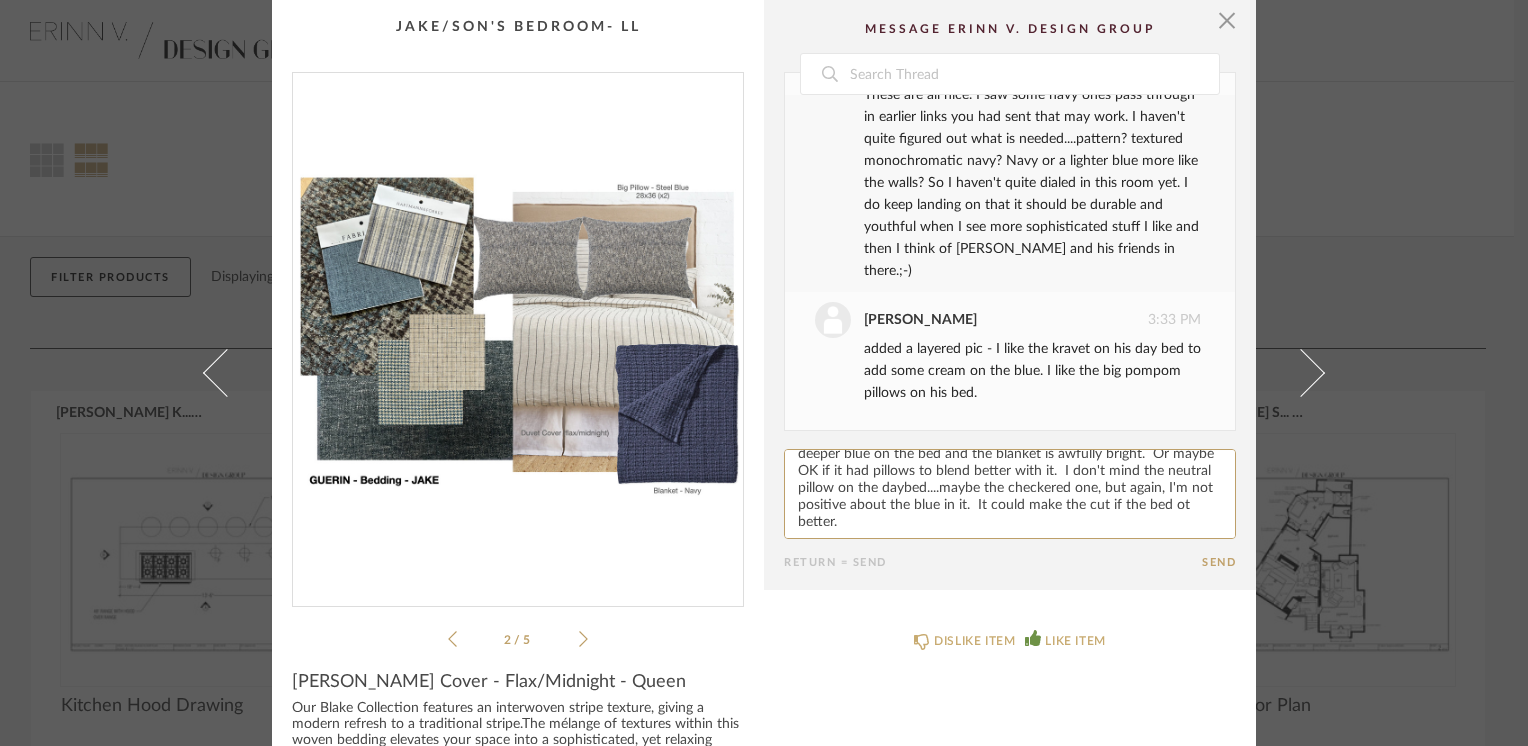scroll, scrollTop: 0, scrollLeft: 0, axis: both 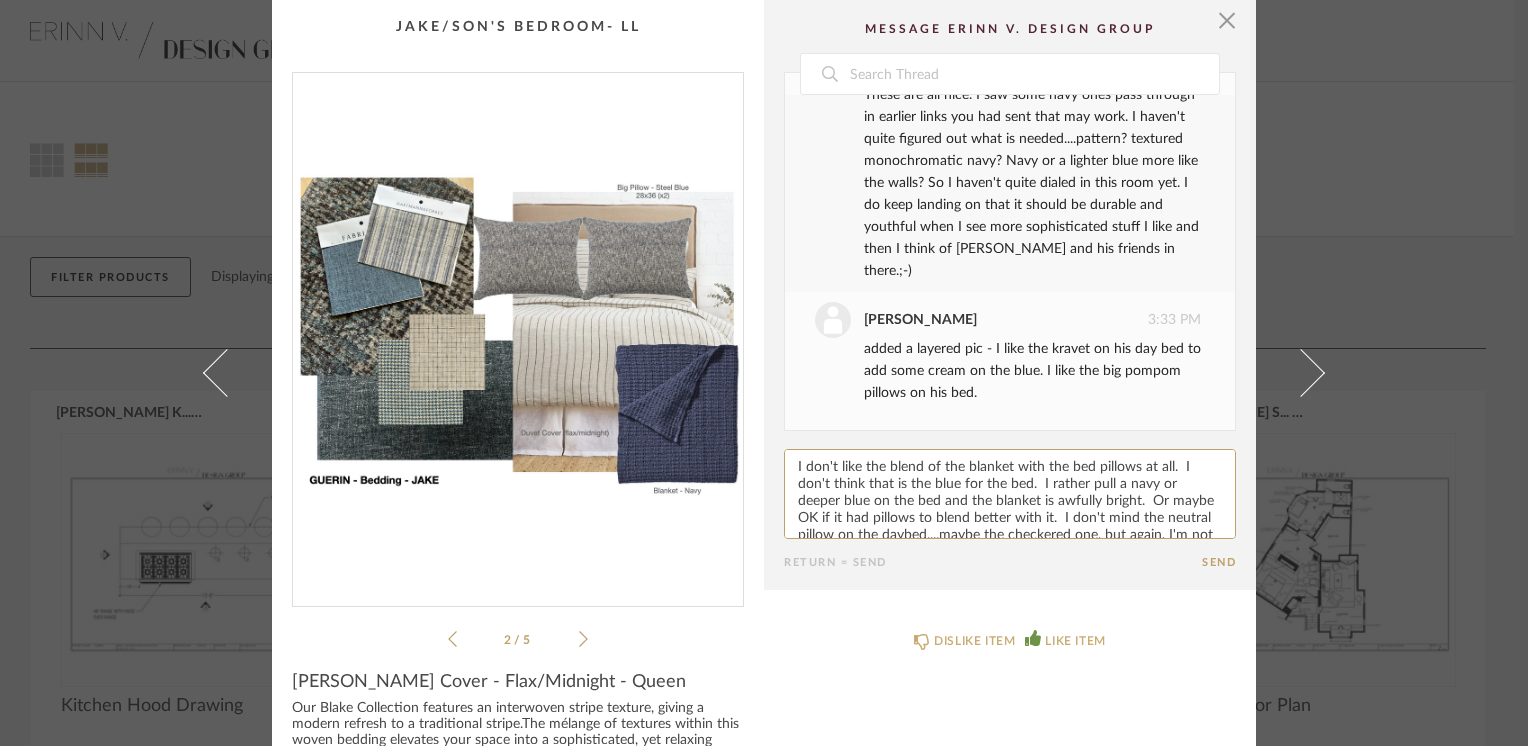 click 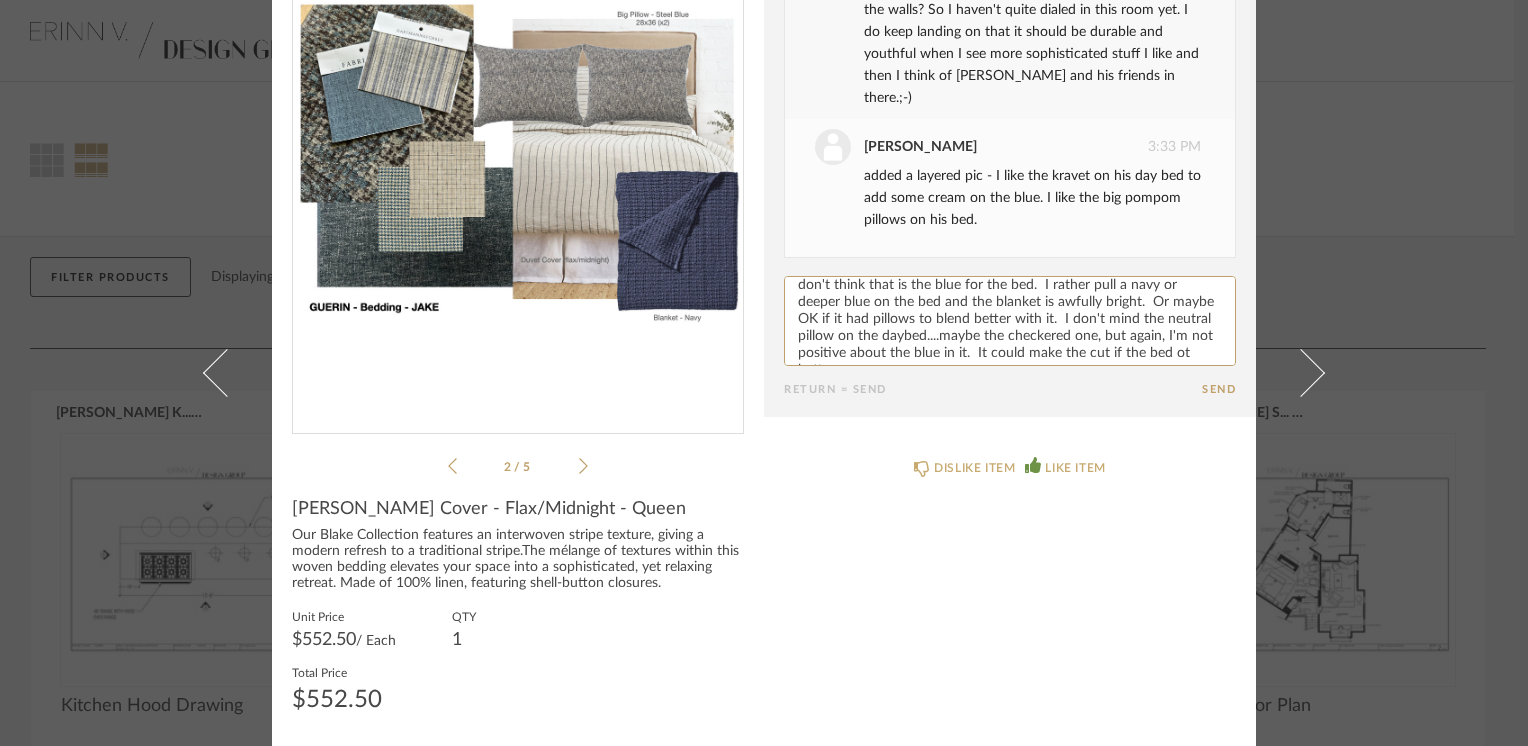 scroll, scrollTop: 47, scrollLeft: 0, axis: vertical 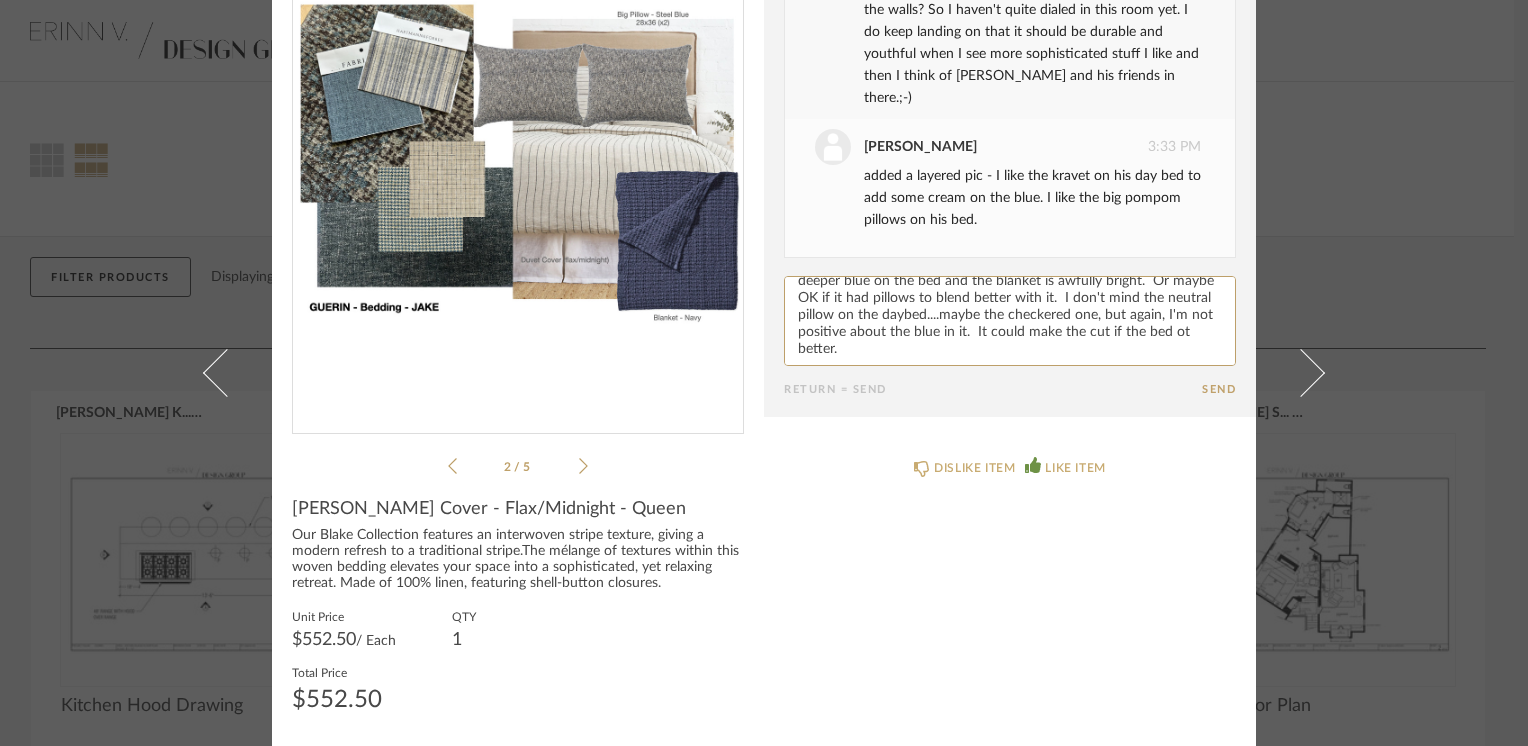 paste on "g" 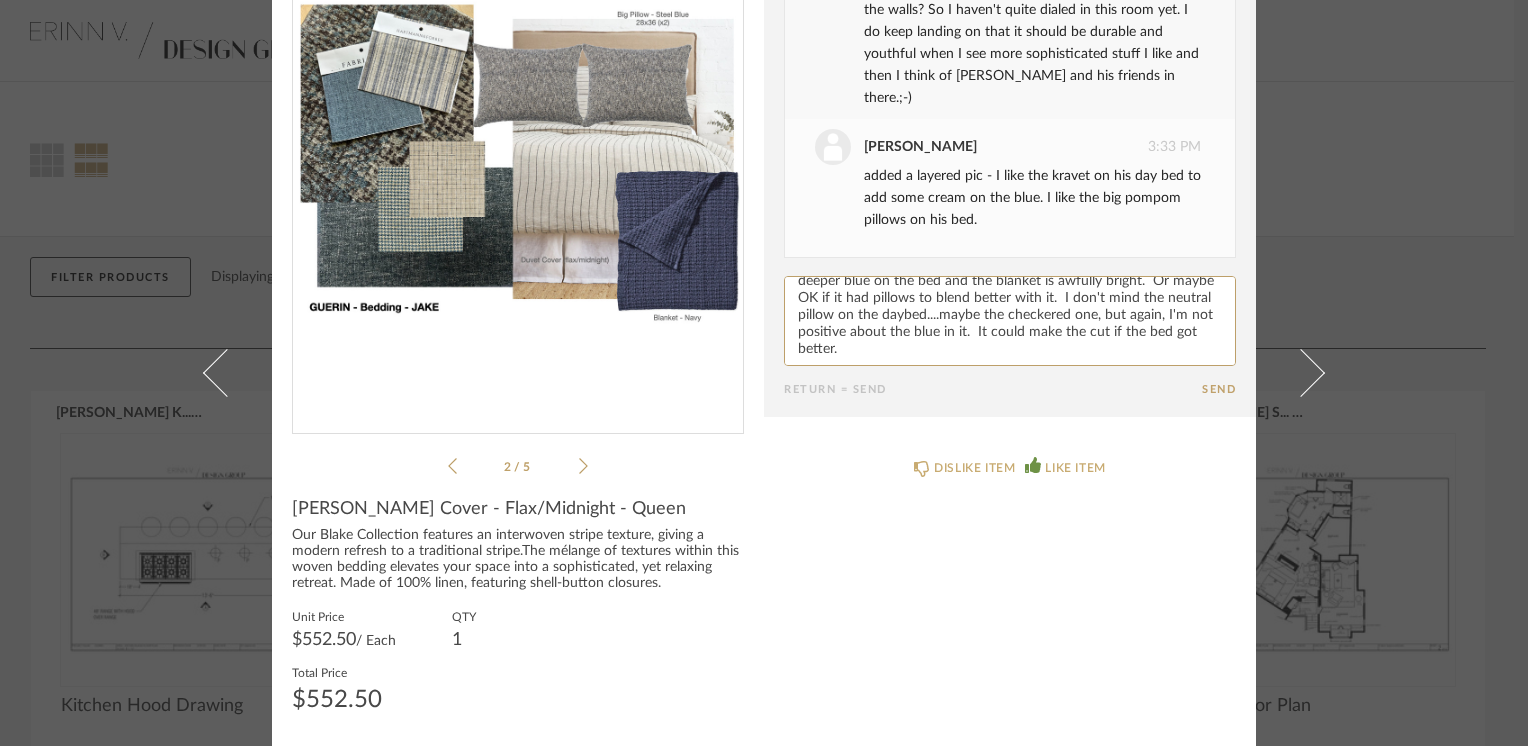 type on "I don't like the blend of the blanket with the bed pillows at all.  I don't think that is the blue for the bed.  I rather pull a navy or deeper blue on the bed and the blanket is awfully bright.  Or maybe OK if it had pillows to blend better with it.  I don't mind the neutral pillow on the daybed....maybe the checkered one, but again, I'm not positive about the blue in it.  It could make the cut if the bed got better." 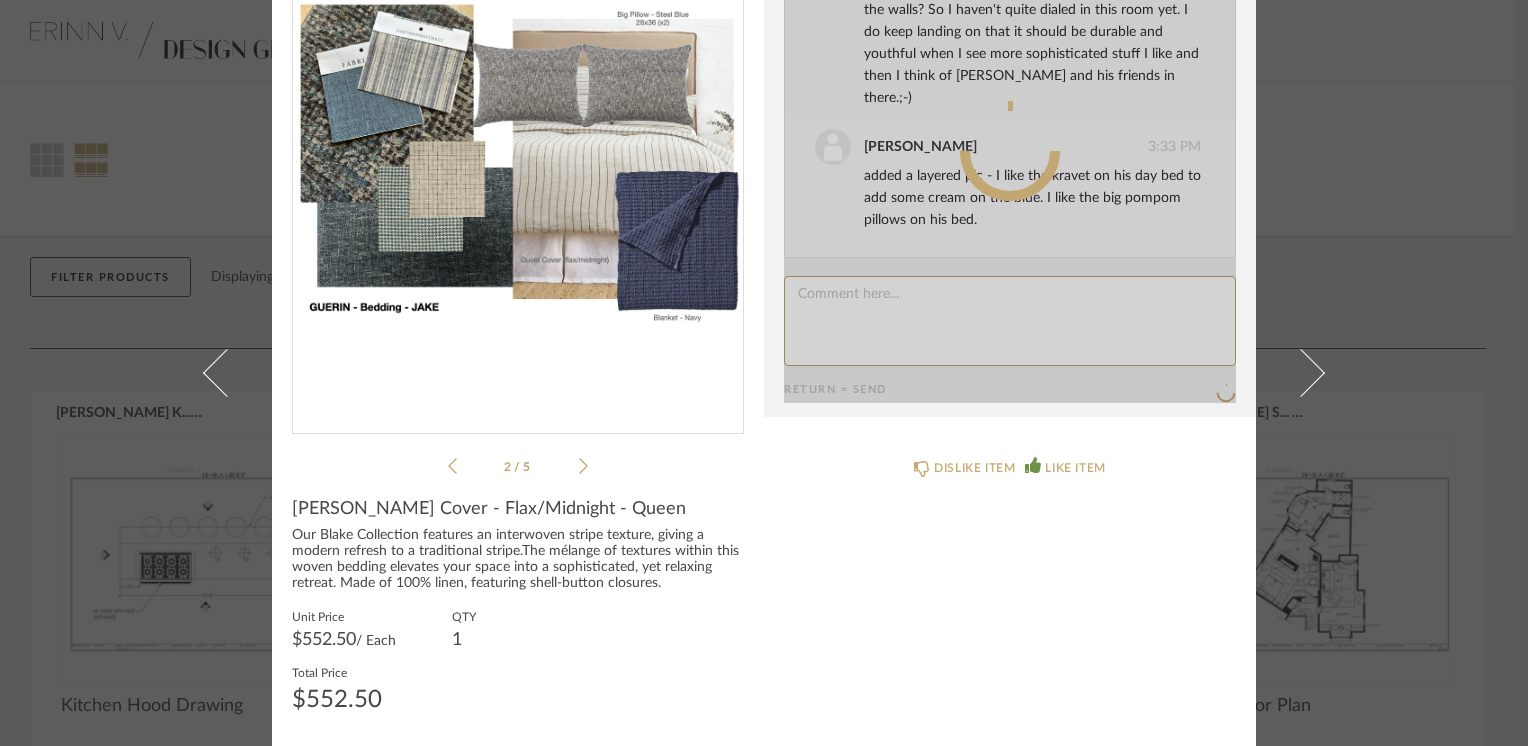 scroll, scrollTop: 0, scrollLeft: 0, axis: both 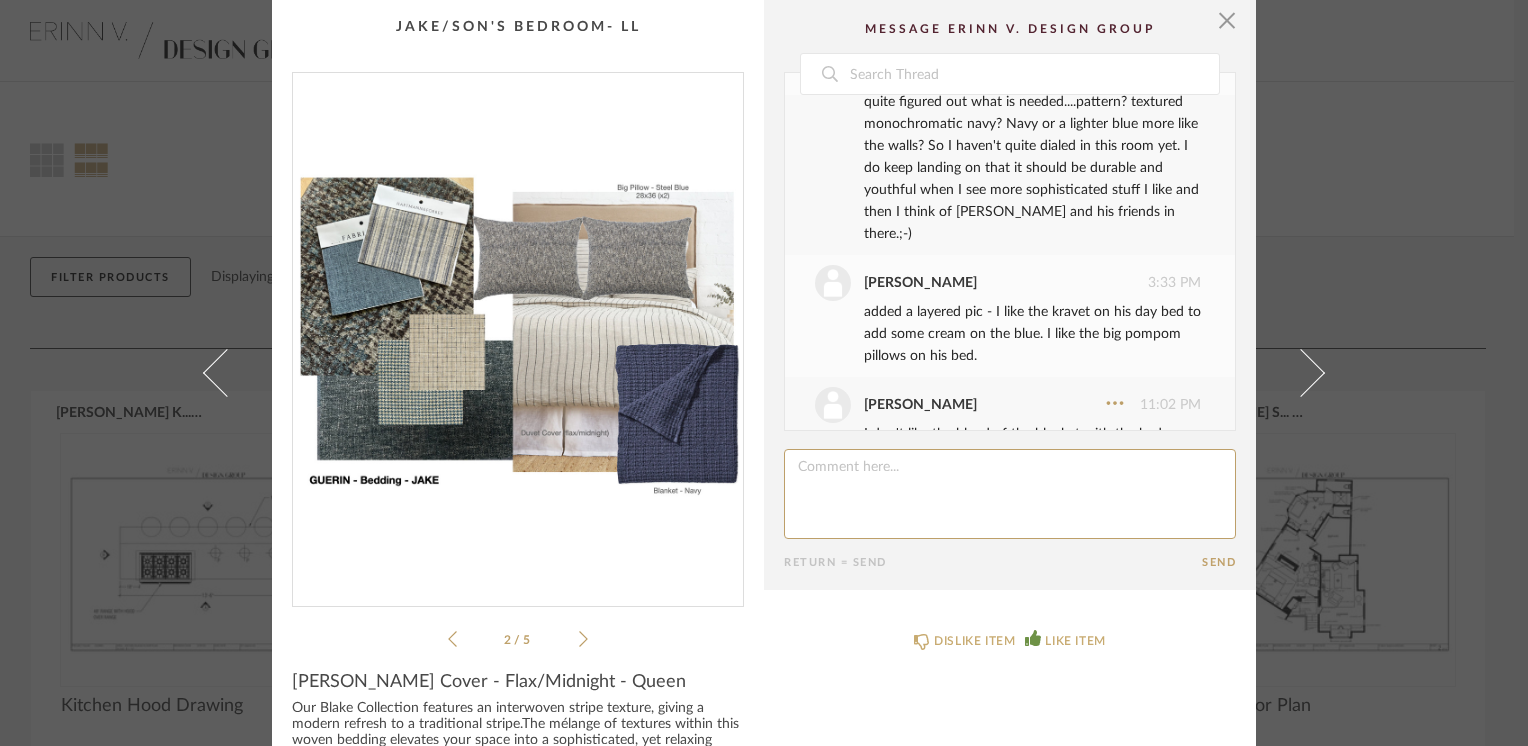 click on "[URL][DOMAIN_NAME]" at bounding box center [978, -75] 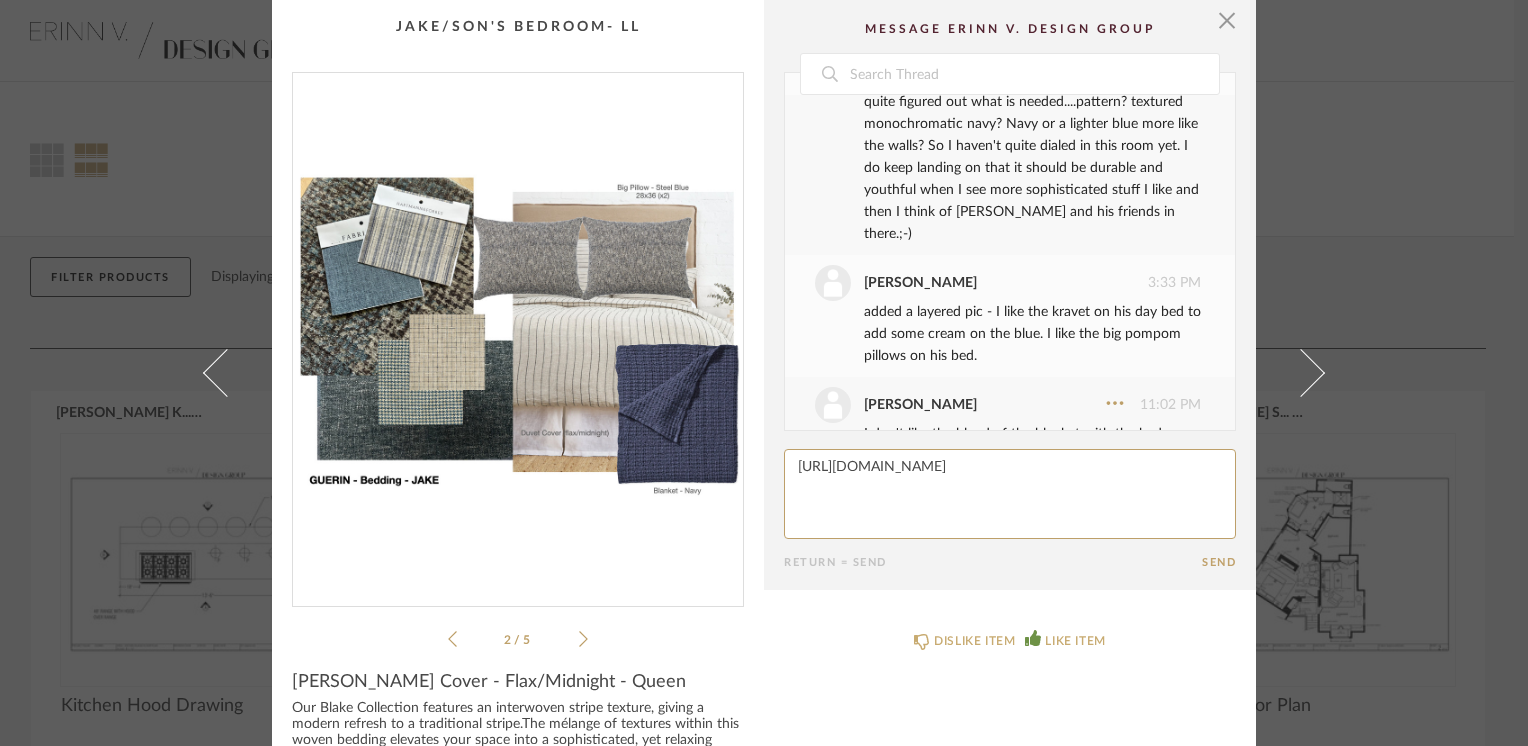 click 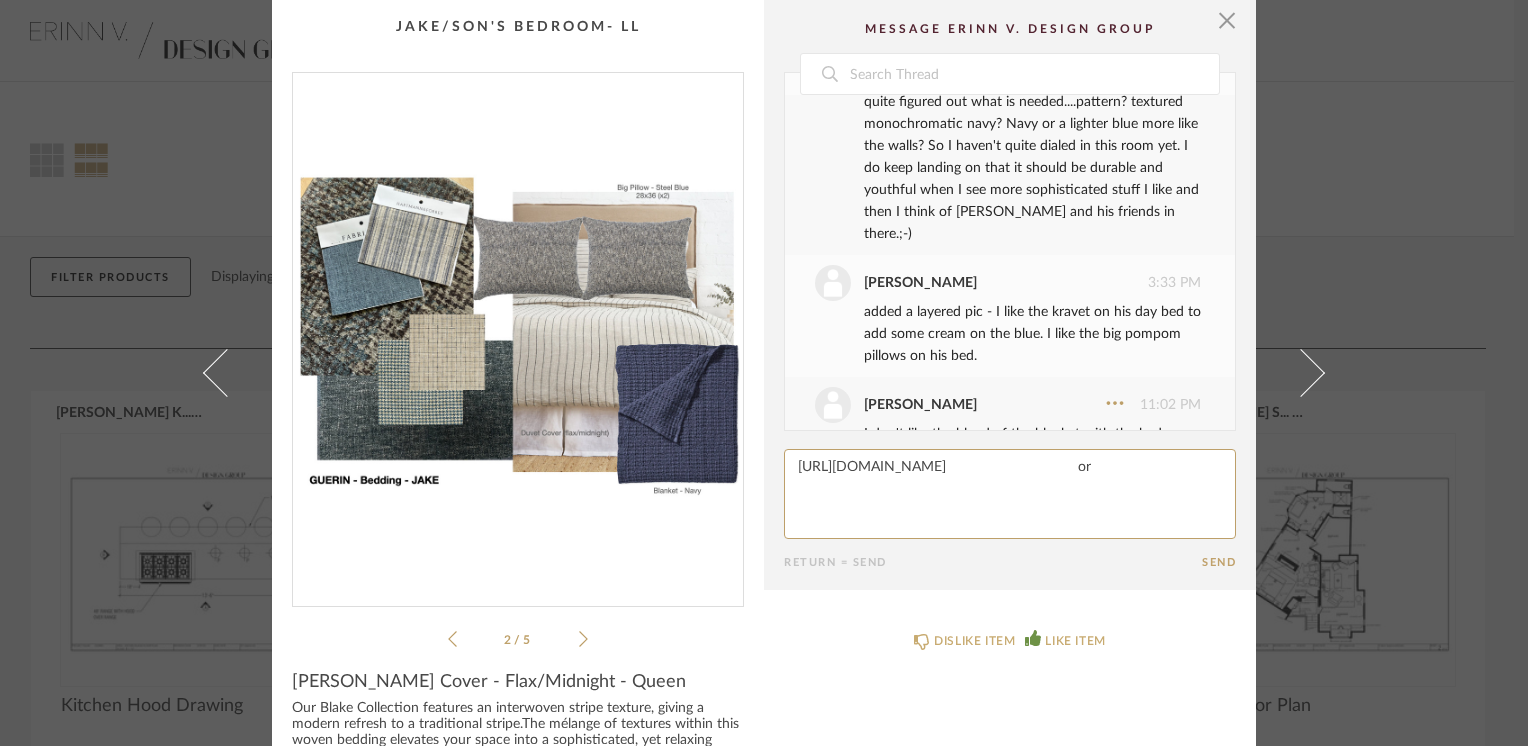 paste on "[URL][DOMAIN_NAME]" 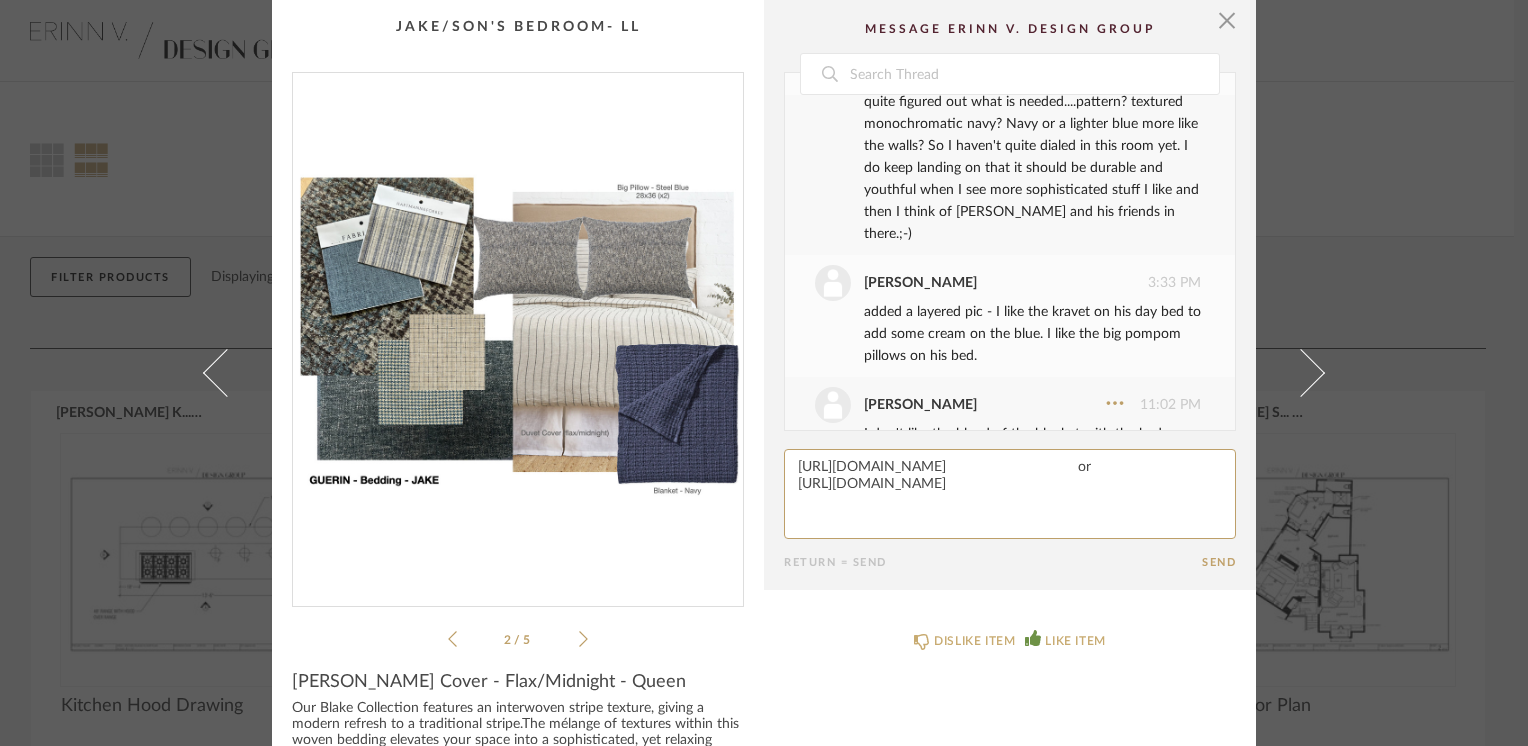 scroll, scrollTop: 20, scrollLeft: 0, axis: vertical 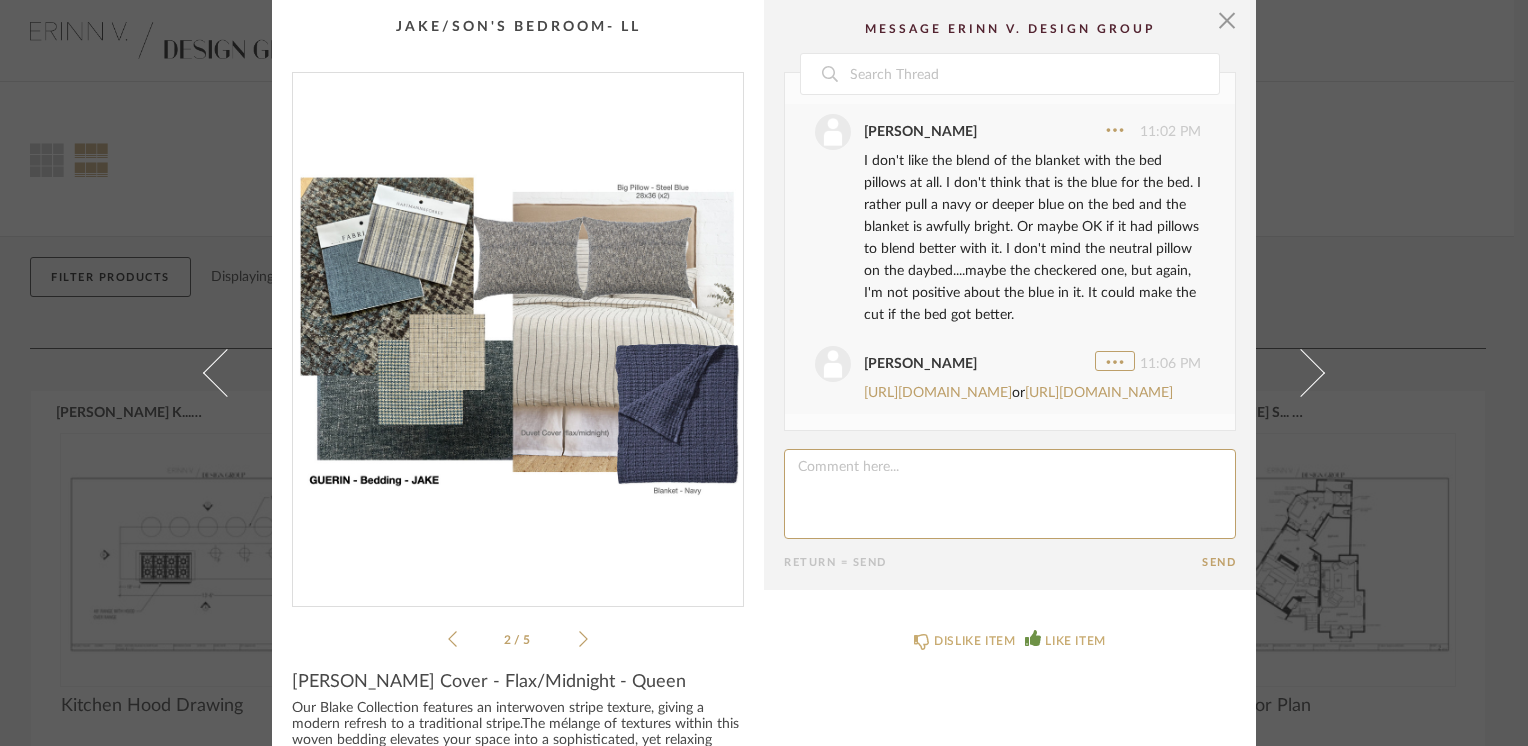 click 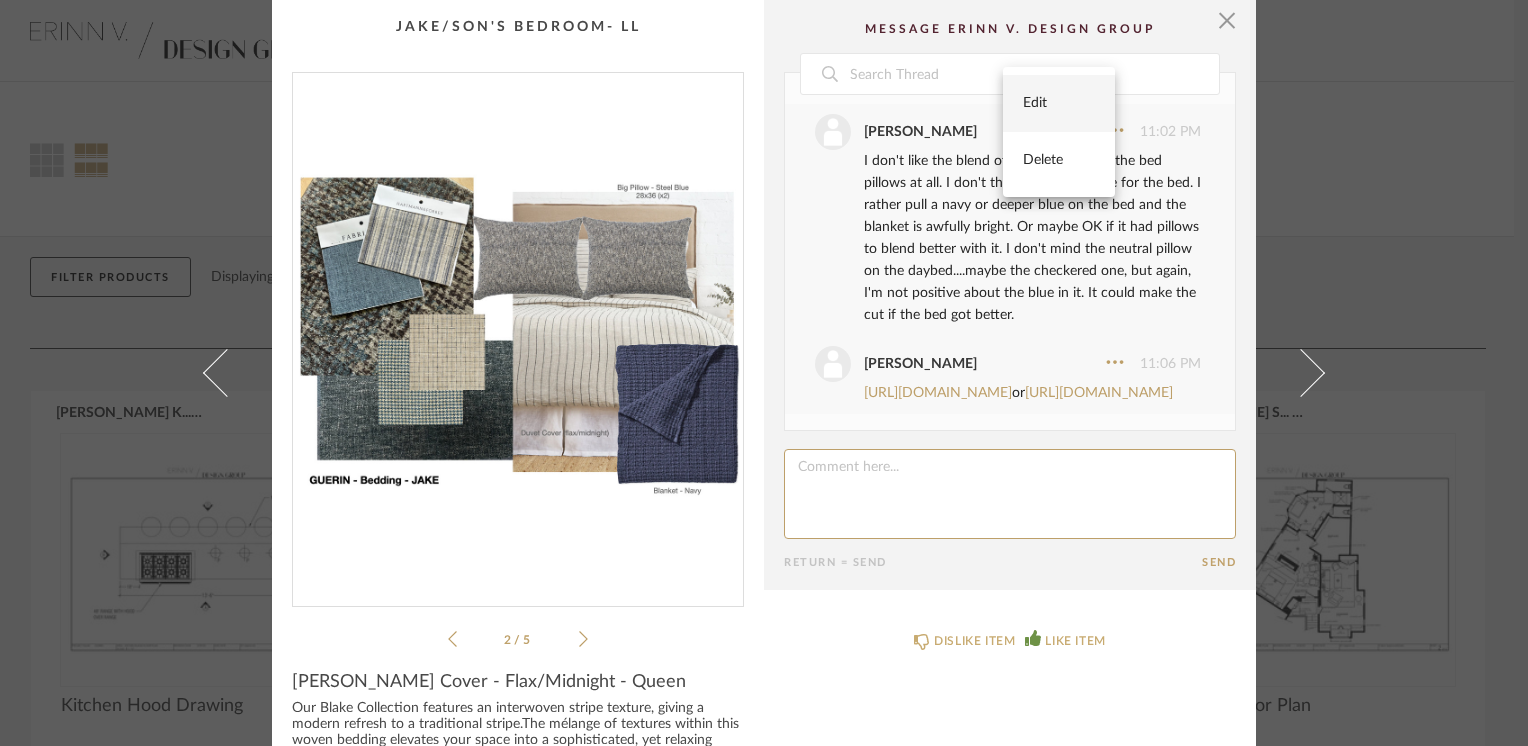 click on "Edit" at bounding box center [1059, 103] 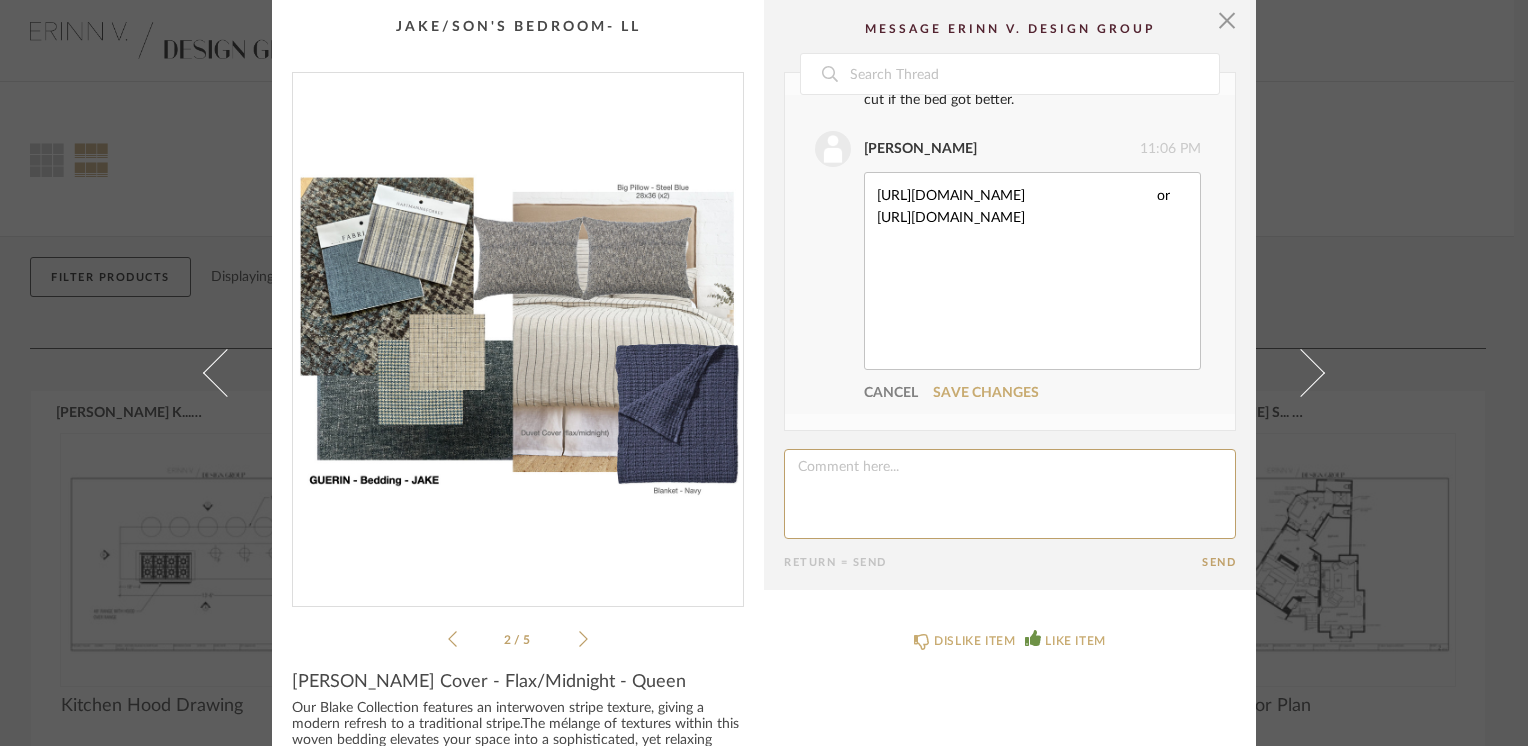 scroll, scrollTop: 3569, scrollLeft: 0, axis: vertical 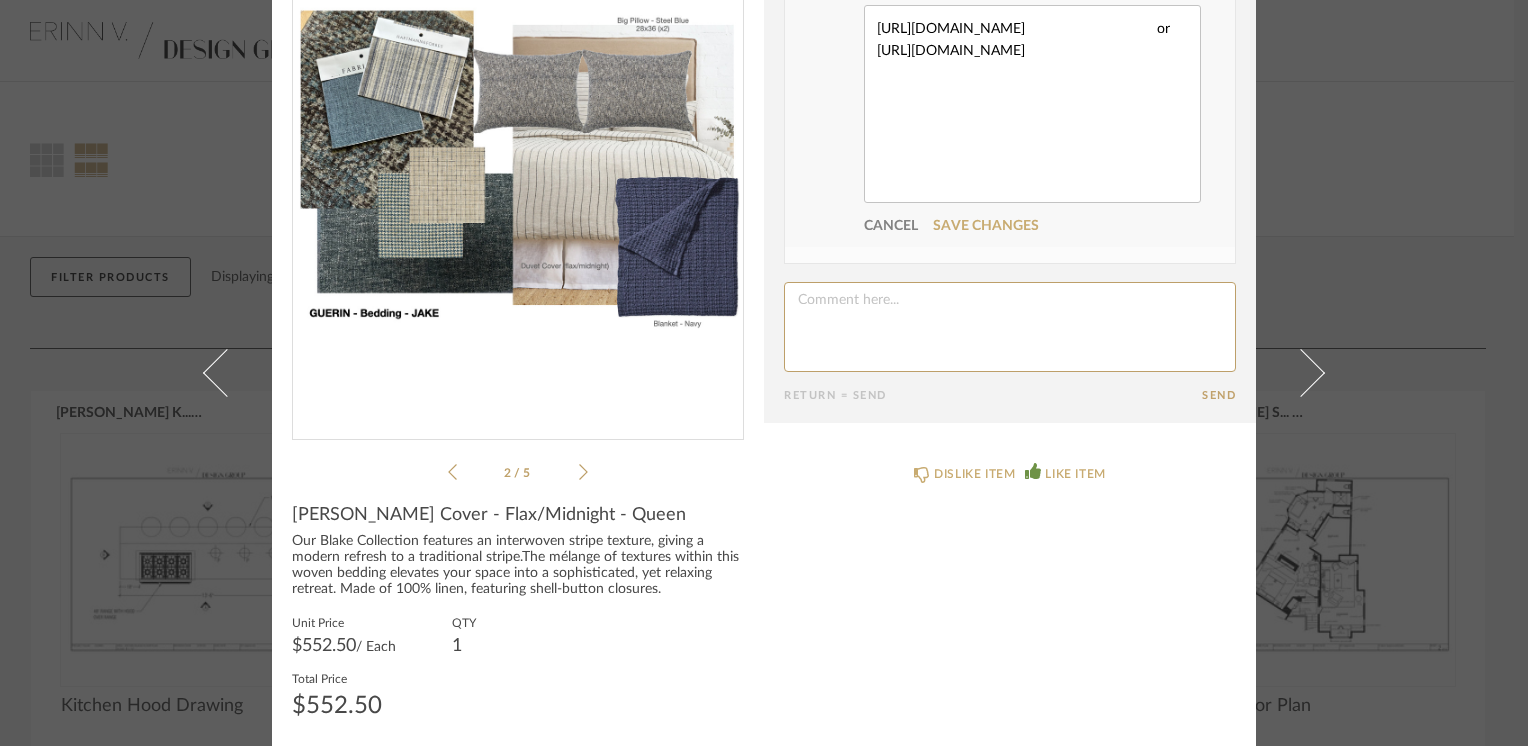 click on "https://www.kravet.com/lz-30412-34?queryID=b7cf28058e13c20a0f365bfcc62ccfd0&objectID=622539&indexName=kravet_production_kravet_us_products                                 or                                         https://www.kravet.com/35515-505?queryID=a25fbcc337aad4eba3bdb0dce18326c0&objectID=212359&indexName=kravet_production_kravet_us_products" at bounding box center [1032, 104] 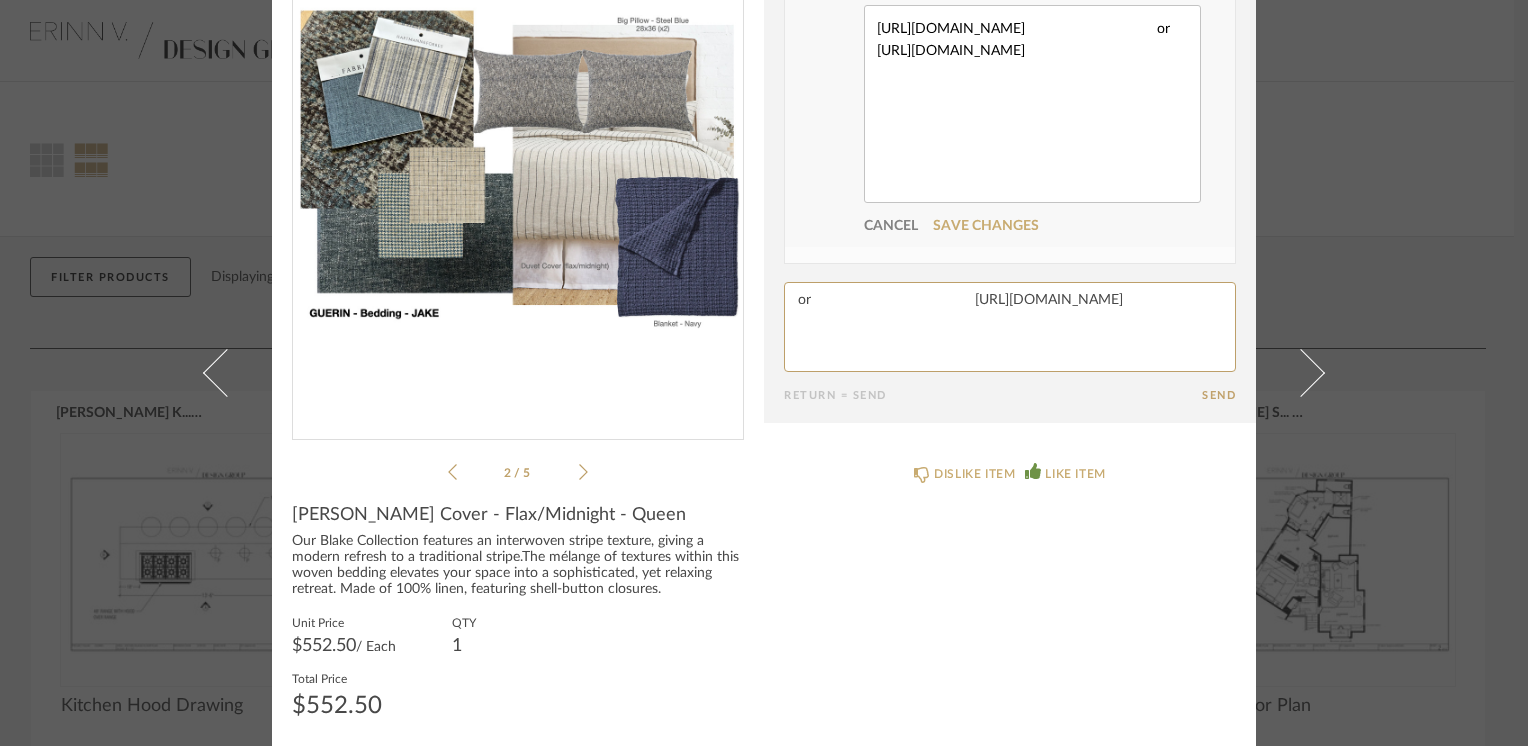 scroll, scrollTop: 3369, scrollLeft: 0, axis: vertical 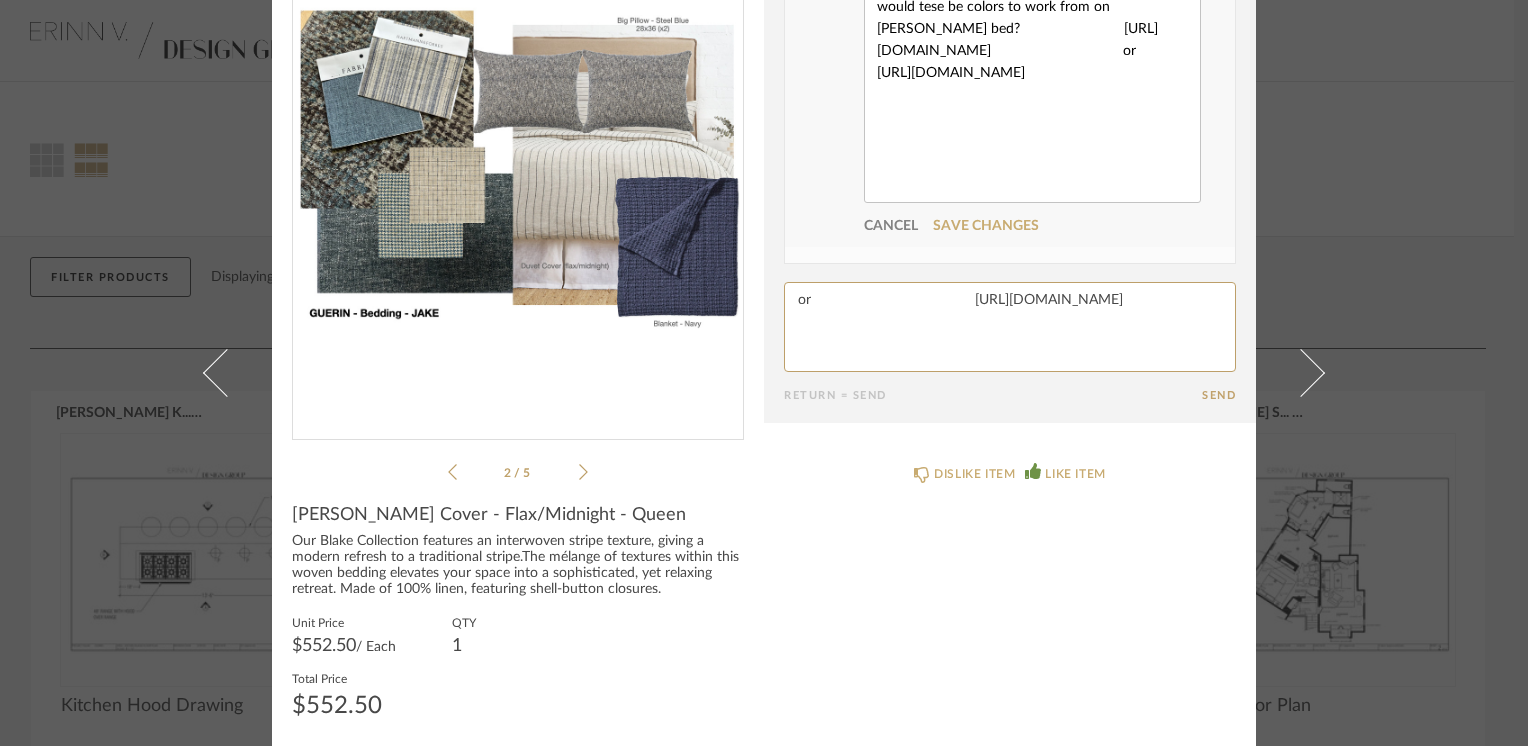 type on "I cant really do small samples out of context, but would tese be colors to work from on Jakes bed?                           https://www.kravet.com/lz-30412-34?queryID=b7cf28058e13c20a0f365bfcc62ccfd0&objectID=622539&indexName=kravet_production_kravet_us_products                                 or                                         https://www.kravet.com/35515-505?queryID=a25fbcc337aad4eba3bdb0dce18326c0&objectID=212359&indexName=kravet_production_kravet_us_products" 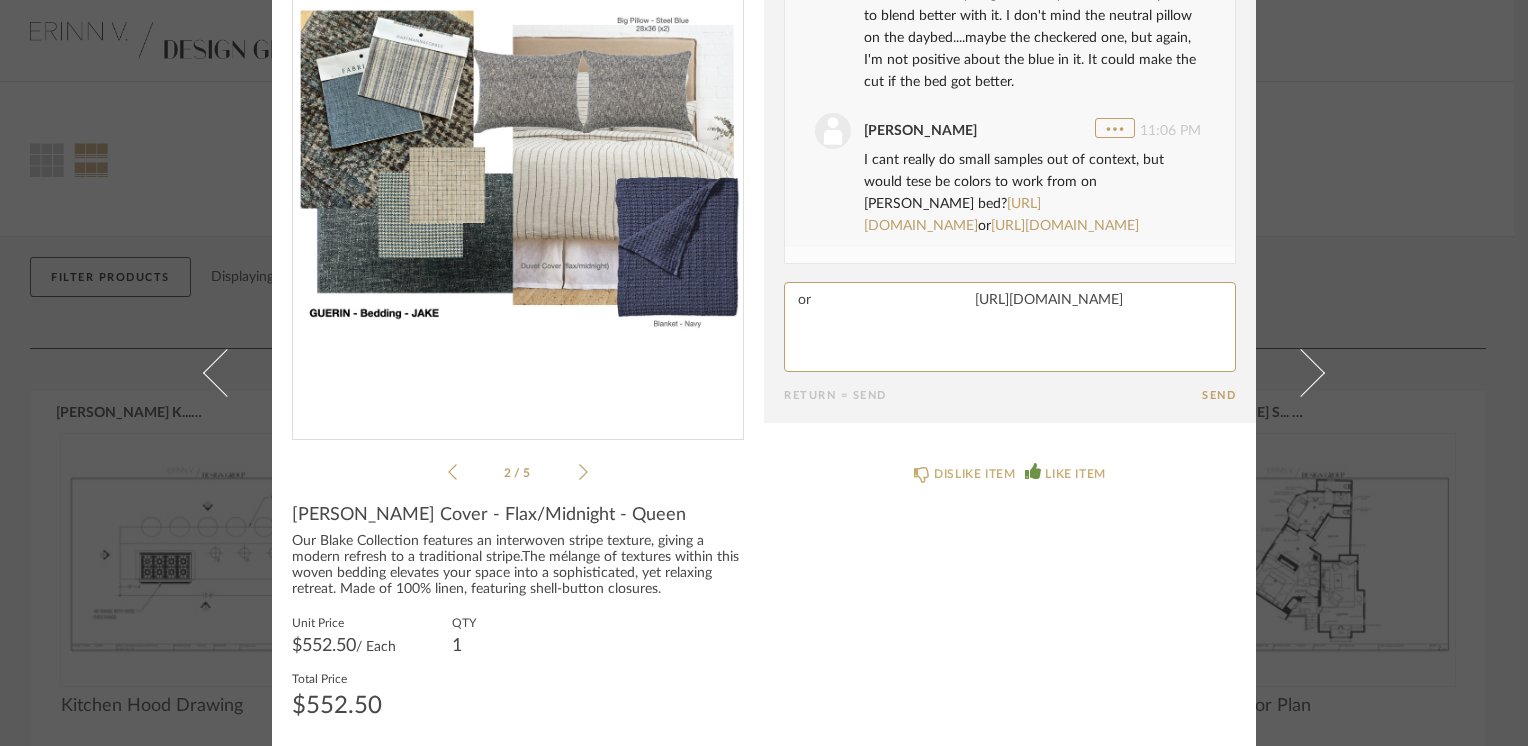 click 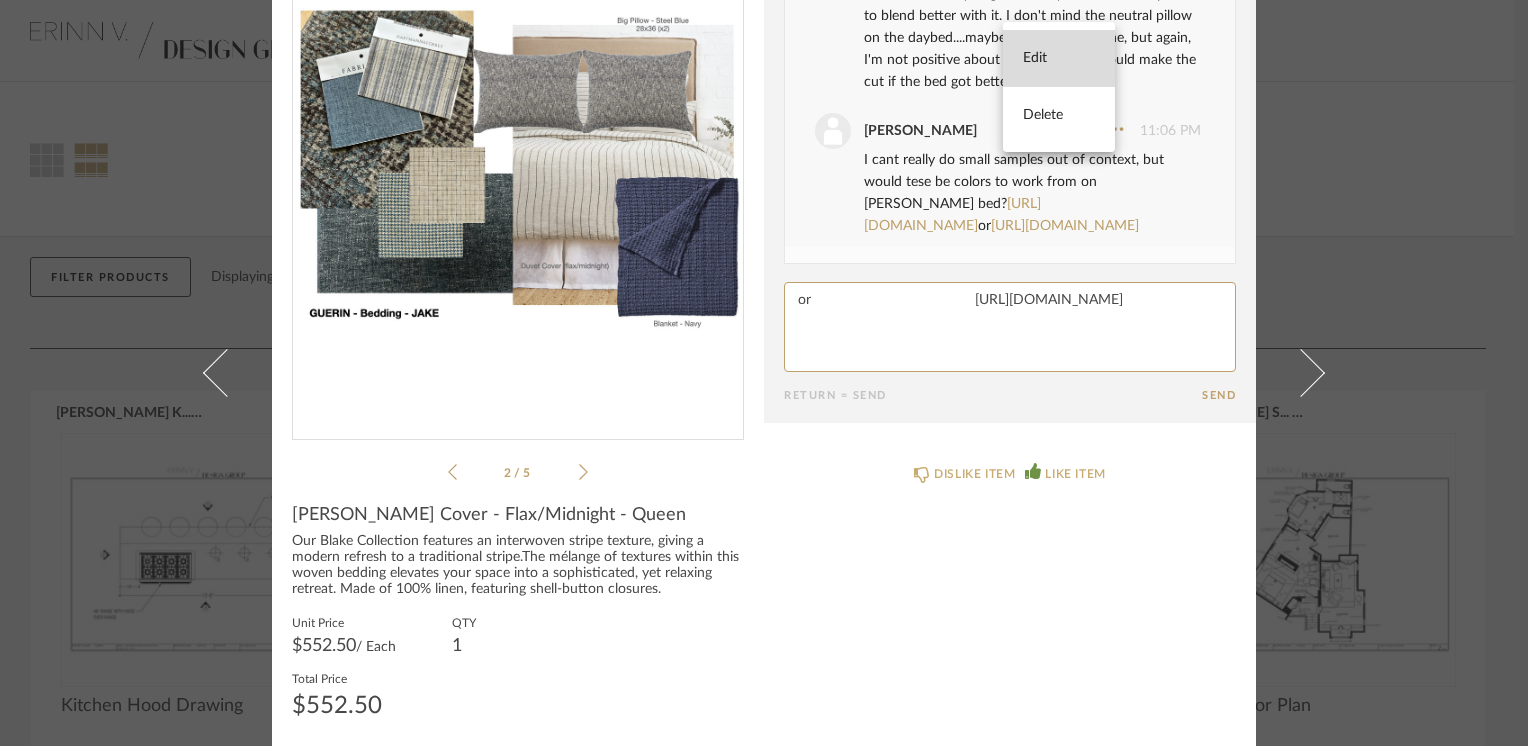click on "Edit" at bounding box center [1059, 58] 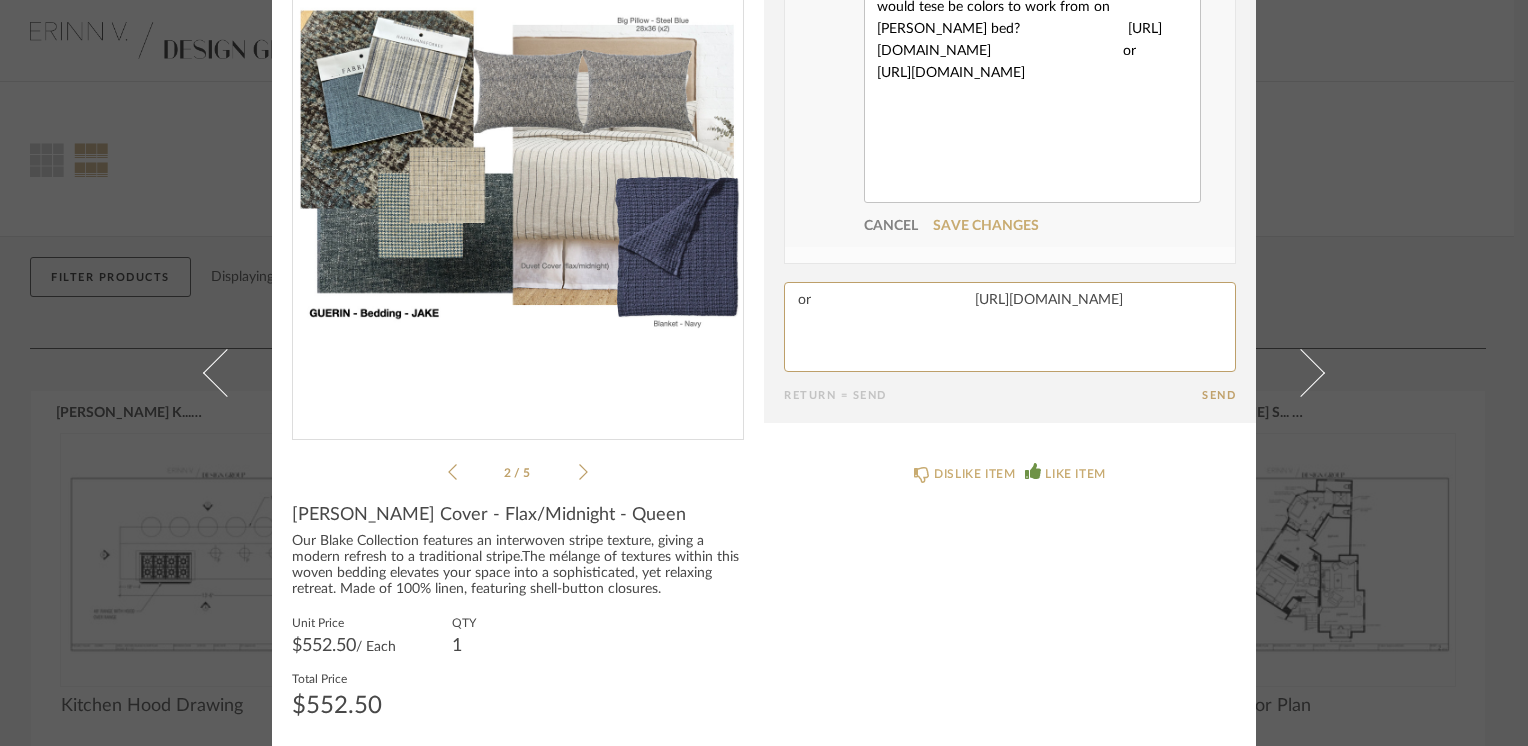scroll, scrollTop: 3613, scrollLeft: 0, axis: vertical 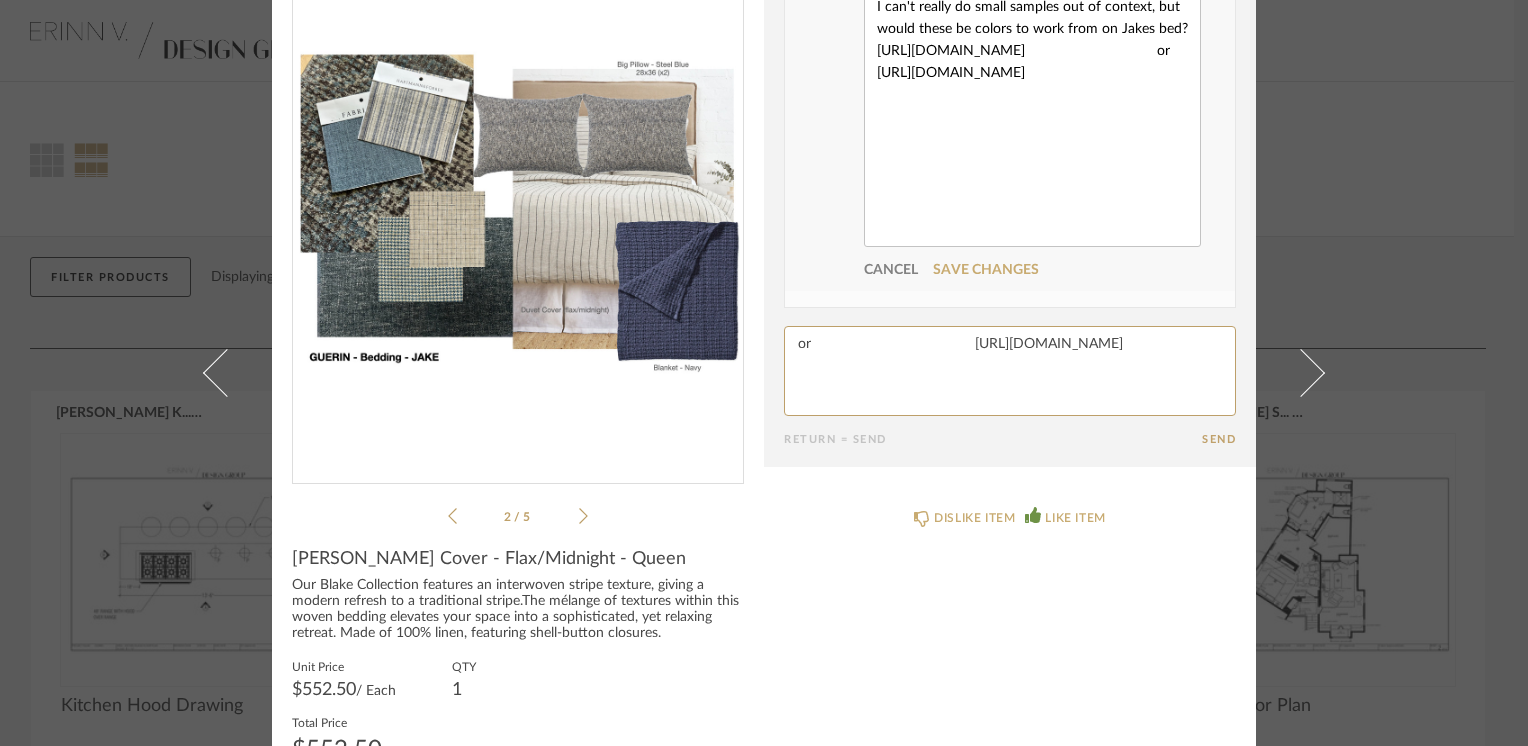click on "I can't really do small samples out of context, but would these be colors to work from on Jakes bed?                           https://www.kravet.com/lz-30412-34?queryID=b7cf28058e13c20a0f365bfcc62ccfd0&objectID=622539&indexName=kravet_production_kravet_us_products                                 or                                         https://www.kravet.com/35515-505?queryID=a25fbcc337aad4eba3bdb0dce18326c0&objectID=212359&indexName=kravet_production_kravet_us_products" at bounding box center (1032, 115) 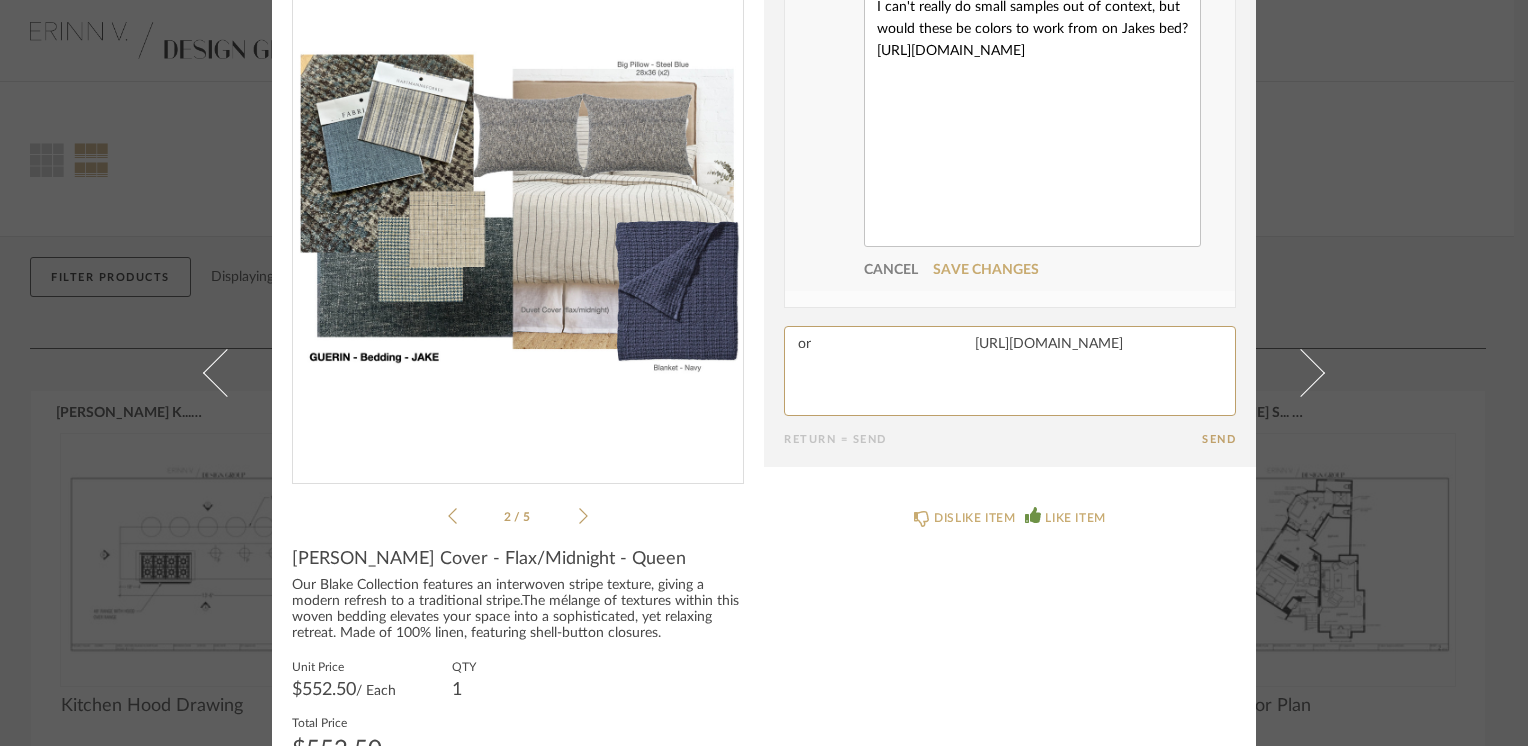 scroll, scrollTop: 3547, scrollLeft: 0, axis: vertical 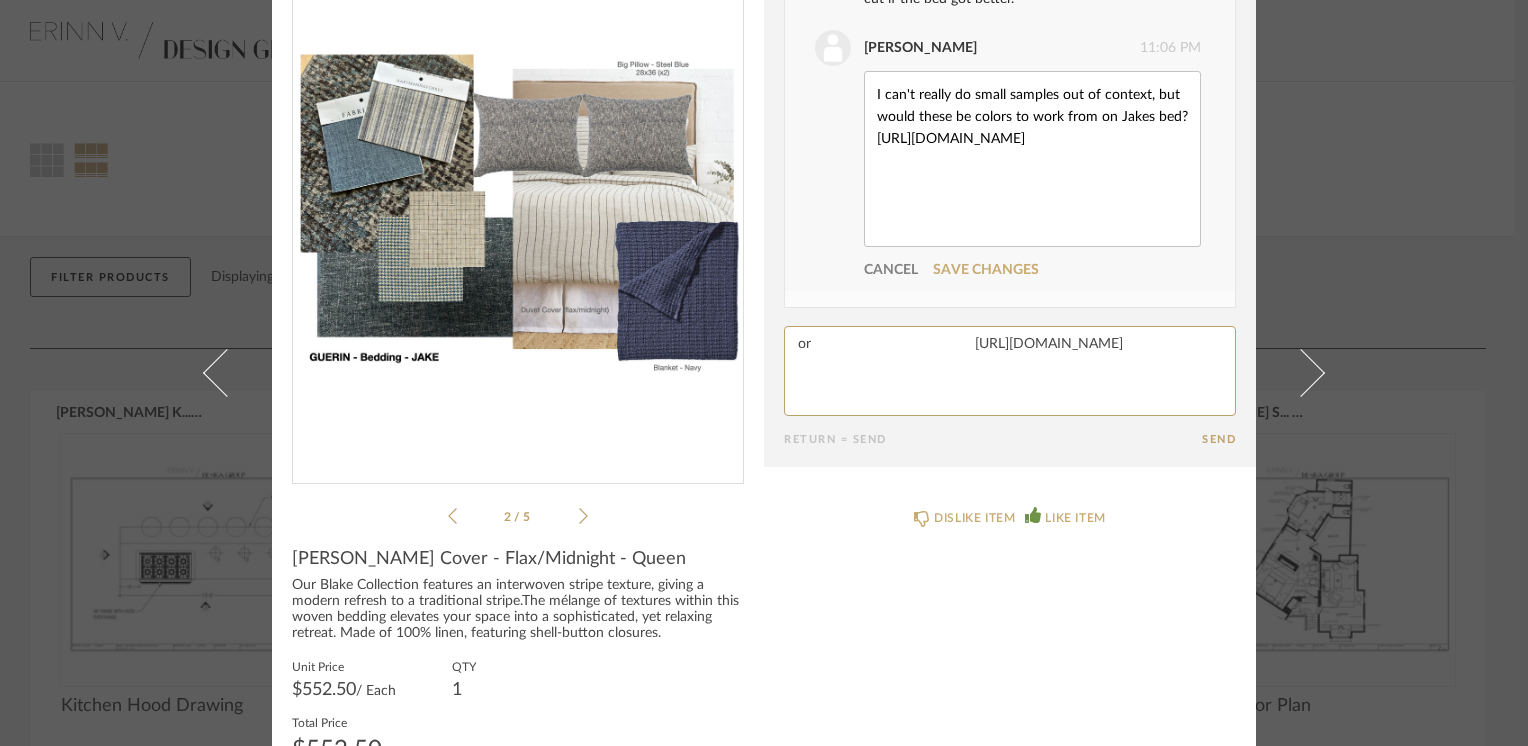 type on "I can't really do small samples out of context, but would these be colors to work from on Jakes bed?                           https://www.kravet.com/lz-30412-34?queryID=b7cf28058e13c20a0f365bfcc62ccfd0&objectID=622539&indexName=kravet_production_kravet_us_products" 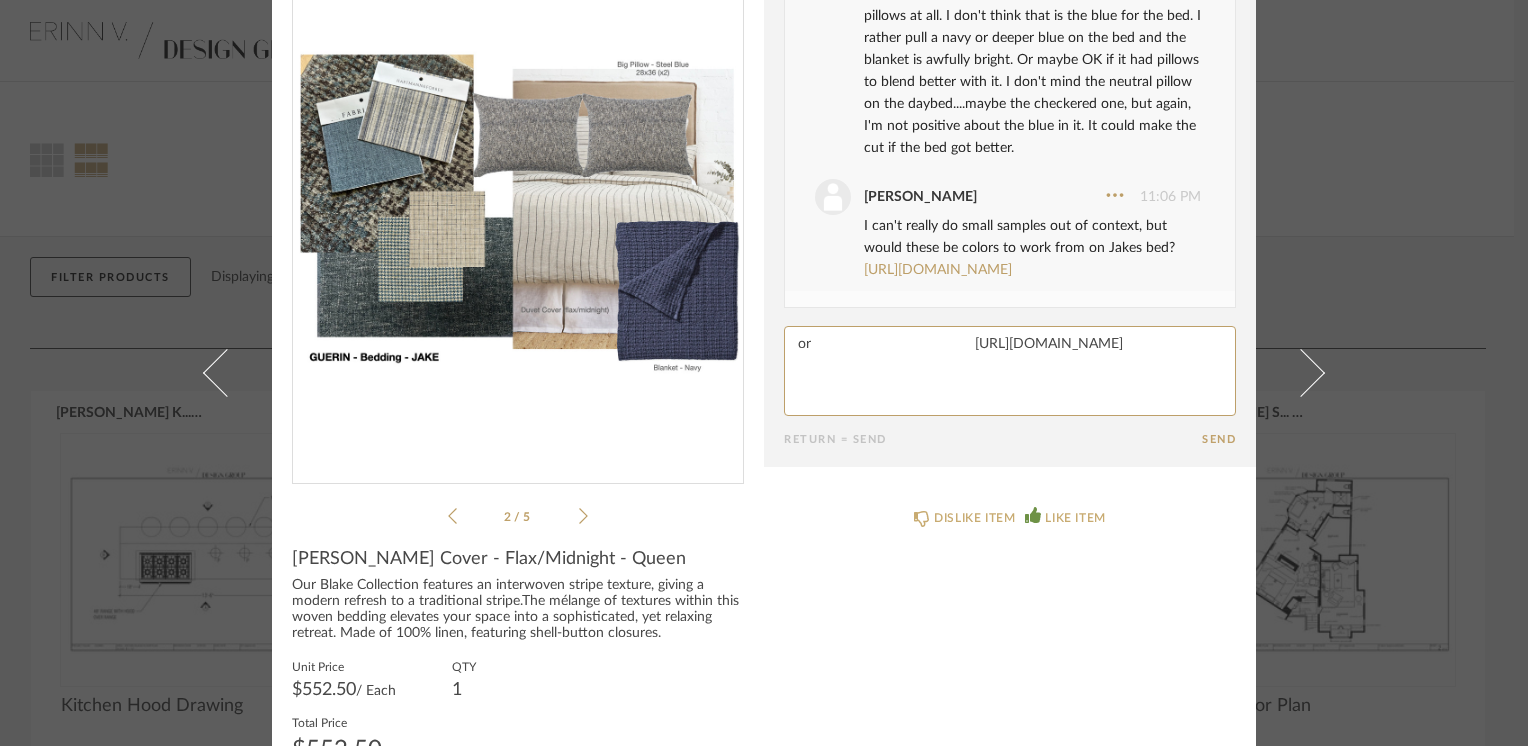 scroll, scrollTop: 3464, scrollLeft: 0, axis: vertical 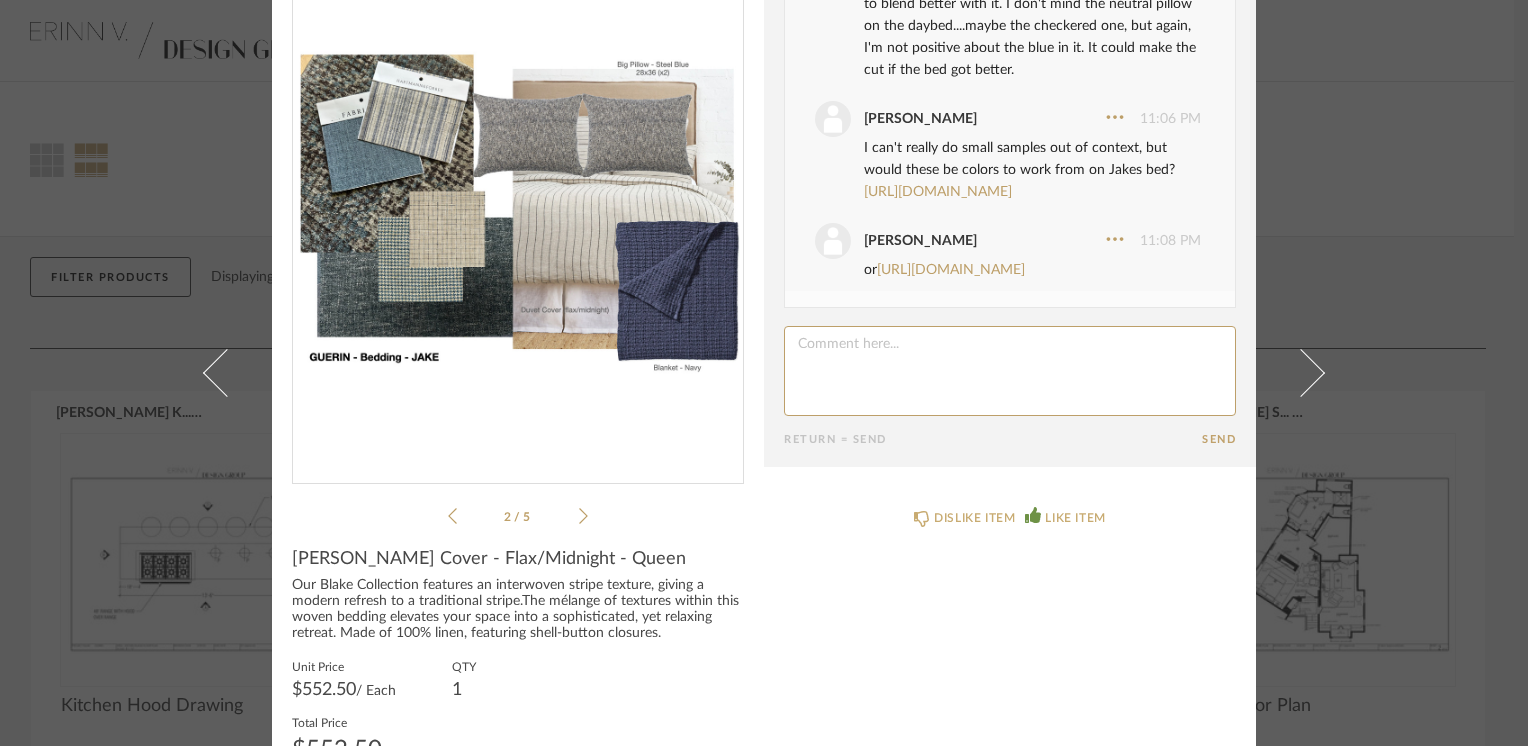 click 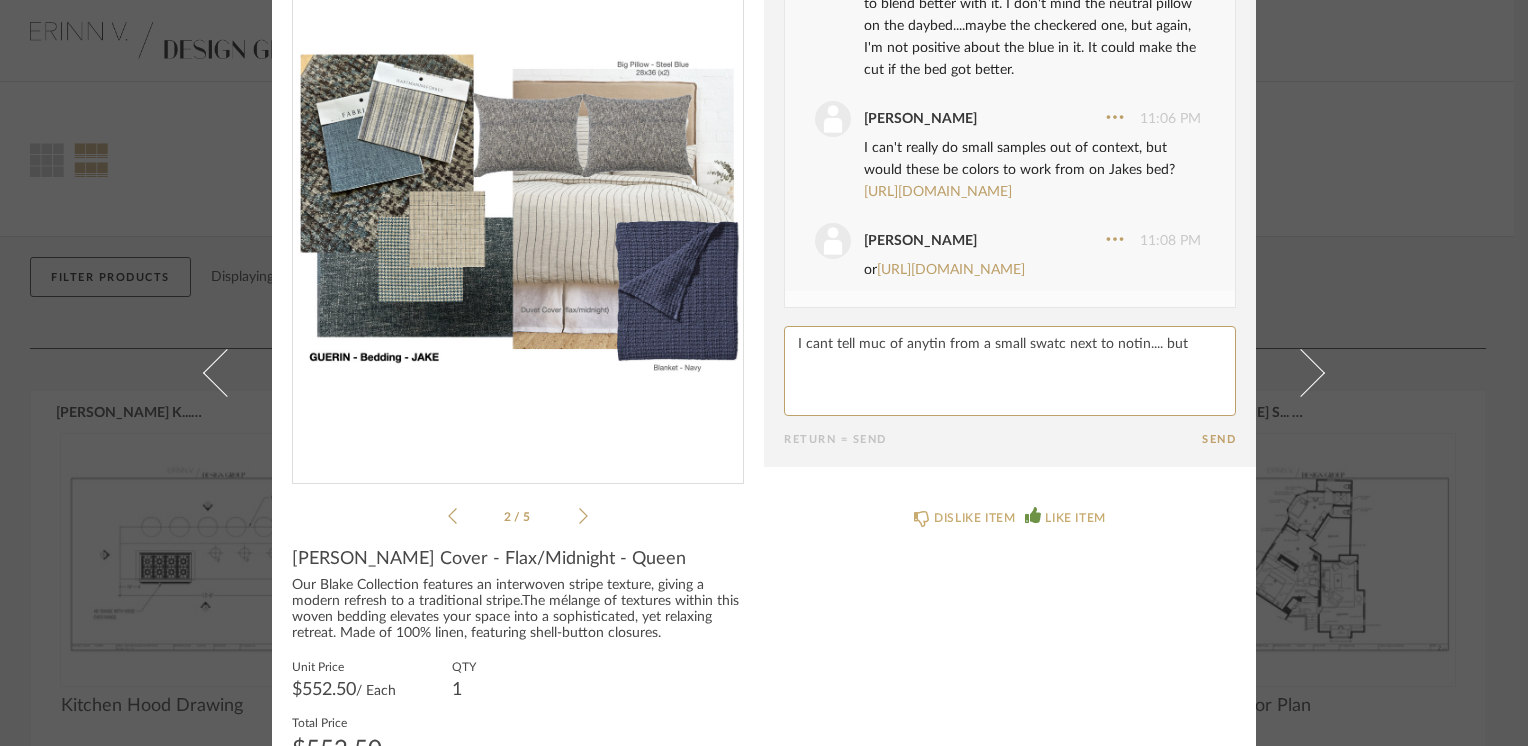 paste on "[URL][DOMAIN_NAME]" 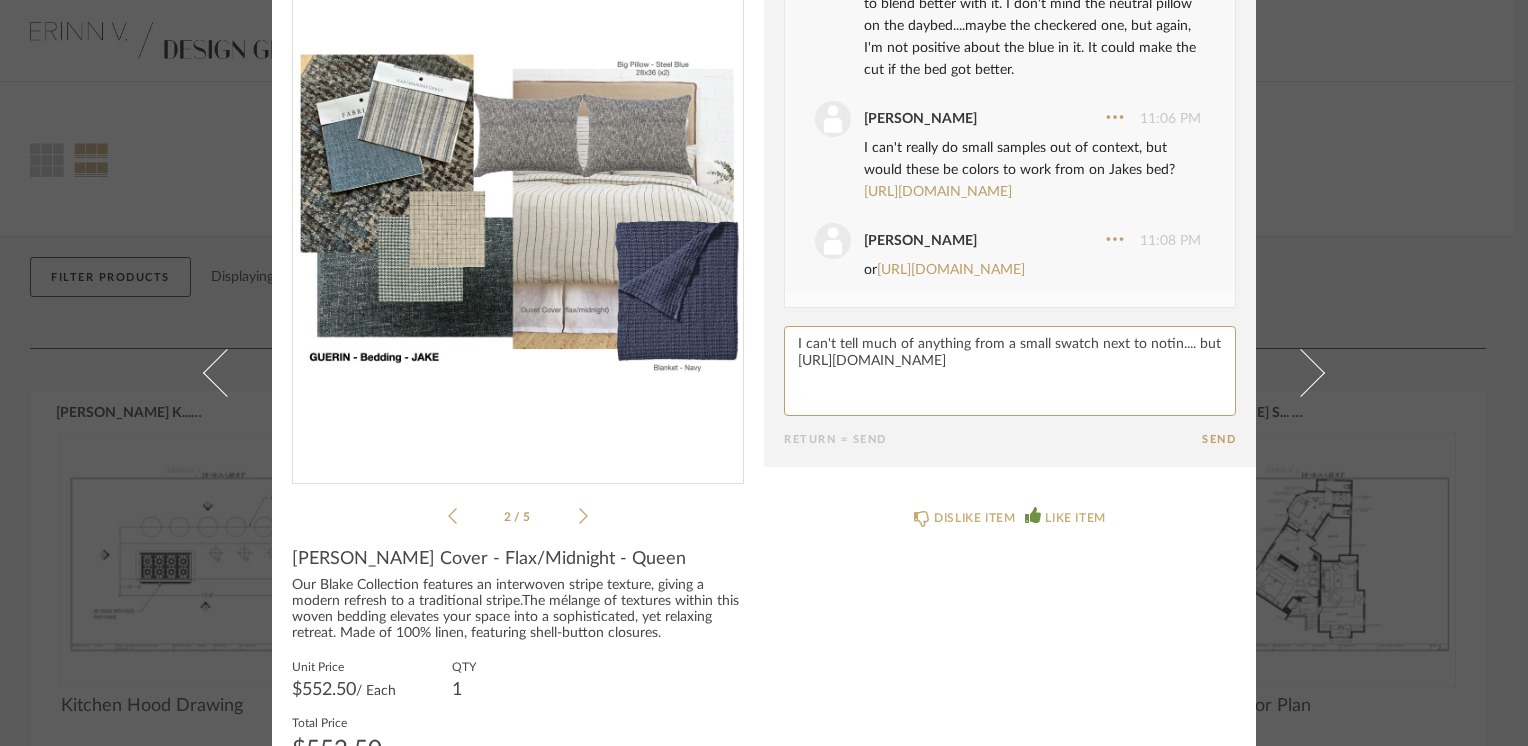 click 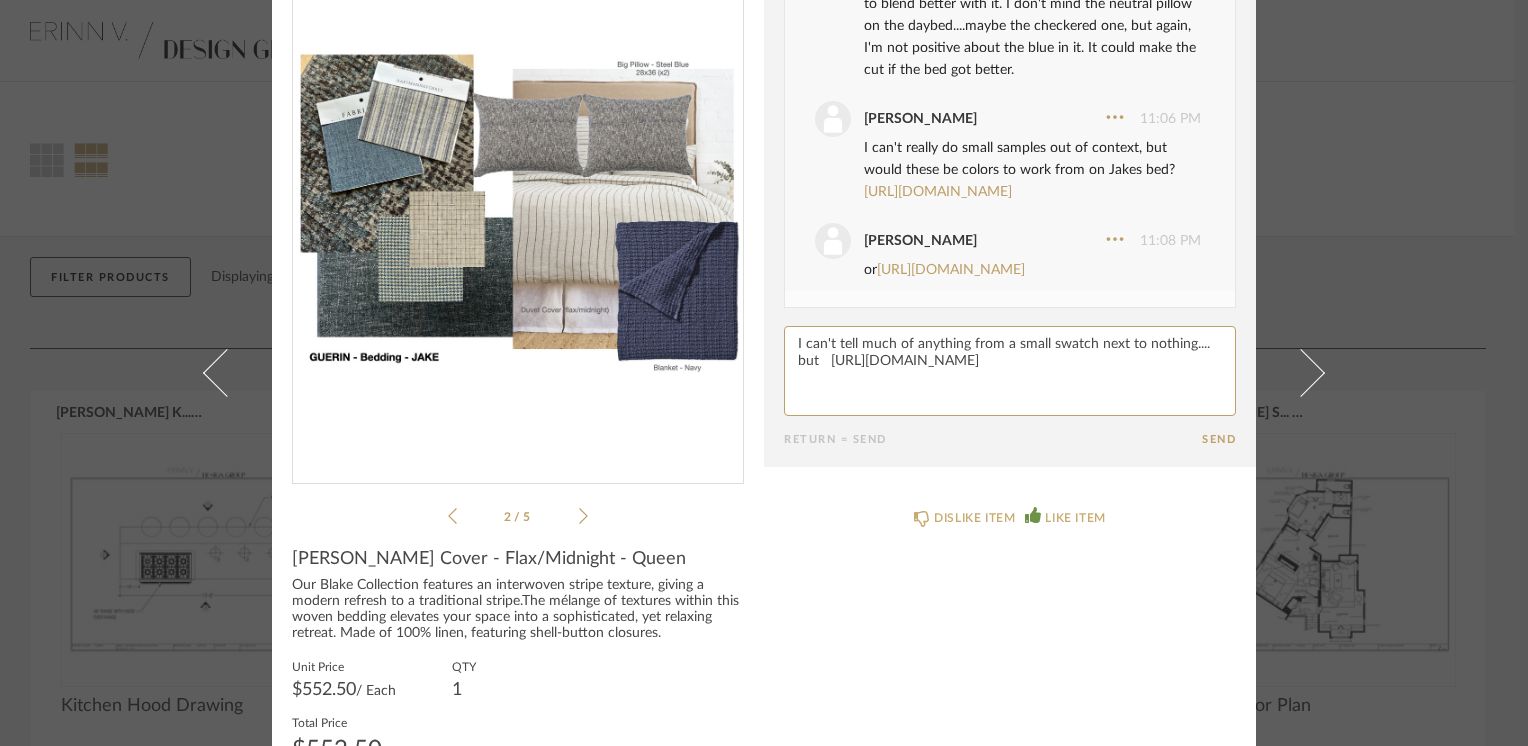 type on "I can't tell much of anything from a small swatch next to nothing.... but   https://www.kravet.com/36074-520" 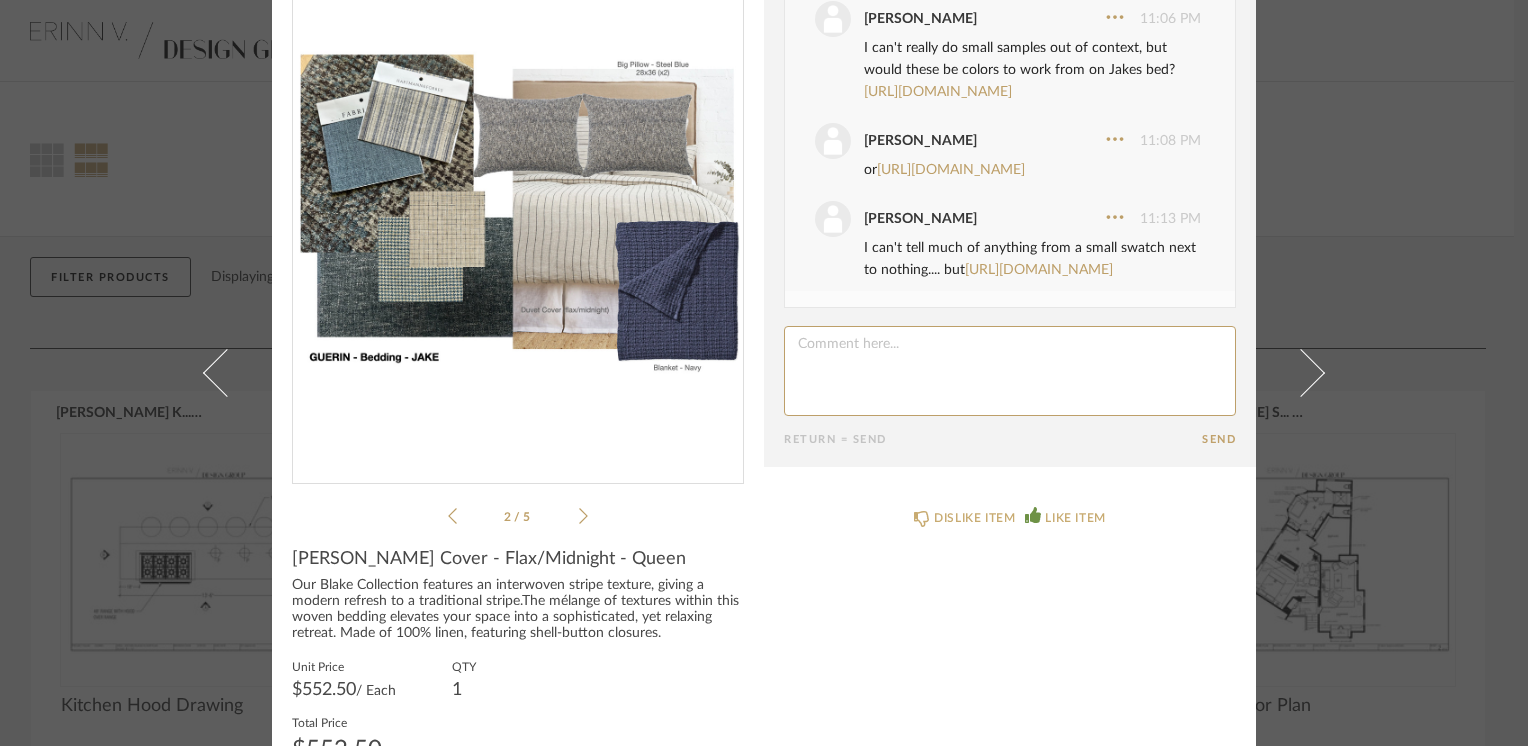 scroll, scrollTop: 3731, scrollLeft: 0, axis: vertical 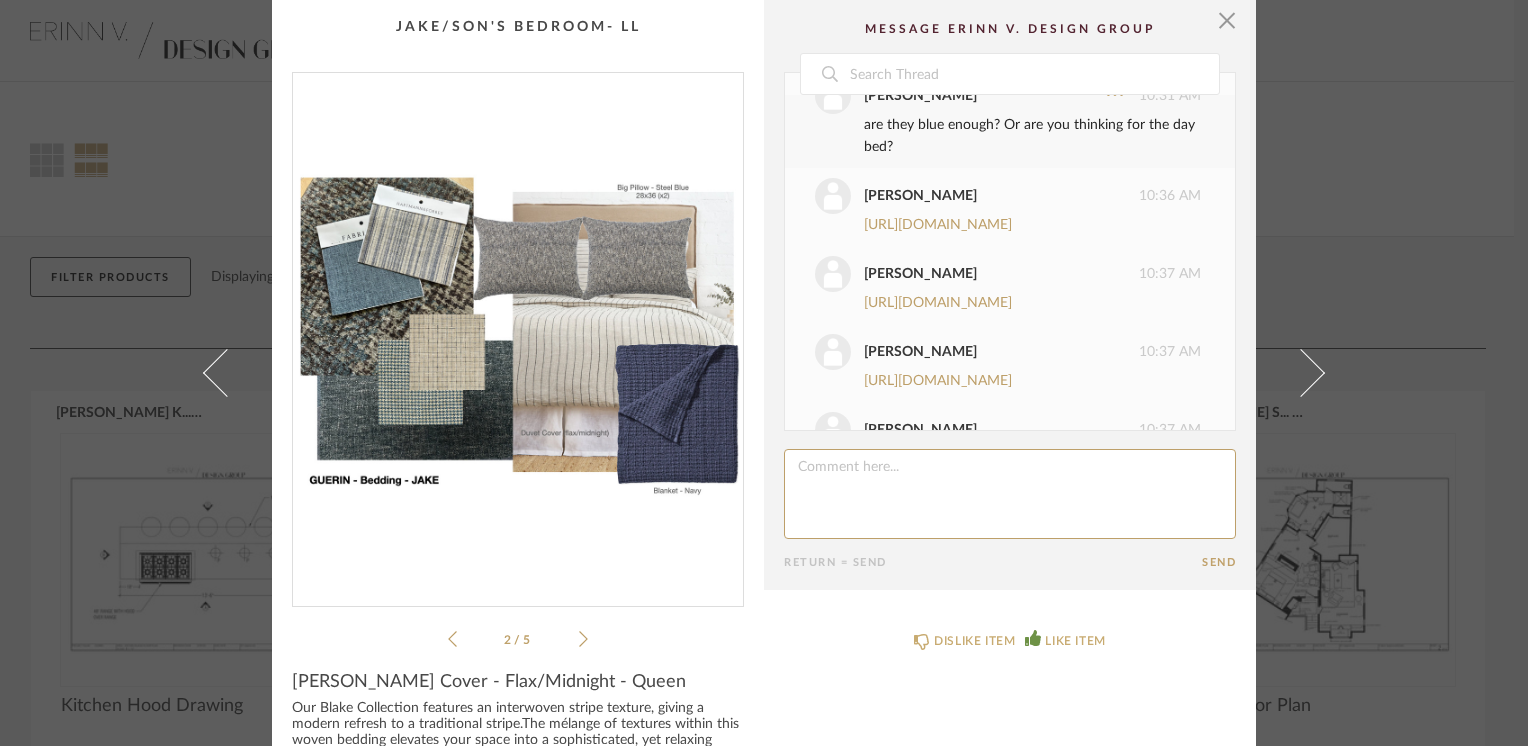 click on "[URL][DOMAIN_NAME]" at bounding box center [1008, 36] 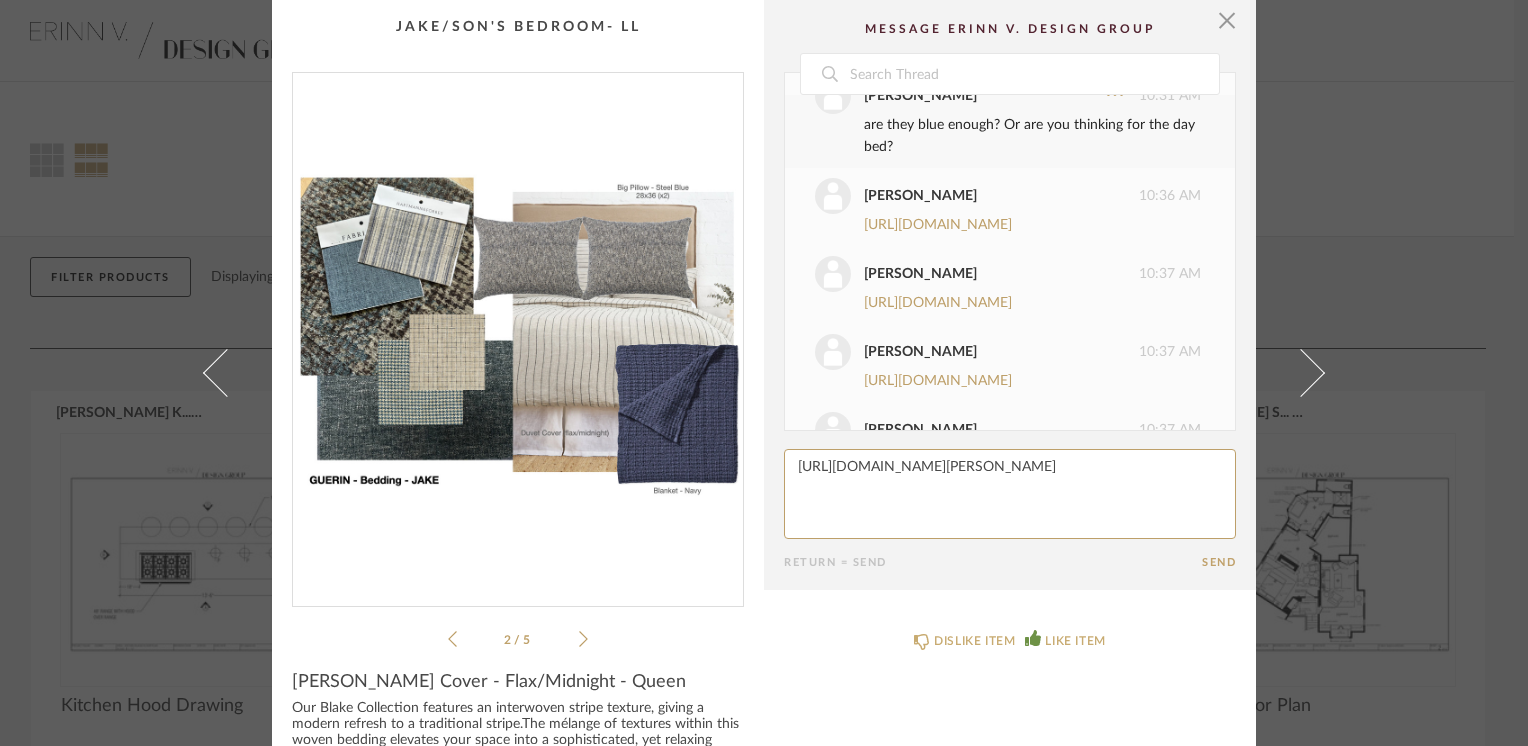 type on "[URL][DOMAIN_NAME][PERSON_NAME]" 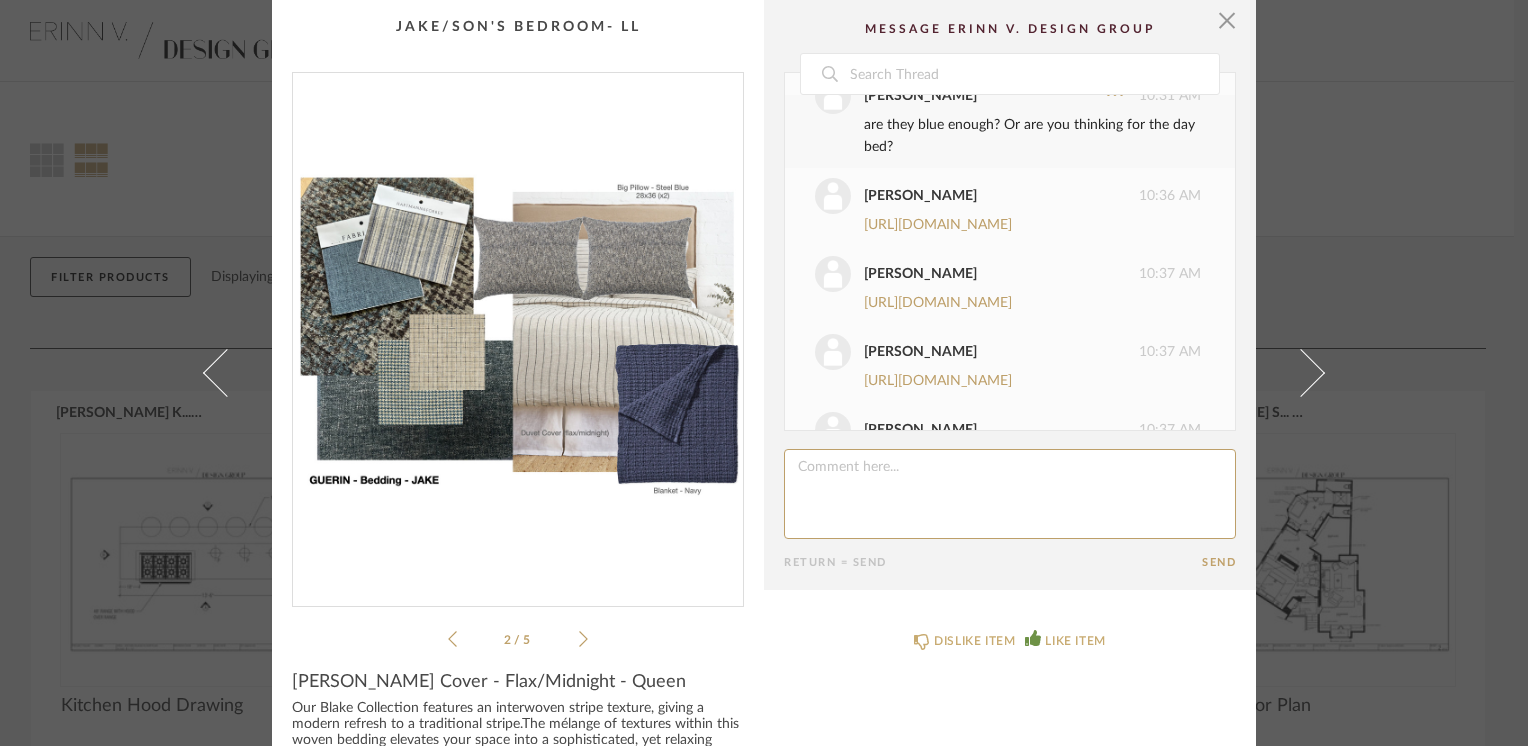 scroll, scrollTop: 3852, scrollLeft: 0, axis: vertical 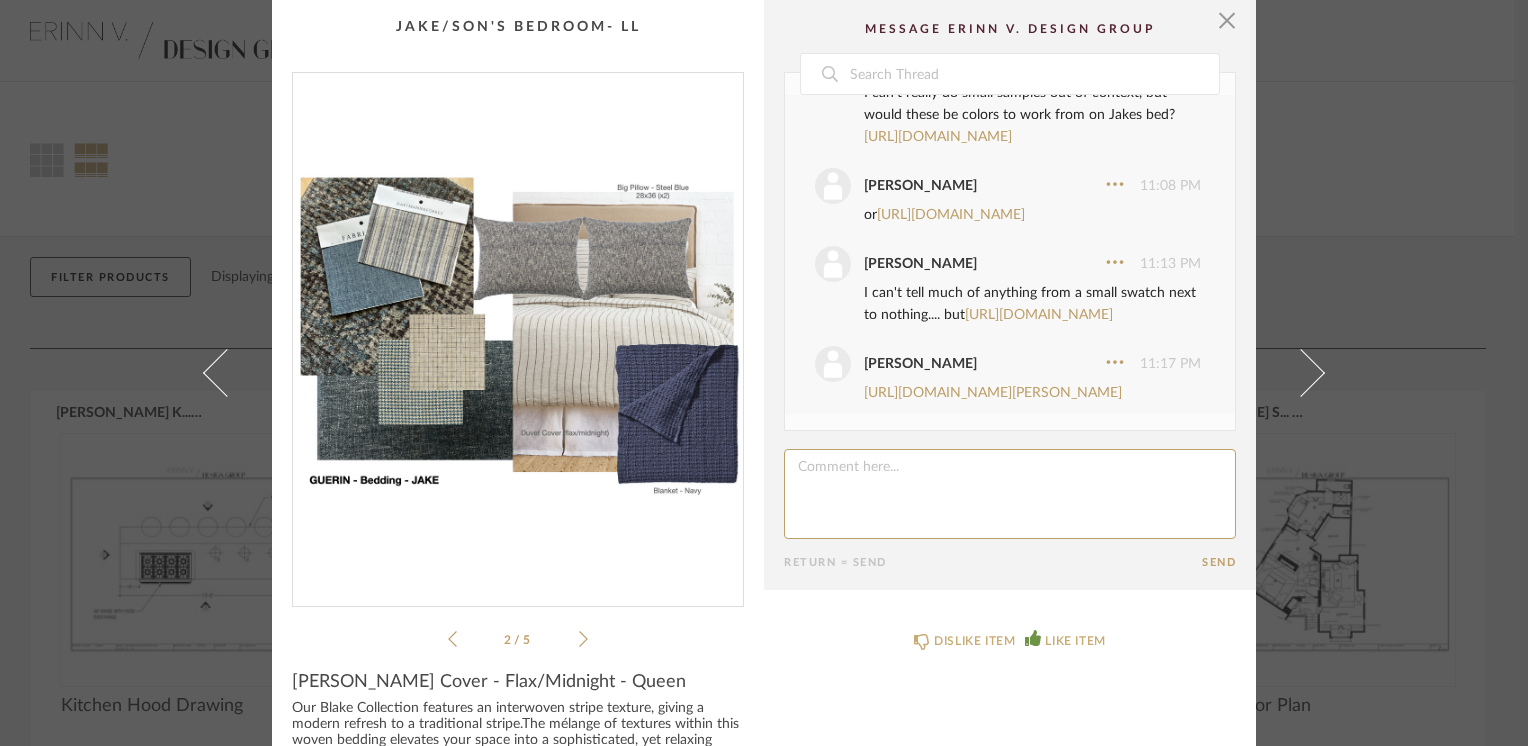 click 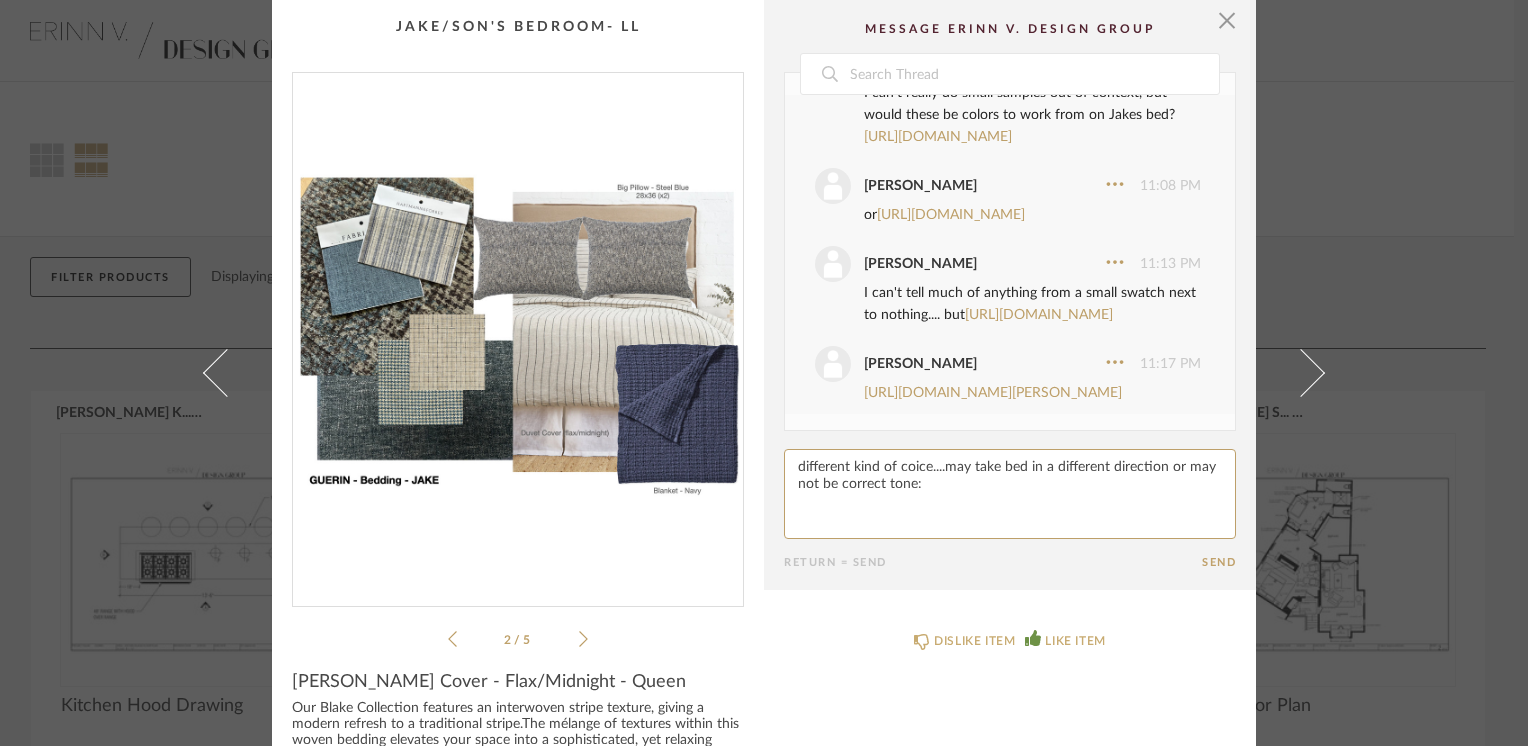 paste on "[URL][DOMAIN_NAME]" 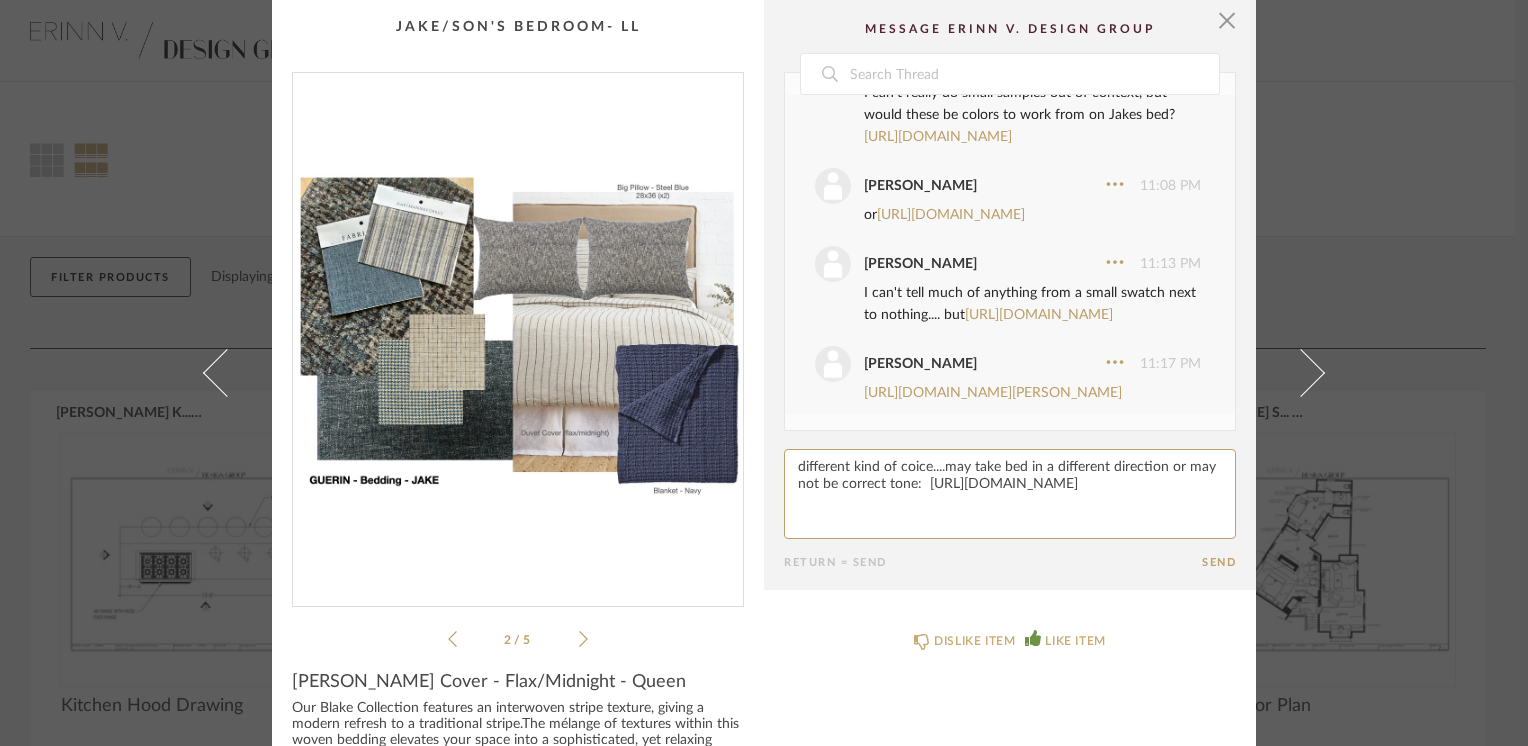 click 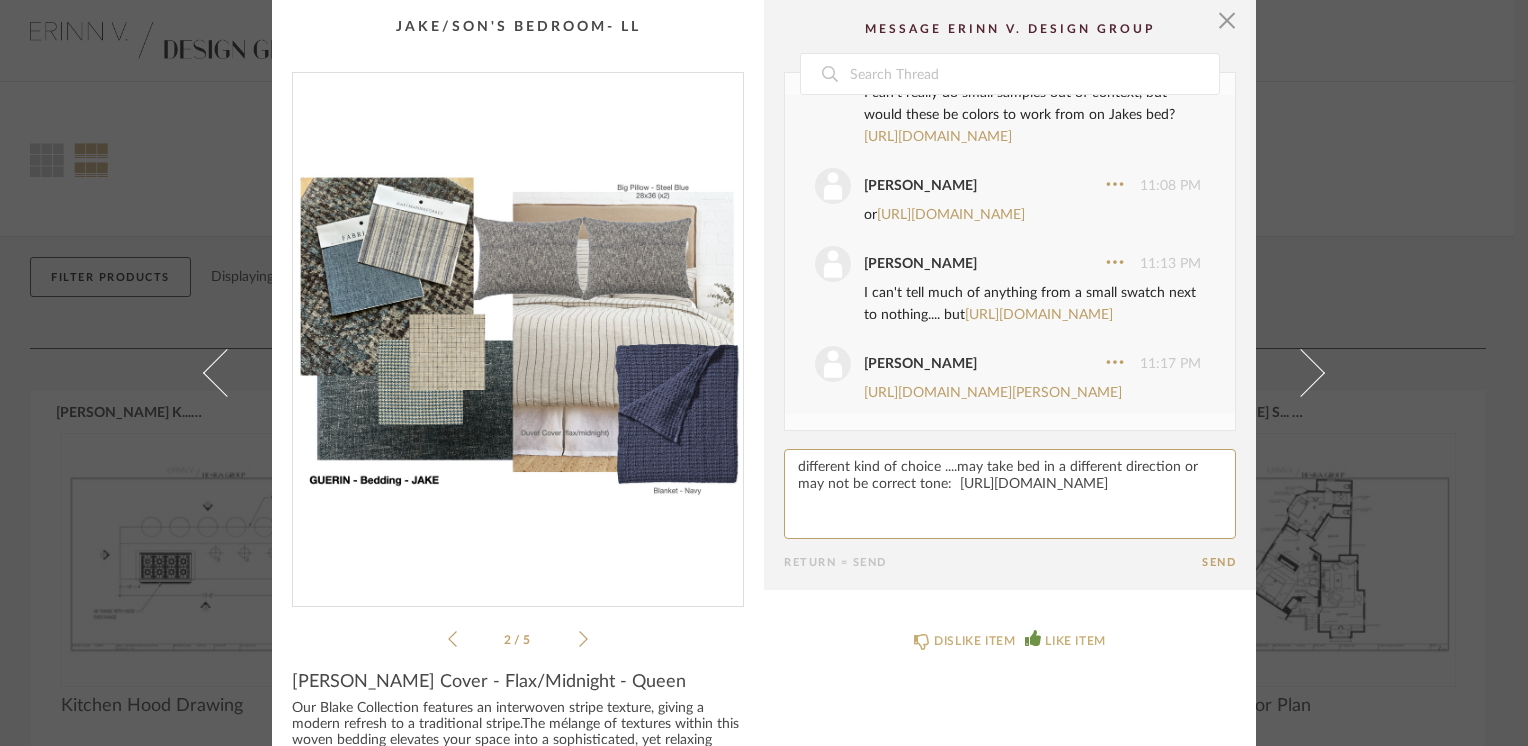 type on "different kind of choice ....may take bed in a different direction or may not be correct tone:  https://www.pompomathome.com/collections/decorative-pillows/products/monterey-big-pillow-28-x-36-with-insert" 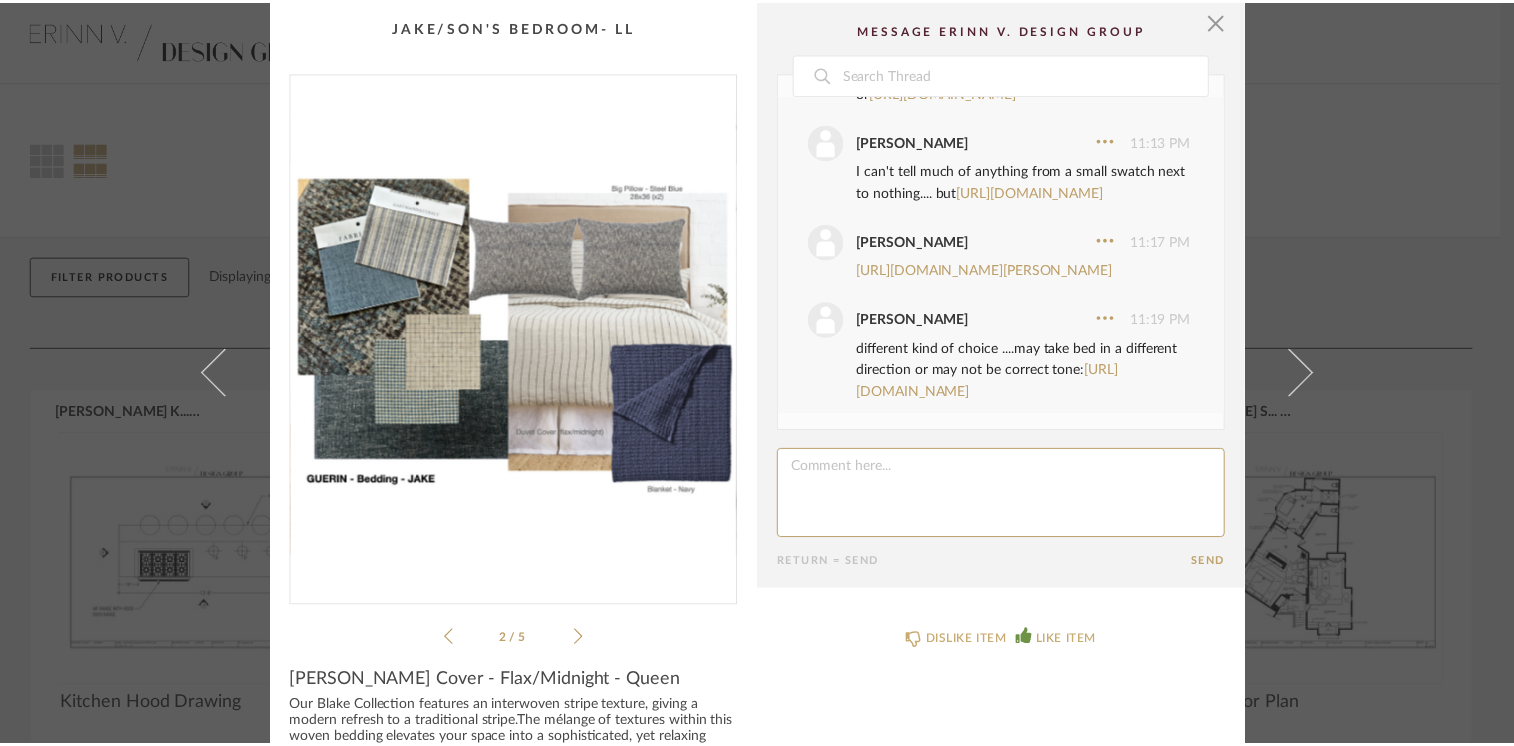 scroll, scrollTop: 4019, scrollLeft: 0, axis: vertical 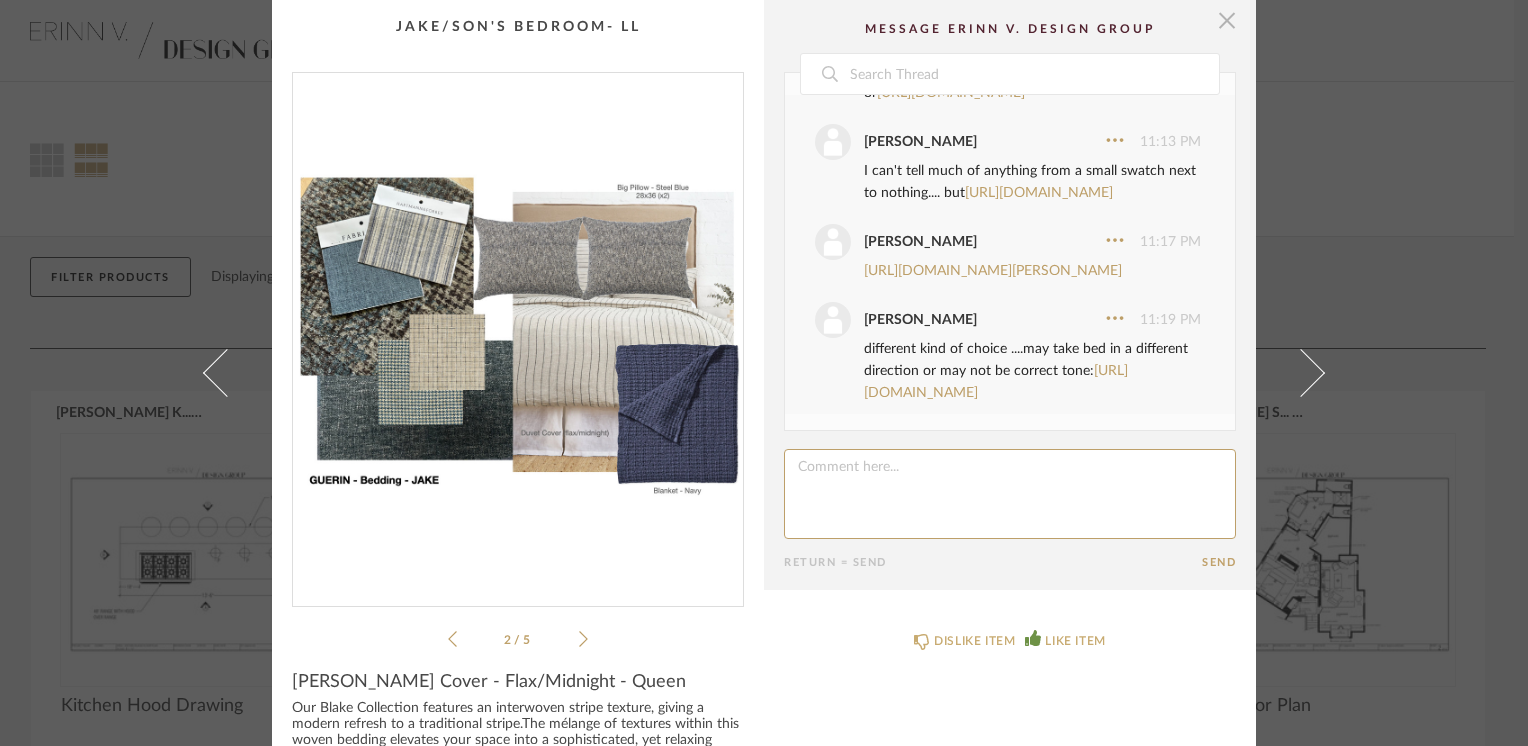 click at bounding box center (1227, 20) 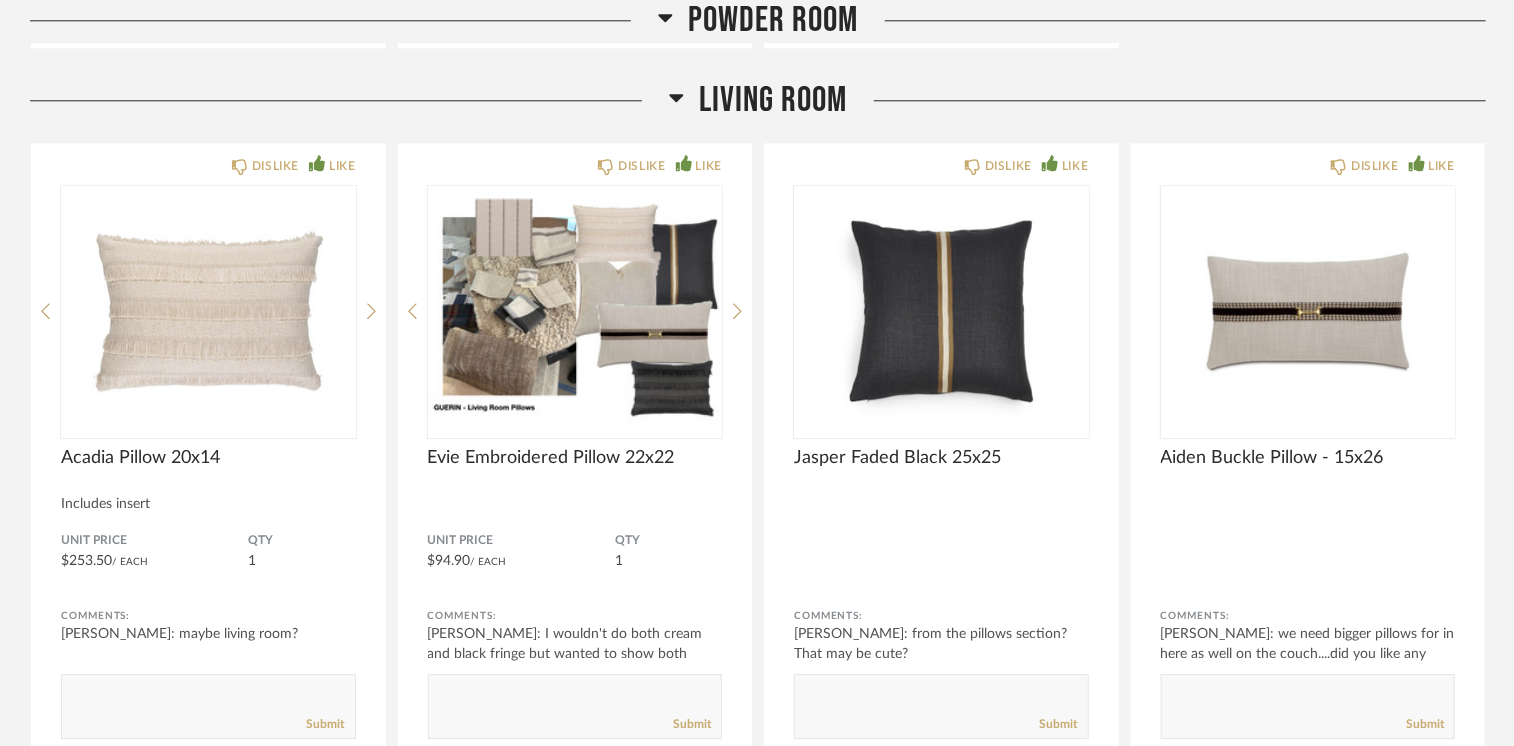scroll, scrollTop: 2600, scrollLeft: 0, axis: vertical 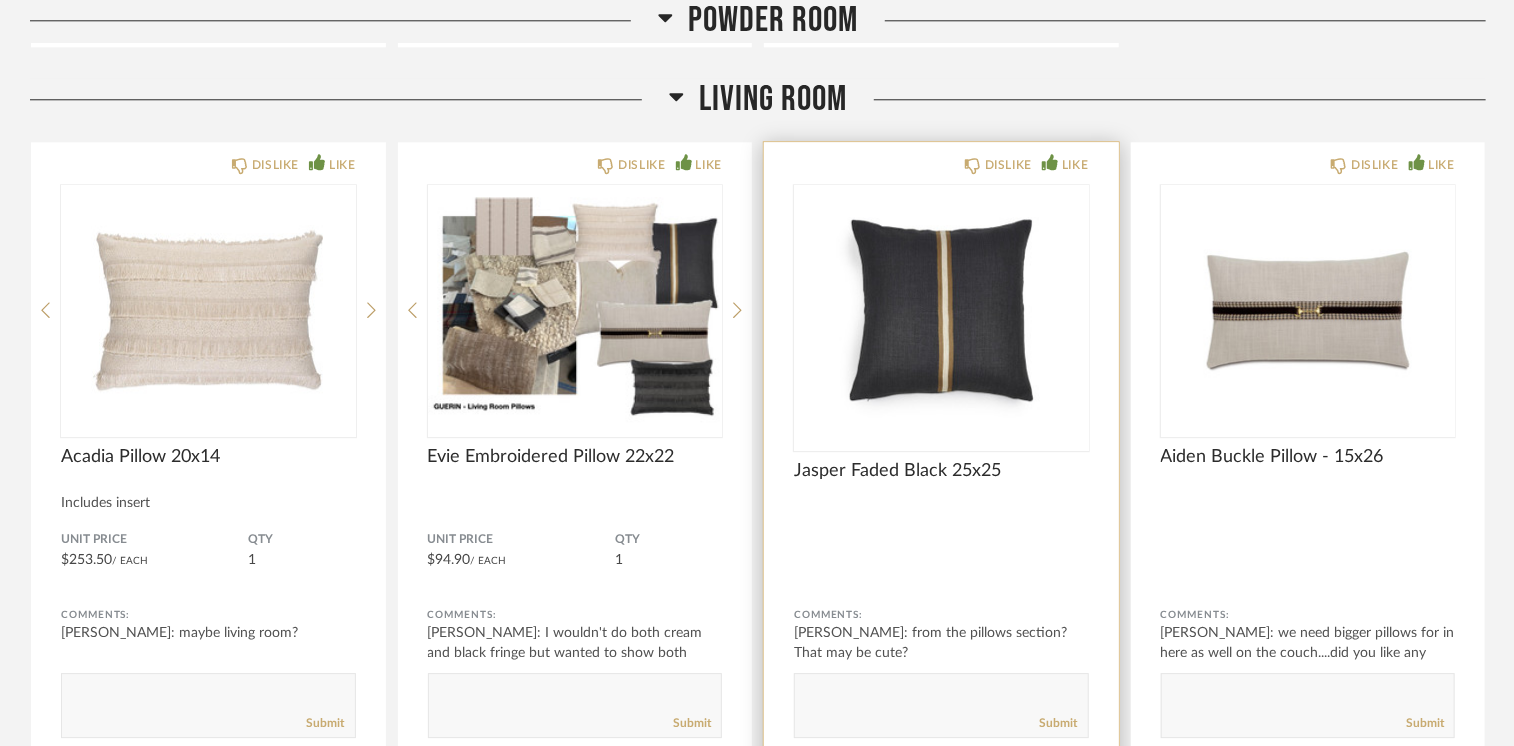 click at bounding box center [941, 310] 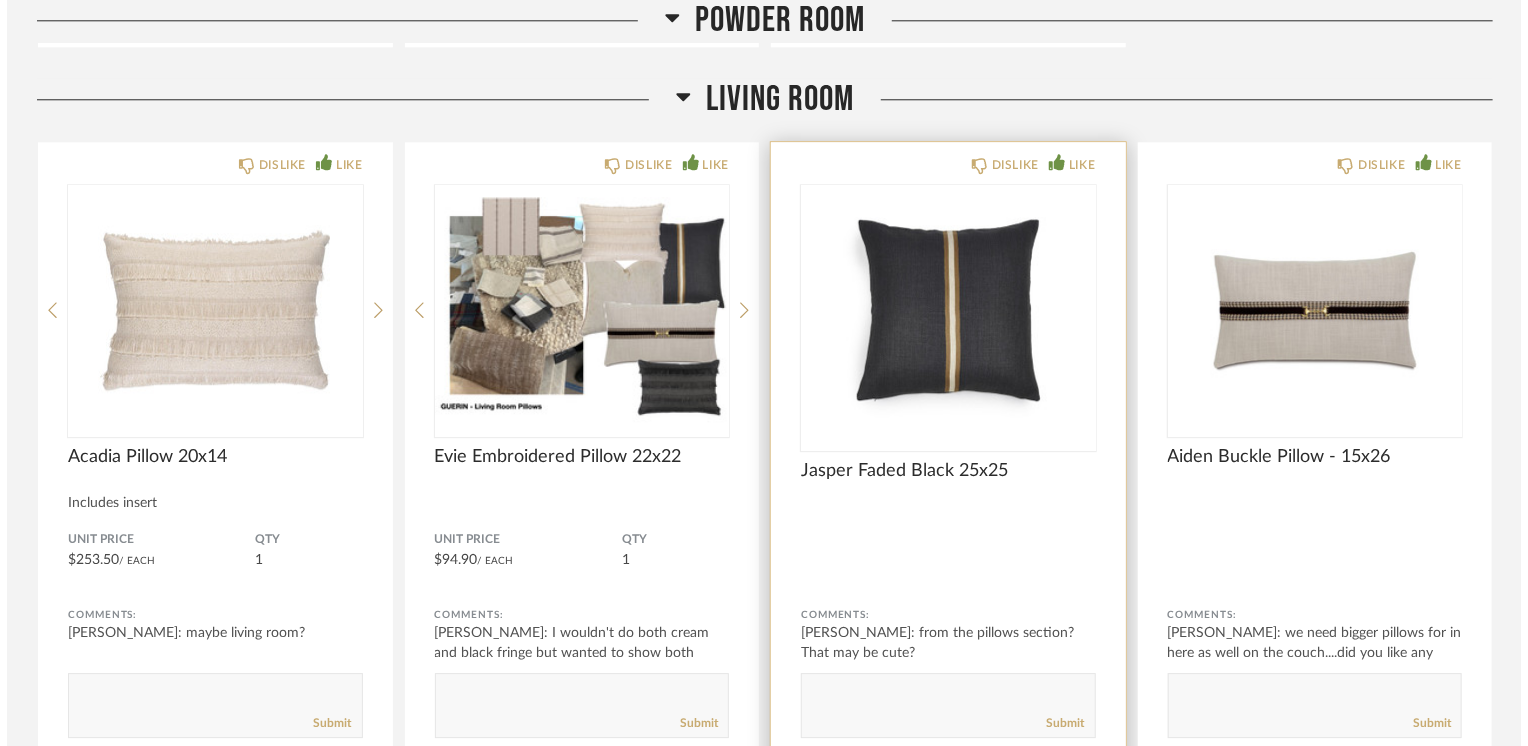 scroll, scrollTop: 0, scrollLeft: 0, axis: both 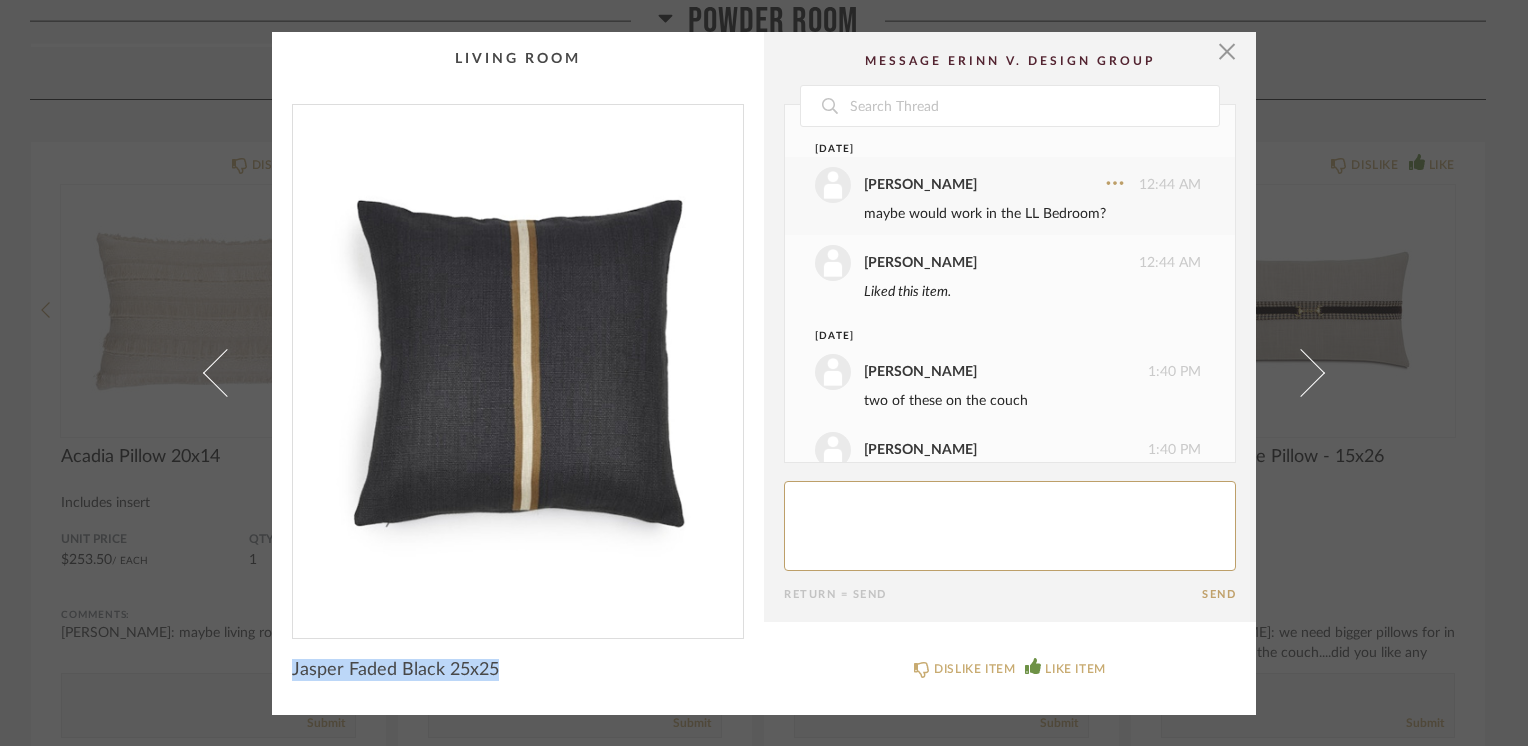 drag, startPoint x: 491, startPoint y: 665, endPoint x: 284, endPoint y: 661, distance: 207.03865 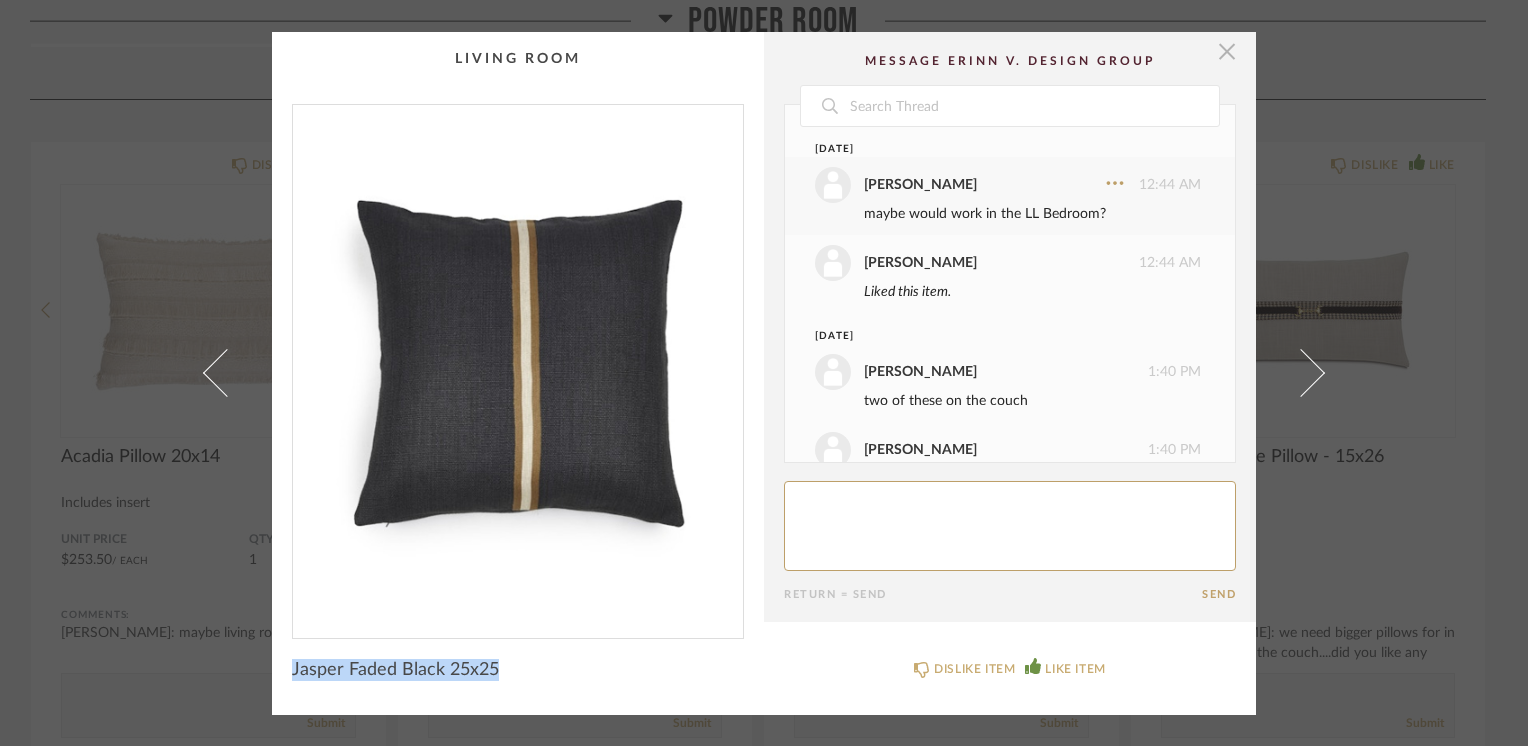 click at bounding box center (1227, 52) 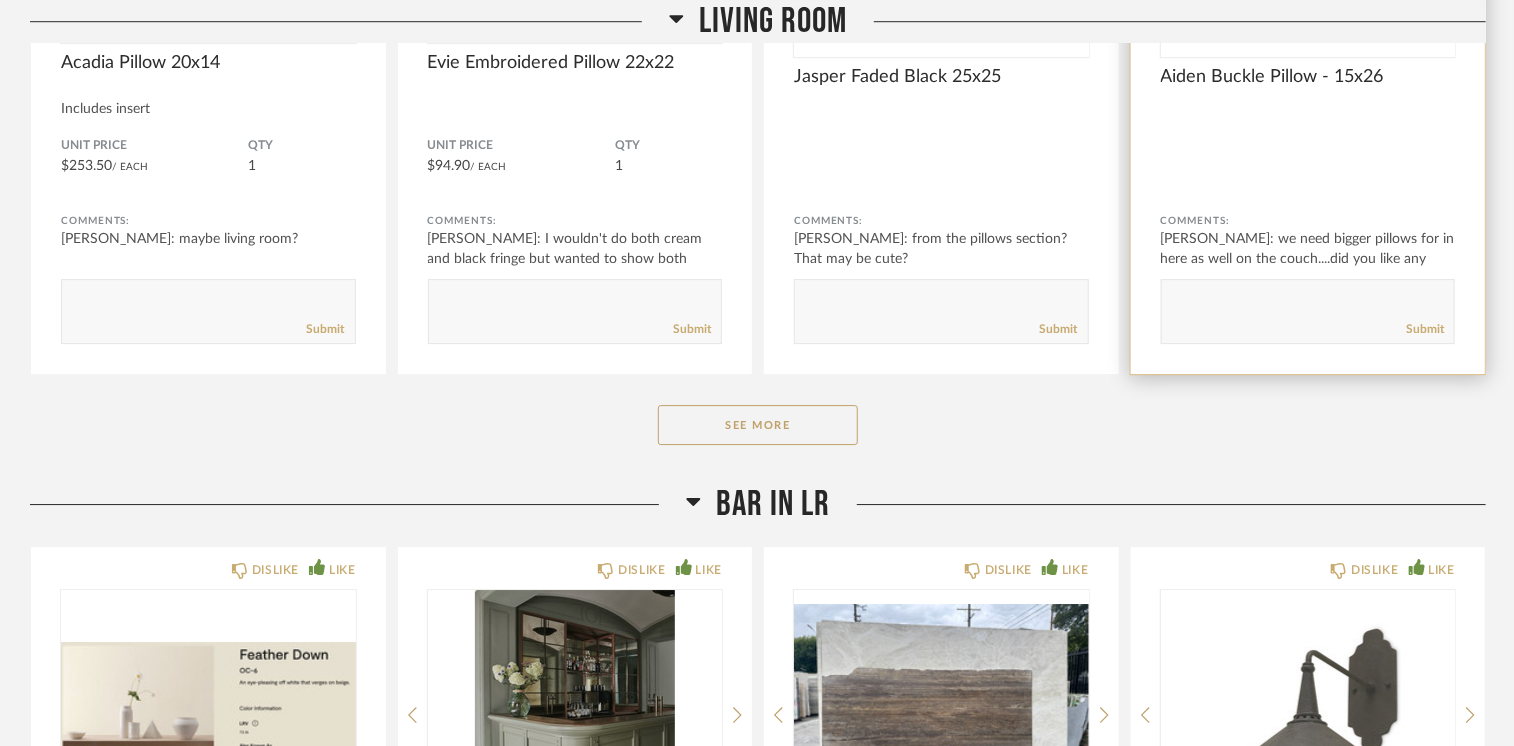 scroll, scrollTop: 3000, scrollLeft: 0, axis: vertical 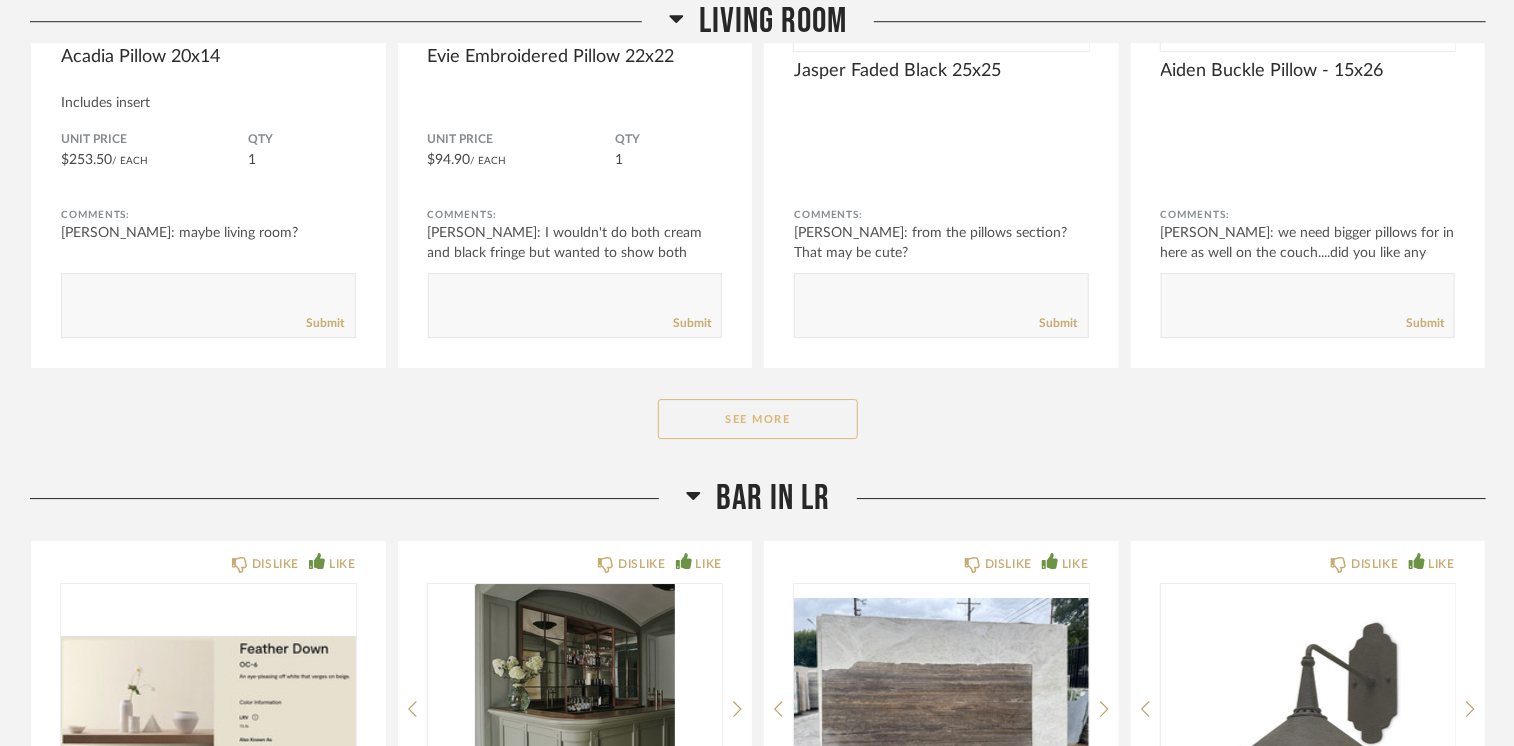click on "See More" 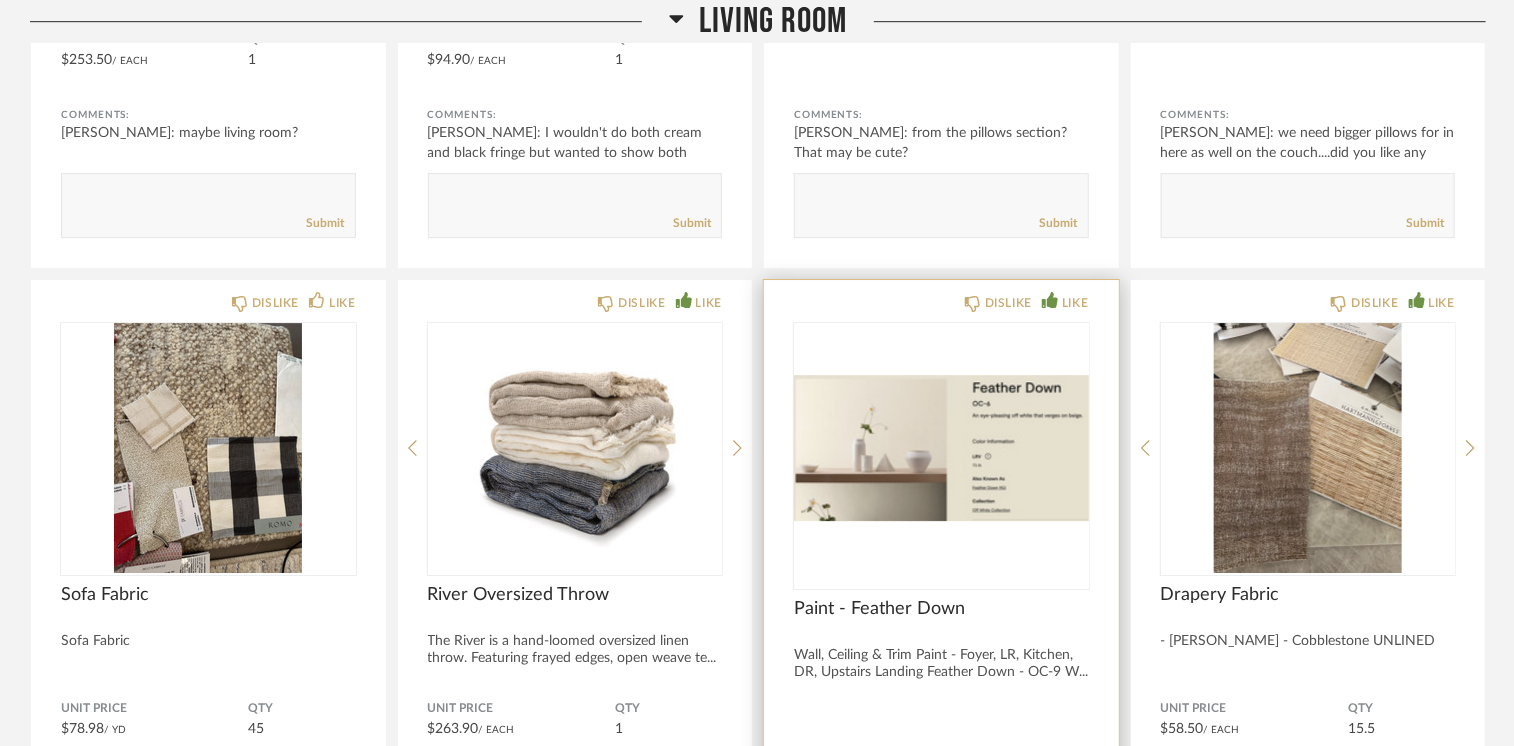 scroll, scrollTop: 2700, scrollLeft: 0, axis: vertical 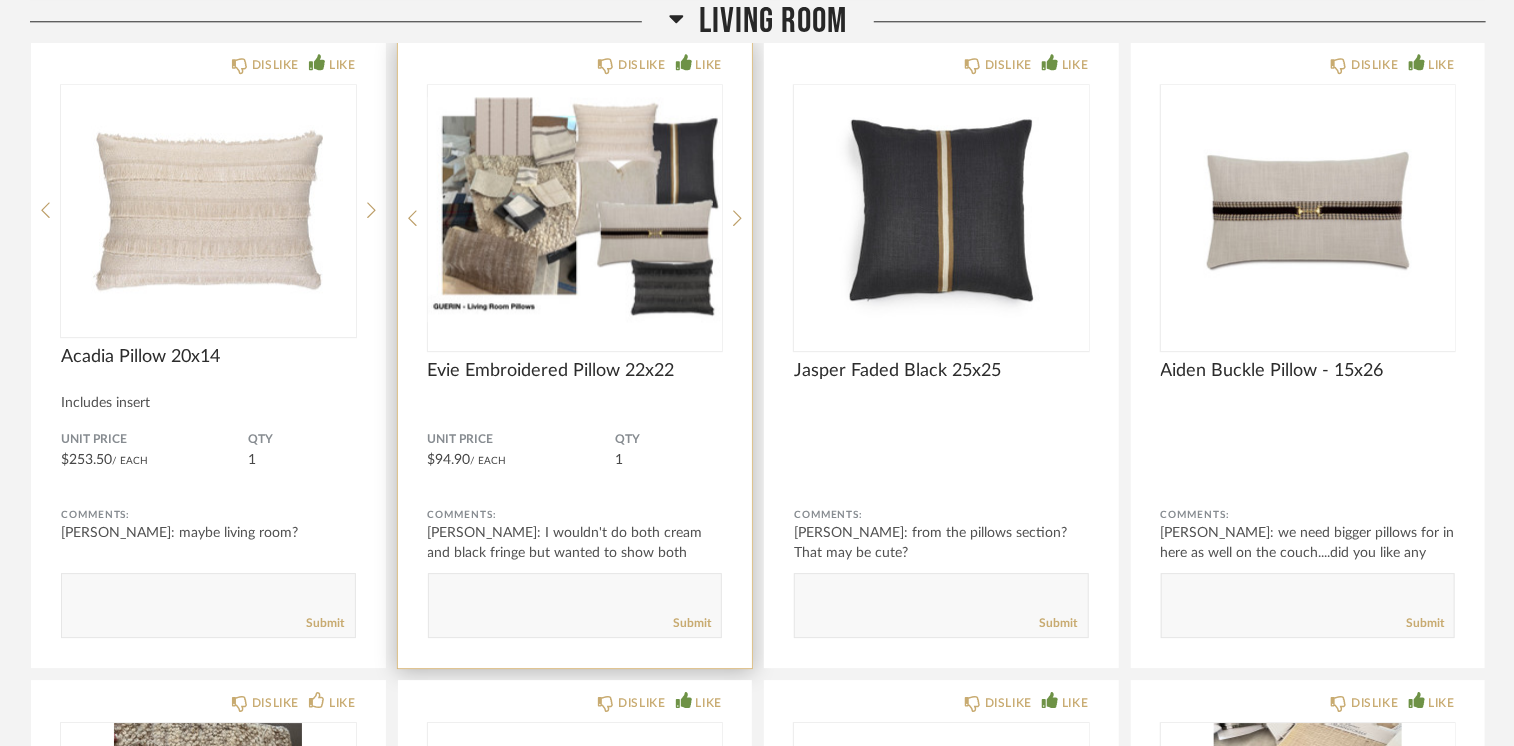 click at bounding box center [575, 210] 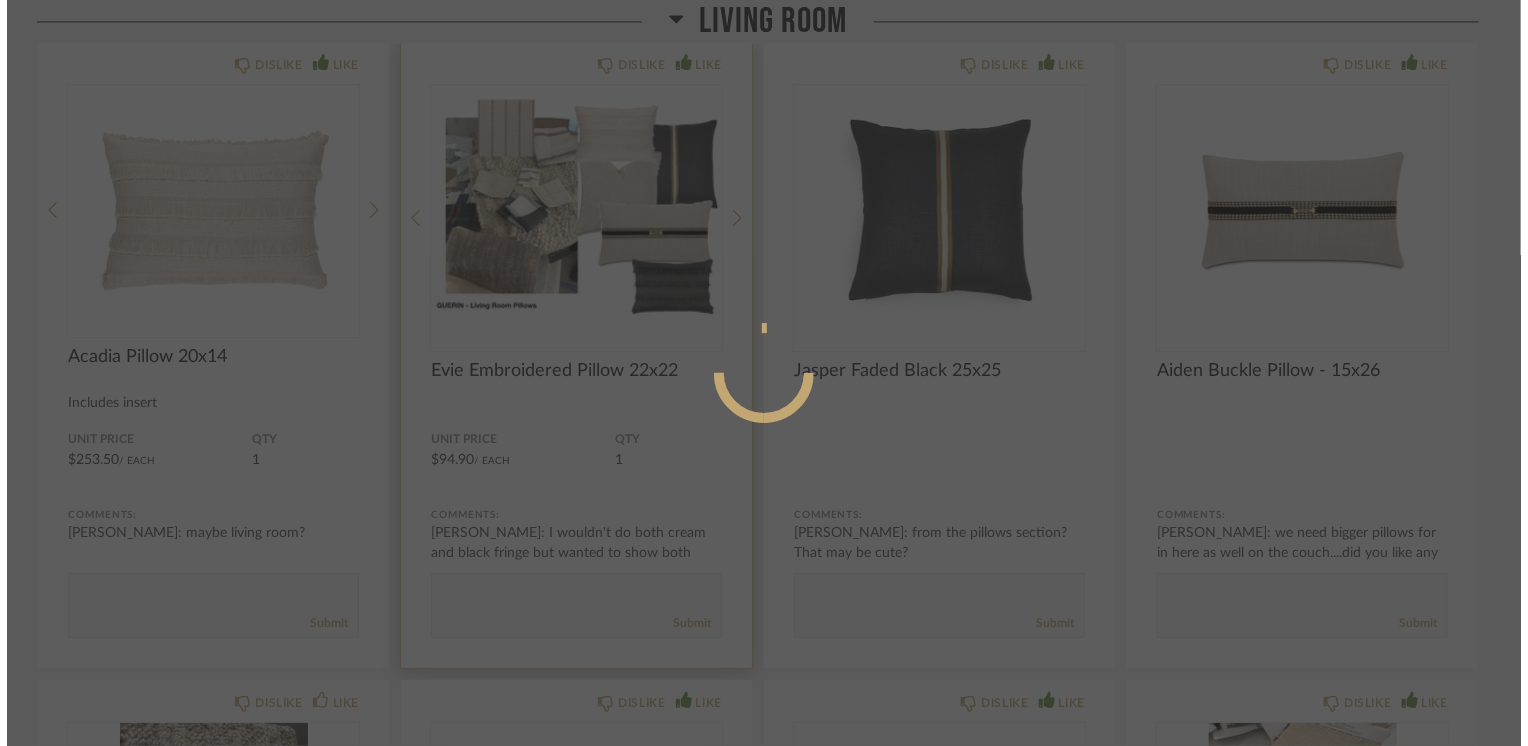 scroll, scrollTop: 0, scrollLeft: 0, axis: both 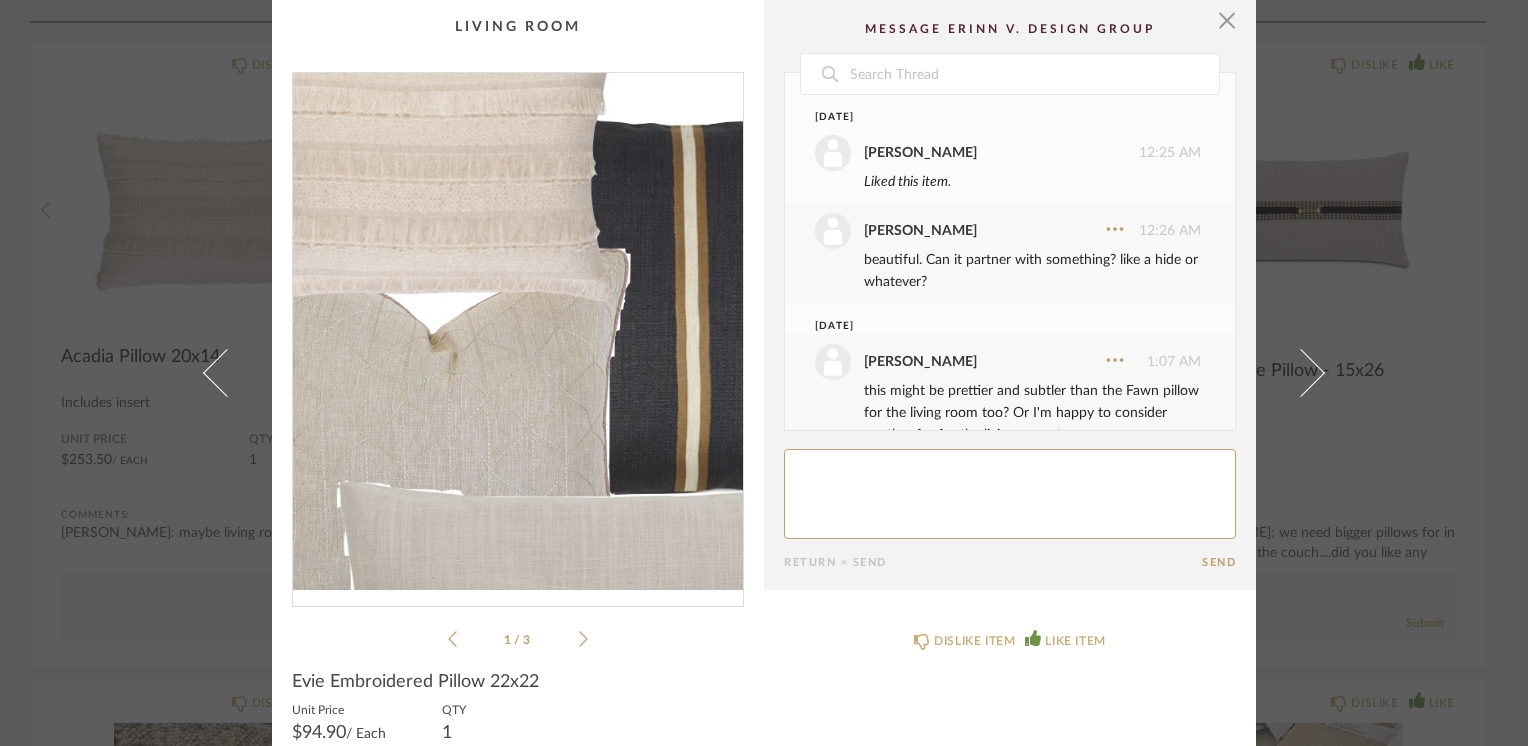 click at bounding box center [518, 331] 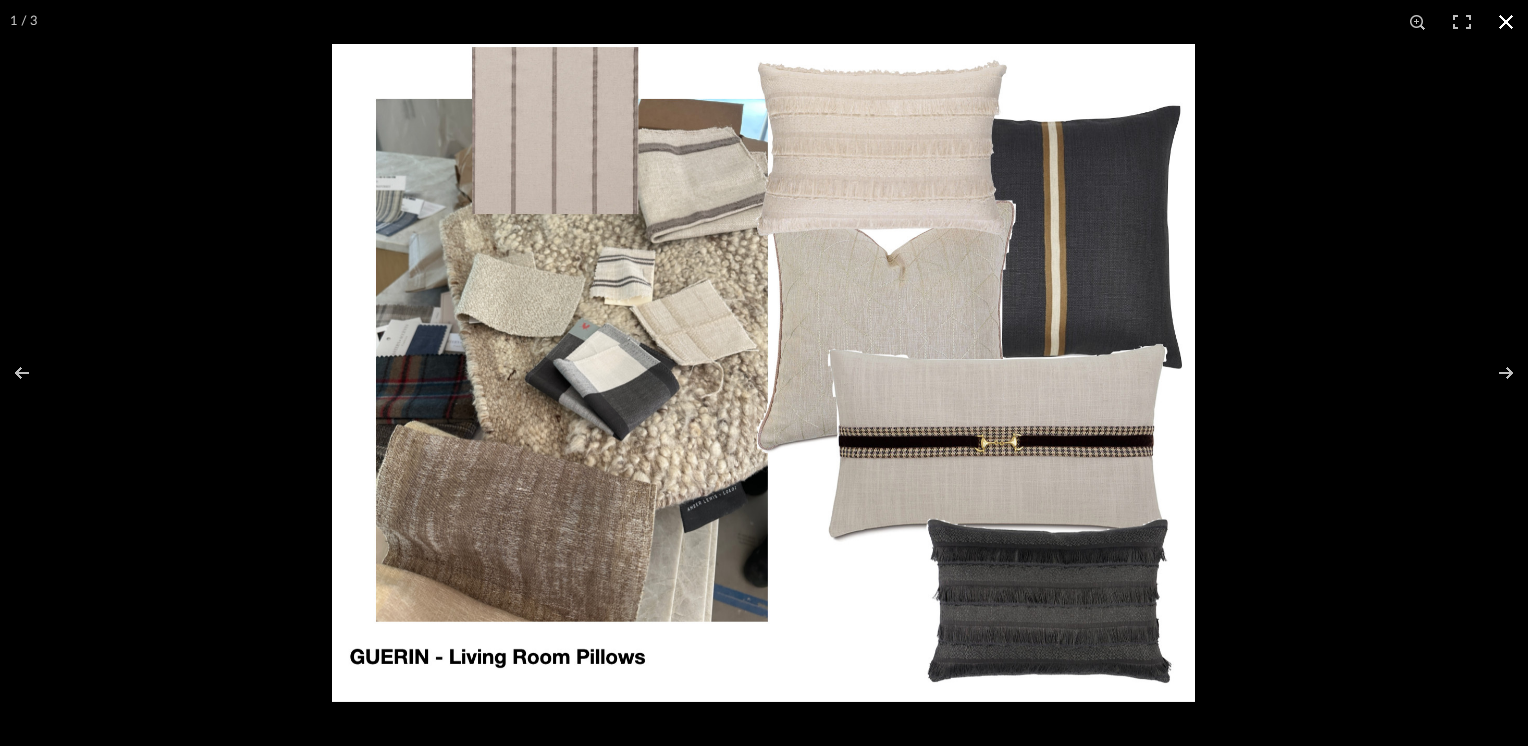 click at bounding box center (1506, 22) 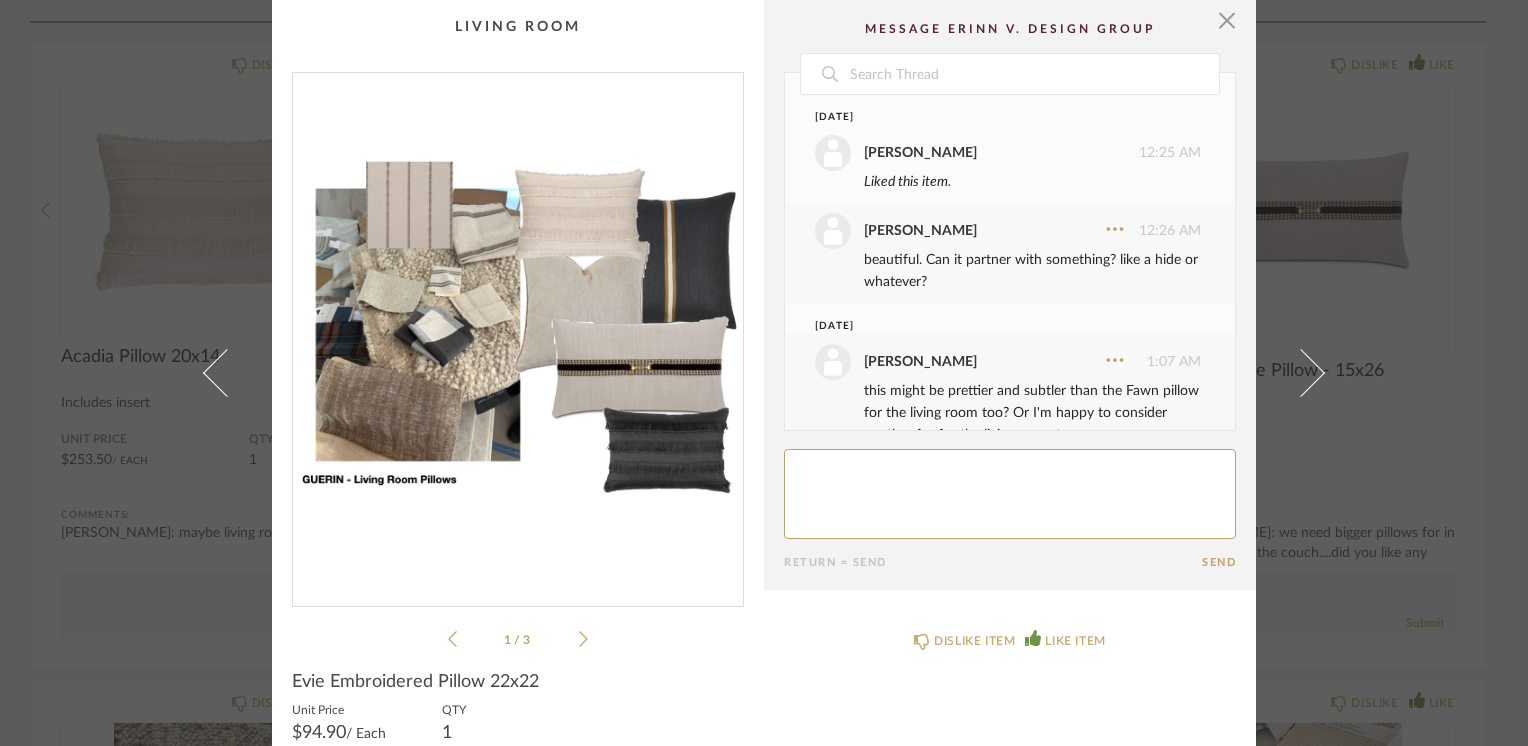 click 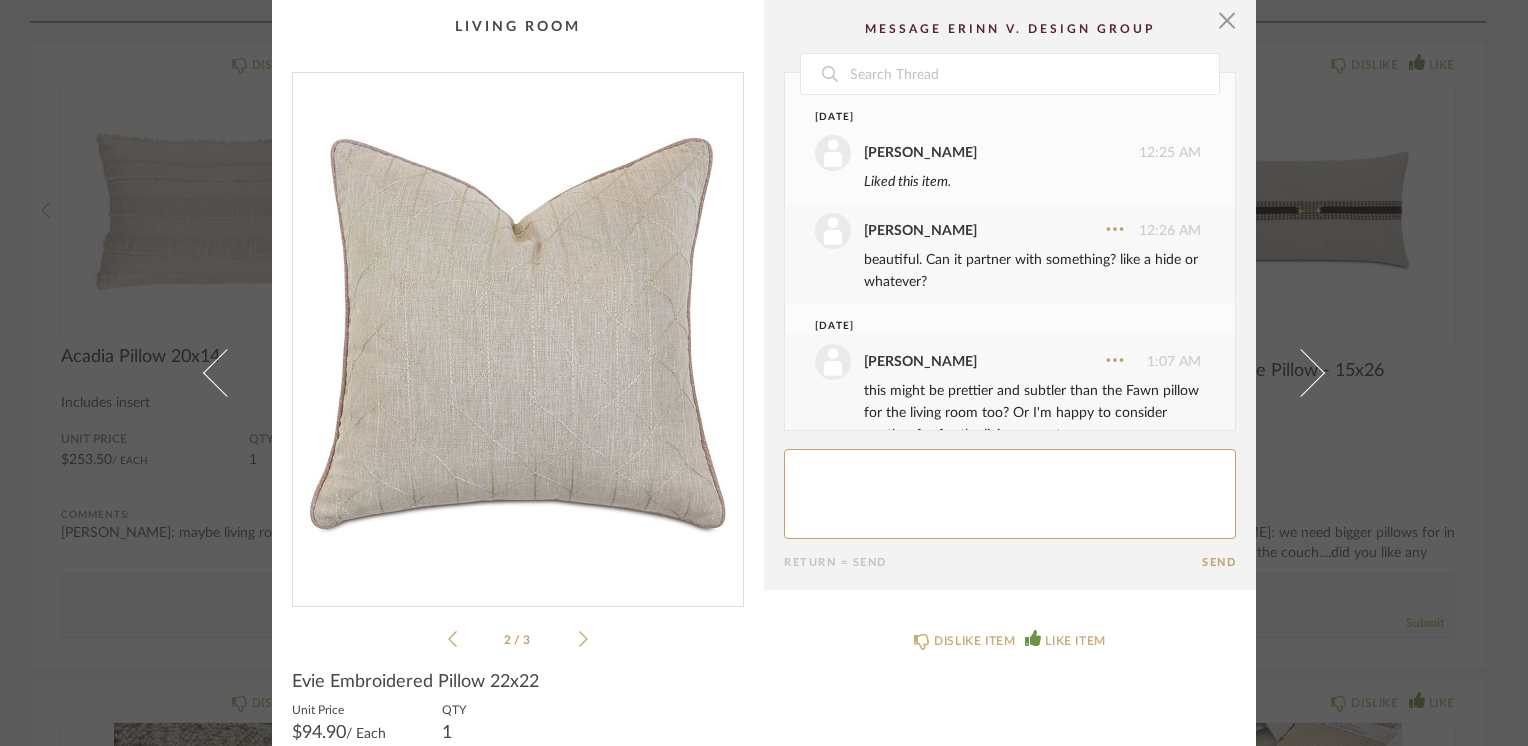 click 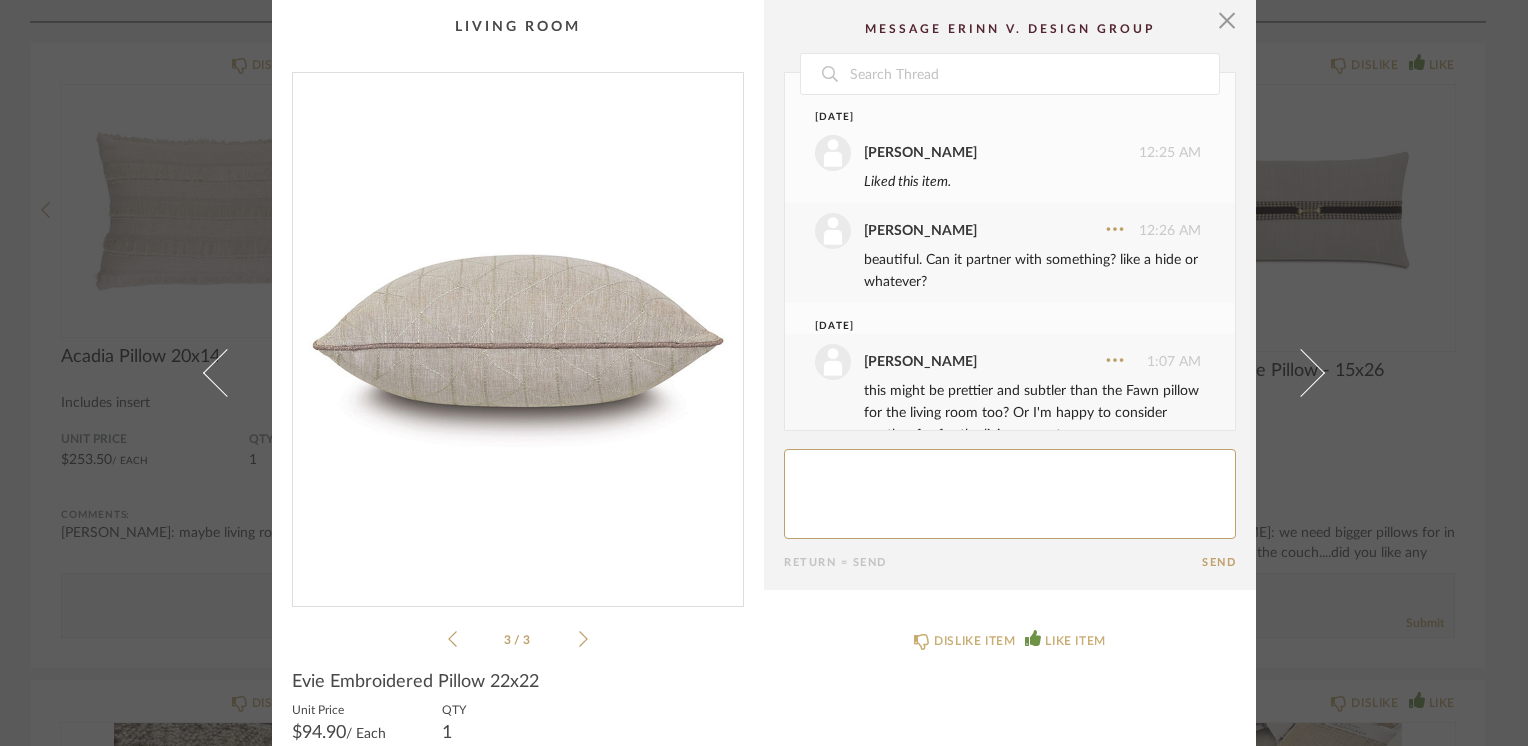 click 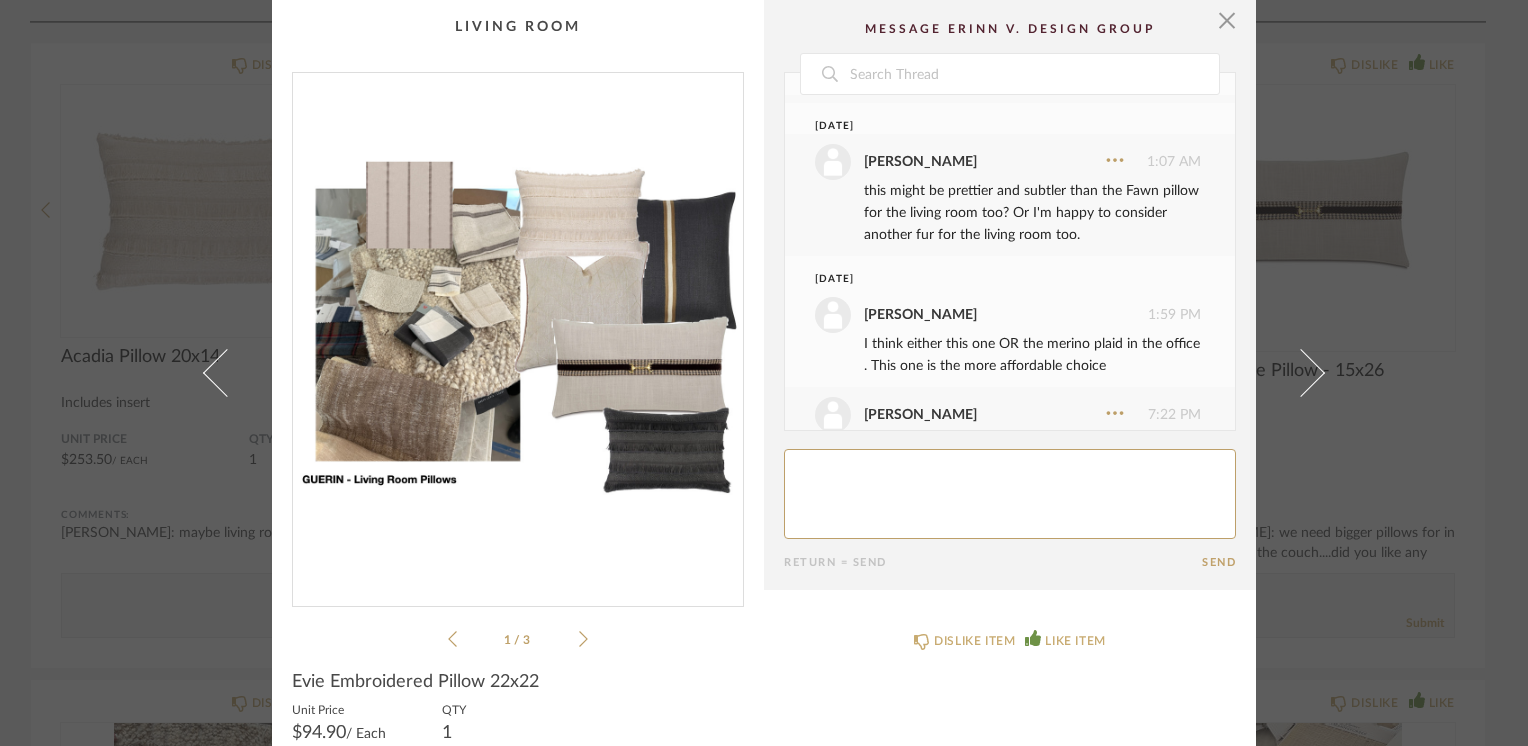 scroll, scrollTop: 504, scrollLeft: 0, axis: vertical 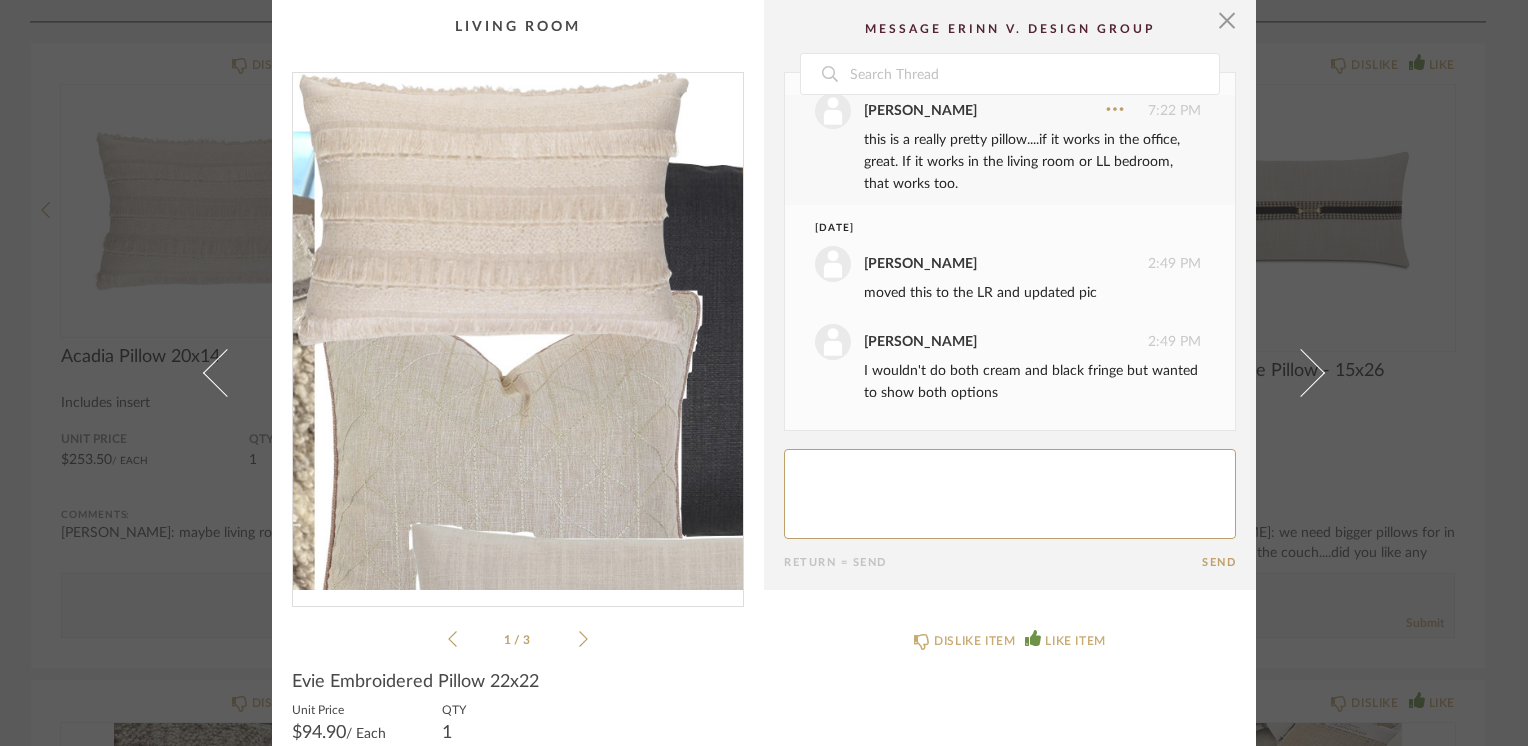 click at bounding box center [518, 331] 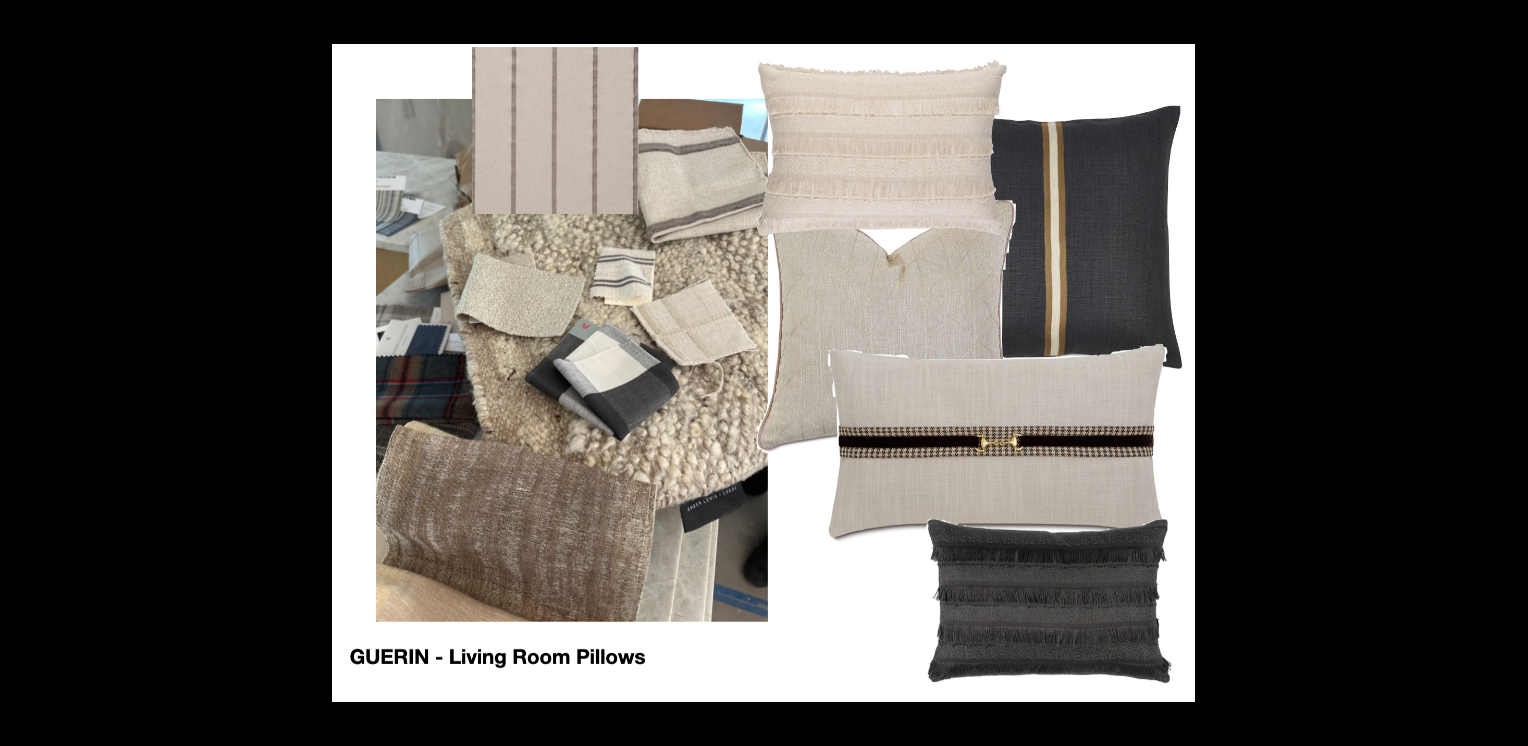 click at bounding box center [1506, 22] 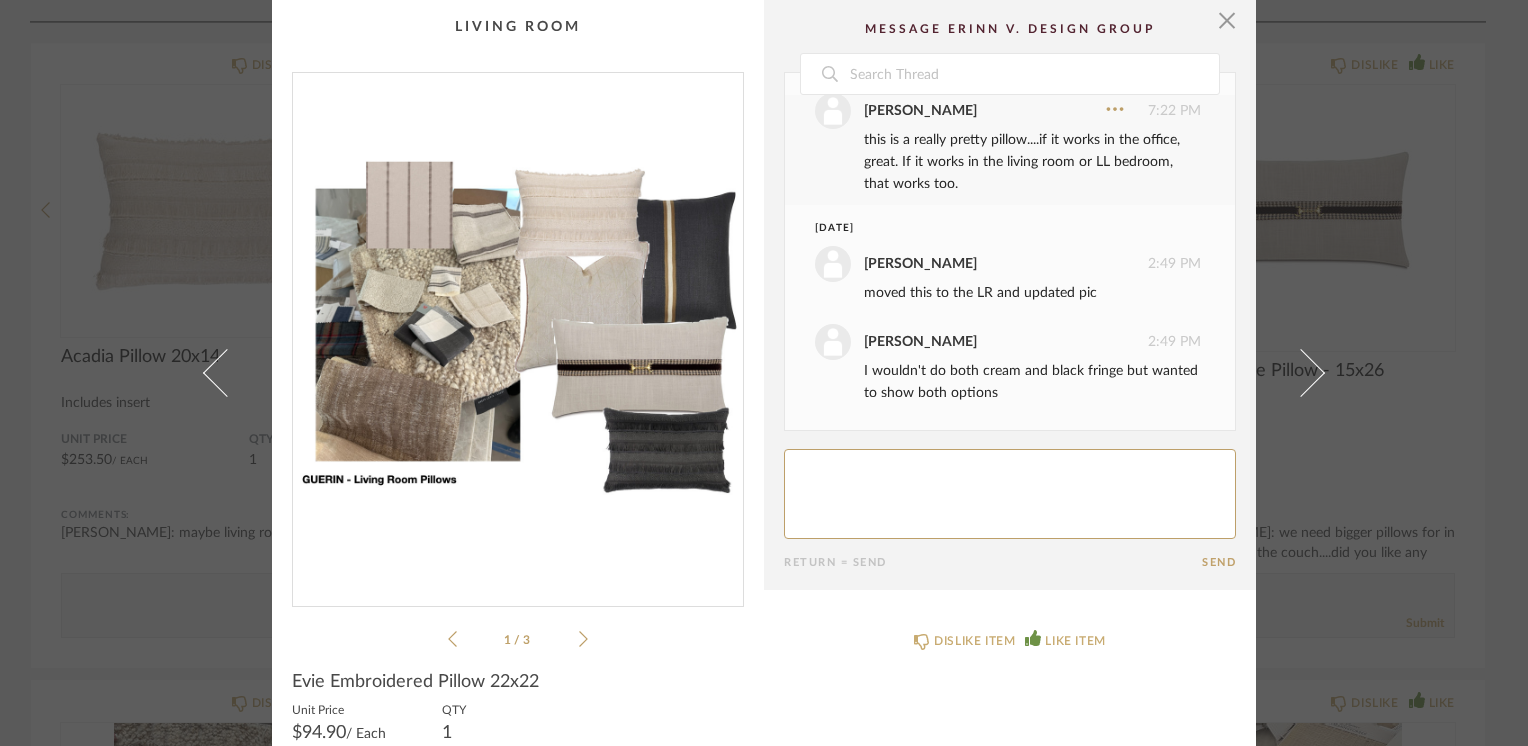 click 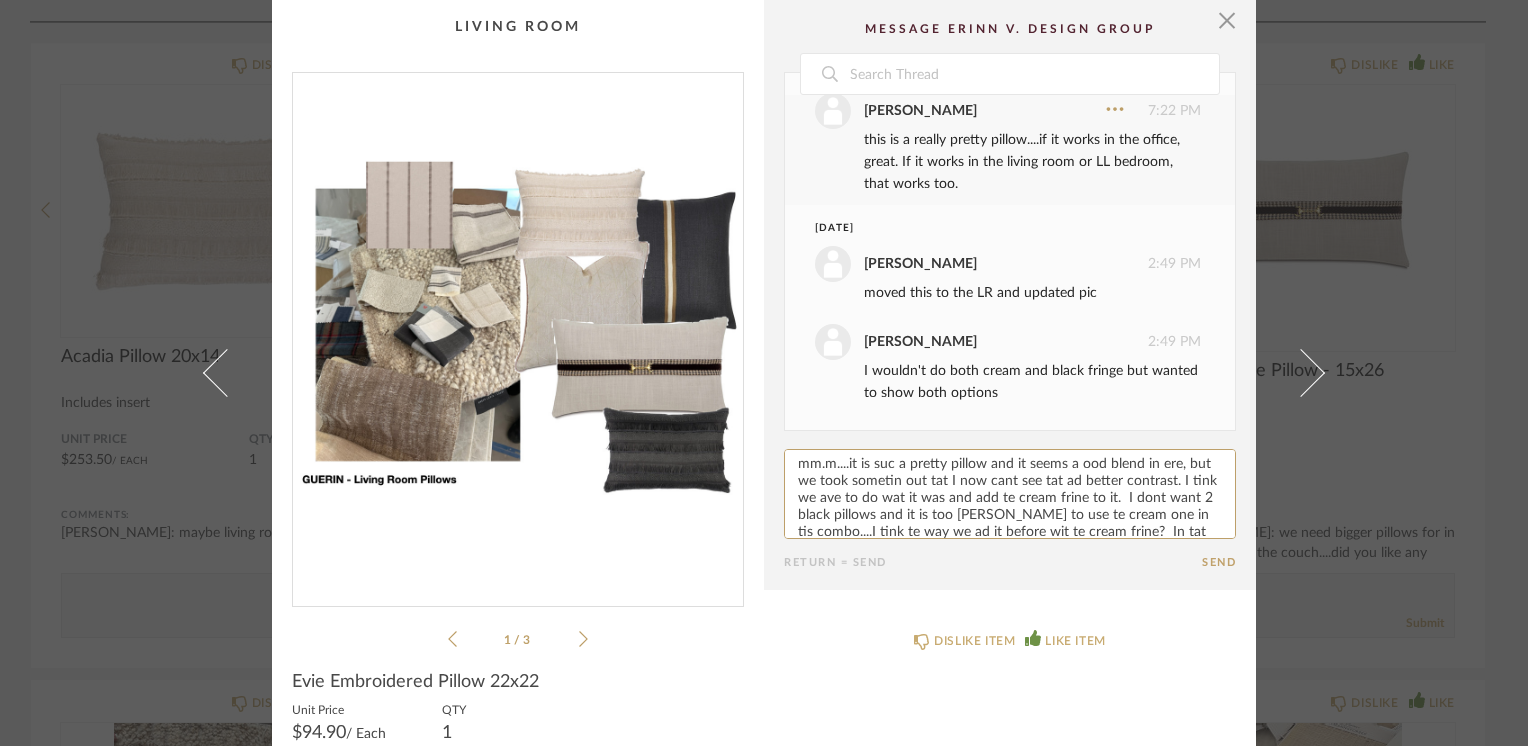 scroll, scrollTop: 20, scrollLeft: 0, axis: vertical 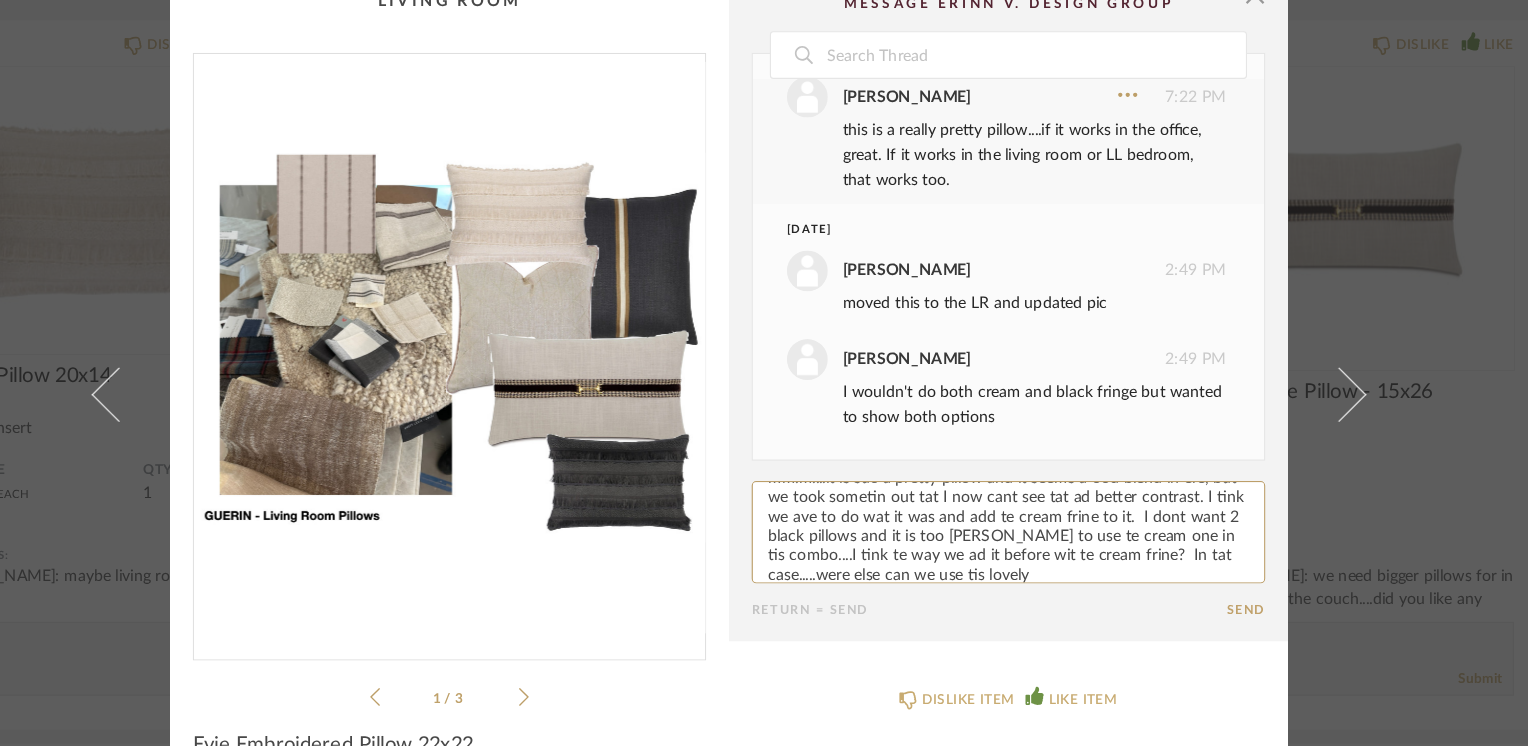 click on "July 10th  lisa guerin   12:25 AM  Liked this item.  lisa guerin   12:26 AM  beautiful. Can it partner with something?  like a hide or whatever? July 13th  lisa guerin   1:07 AM  this might be prettier and subtler than the Fawn pillow for the living room too? Or I'm happy to consider another fur for the living room too. Yesterday  Sheridan Johnson   1:59 PM  I think either this one OR the merino plaid in the office
. This one is the more affordable choice  lisa guerin   7:22 PM  this is a really pretty pillow....if it works in the office, great.  If it works in the living room or LL bedroom, that works too. Today  Sheridan Johnson   2:49 PM  moved this to the LR and updated pic  Sheridan Johnson   2:49 PM  I wouldn't do both cream and black fringe but wanted to show both options" 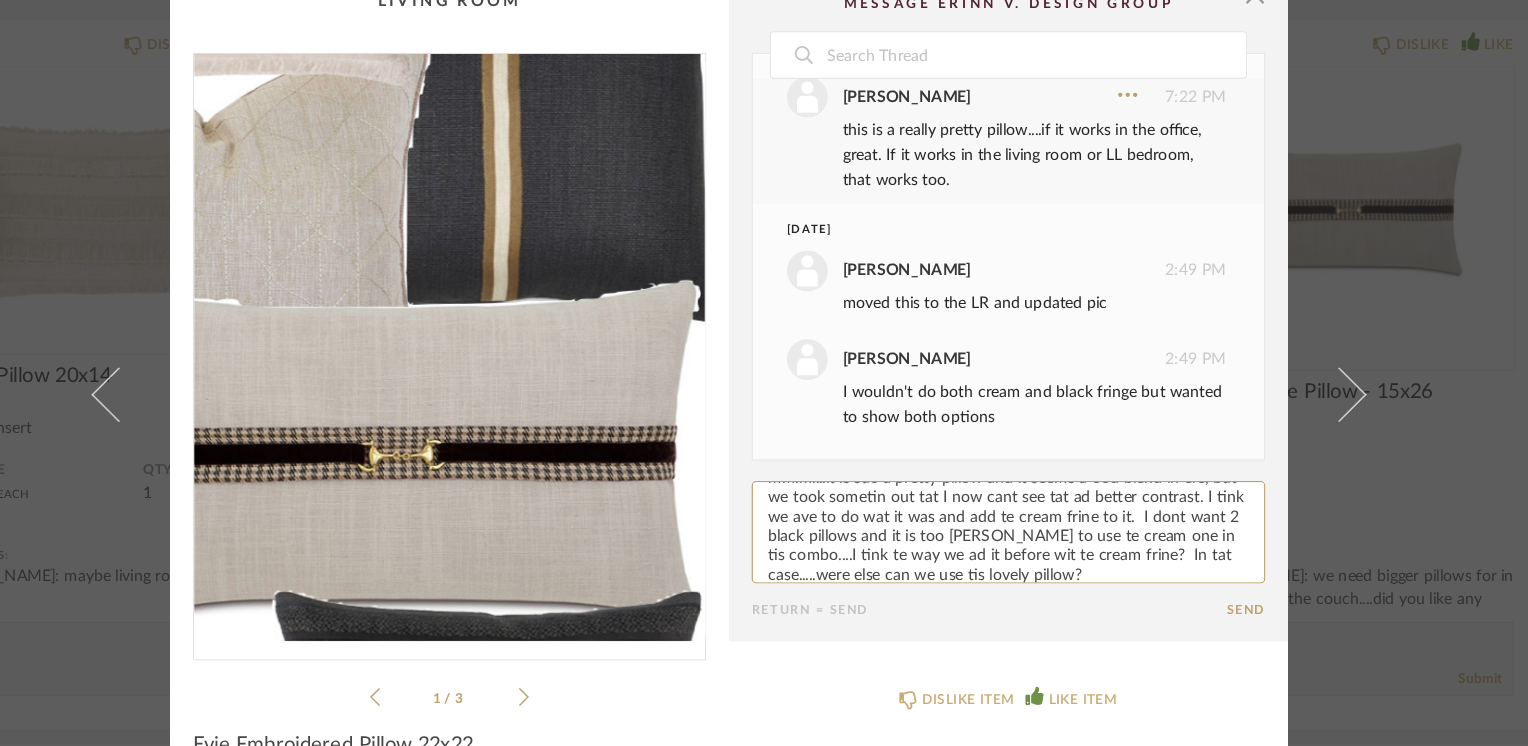 click at bounding box center (518, 331) 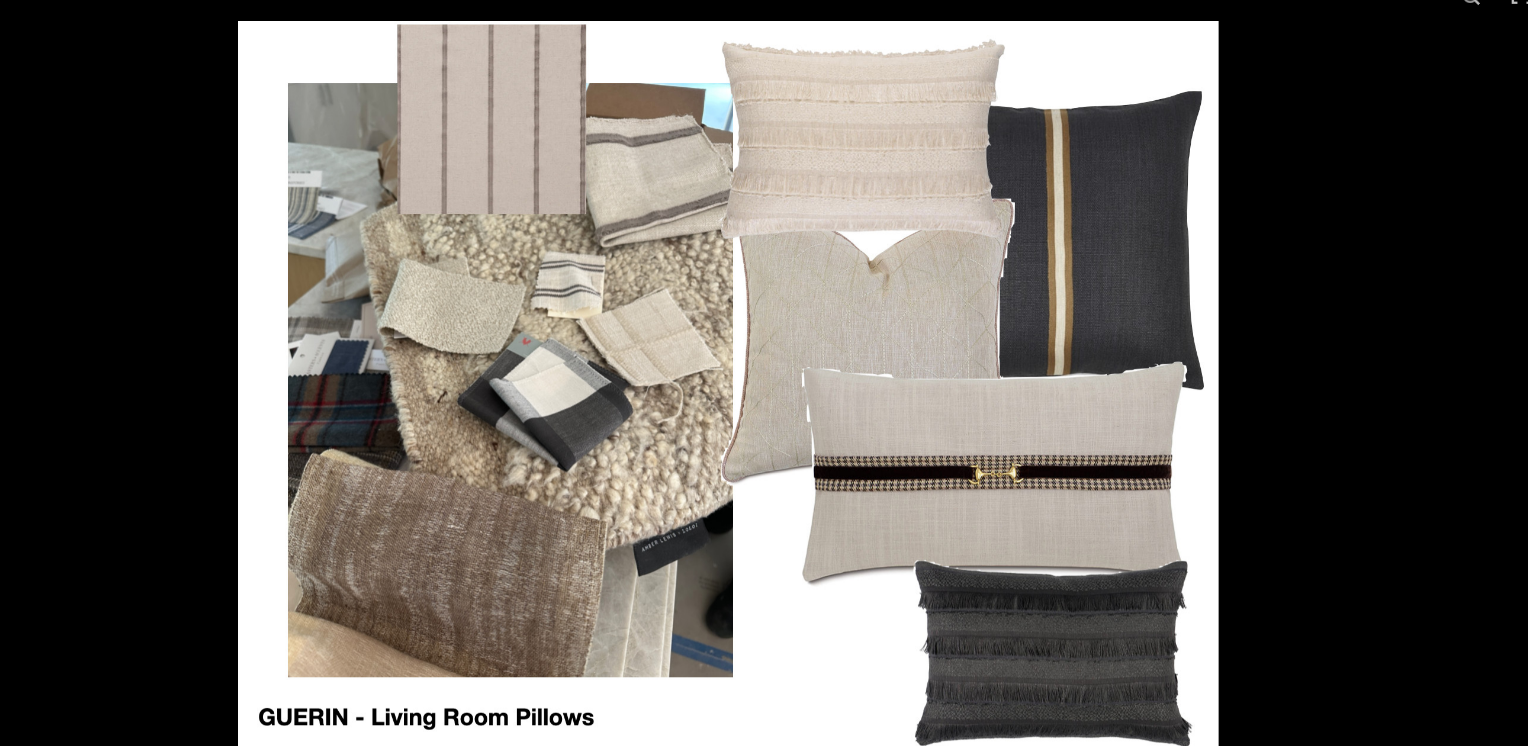 click at bounding box center [763, 373] 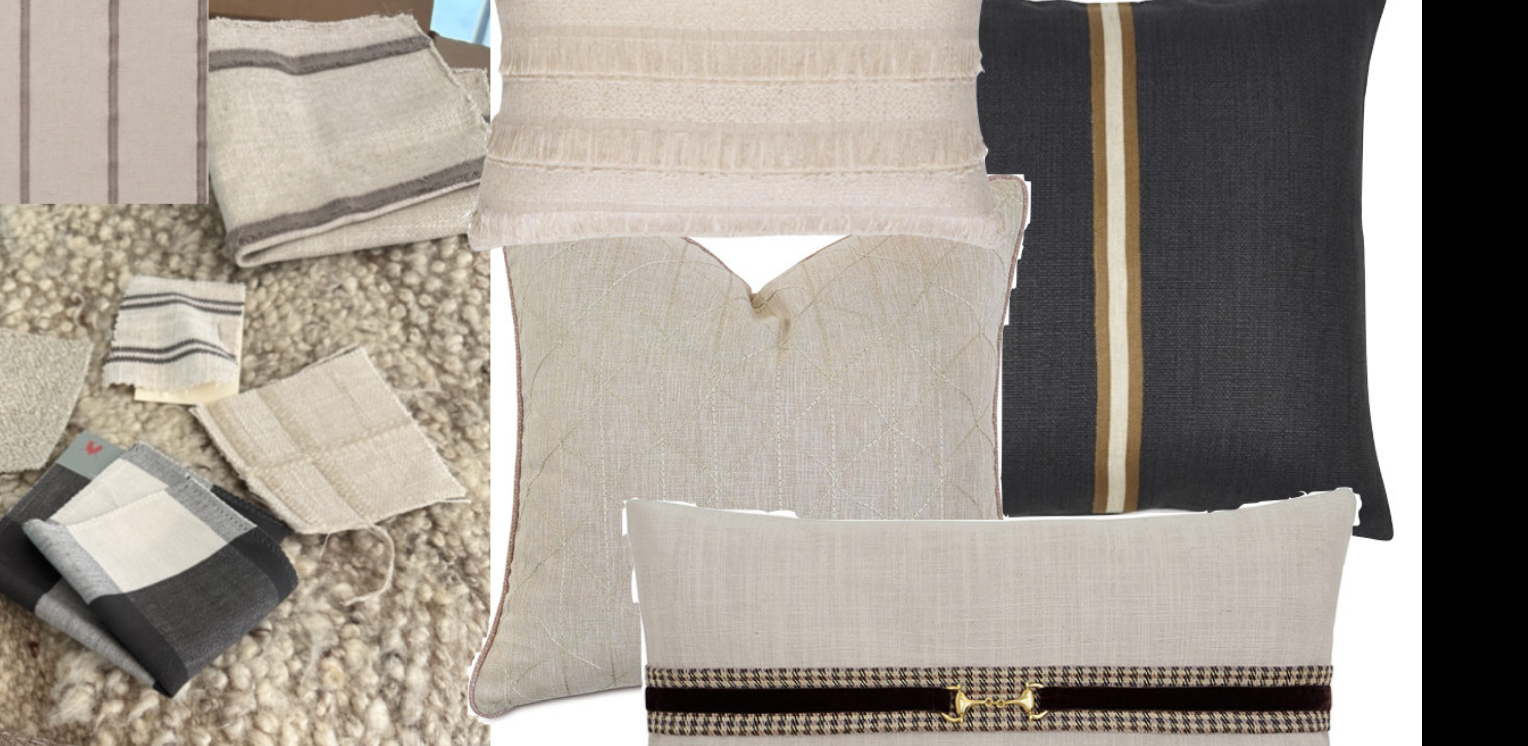 click at bounding box center [546, 510] 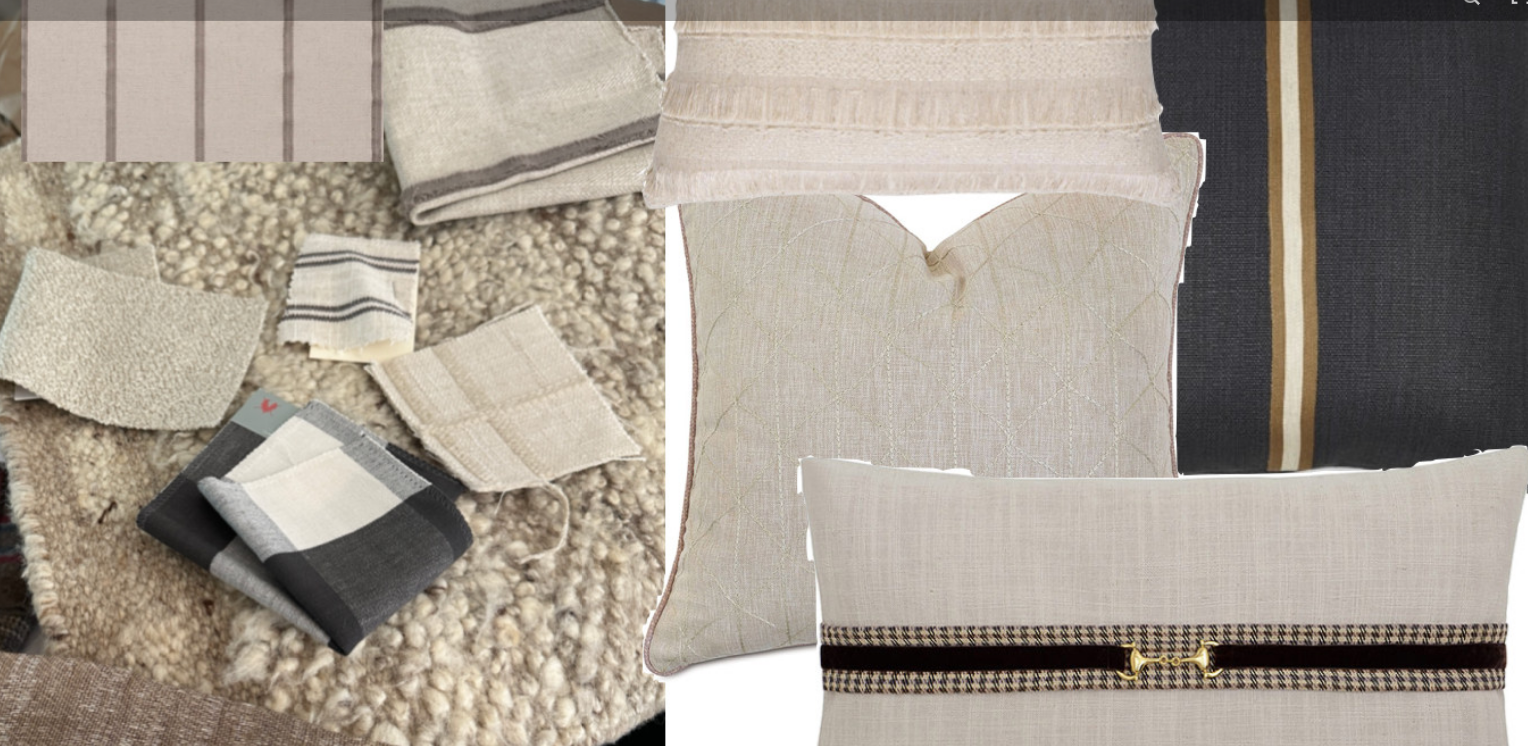 click at bounding box center (700, 473) 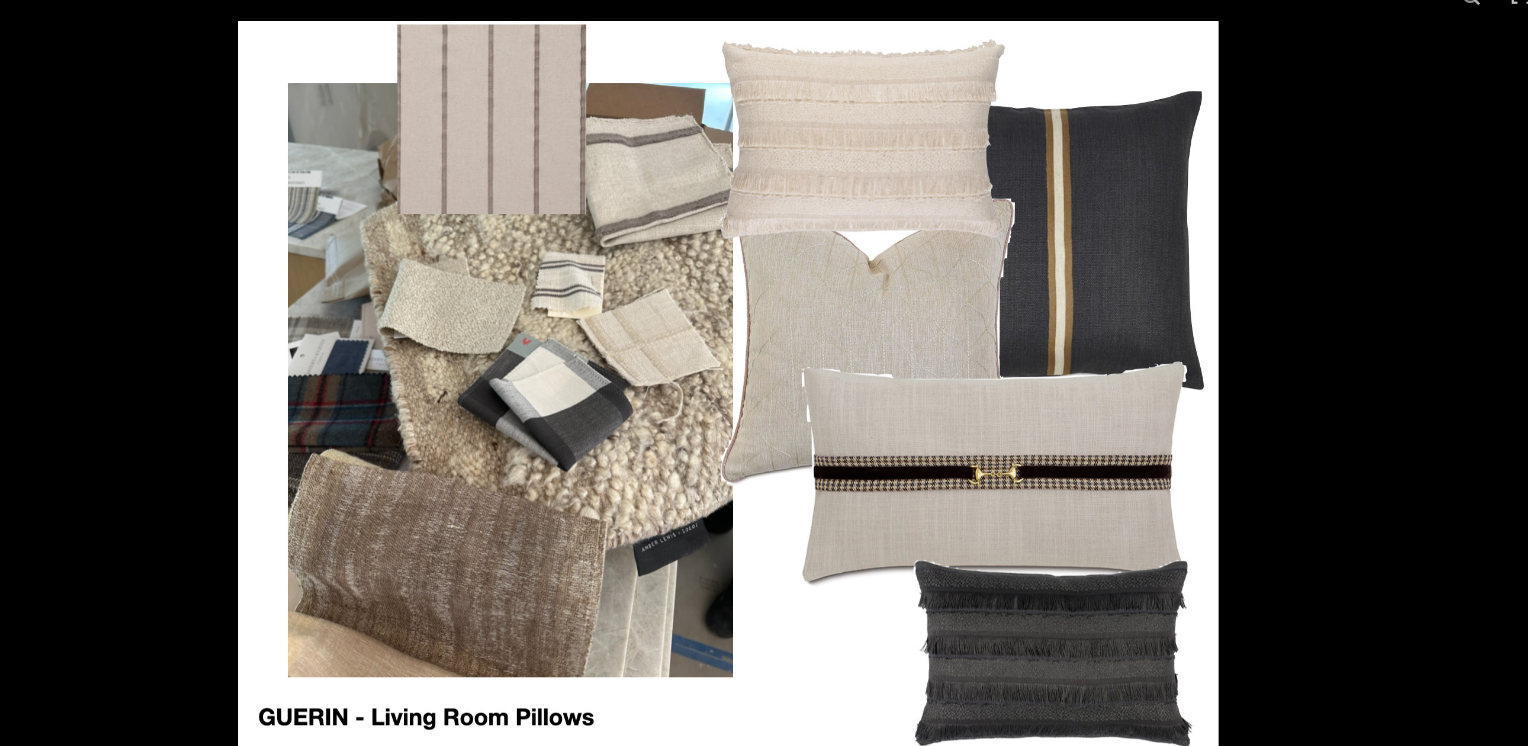 click at bounding box center [763, 373] 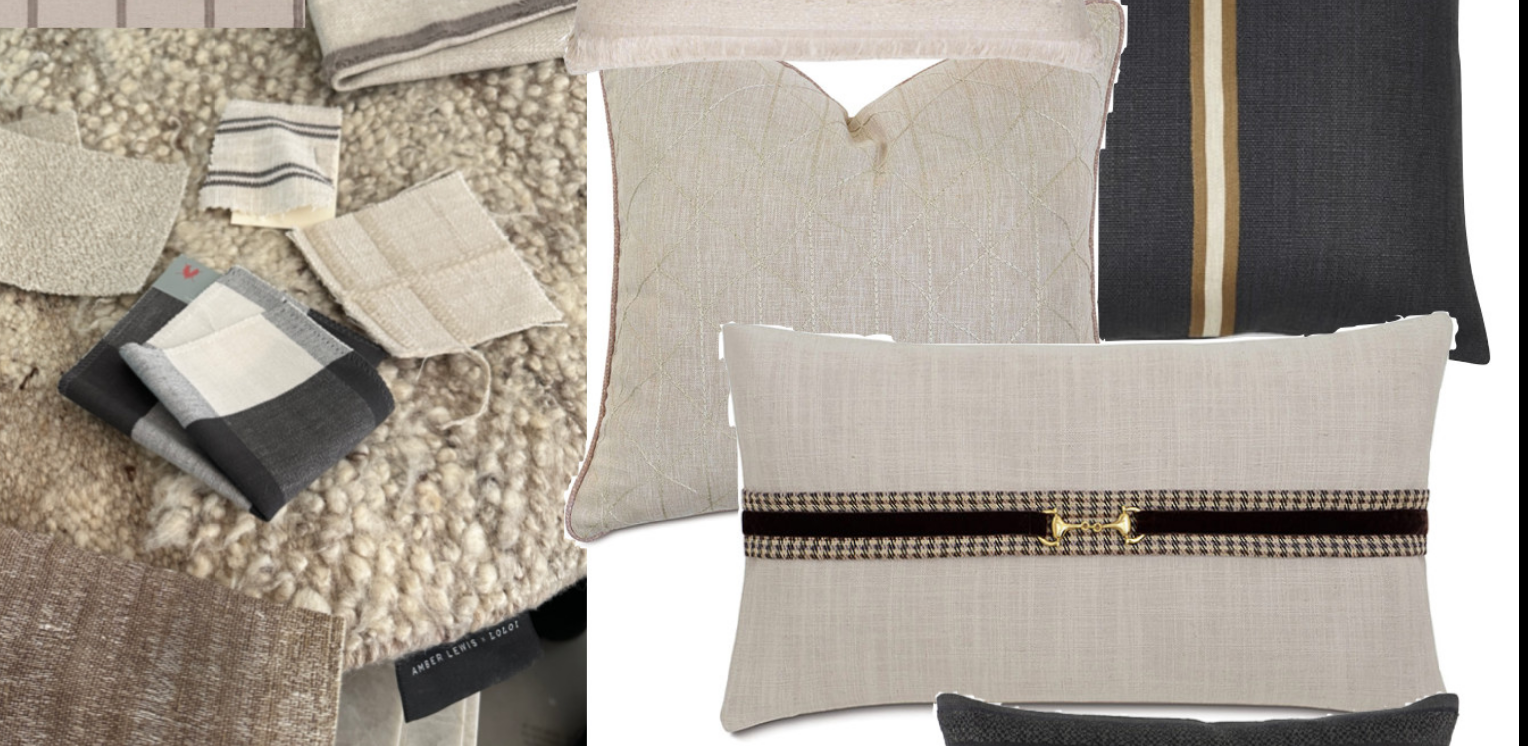 click at bounding box center (631, 355) 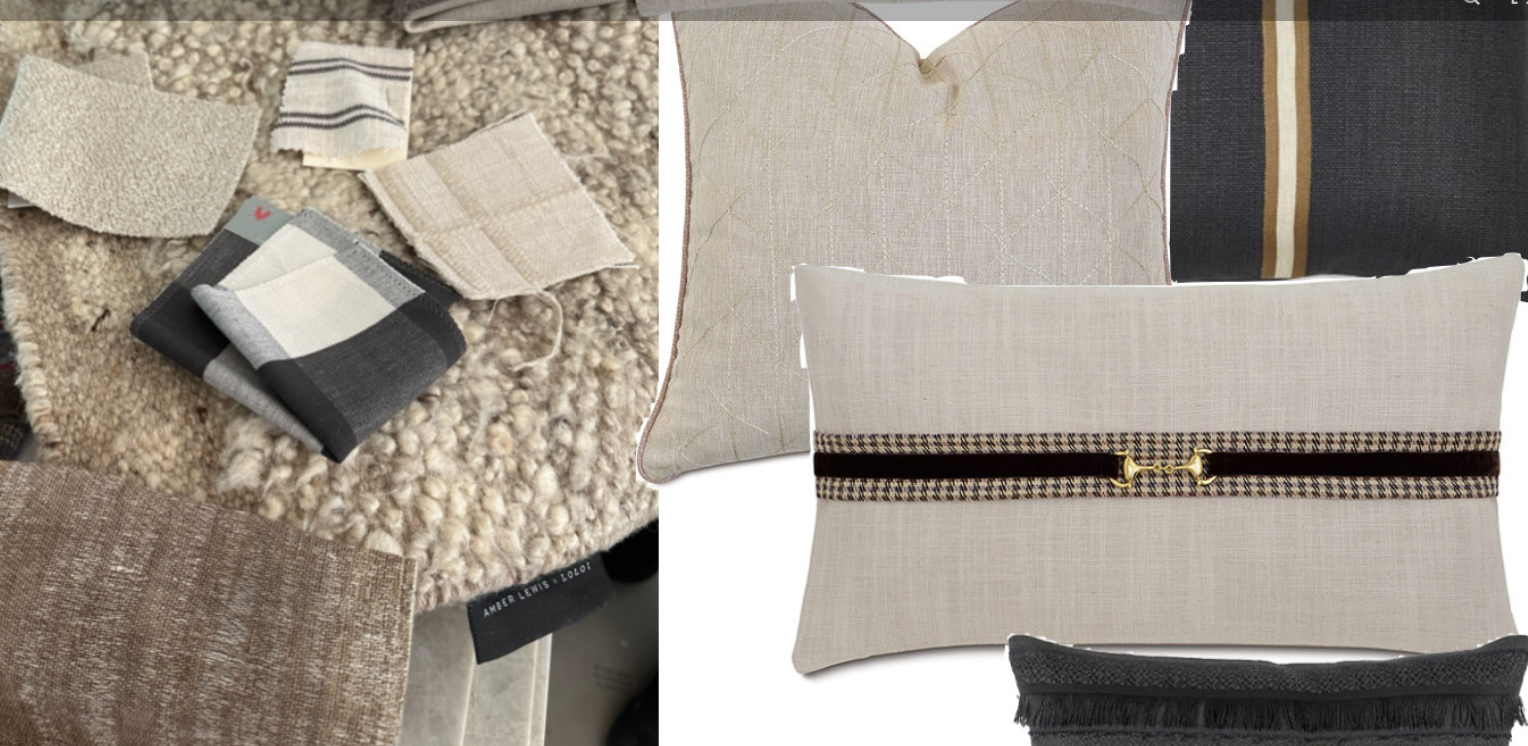 click at bounding box center (694, 304) 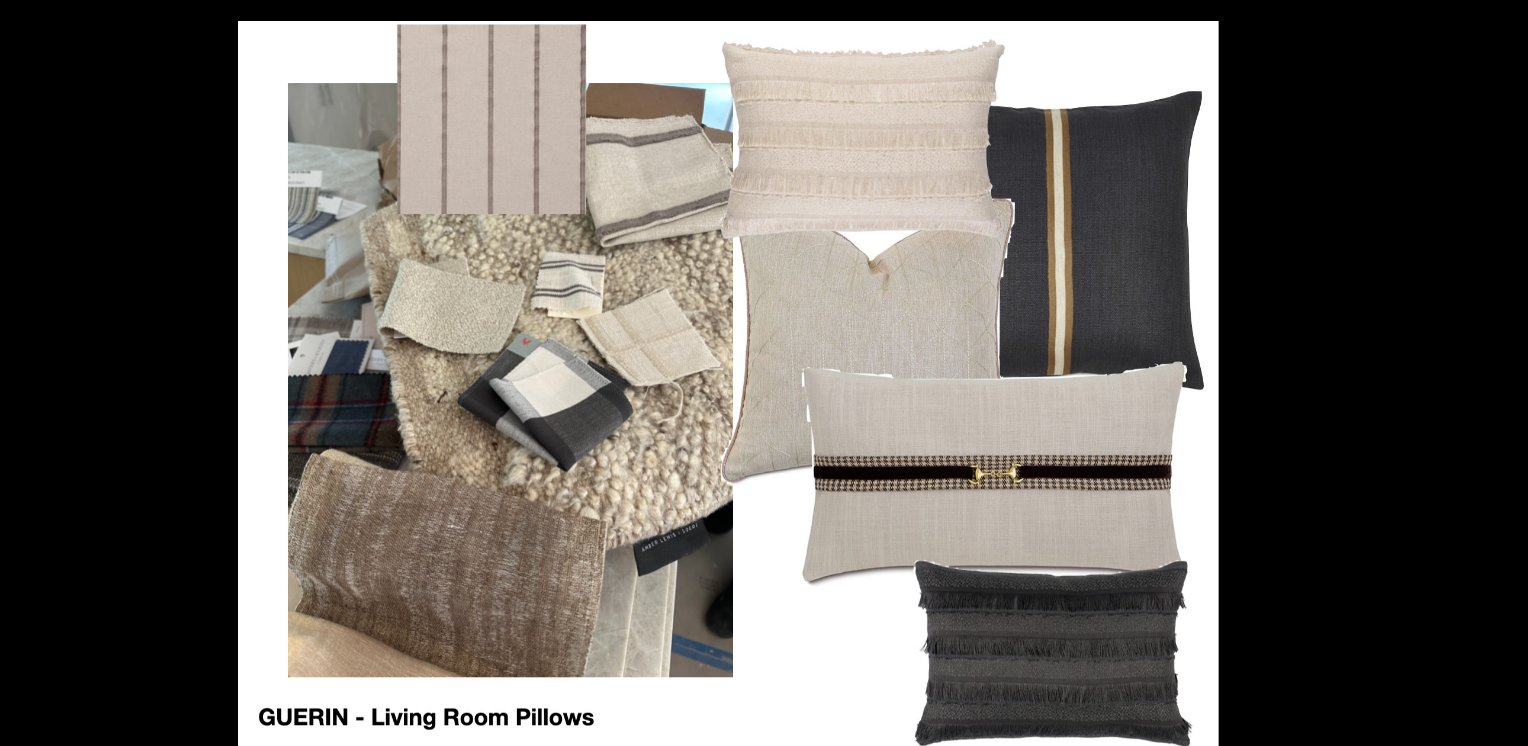 click at bounding box center (763, 373) 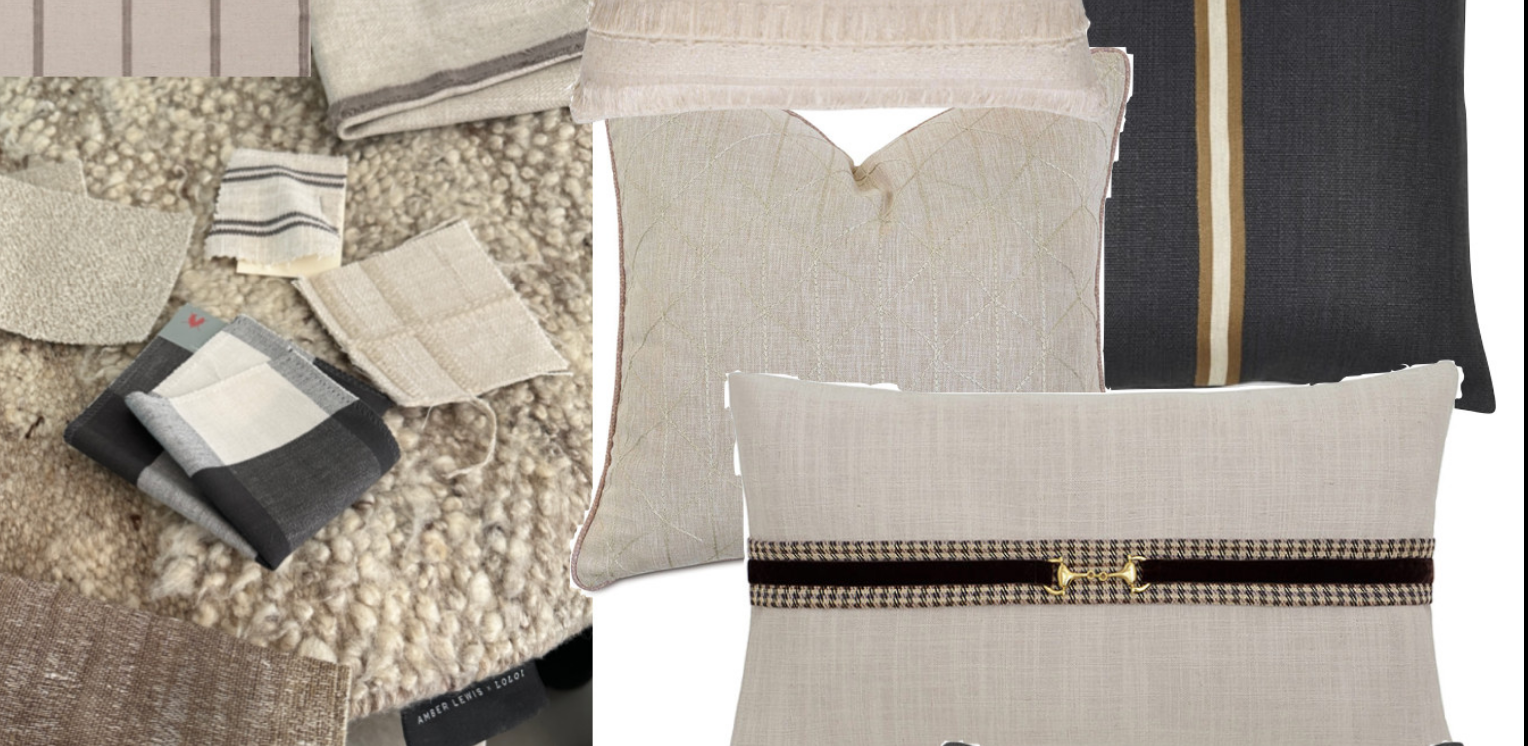 click at bounding box center [636, 398] 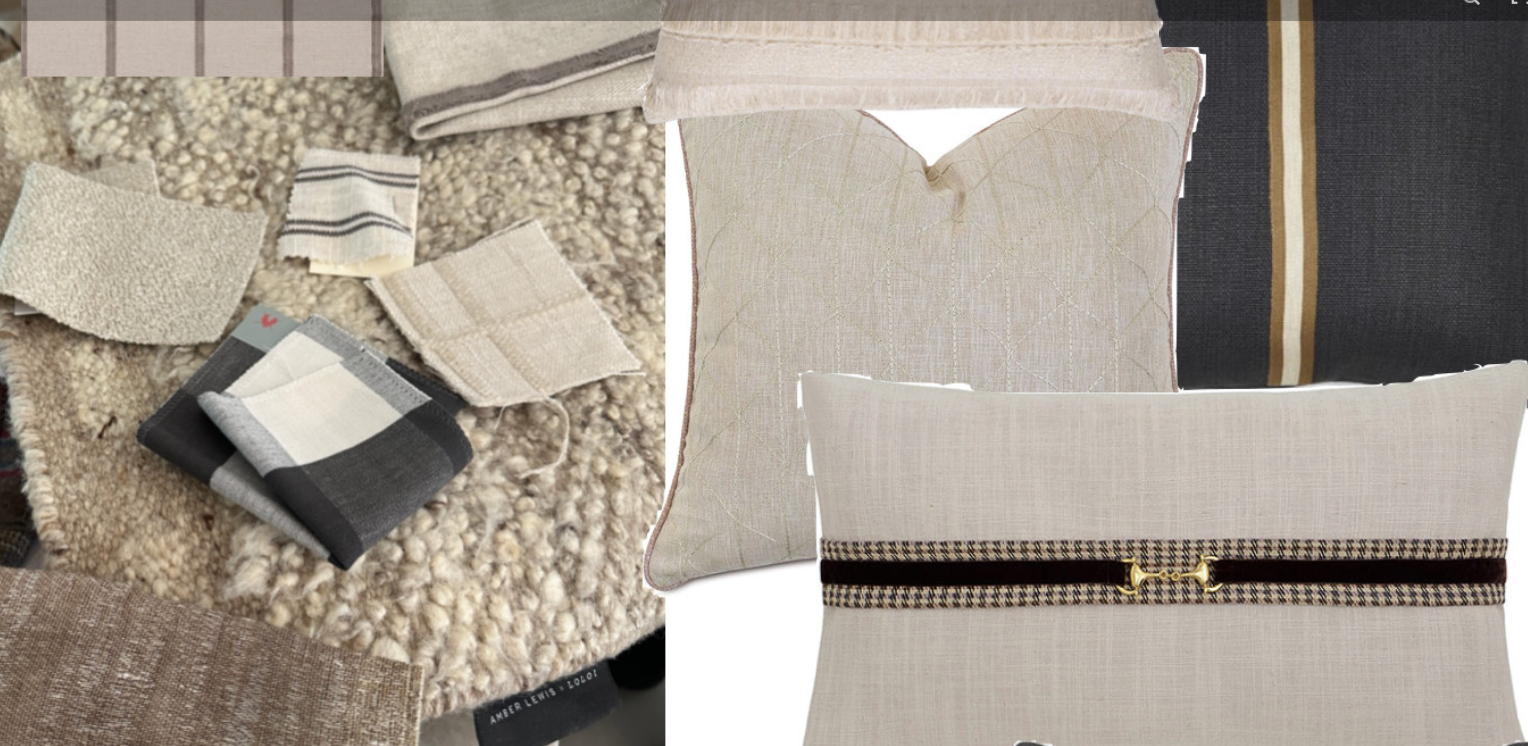 click at bounding box center (700, 398) 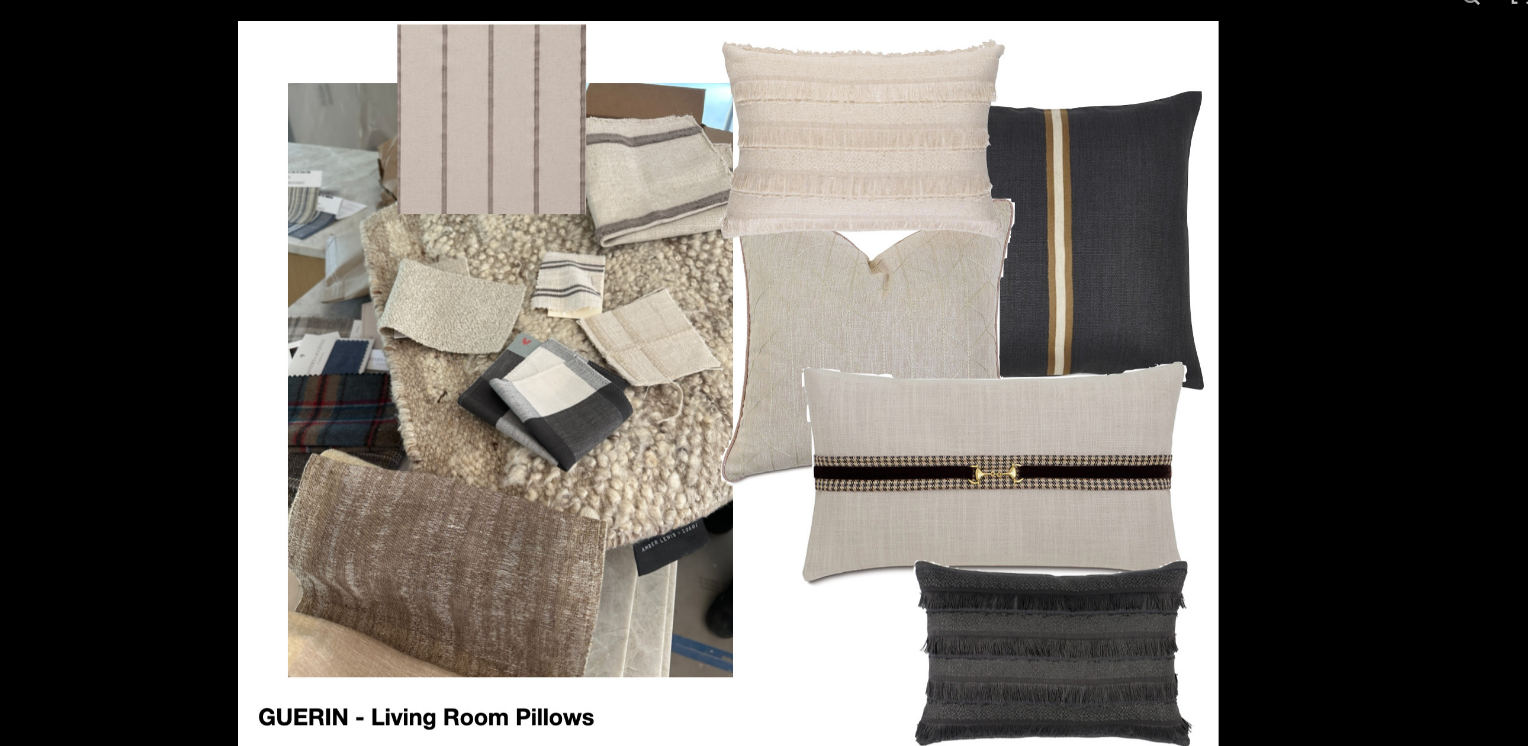 click at bounding box center (763, 373) 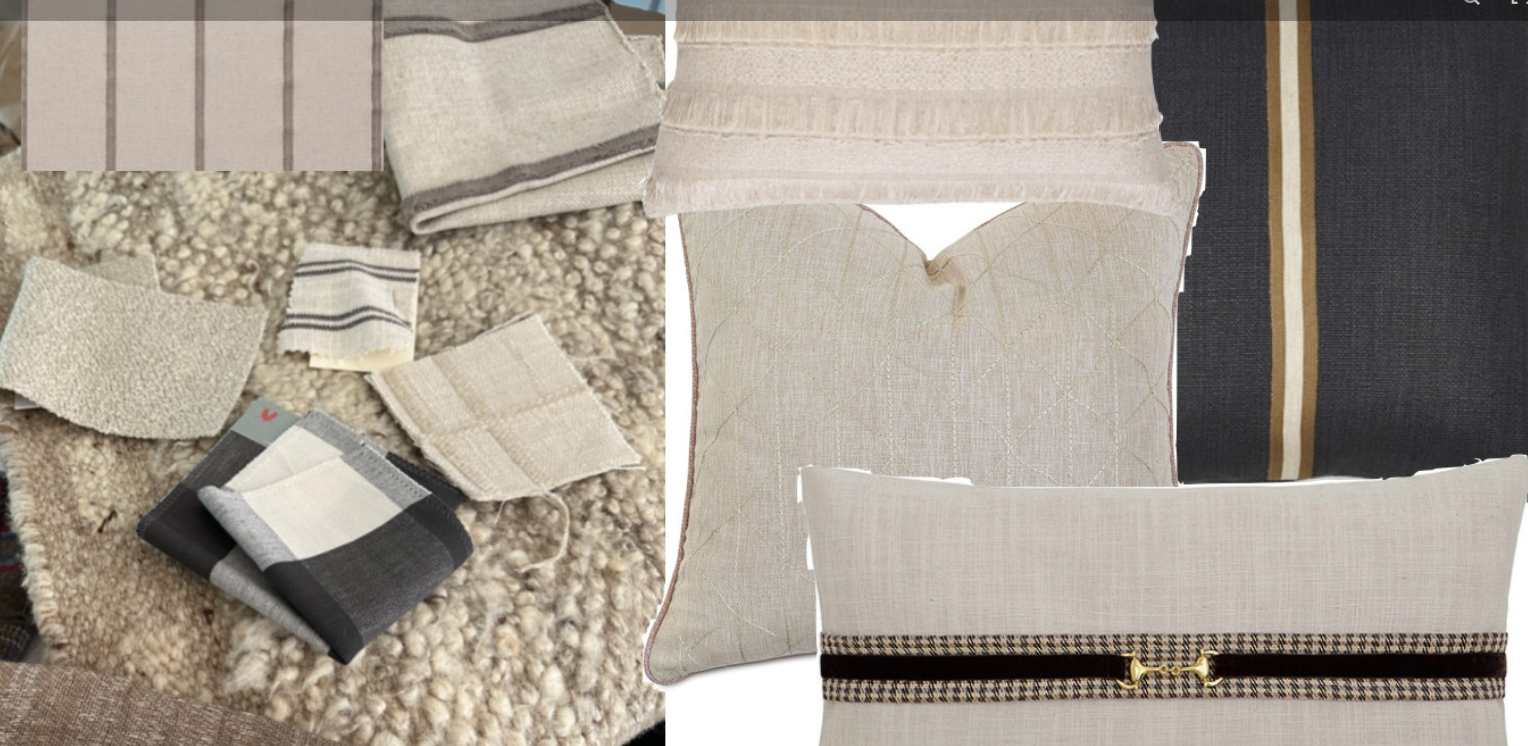 click at bounding box center (700, 481) 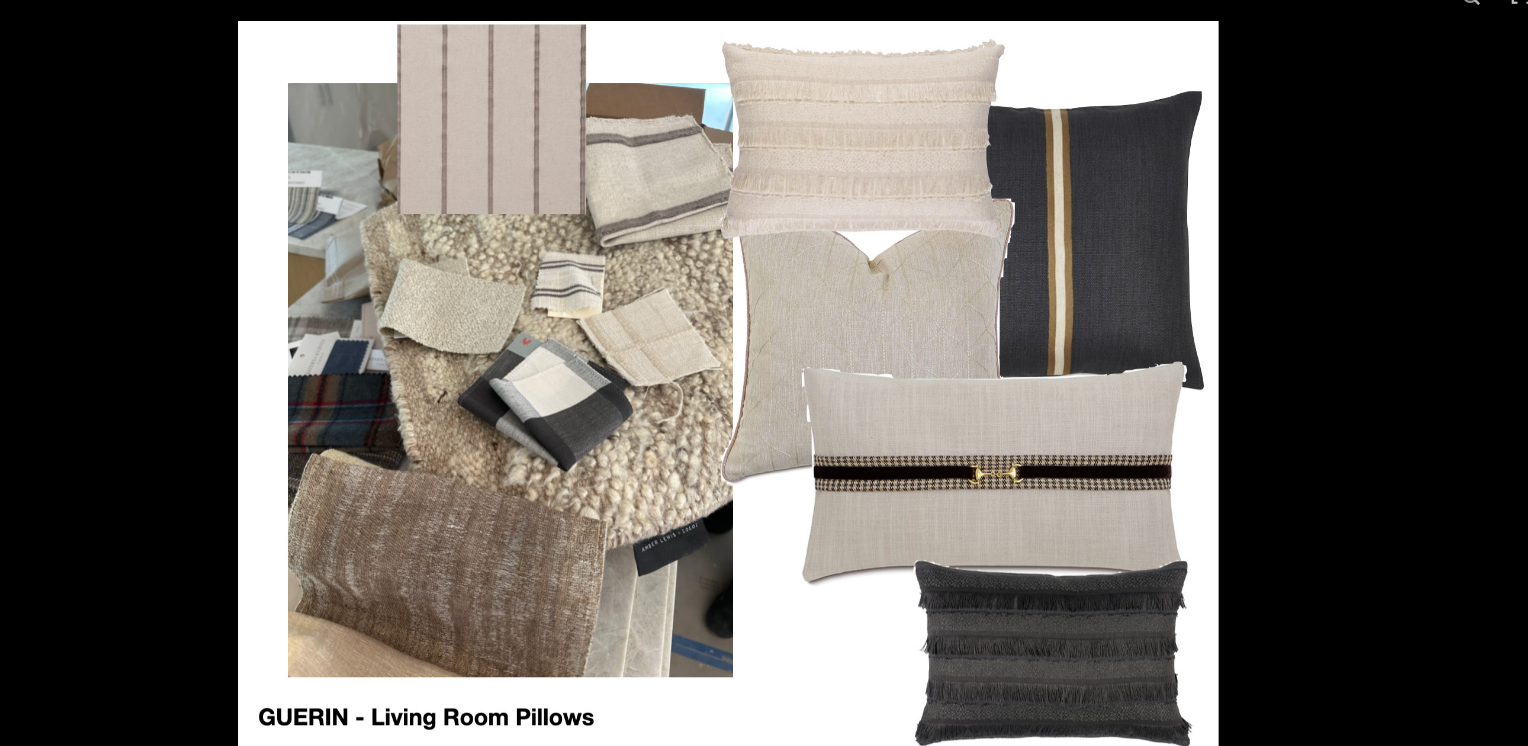 click at bounding box center [763, 373] 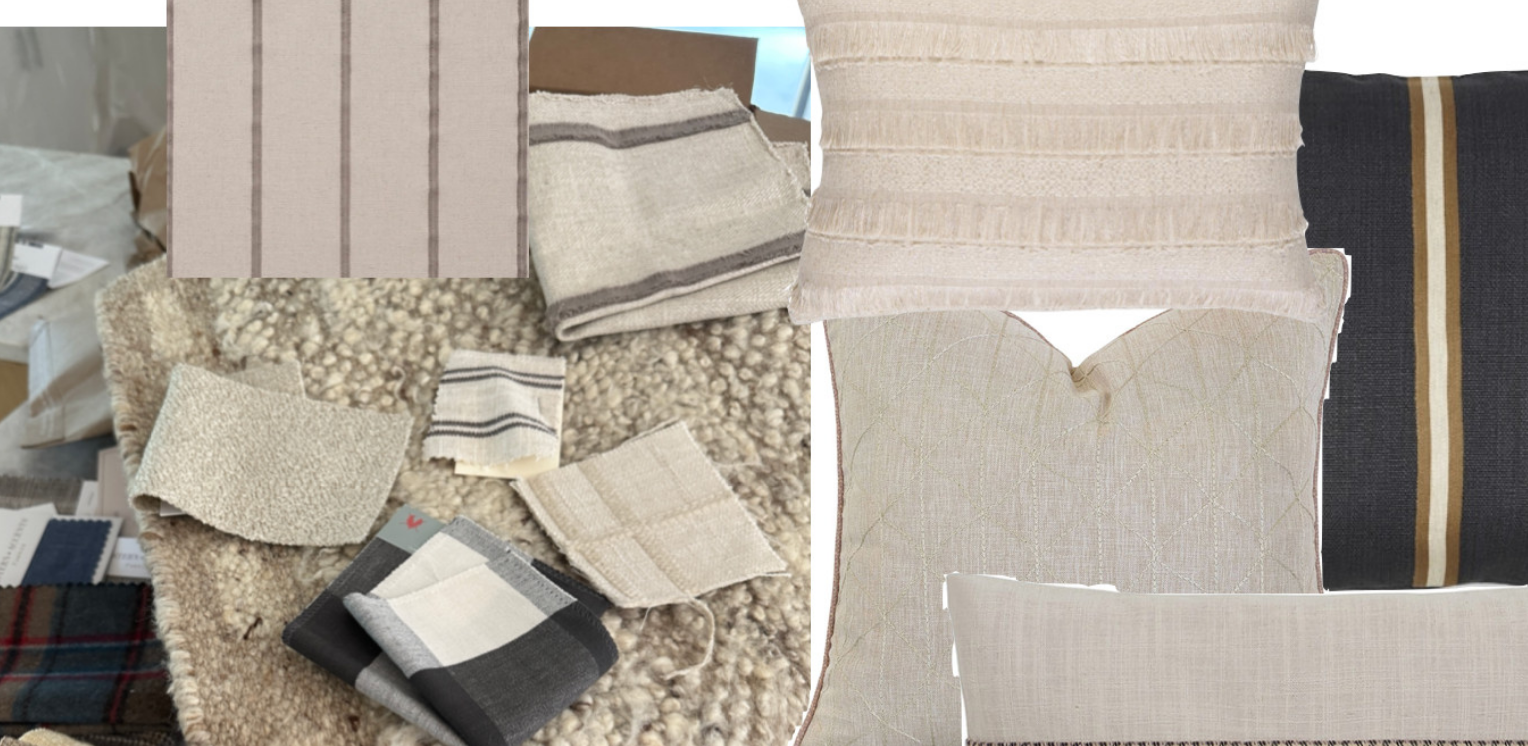 click at bounding box center (828, 575) 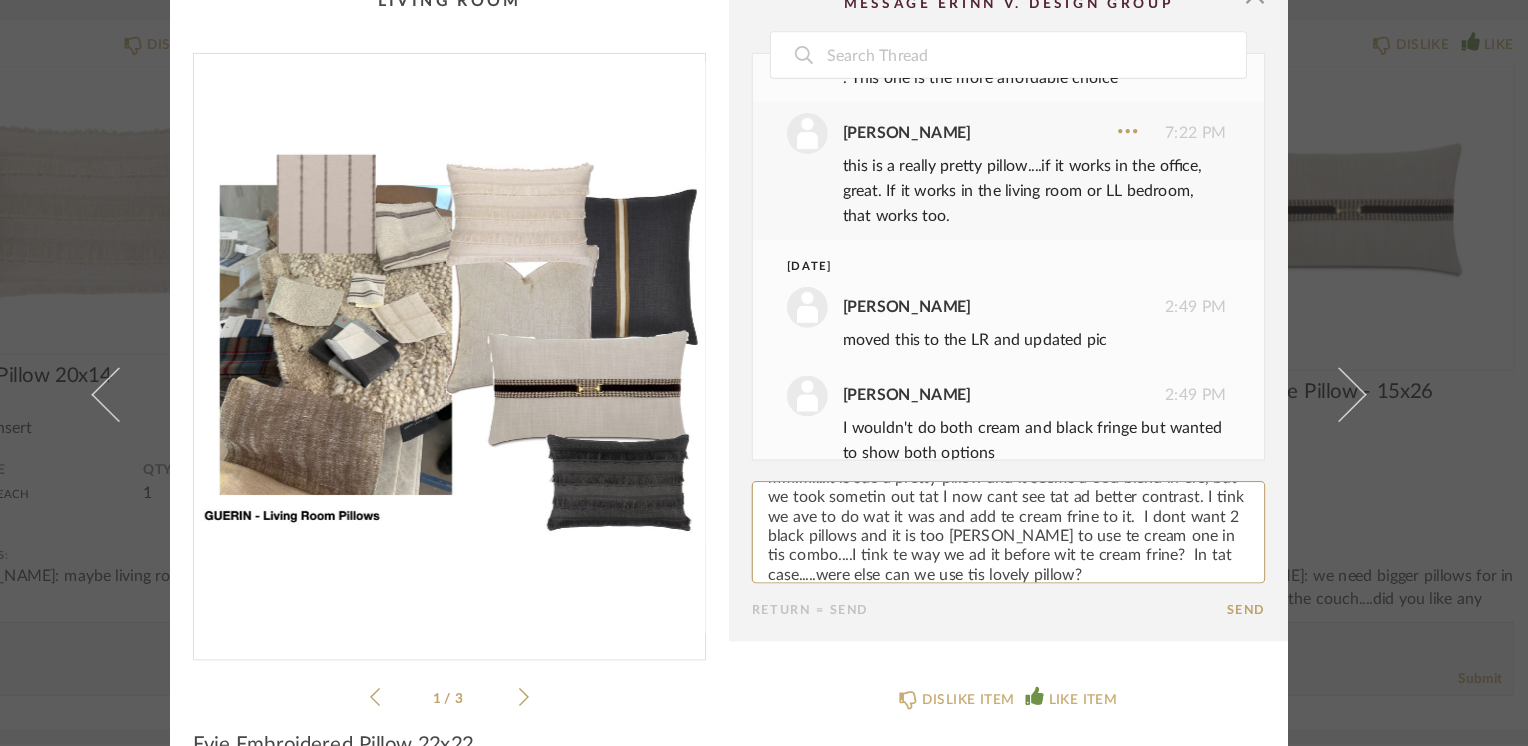 scroll, scrollTop: 504, scrollLeft: 0, axis: vertical 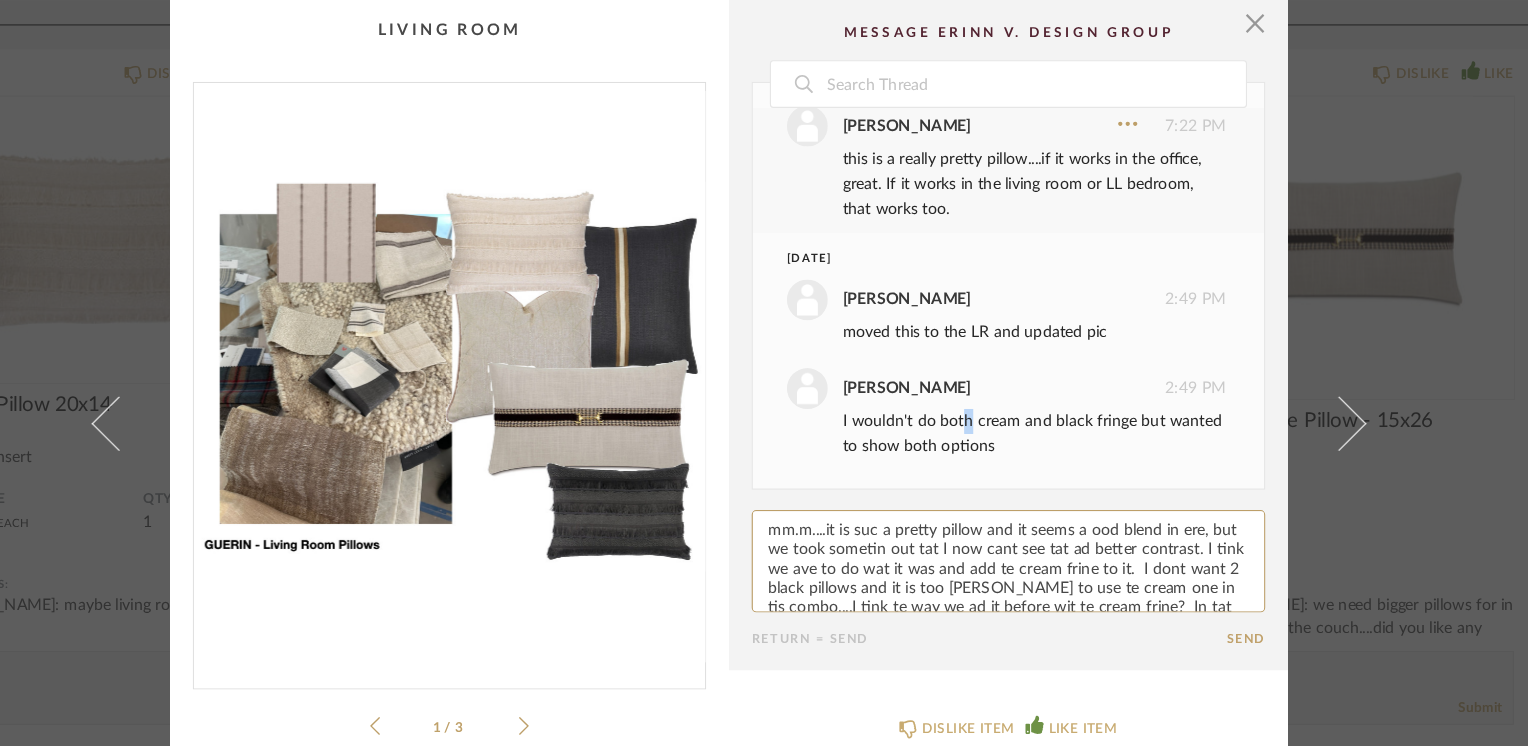 click on "I wouldn't do both cream and black fringe but wanted to show both options" at bounding box center (1032, 382) 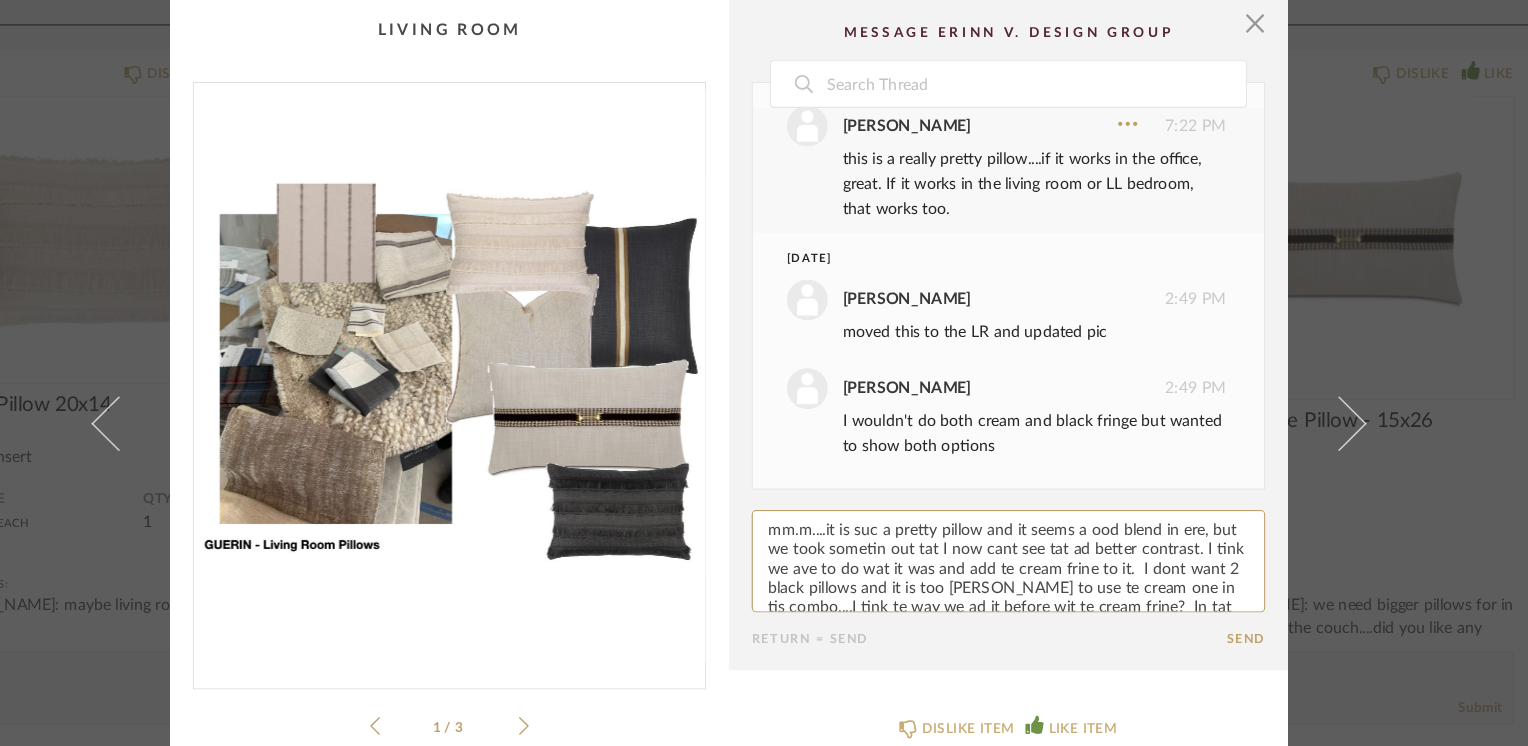 paste on "h" 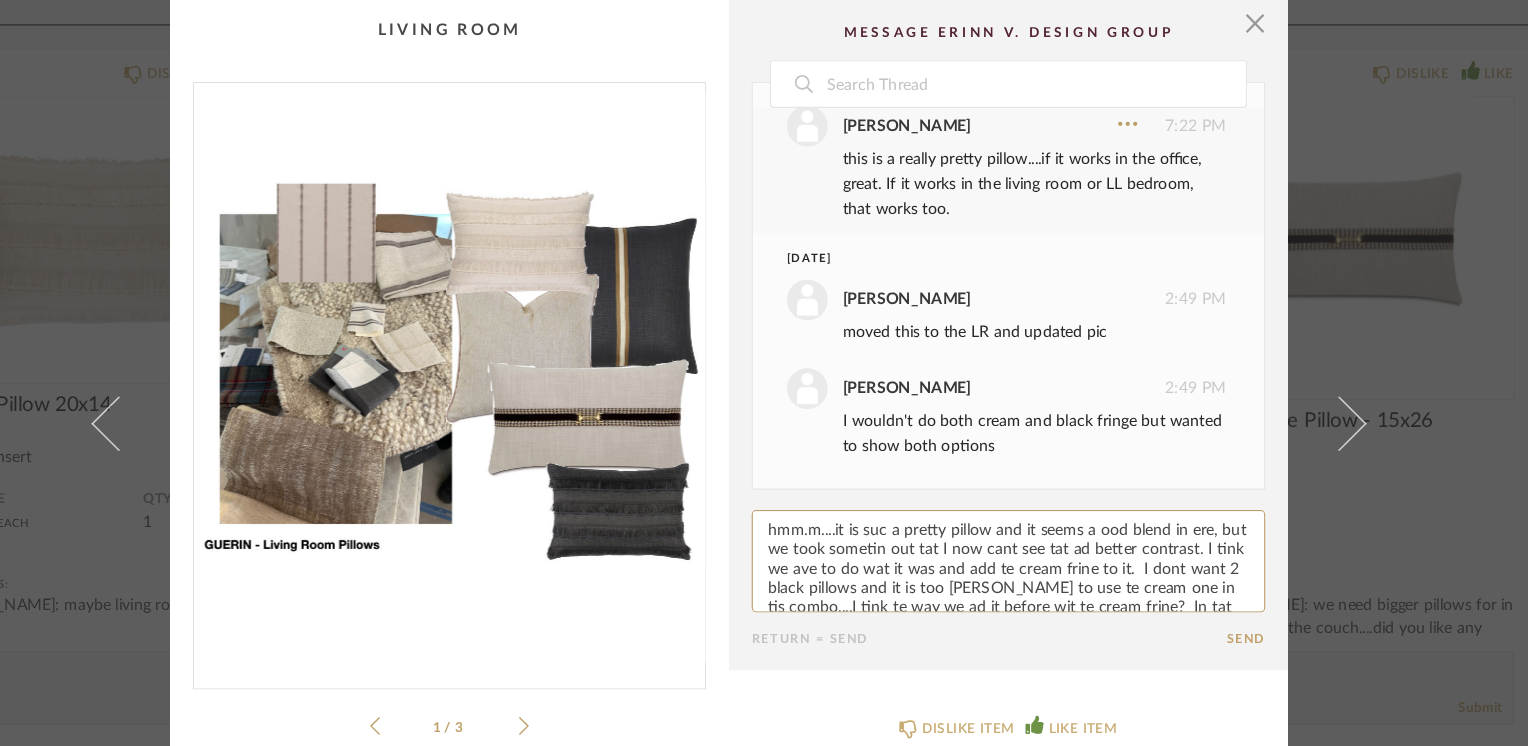 click 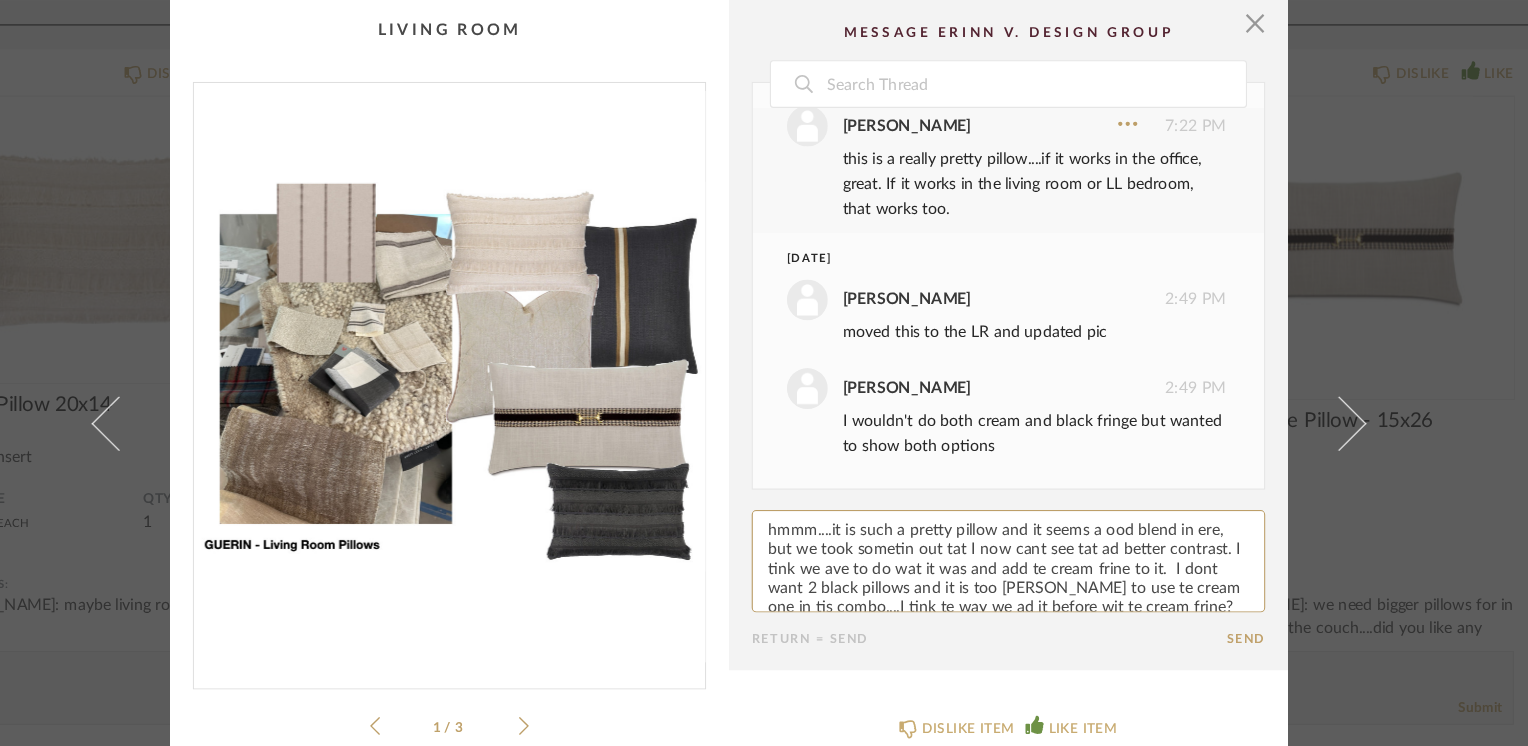 paste on "h" 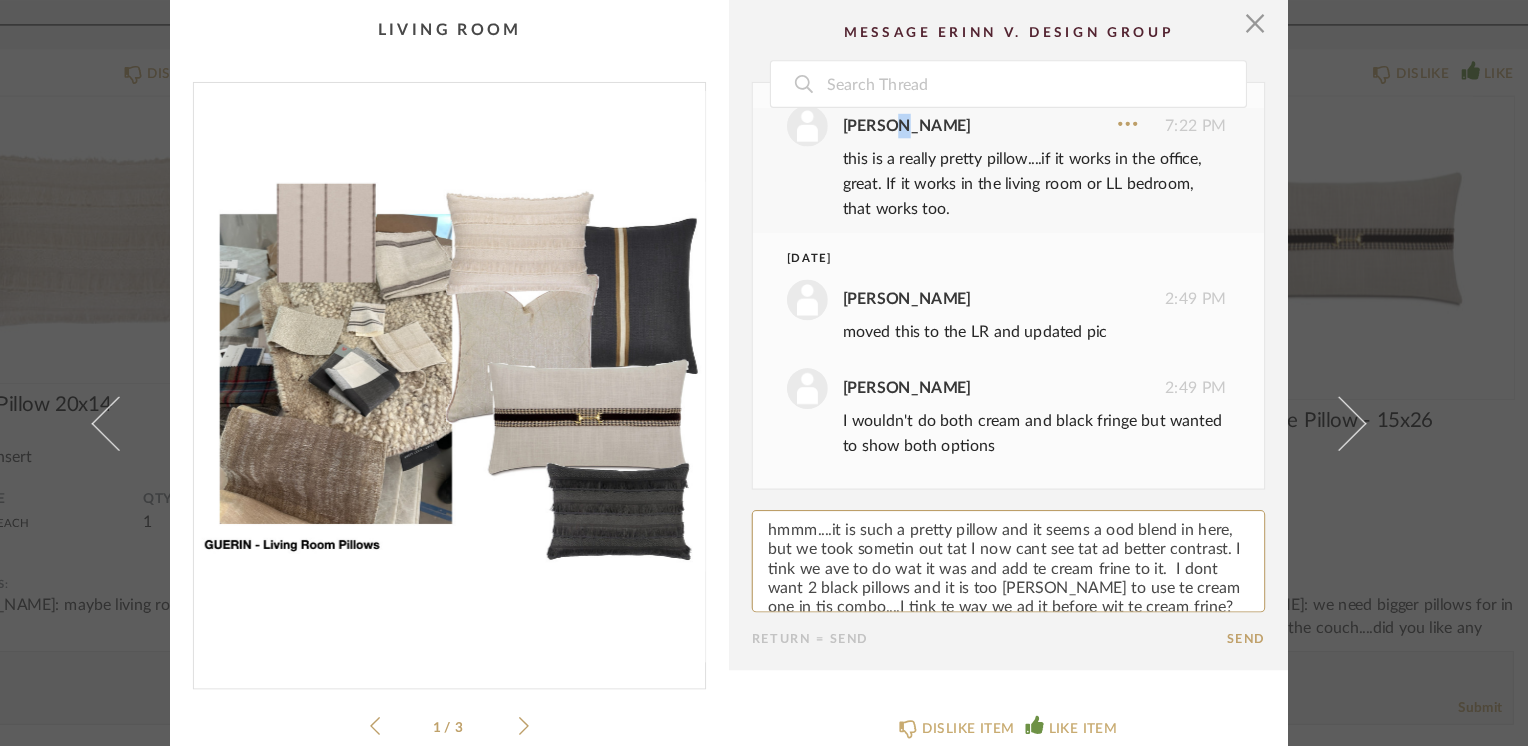 click on "[PERSON_NAME]" at bounding box center (920, 111) 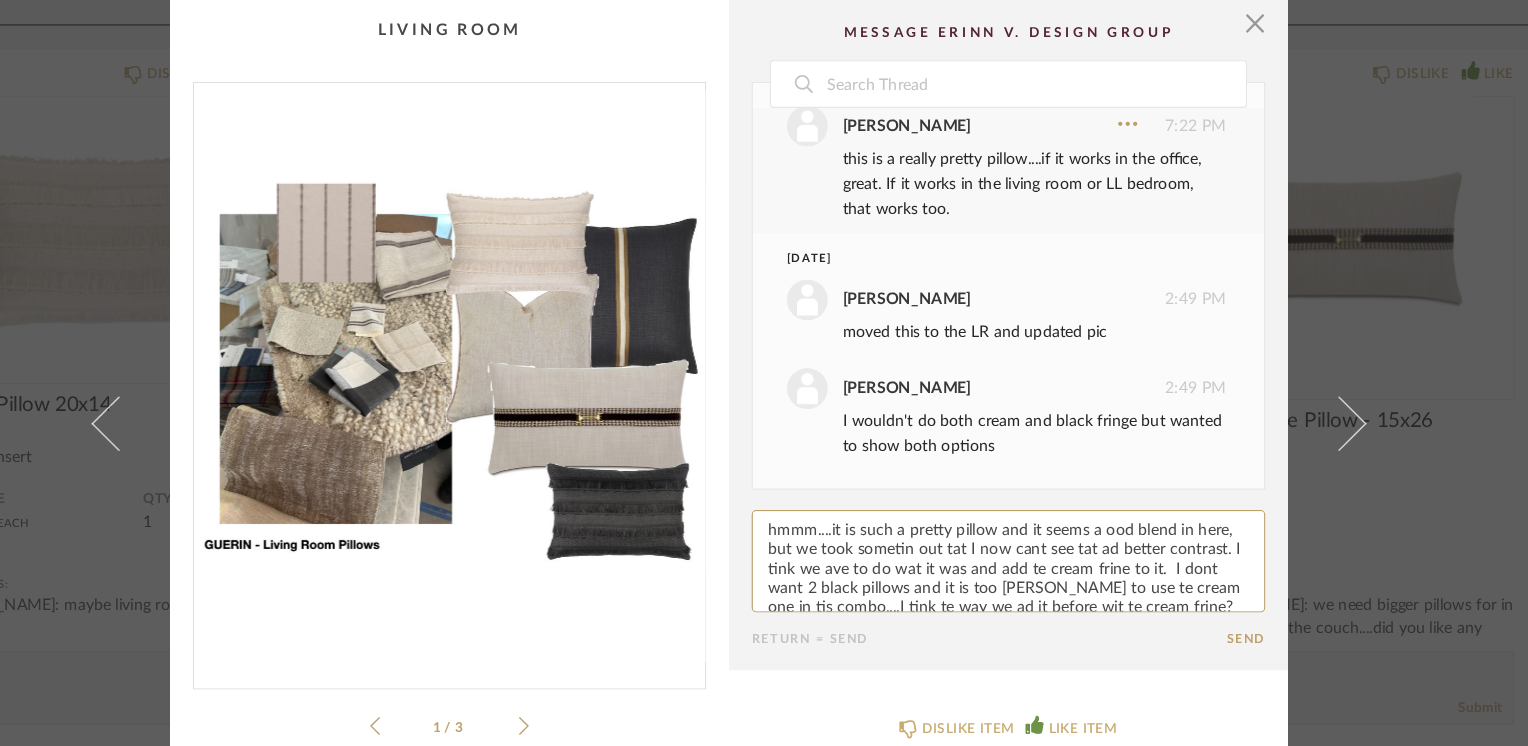 paste on "g" 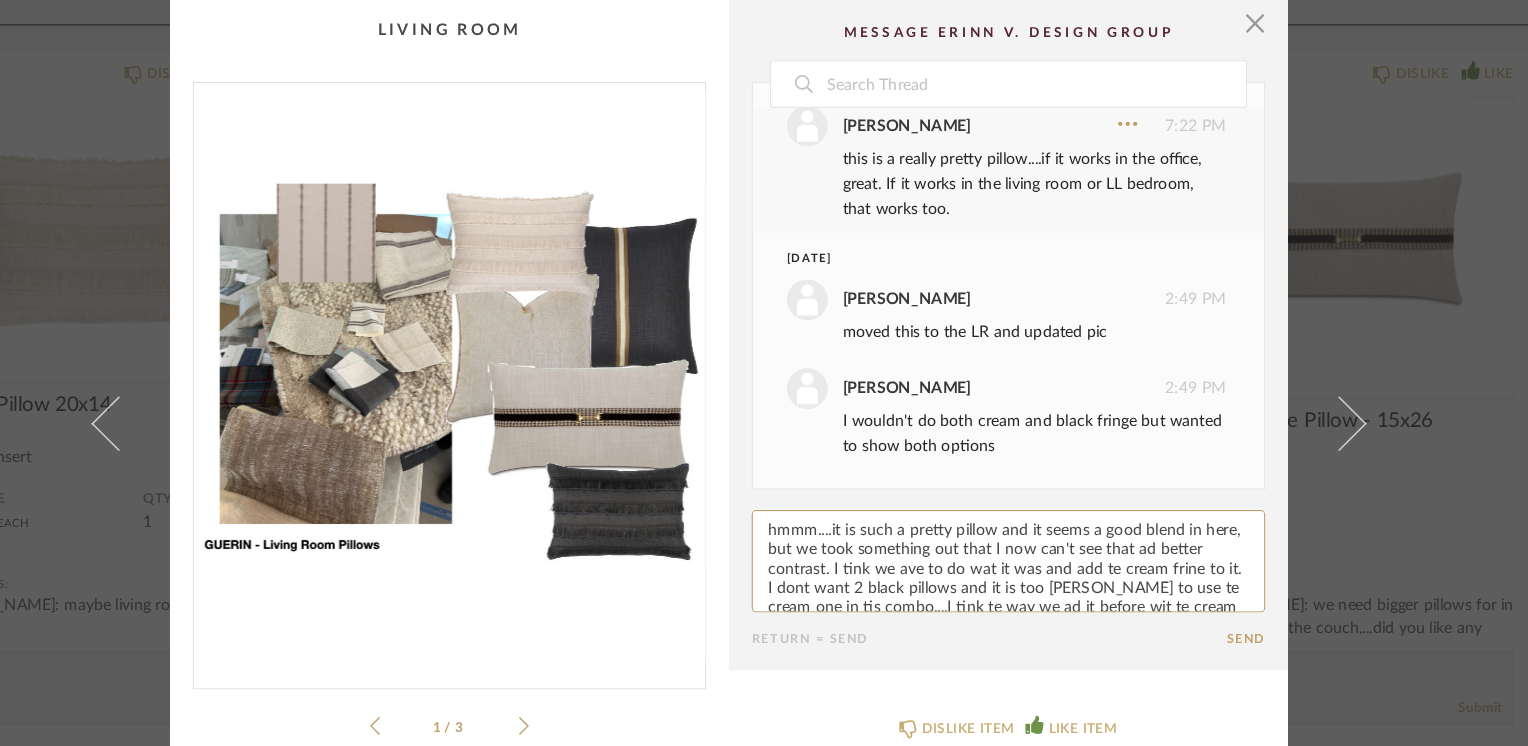 click 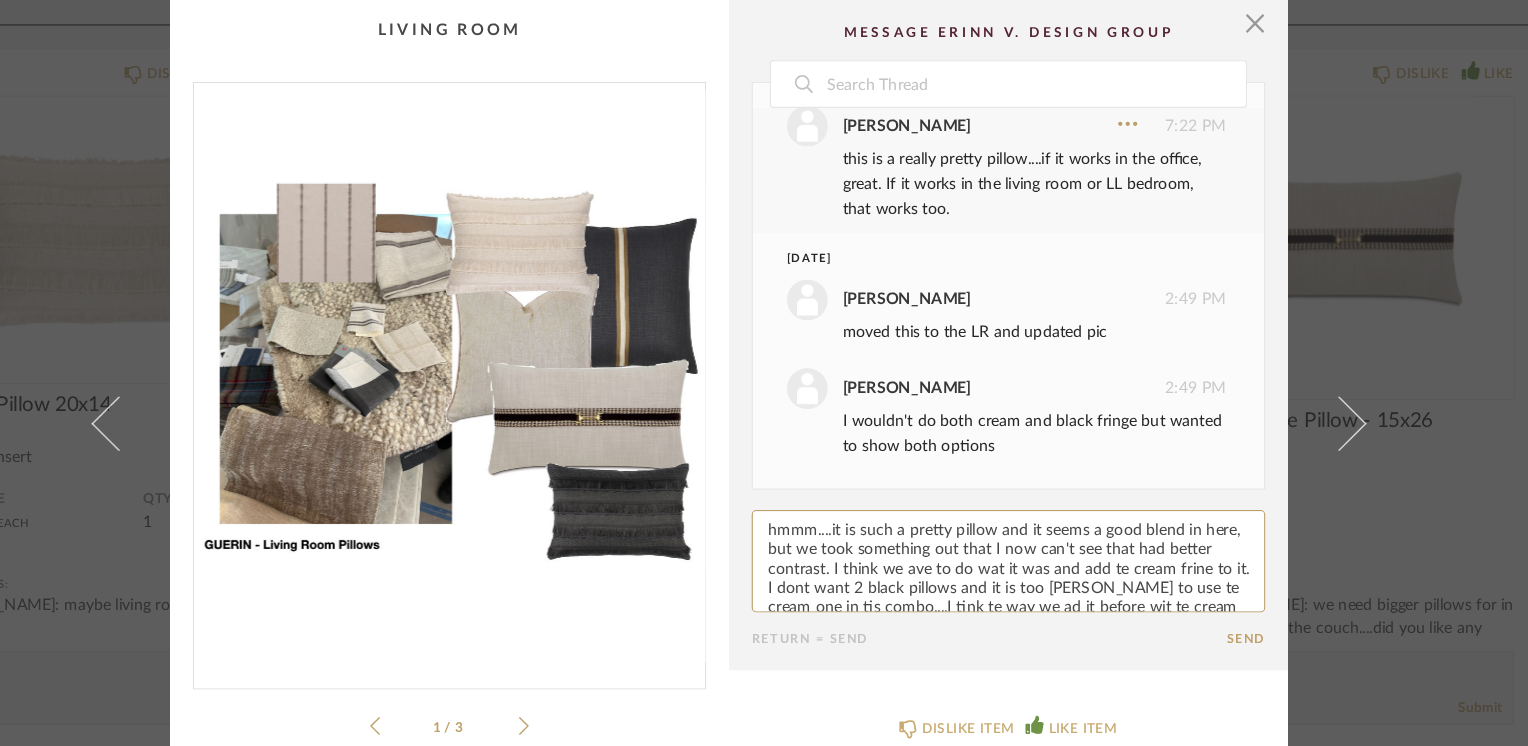 paste on "h" 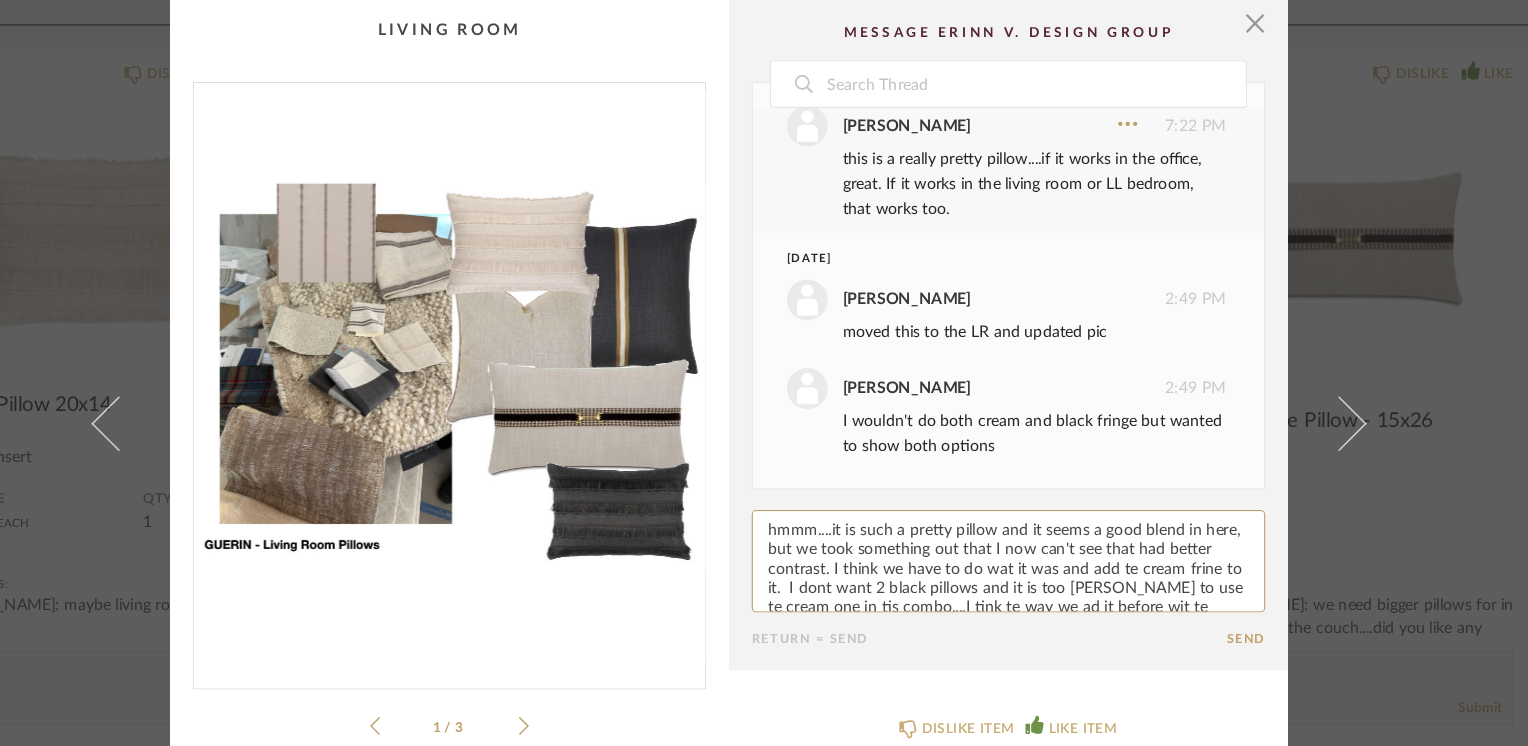 paste on "h" 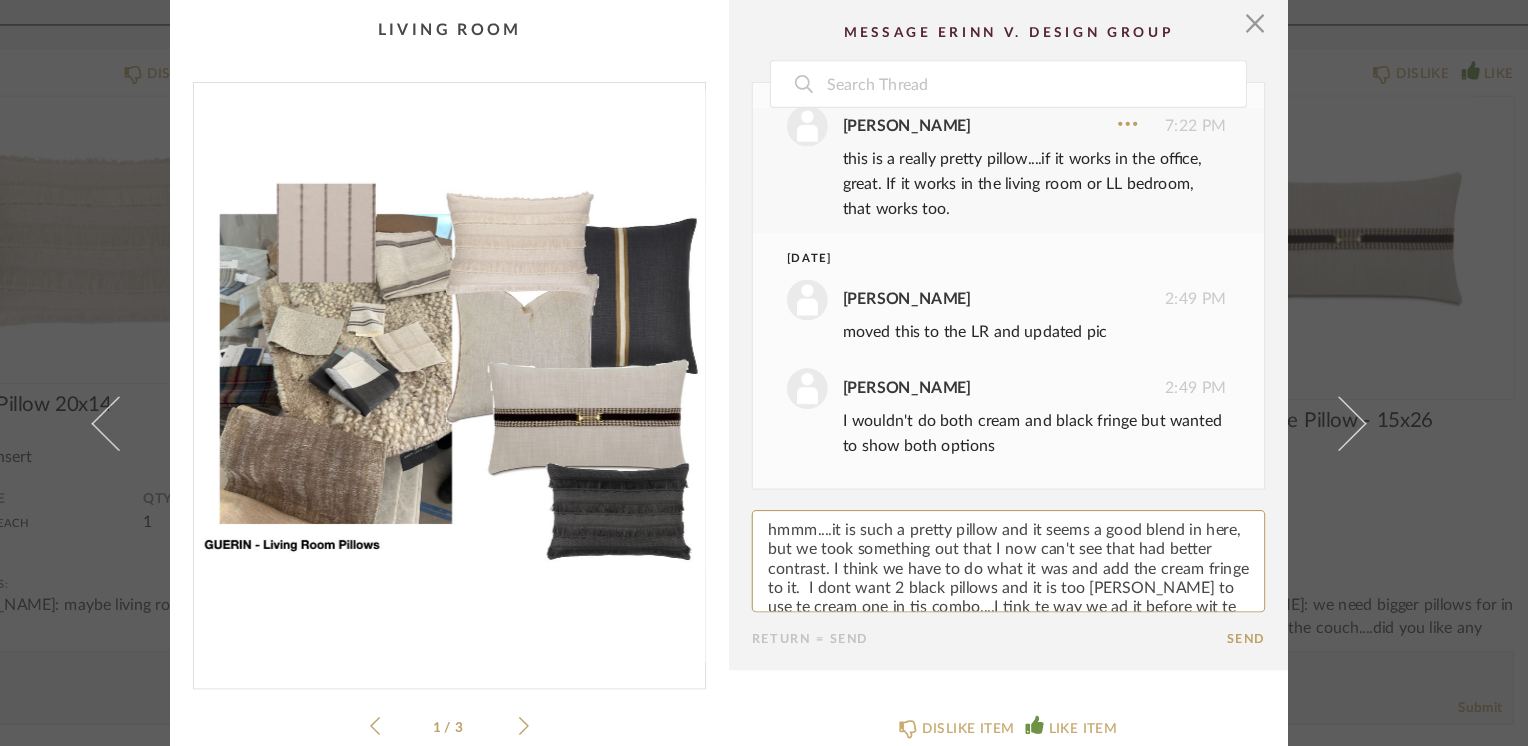 click 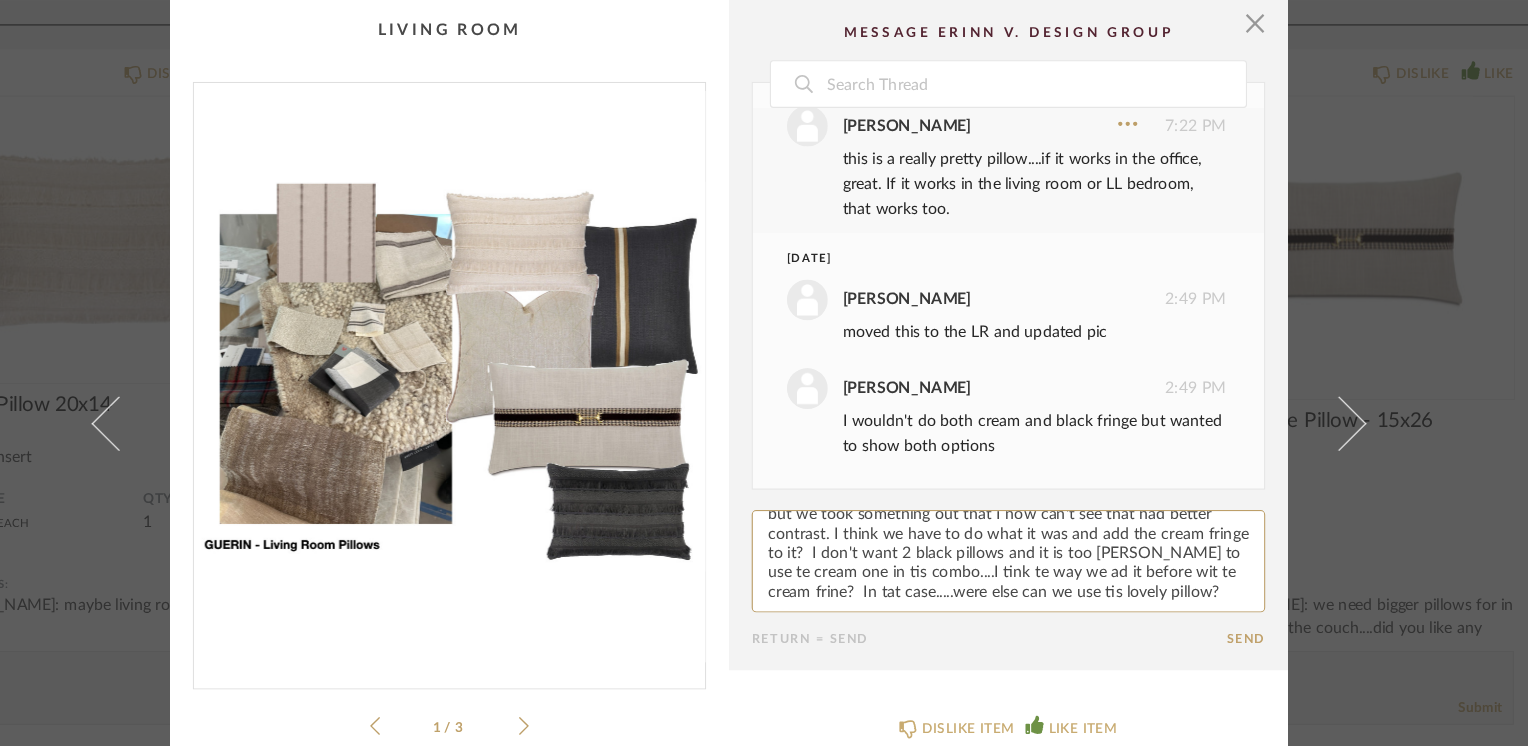 scroll, scrollTop: 47, scrollLeft: 0, axis: vertical 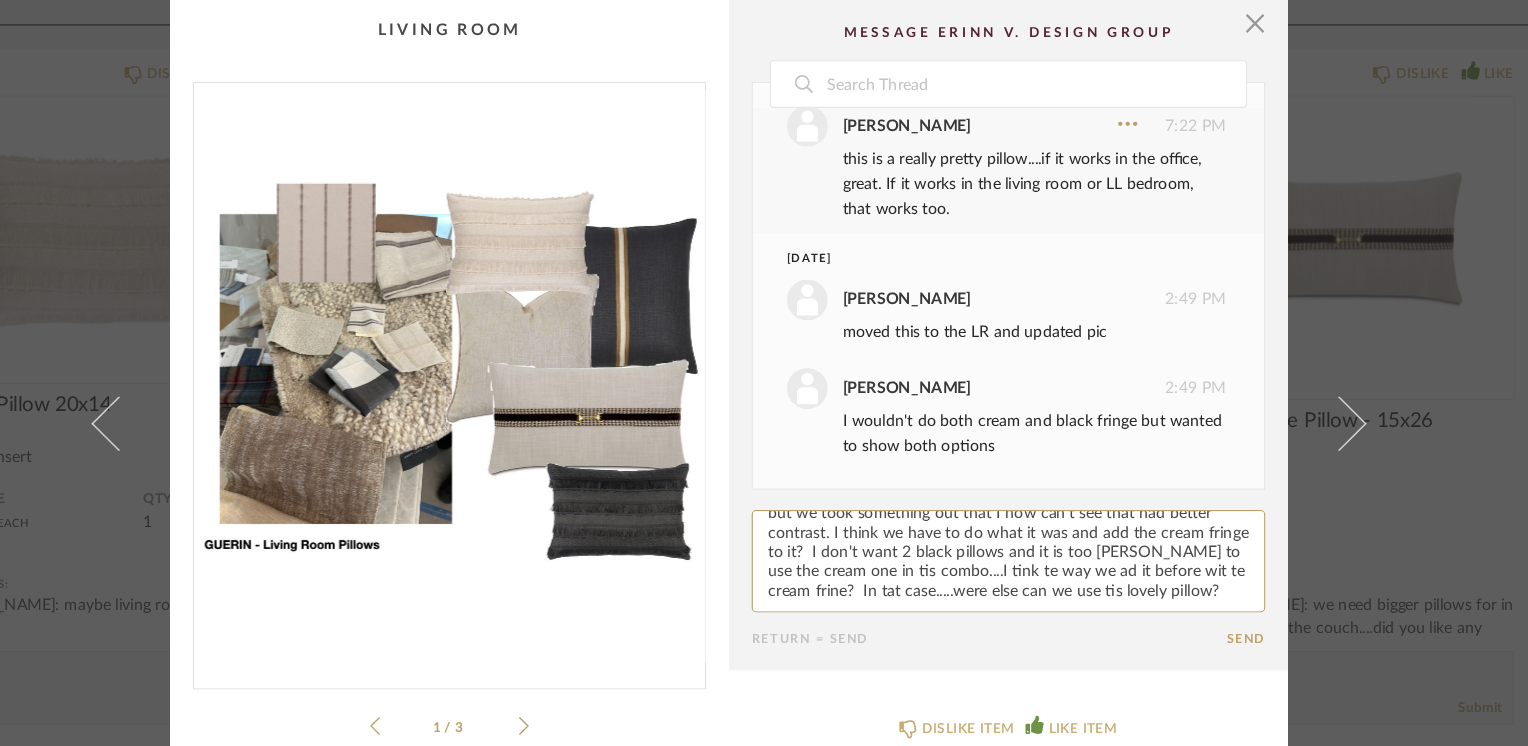 drag, startPoint x: 939, startPoint y: 486, endPoint x: 937, endPoint y: 496, distance: 10.198039 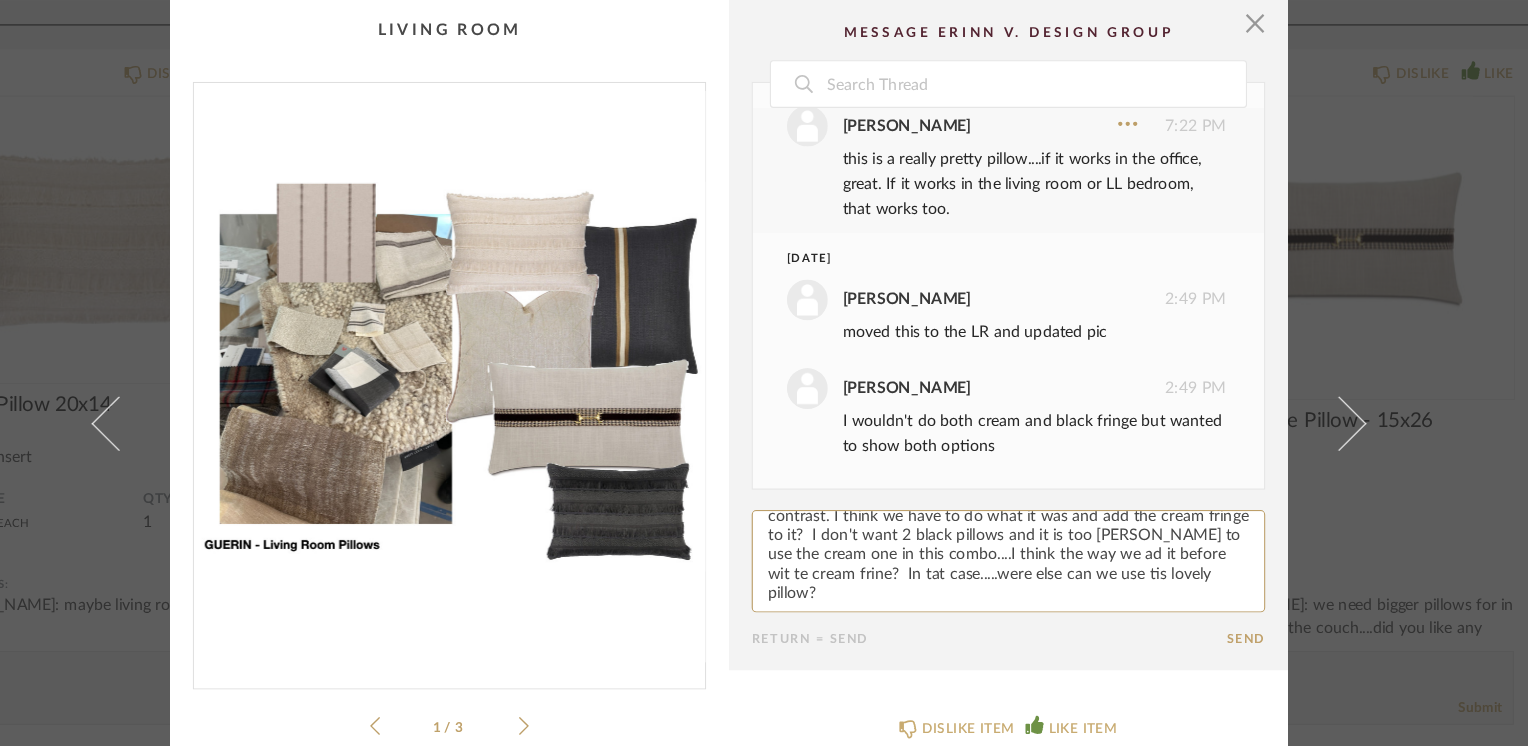 paste on "h" 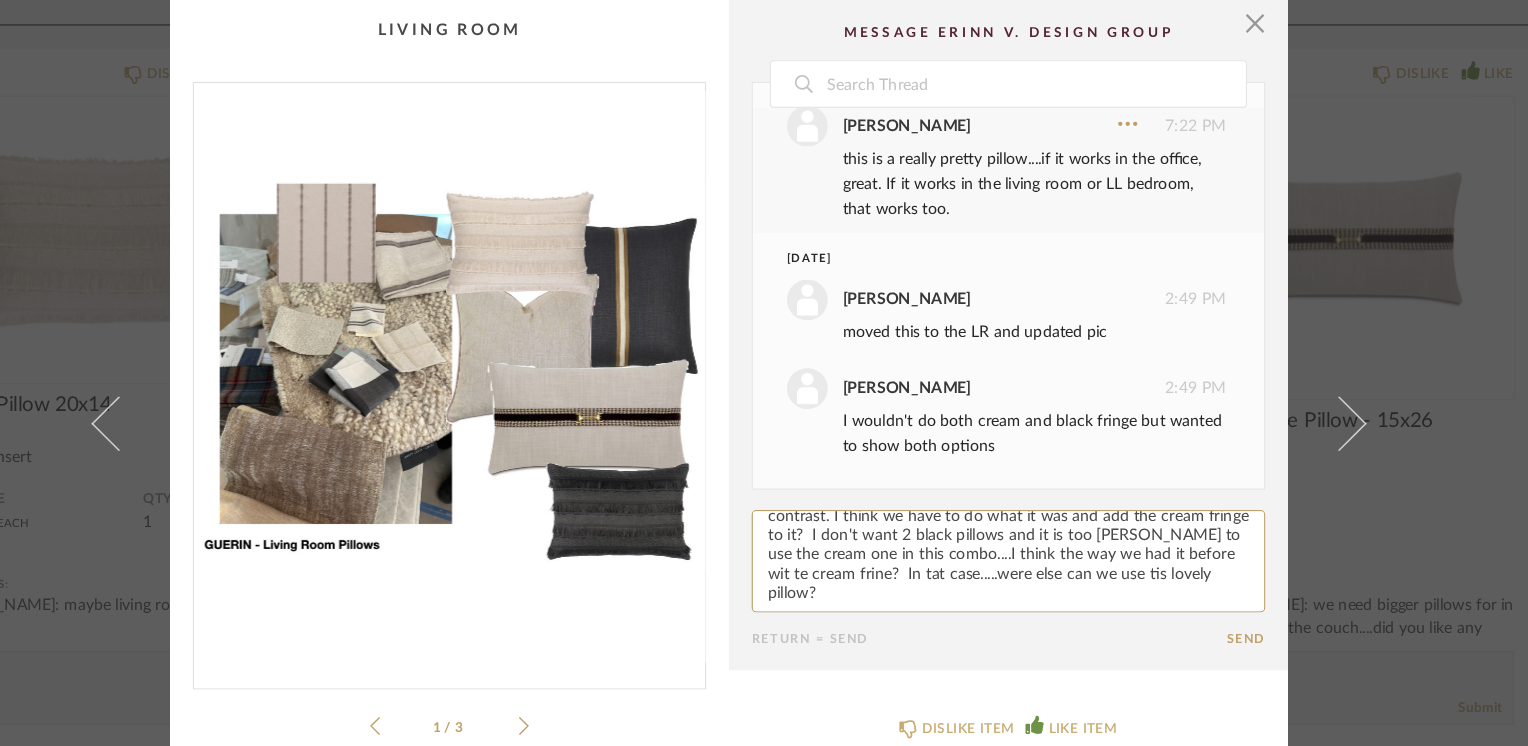 paste on "h" 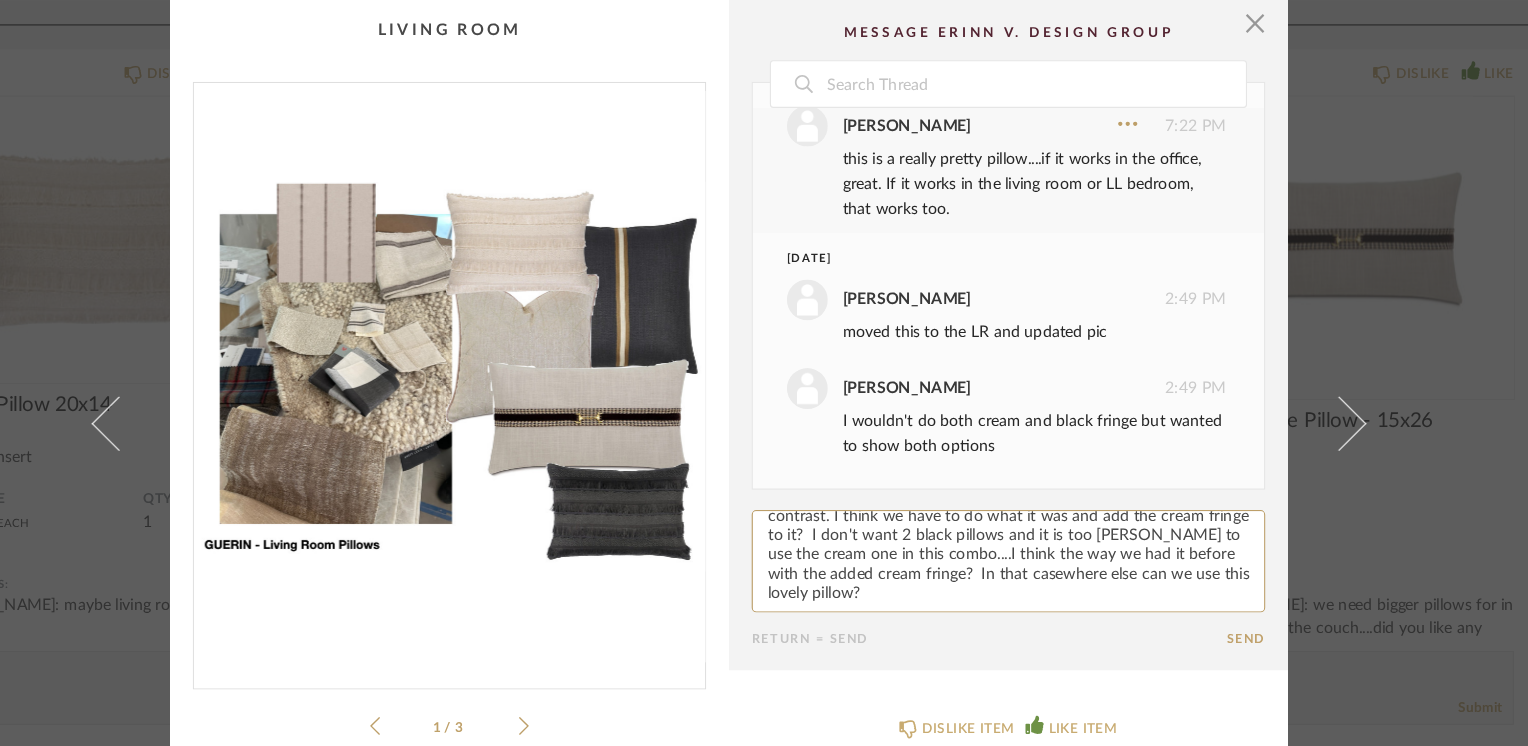 click 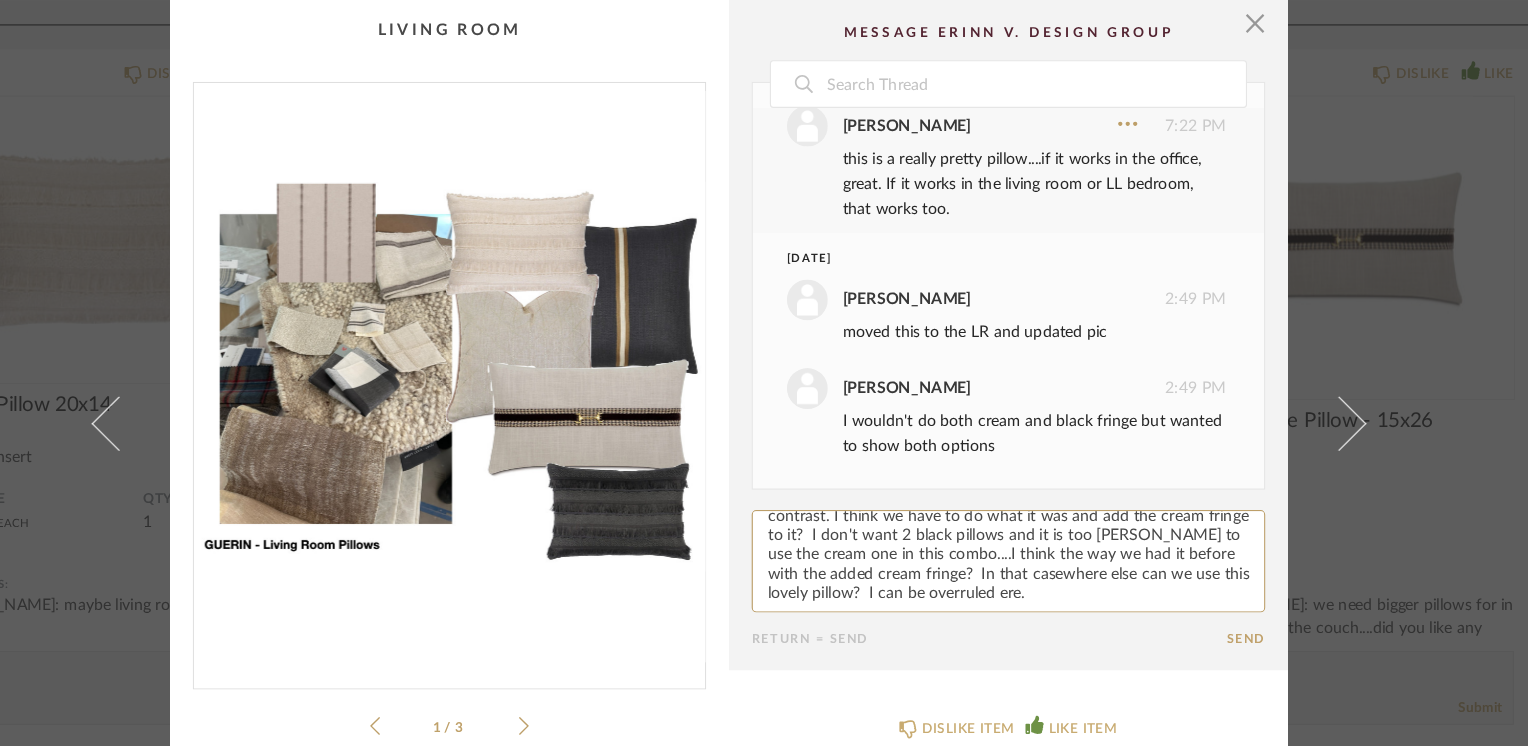 paste on "h" 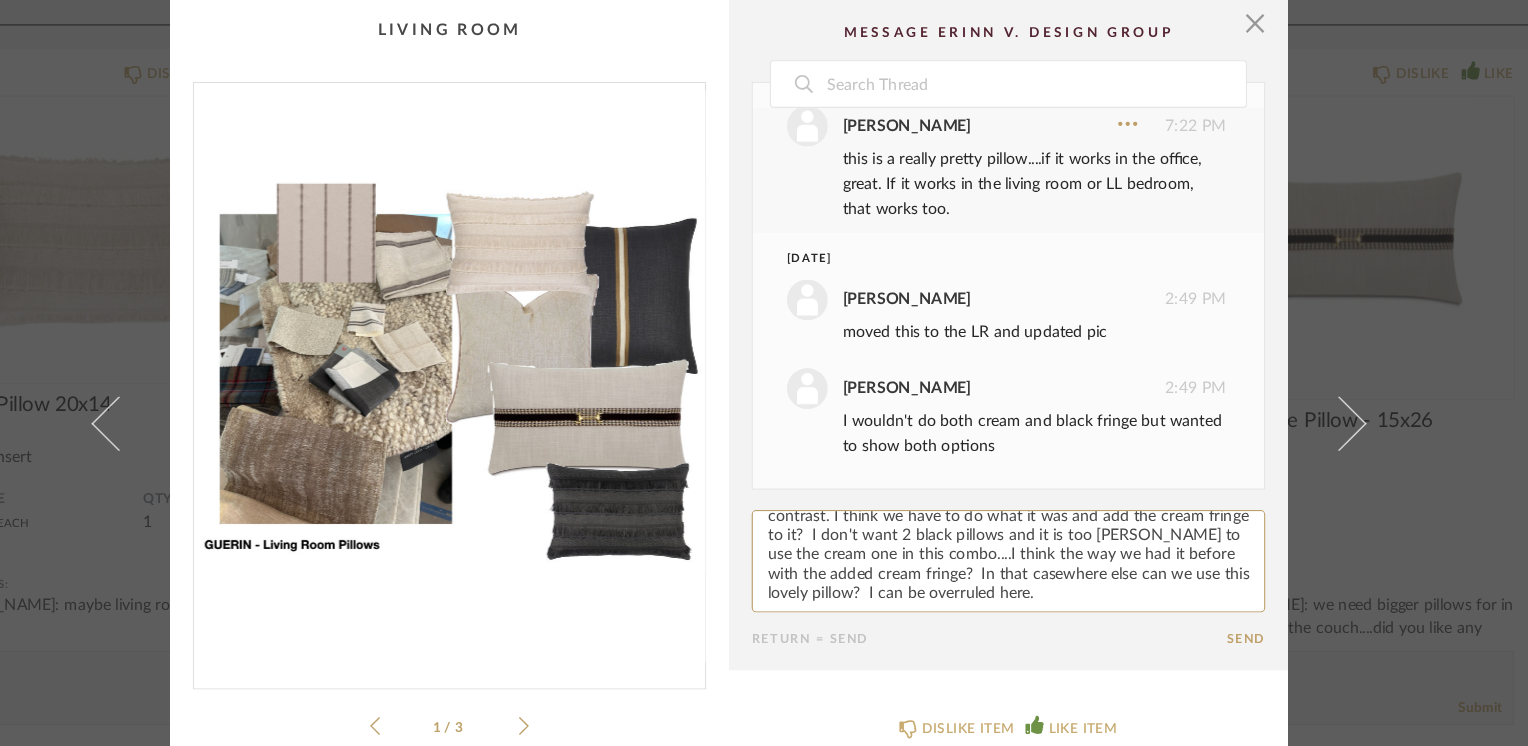 type on "hmmm....it is such a pretty pillow and it seems a good blend in here, but we took something out that I now can't see that had better contrast. I think we have to do what it was and add the cream fringe to it?  I don't want 2 black pillows and it is too bland to use the cream one in this combo....I think the way we had it before with the added cream fringe?  In that casewhere else can we use this lovely pillow?  I can be overruled here." 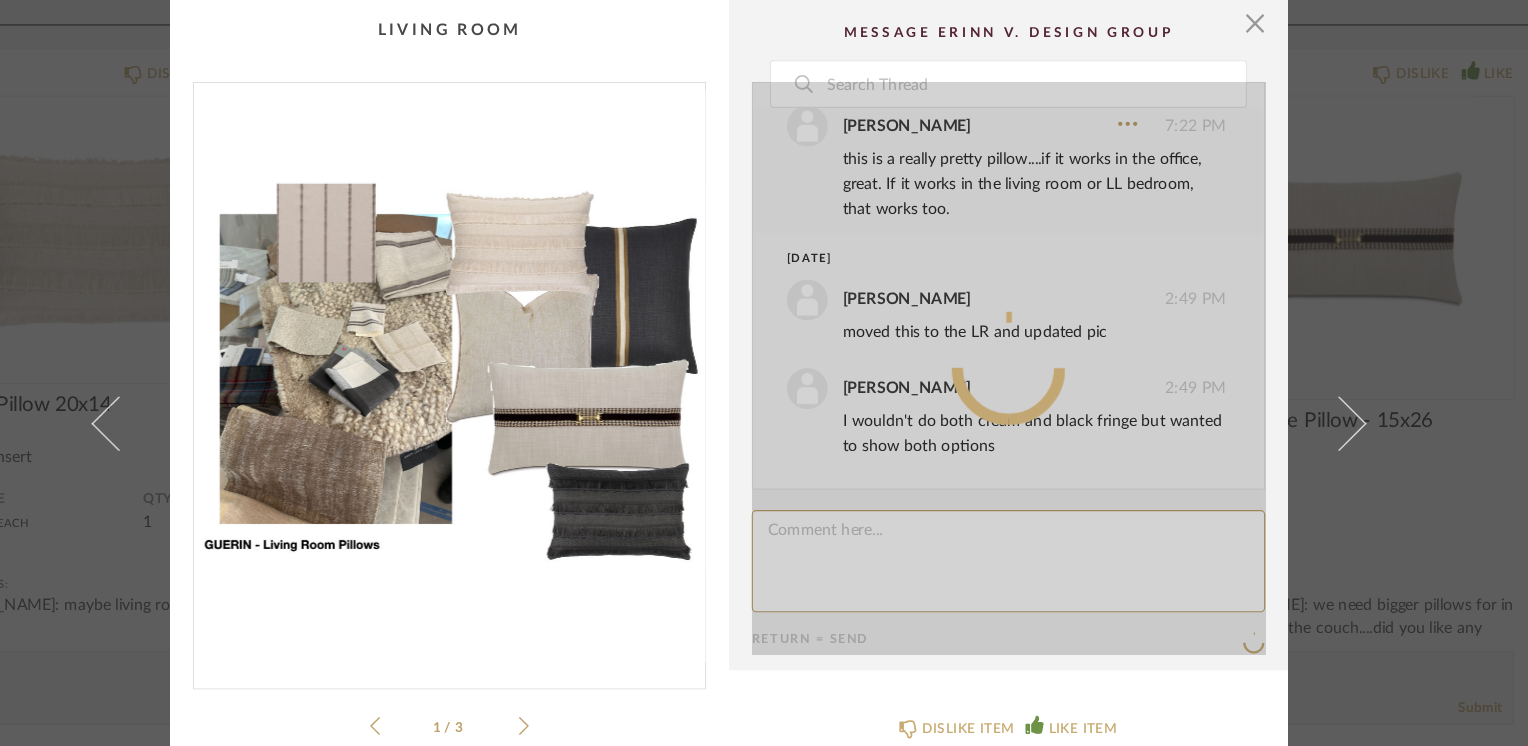 scroll, scrollTop: 0, scrollLeft: 0, axis: both 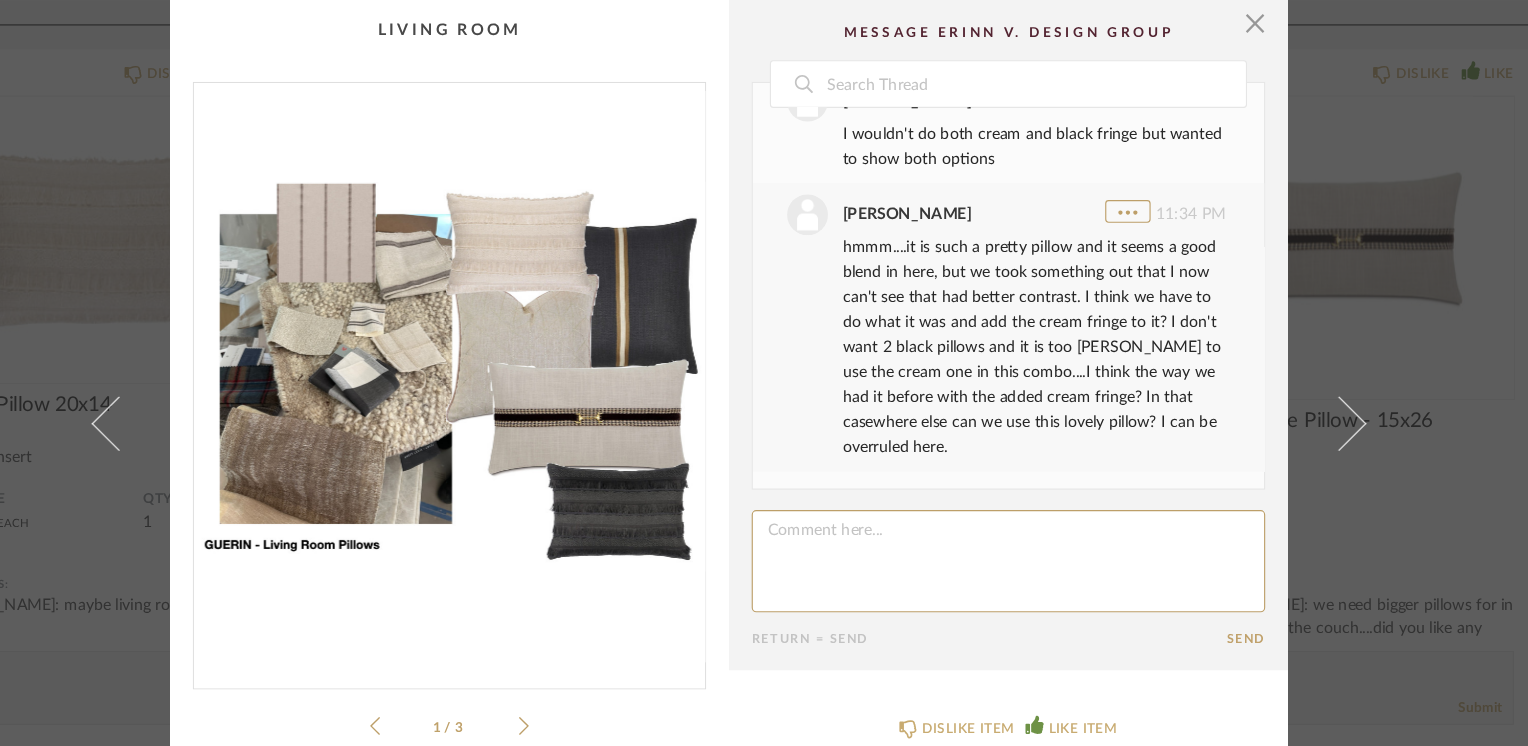 click 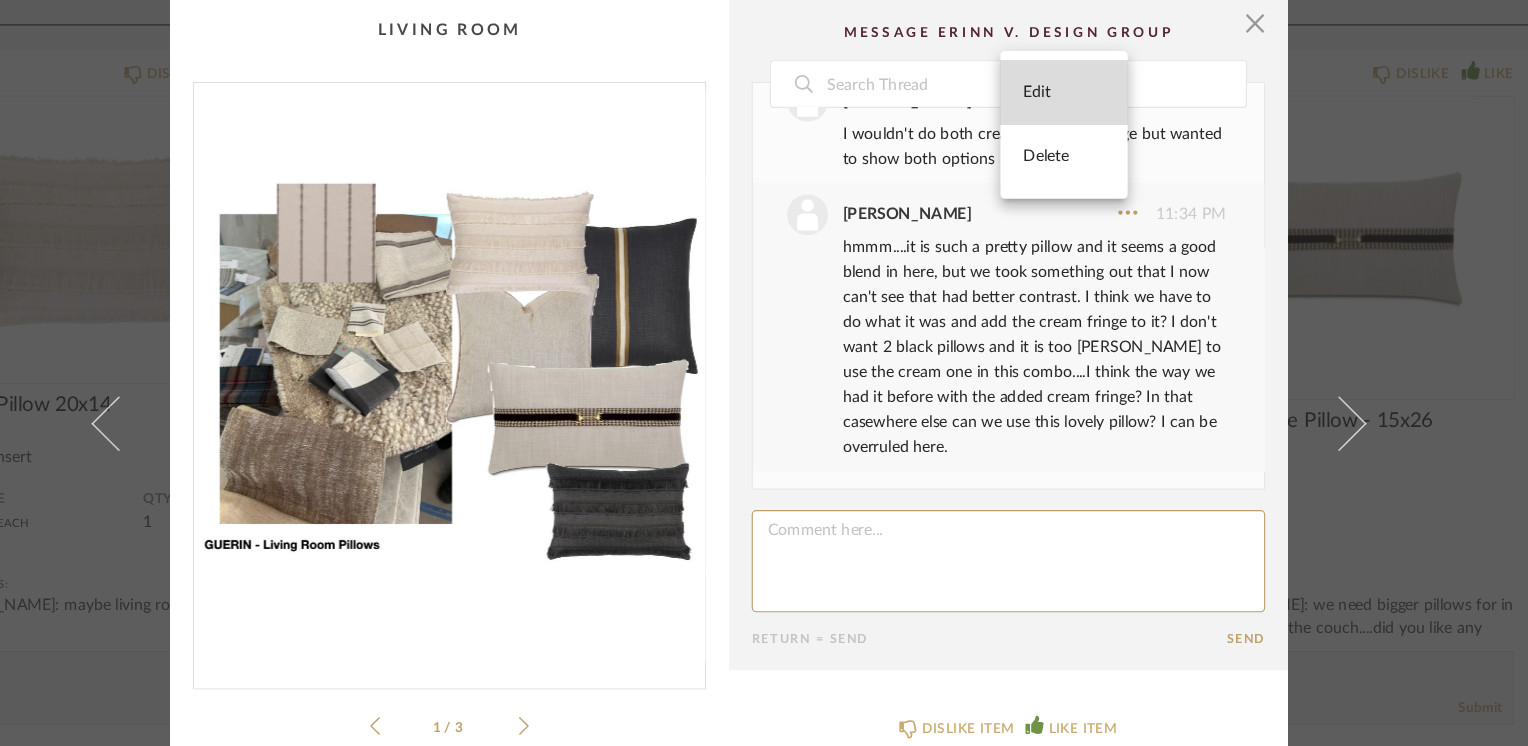 click on "Edit" at bounding box center (1059, 81) 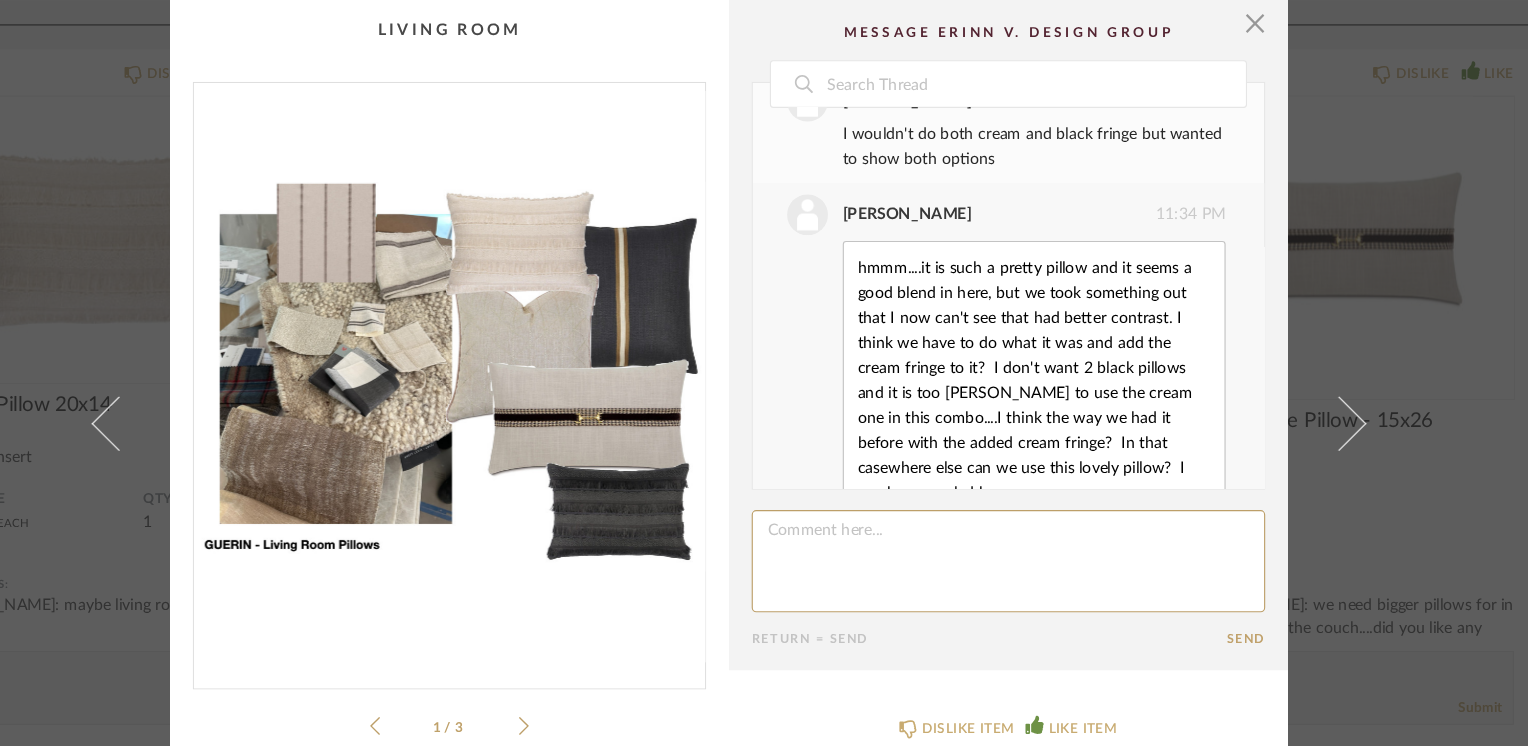 scroll, scrollTop: 840, scrollLeft: 0, axis: vertical 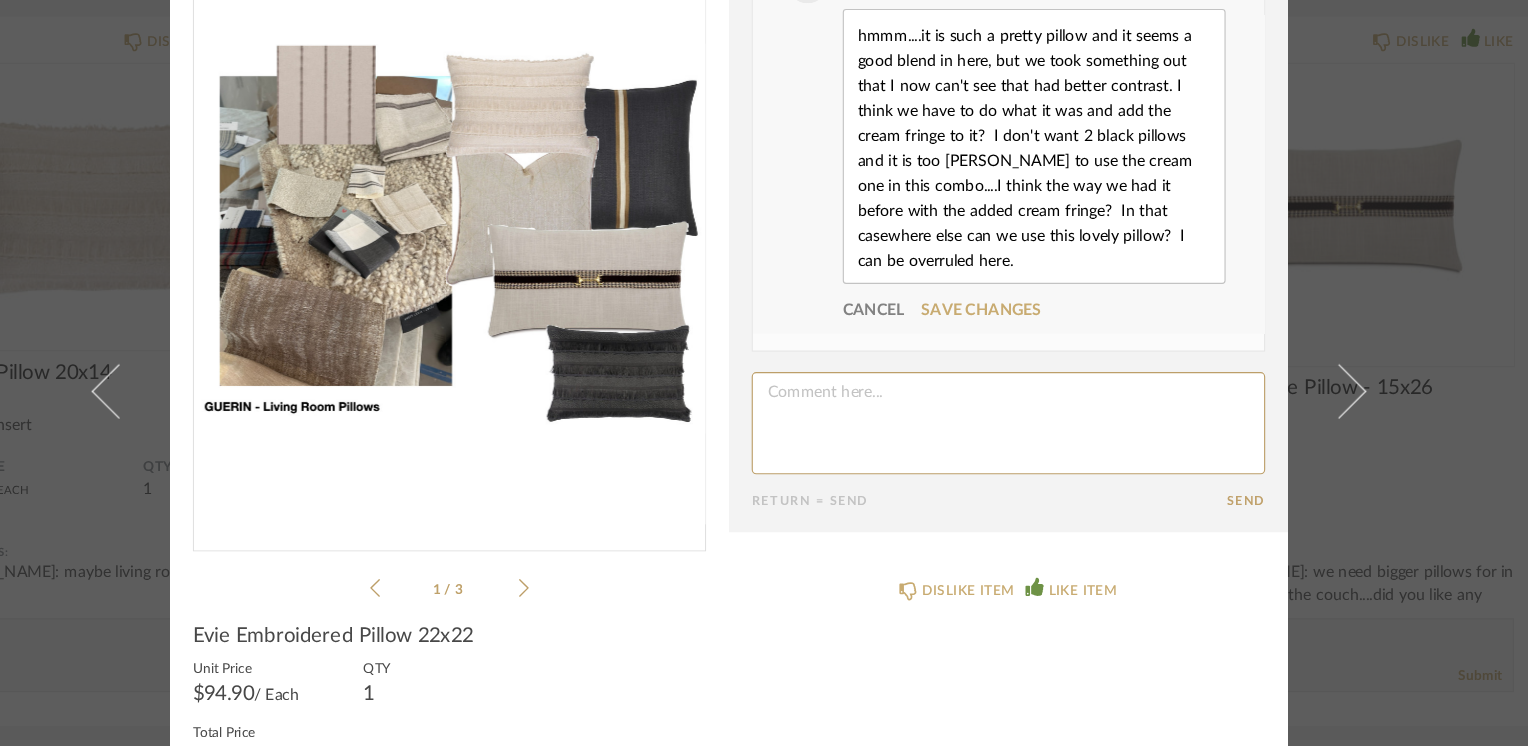 click on "hmmm....it is such a pretty pillow and it seems a good blend in here, but we took something out that I now can't see that had better contrast. I think we have to do what it was and add the cream fringe to it?  I don't want 2 black pillows and it is too bland to use the cream one in this combo....I think the way we had it before with the added cream fringe?  In that casewhere else can we use this lovely pillow?  I can be overruled here." at bounding box center (1032, 157) 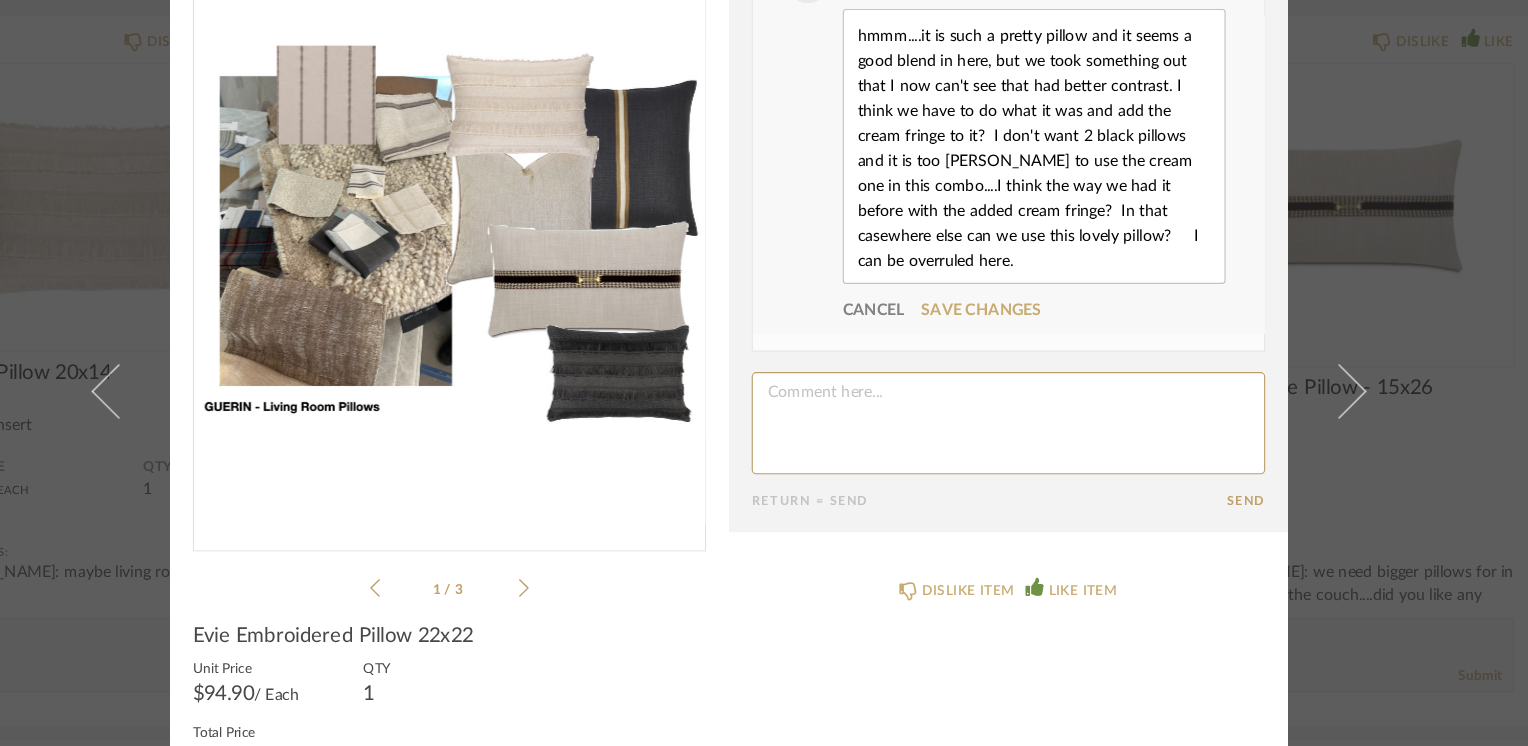 type on "hmmm....it is such a pretty pillow and it seems a good blend in here, but we took something out that I now can't see that had better contrast. I think we have to do what it was and add the cream fringe to it?  I don't want 2 black pillows and it is too [PERSON_NAME] to use the cream one in this combo....I think the way we had it before with the added cream fringe?  In that casewhere else can we use this lovely pillow?     I can be overruled here." 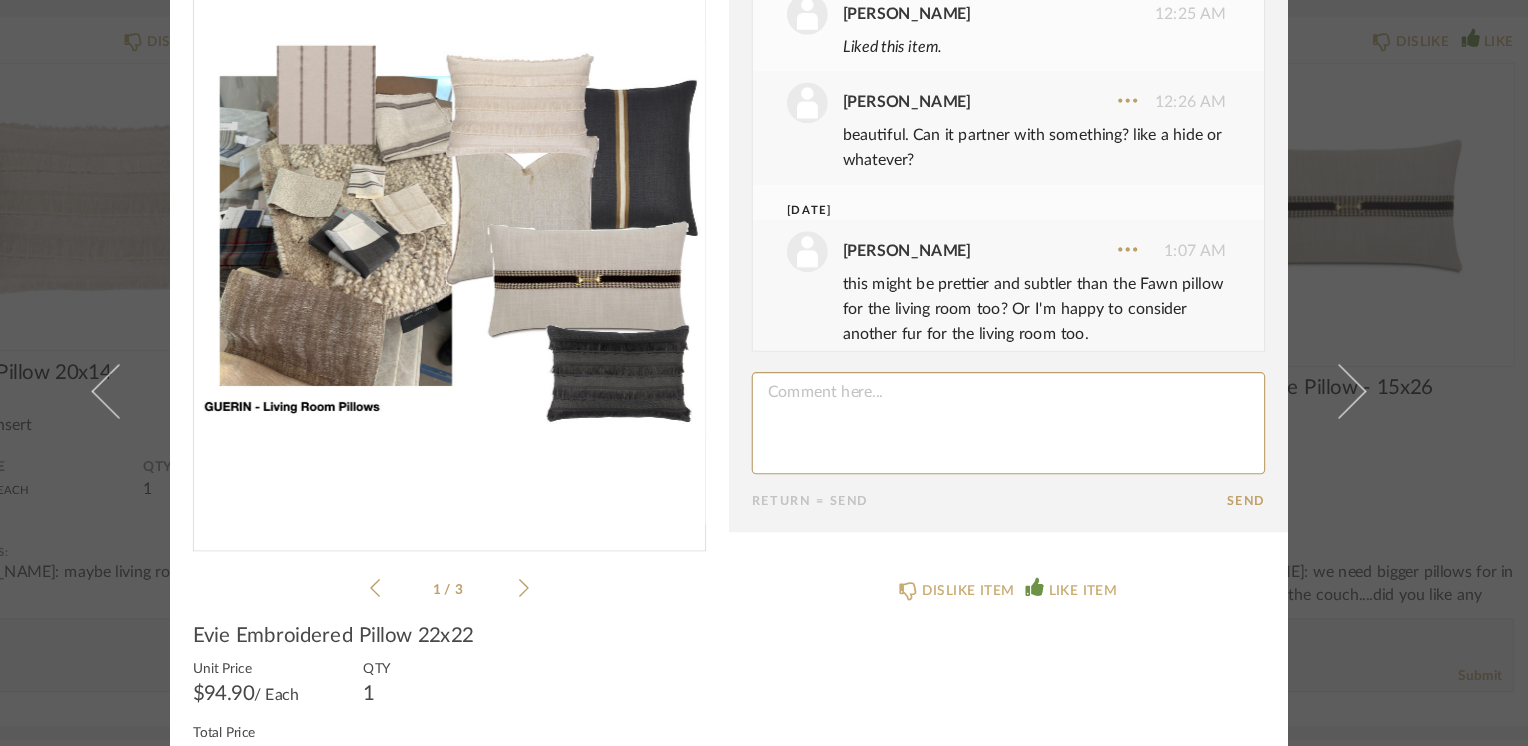 scroll, scrollTop: 0, scrollLeft: 0, axis: both 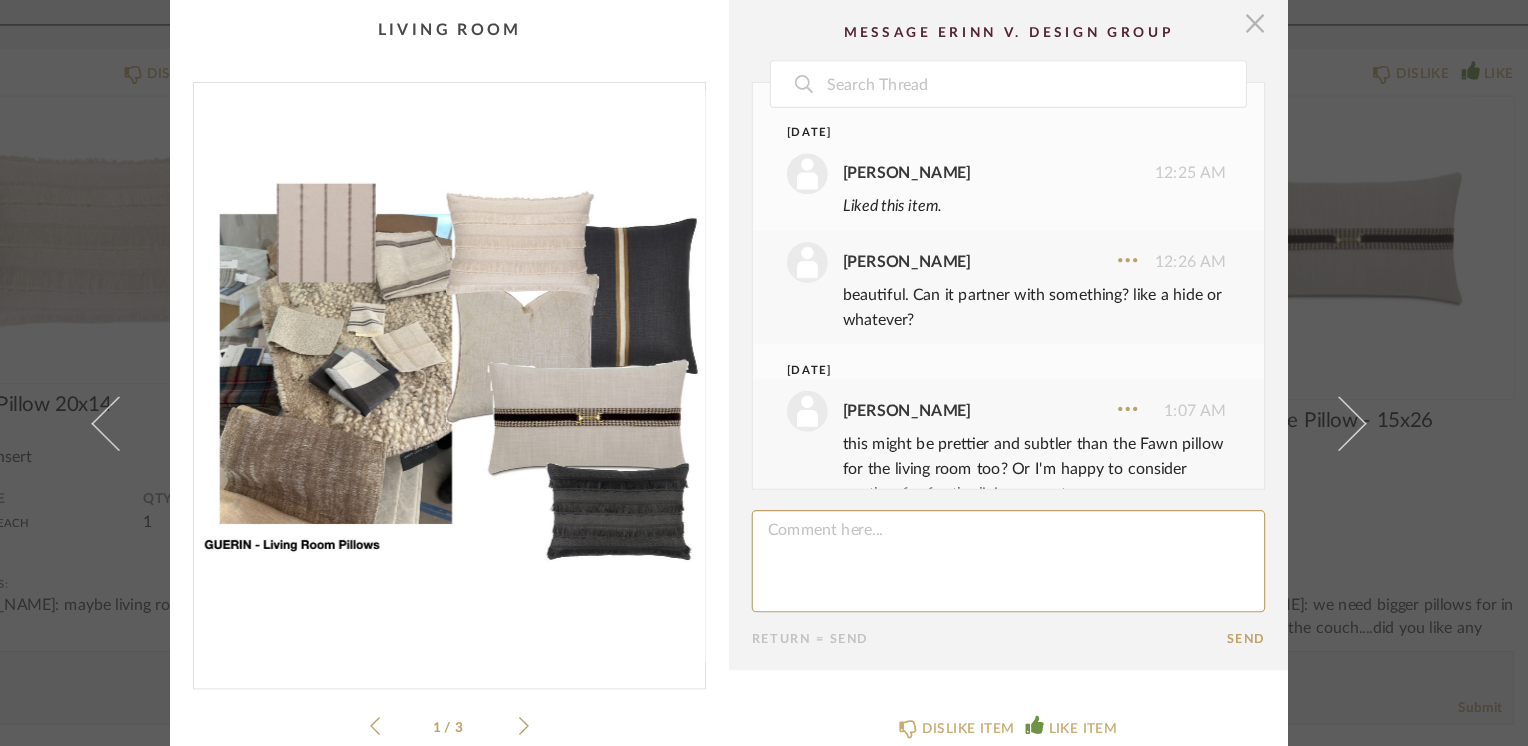 click at bounding box center (1227, 20) 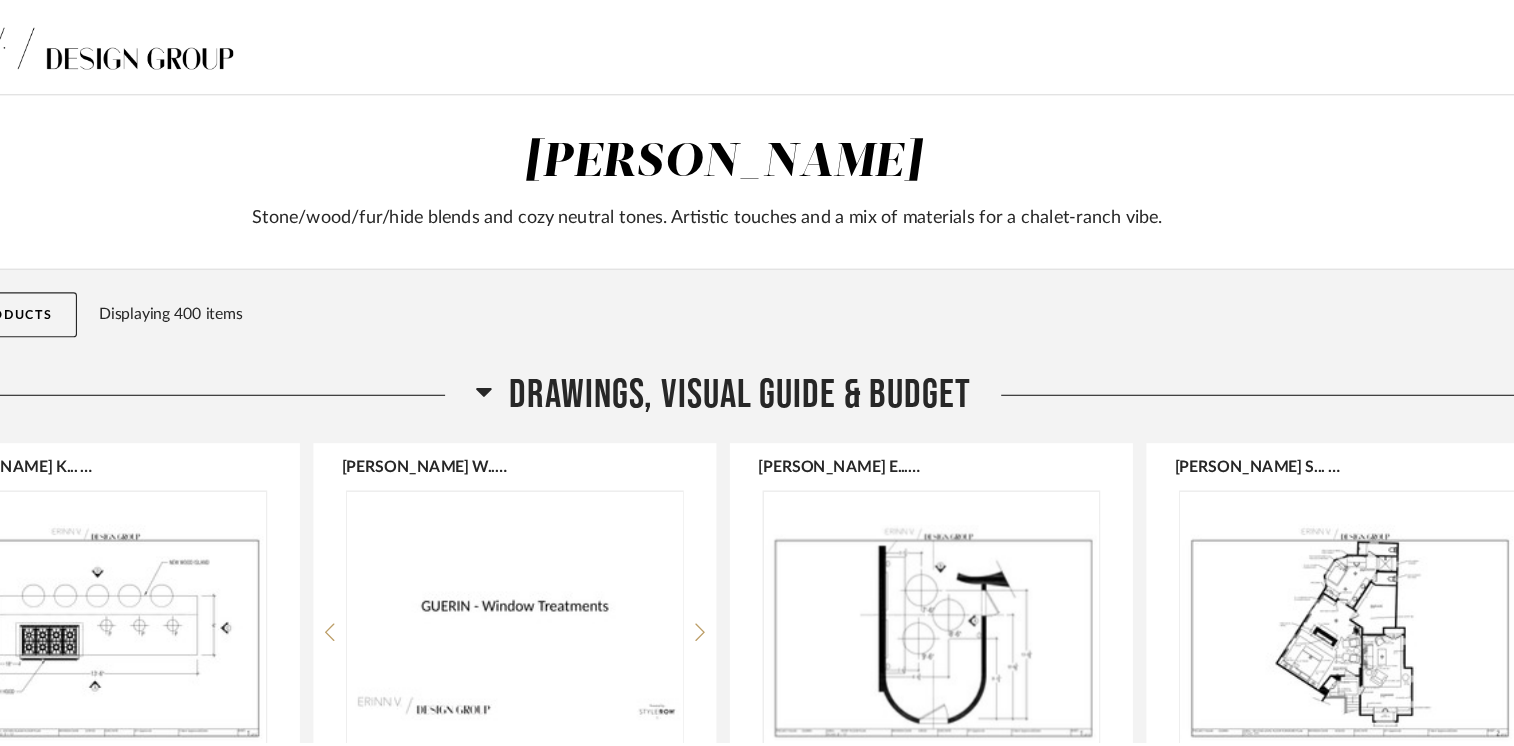 scroll, scrollTop: 2700, scrollLeft: 0, axis: vertical 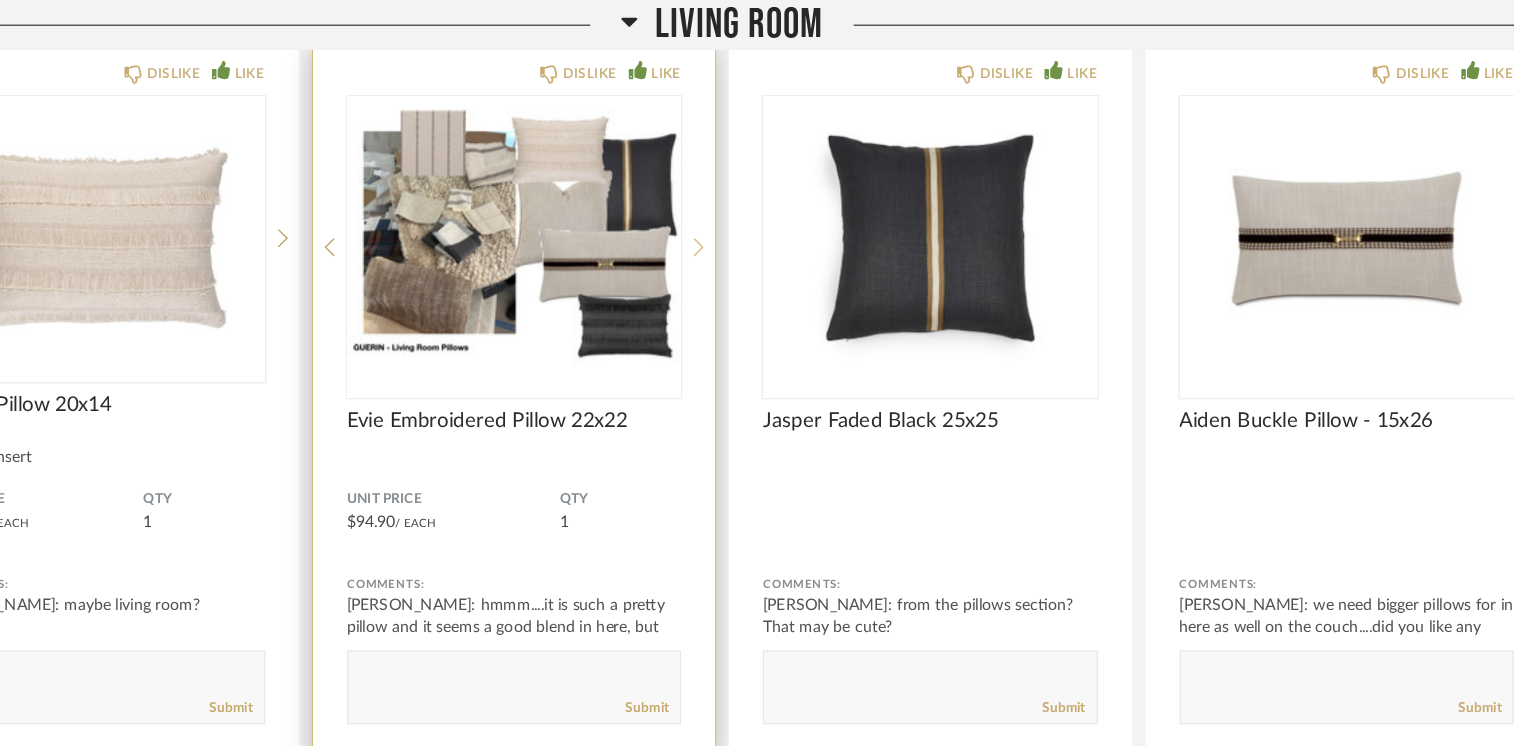 click 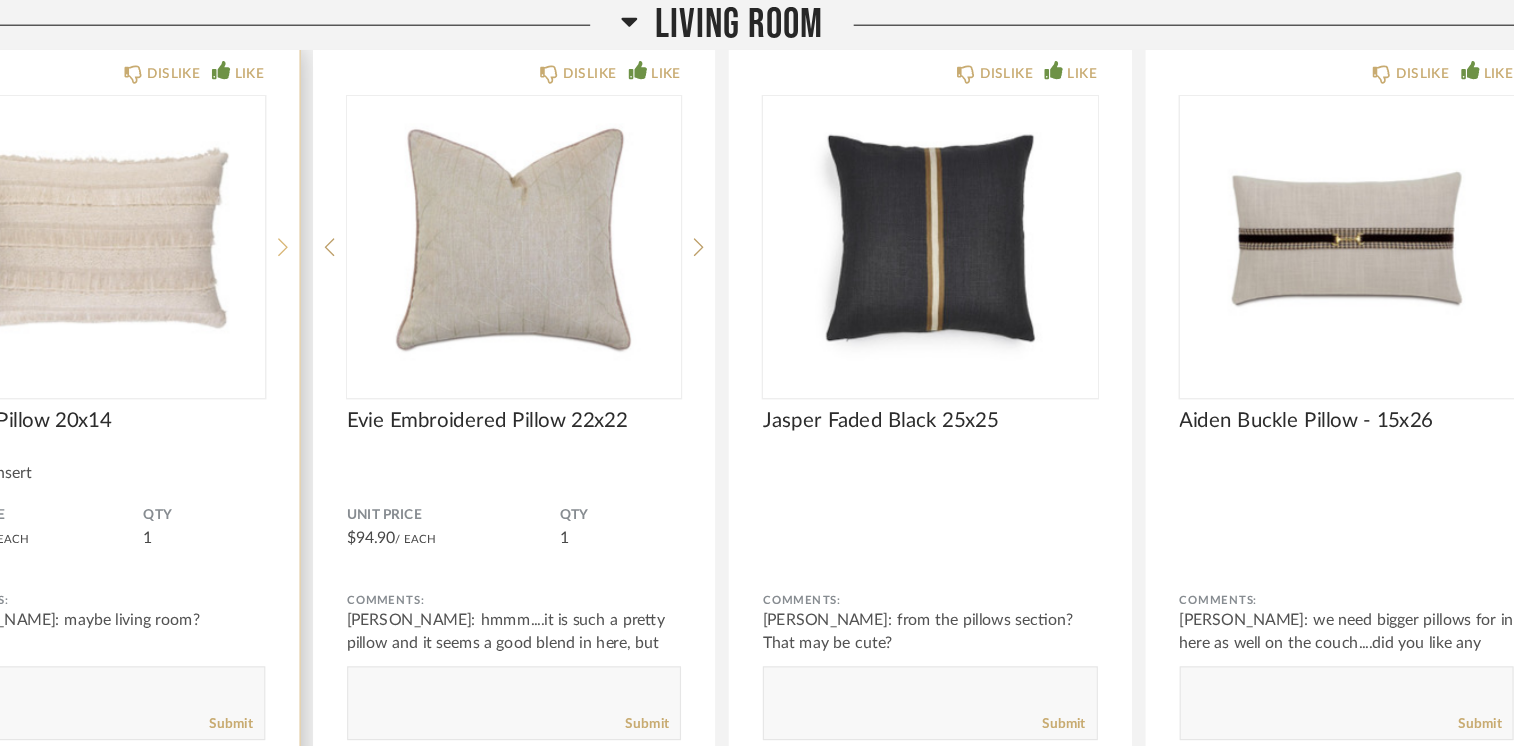 click 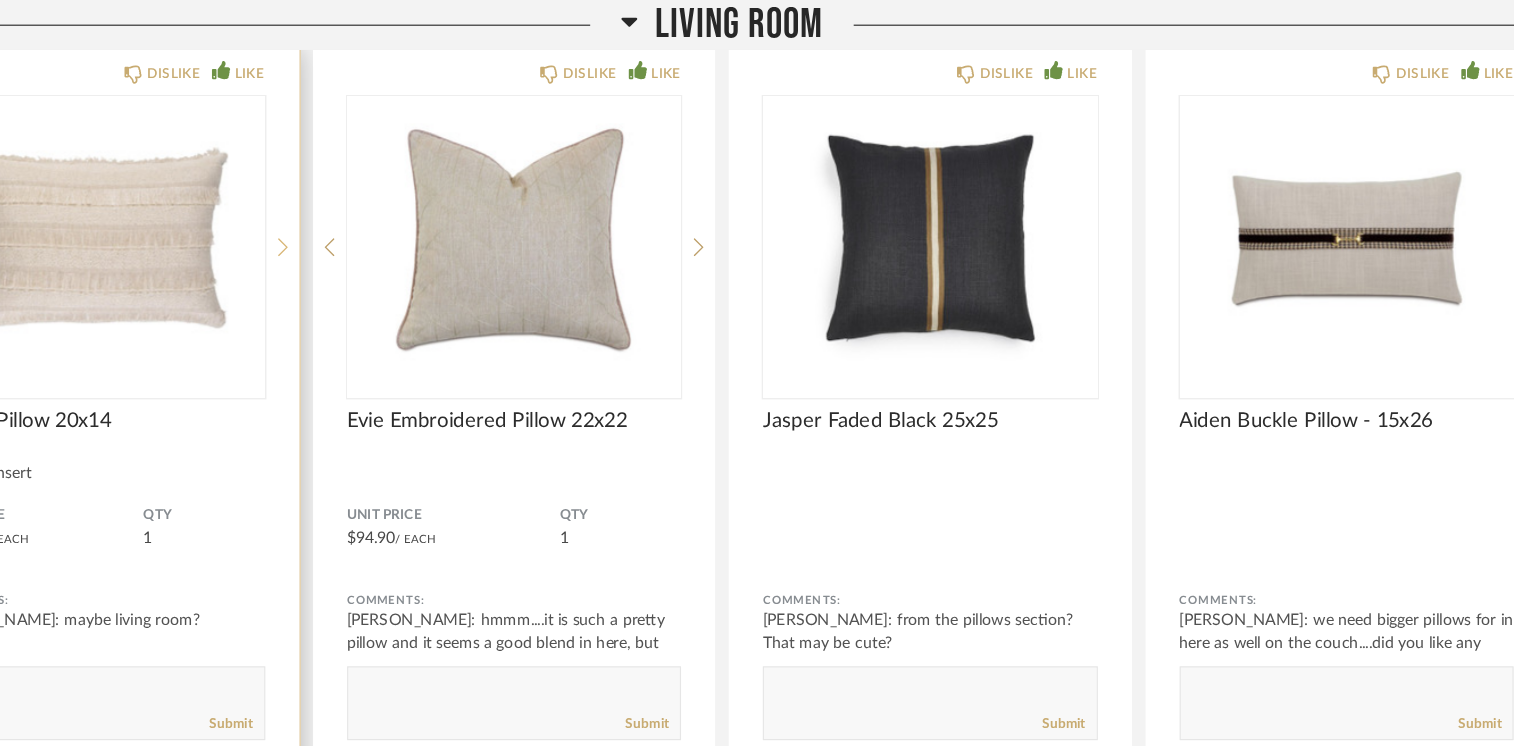 click 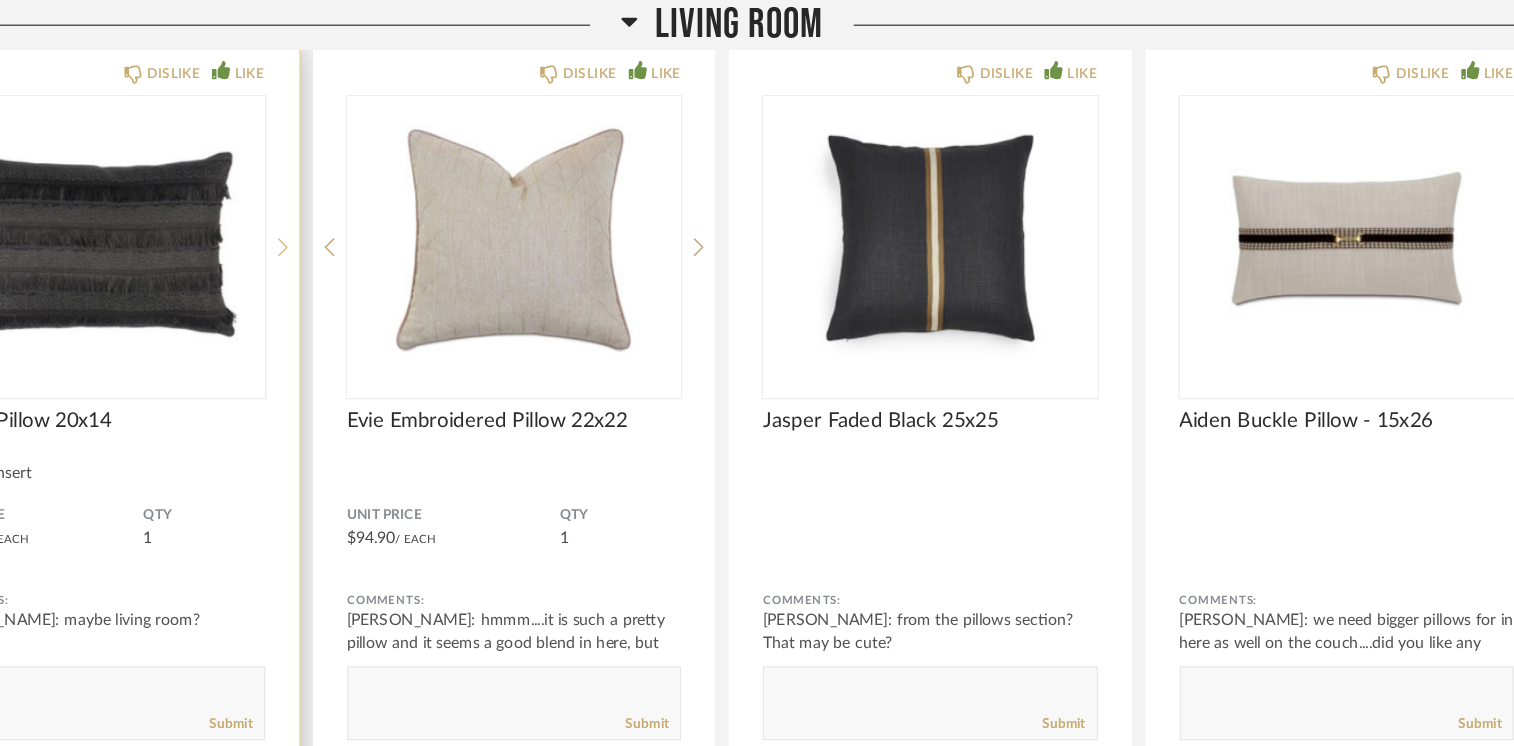 click 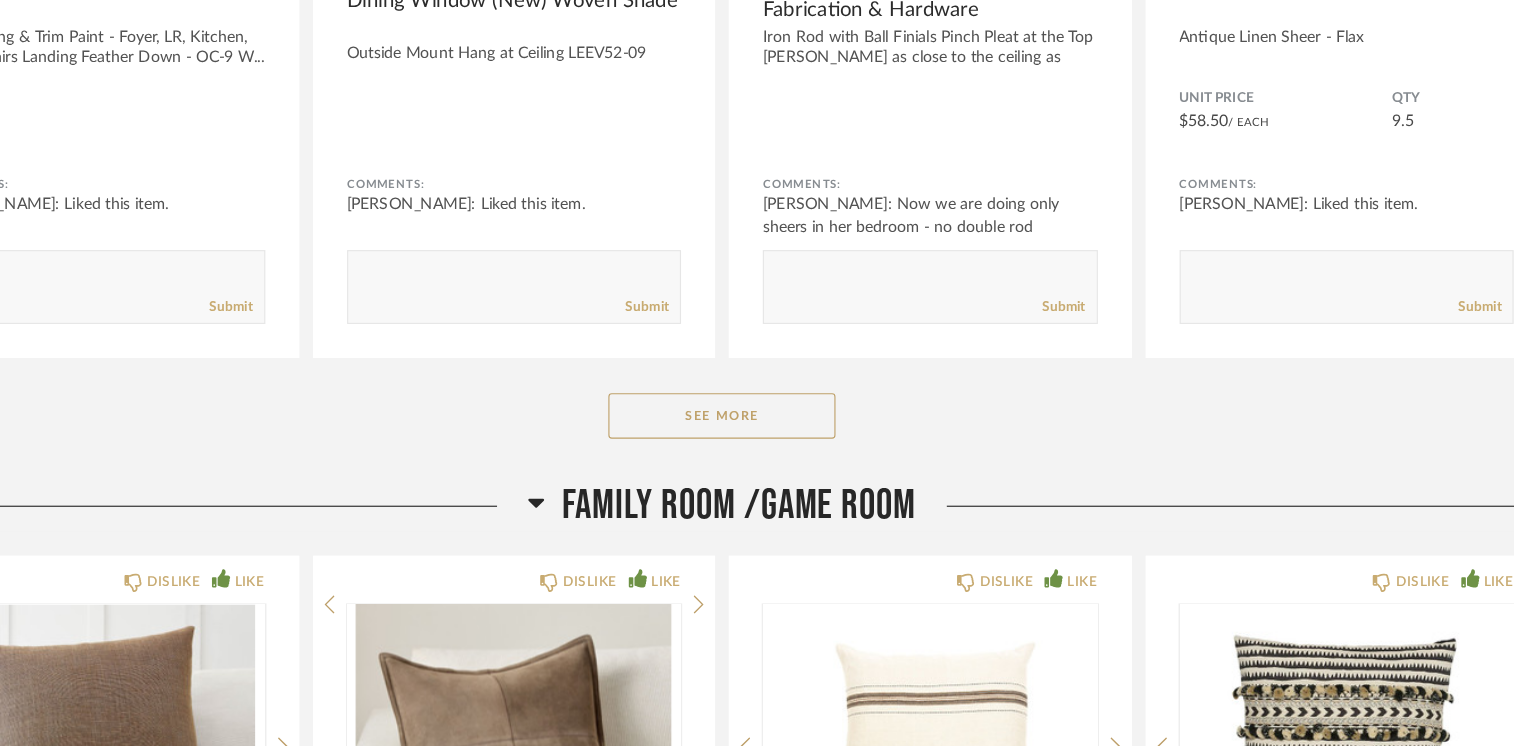 scroll, scrollTop: 8509, scrollLeft: 0, axis: vertical 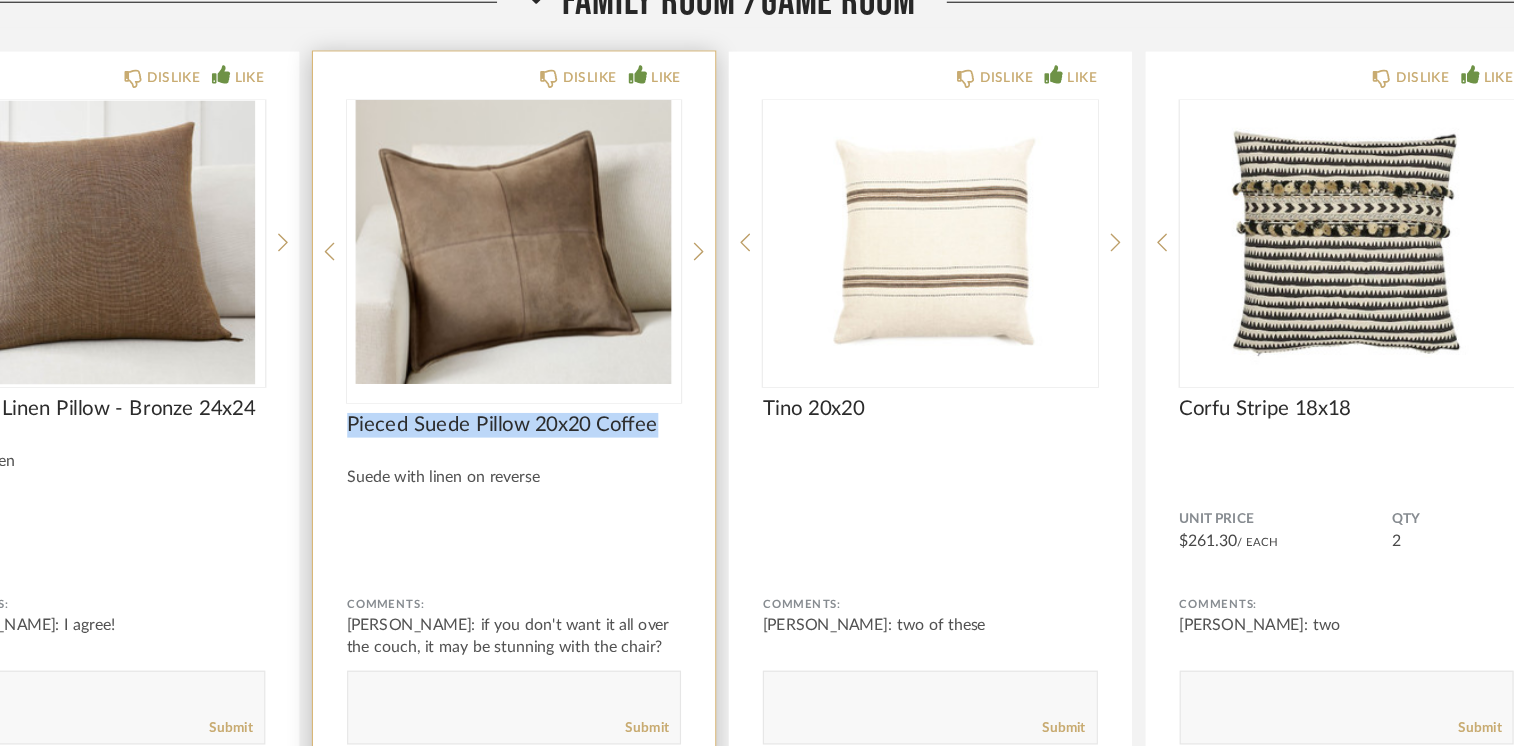 drag, startPoint x: 701, startPoint y: 456, endPoint x: 418, endPoint y: 445, distance: 283.2137 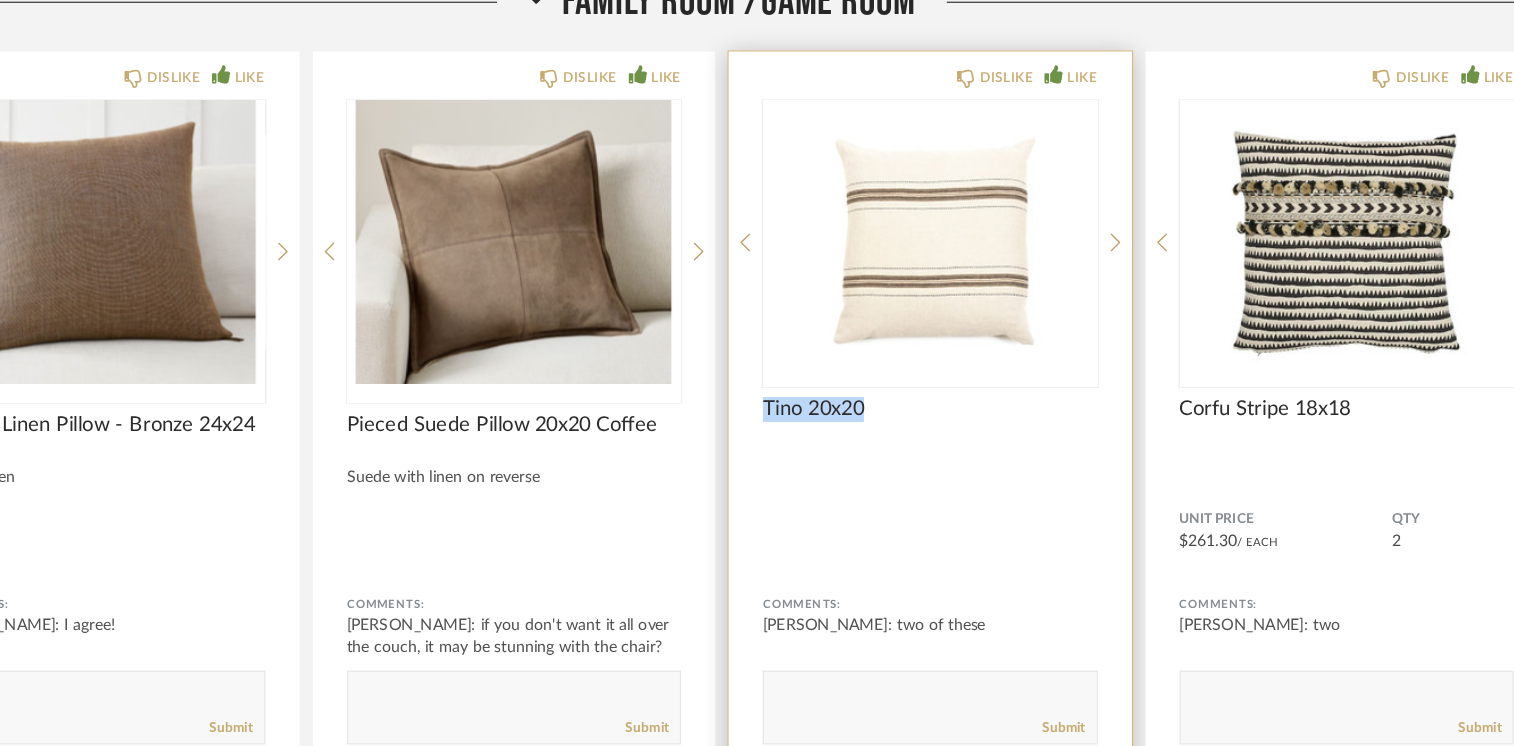 drag, startPoint x: 892, startPoint y: 435, endPoint x: 795, endPoint y: 436, distance: 97.00516 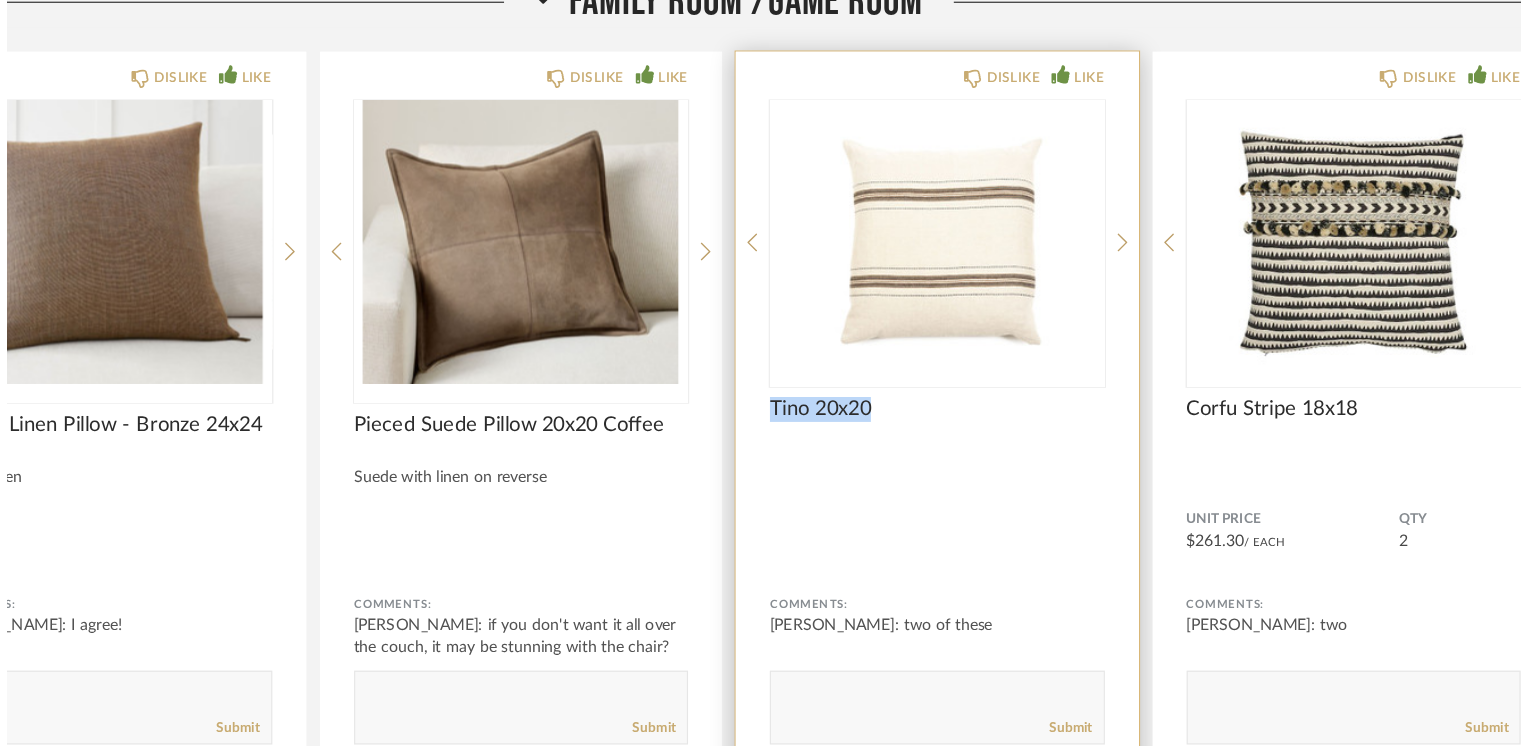 scroll, scrollTop: 0, scrollLeft: 0, axis: both 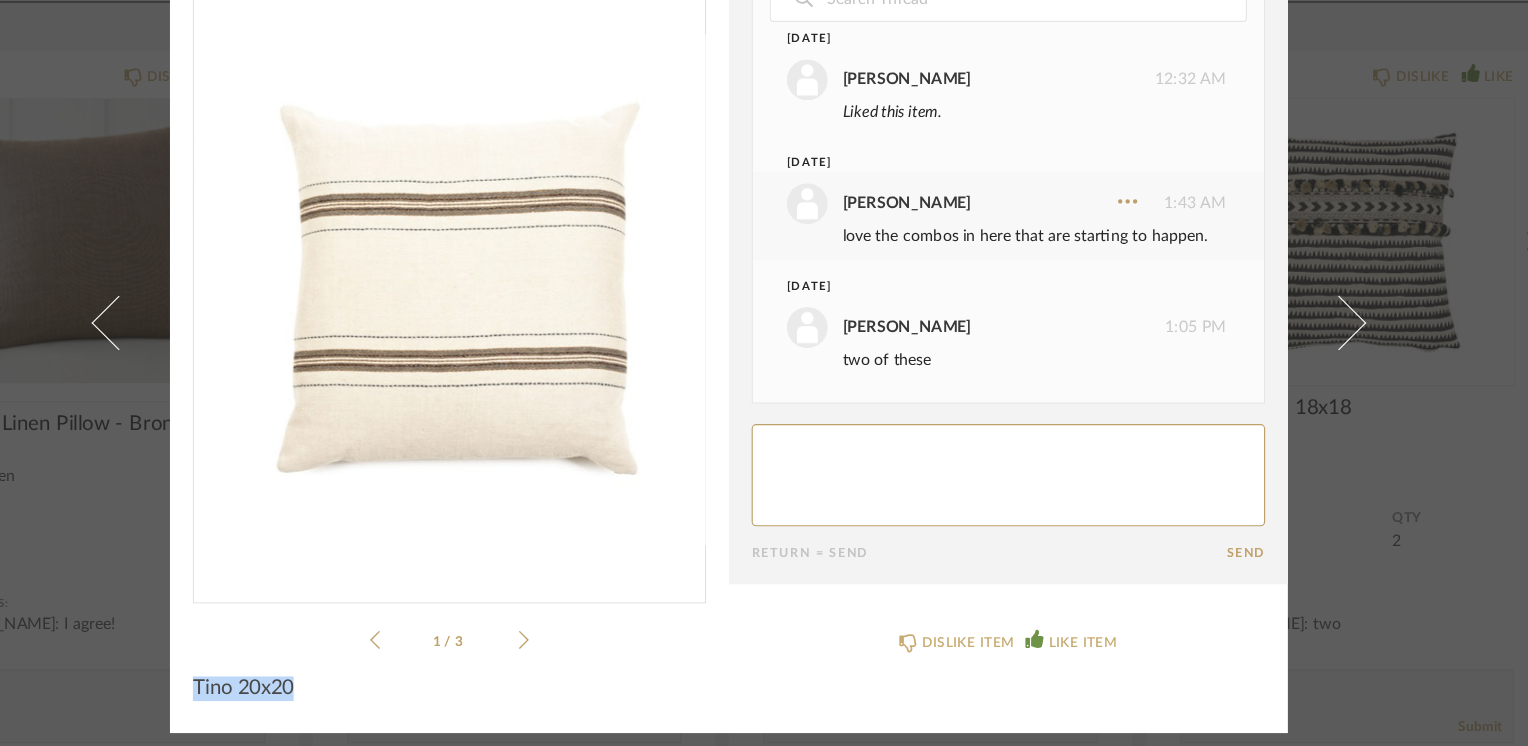 drag, startPoint x: 378, startPoint y: 690, endPoint x: 285, endPoint y: 689, distance: 93.00538 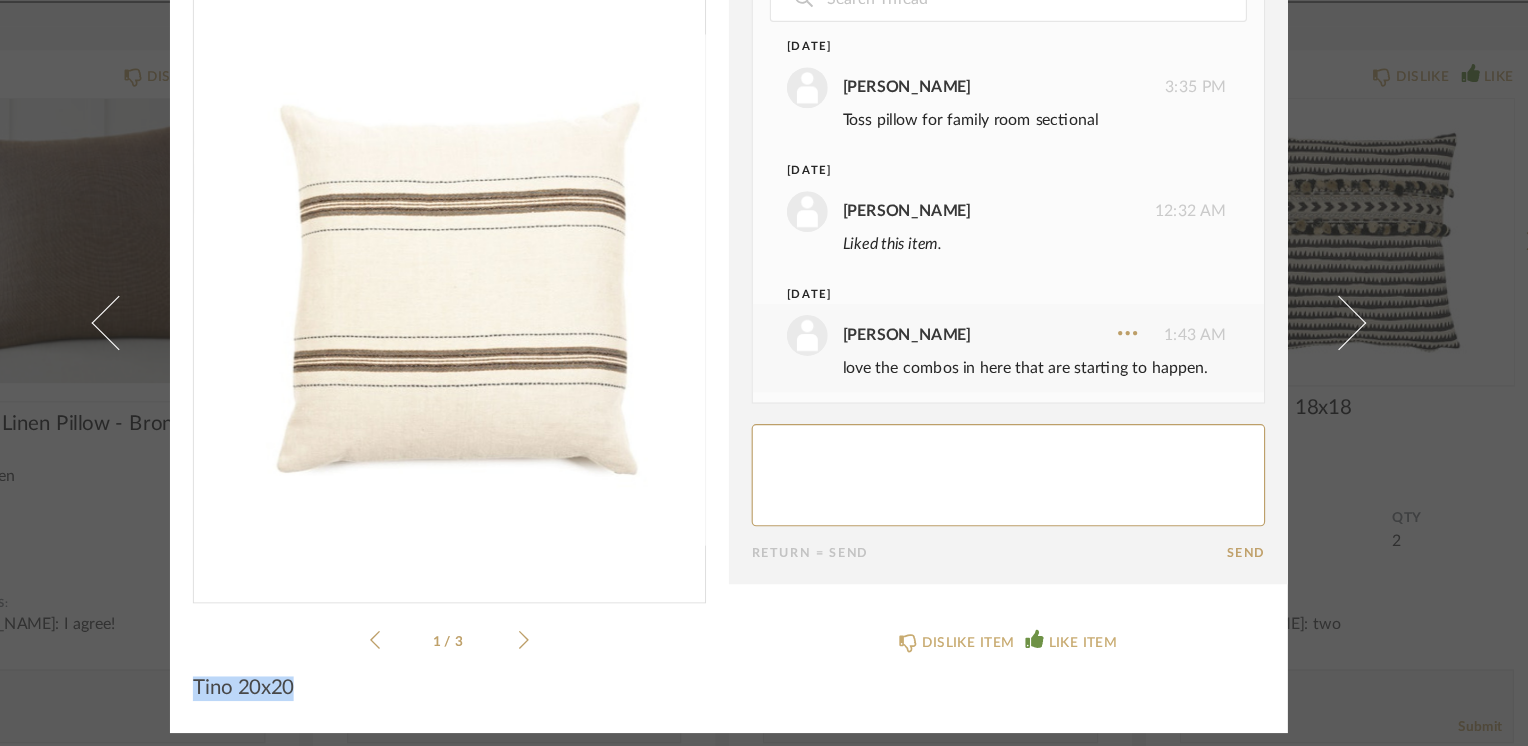 scroll, scrollTop: 0, scrollLeft: 0, axis: both 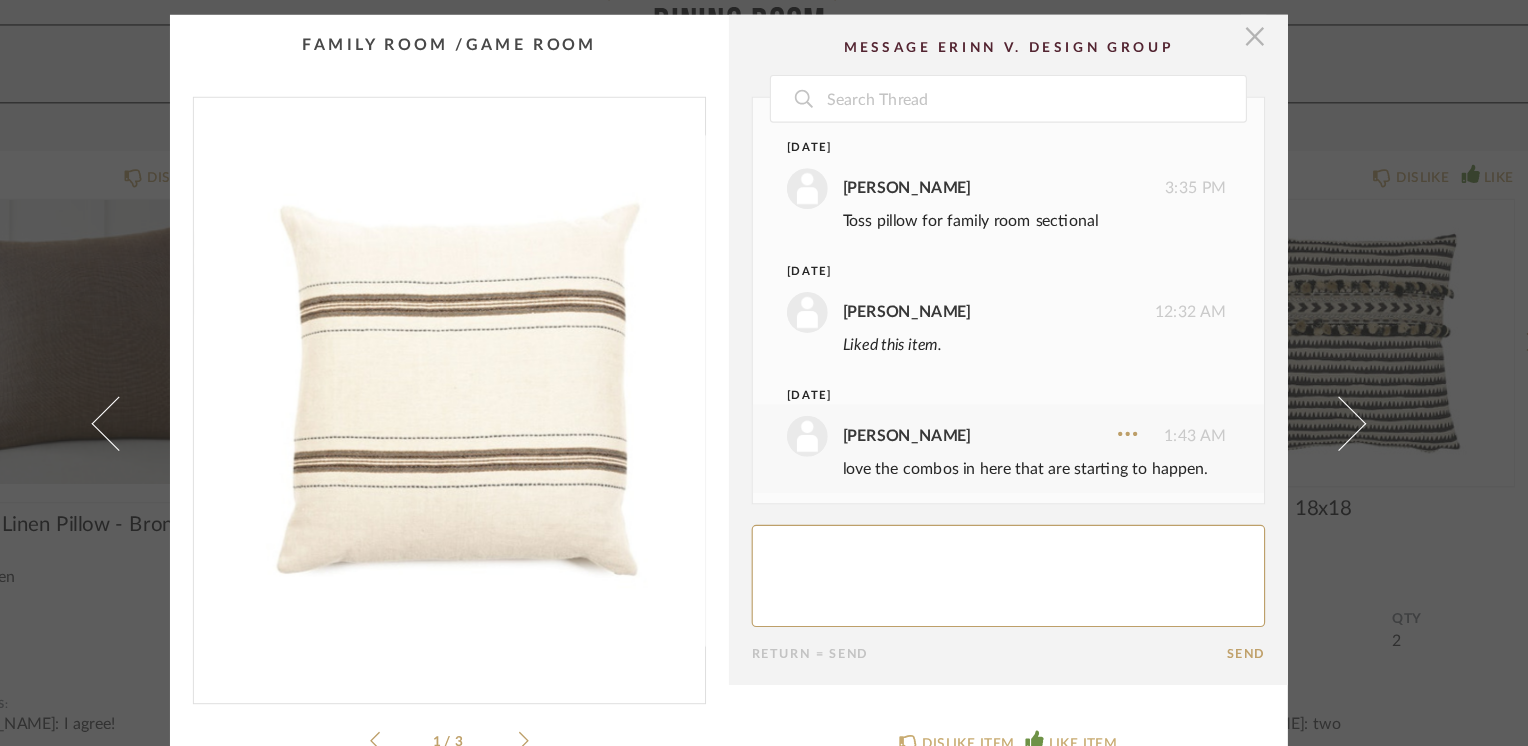 click at bounding box center (1227, 33) 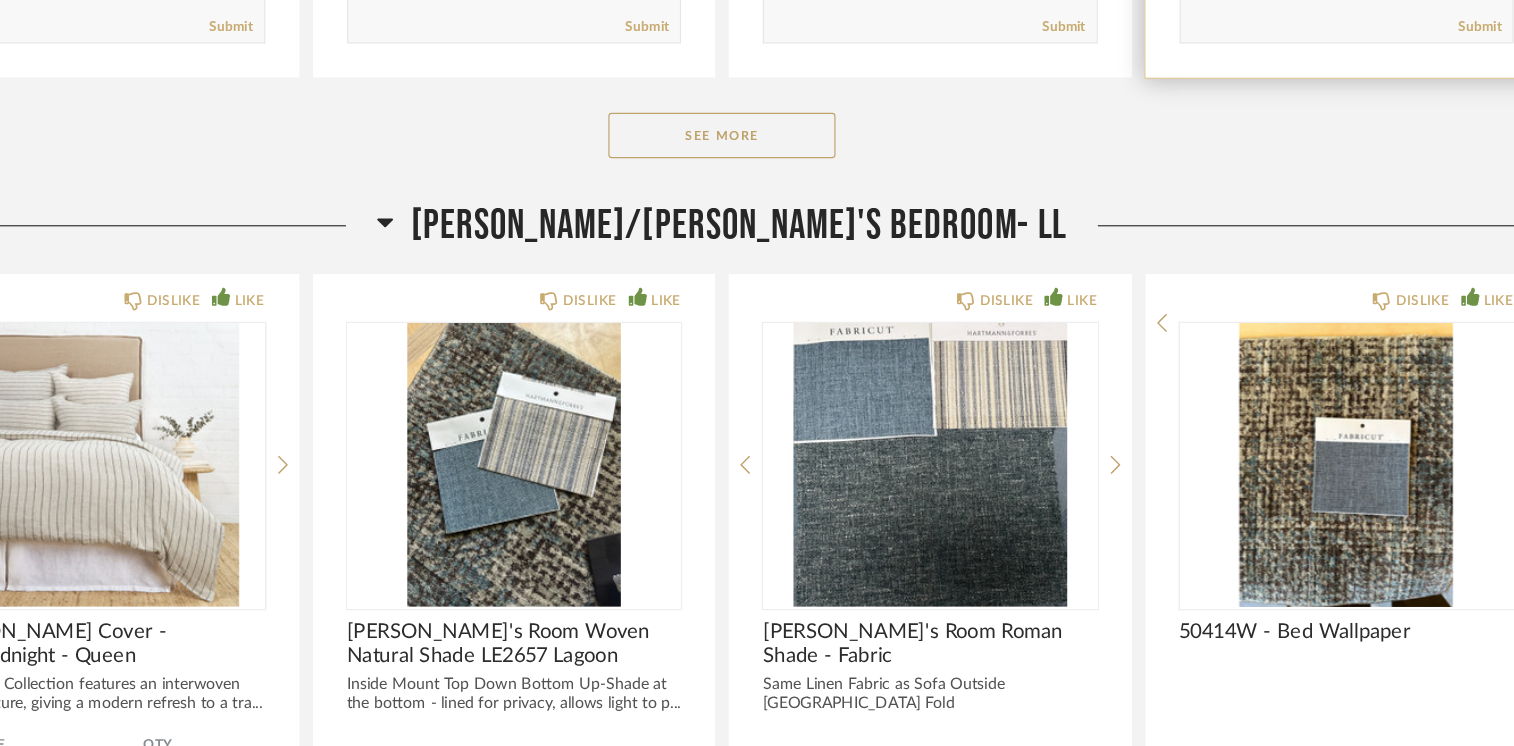 scroll, scrollTop: 9301, scrollLeft: 0, axis: vertical 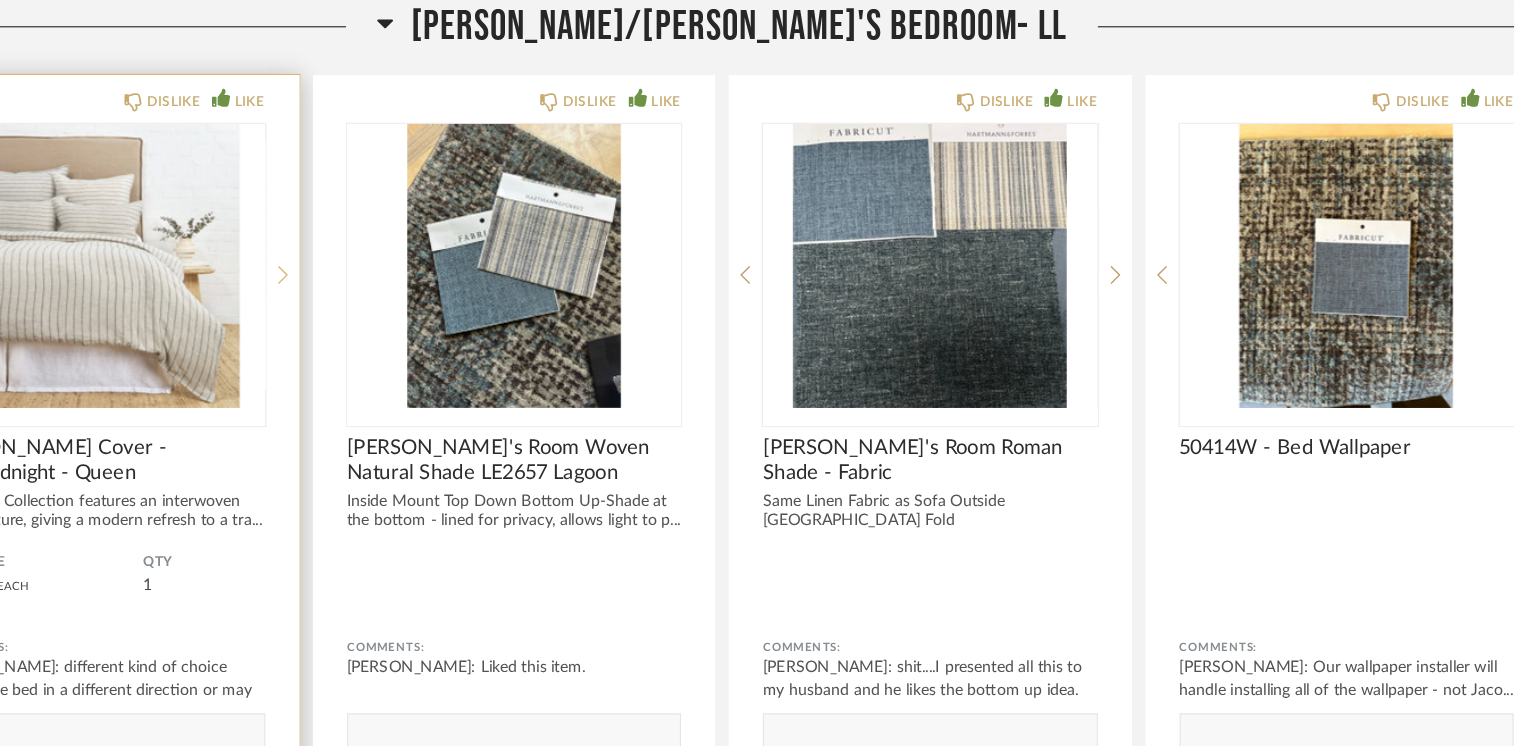 click 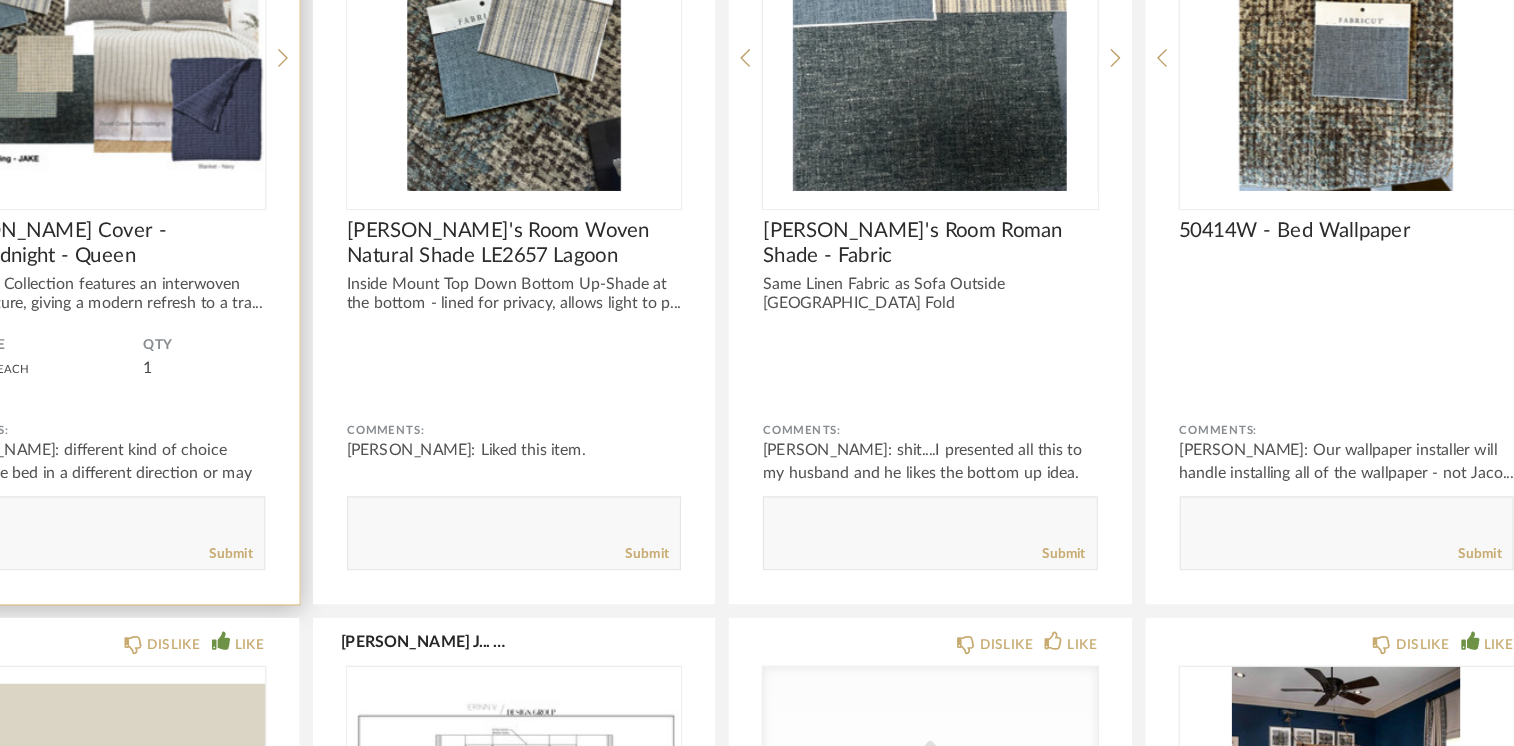 scroll, scrollTop: 9565, scrollLeft: 0, axis: vertical 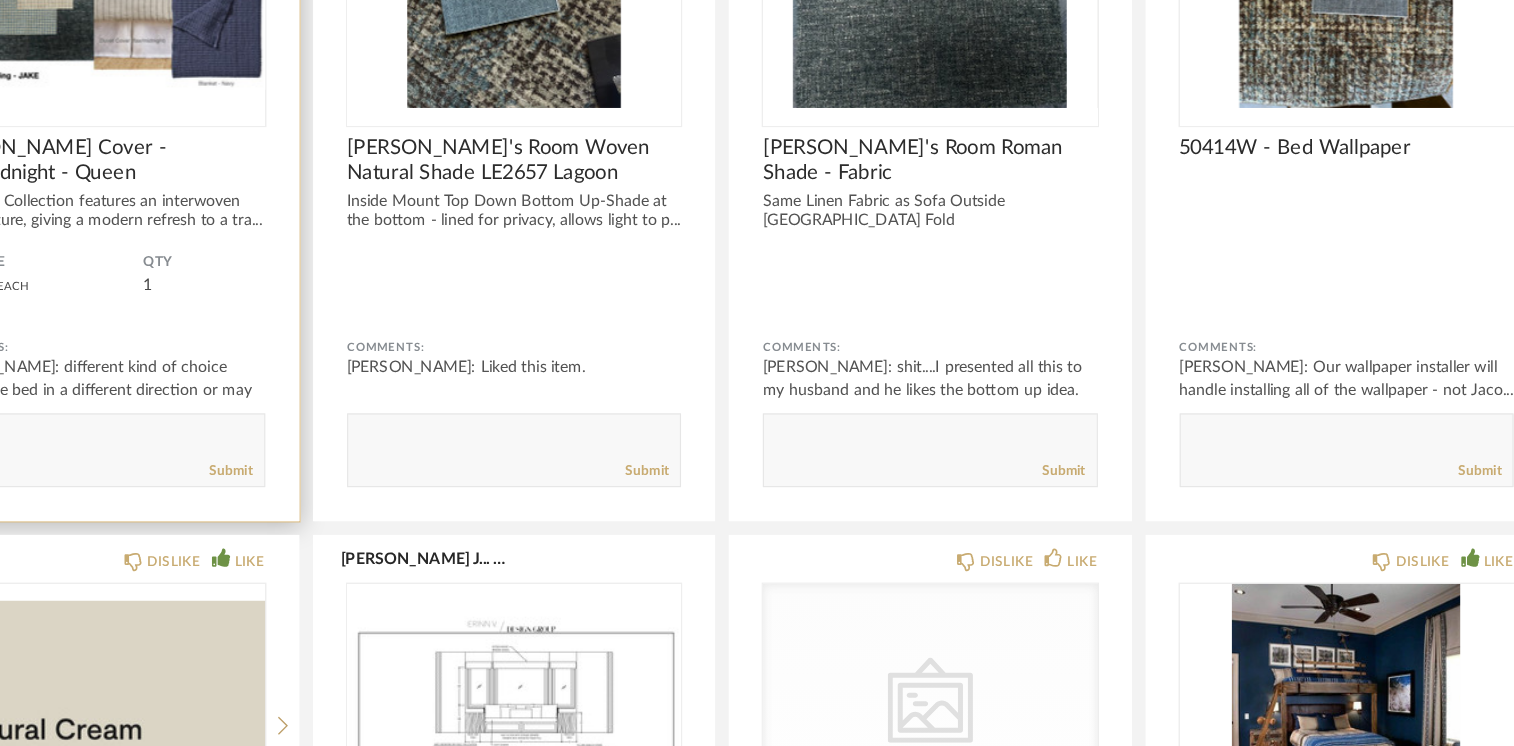 click 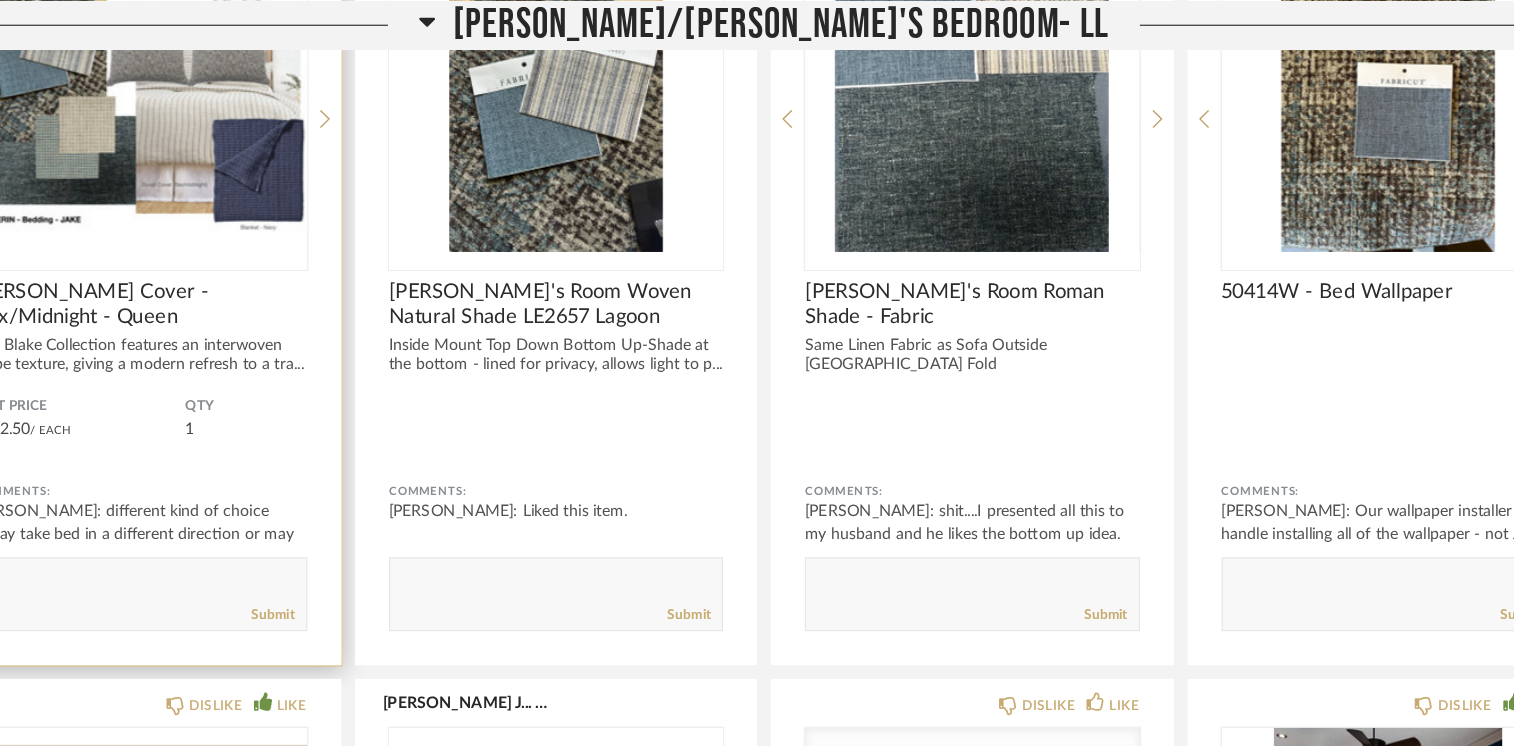 scroll, scrollTop: 9526, scrollLeft: 0, axis: vertical 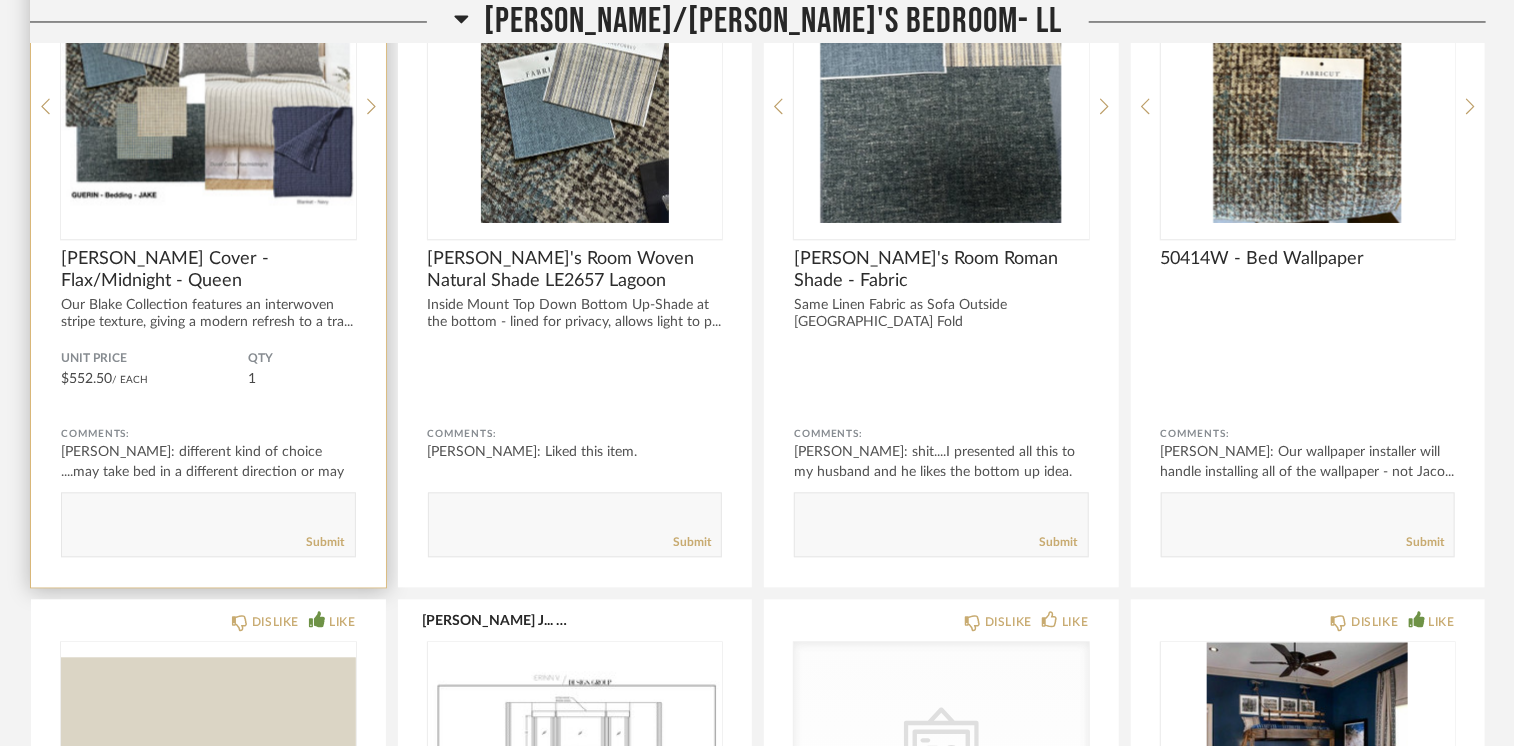 drag, startPoint x: 96, startPoint y: 498, endPoint x: 112, endPoint y: 502, distance: 16.492422 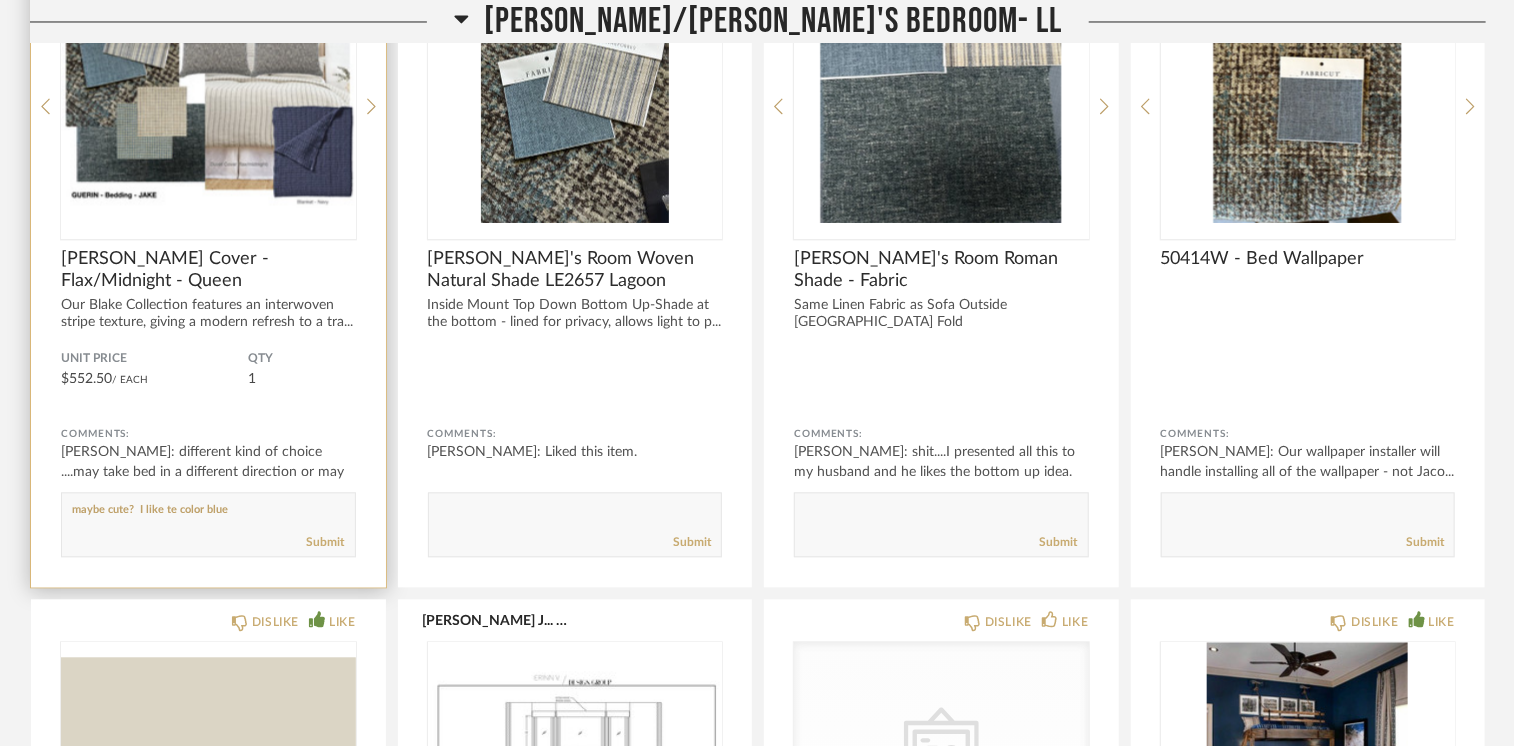 paste on "[URL][DOMAIN_NAME]" 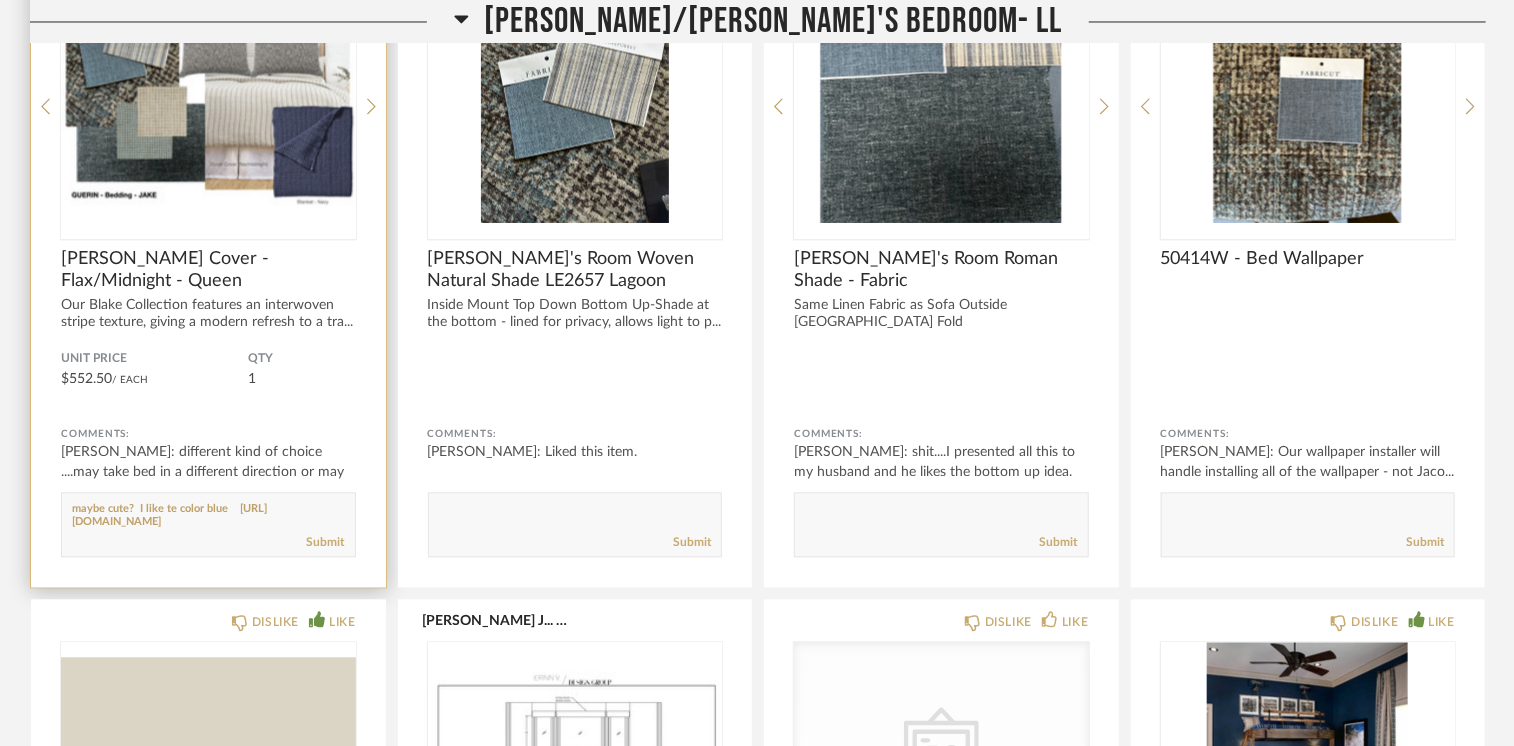 scroll, scrollTop: 0, scrollLeft: 0, axis: both 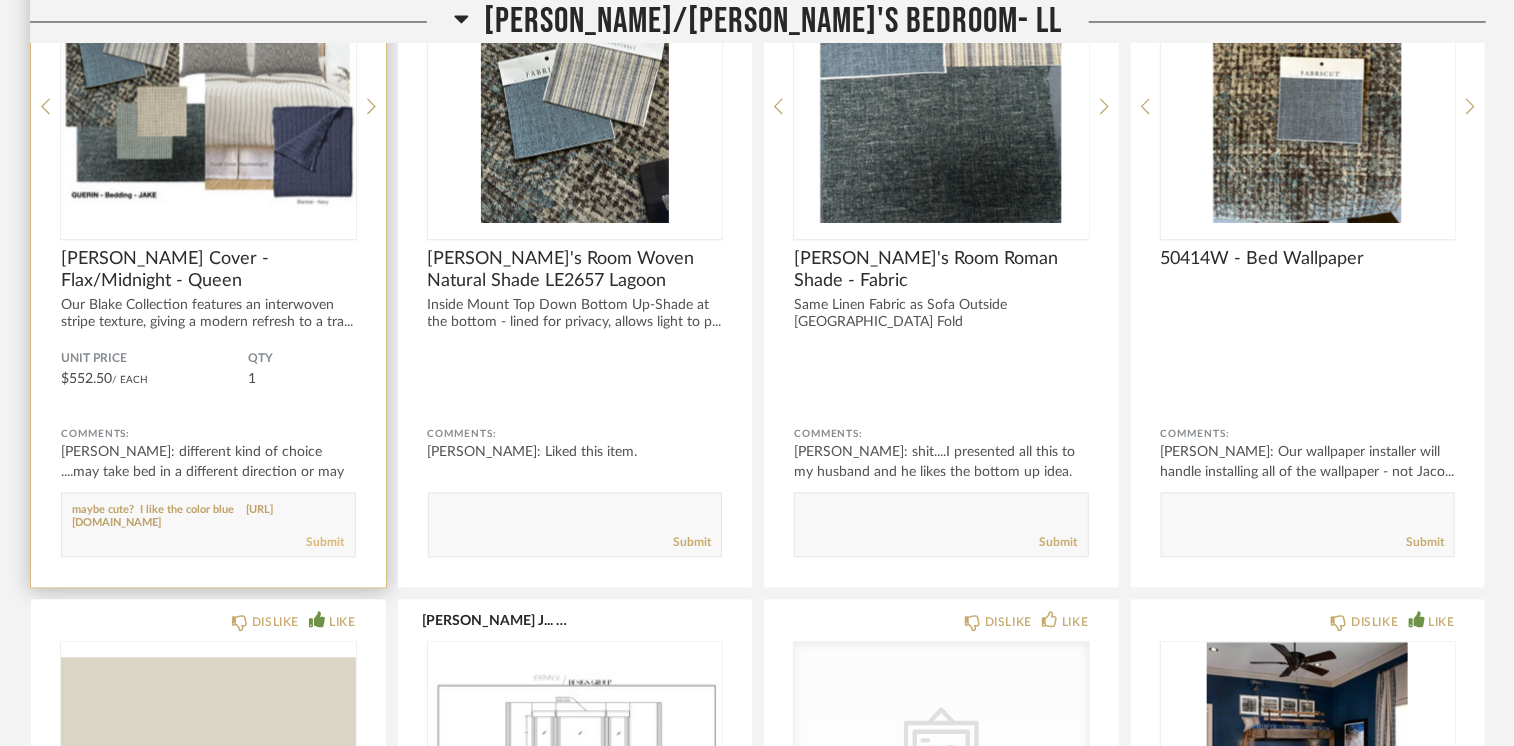 type on "maybe cute?  I like the color blue    https://www.kathykuohome.com/Product/Detail/120123-Khari-Coastal-Beach-Blue-Throw-Pillow-x" 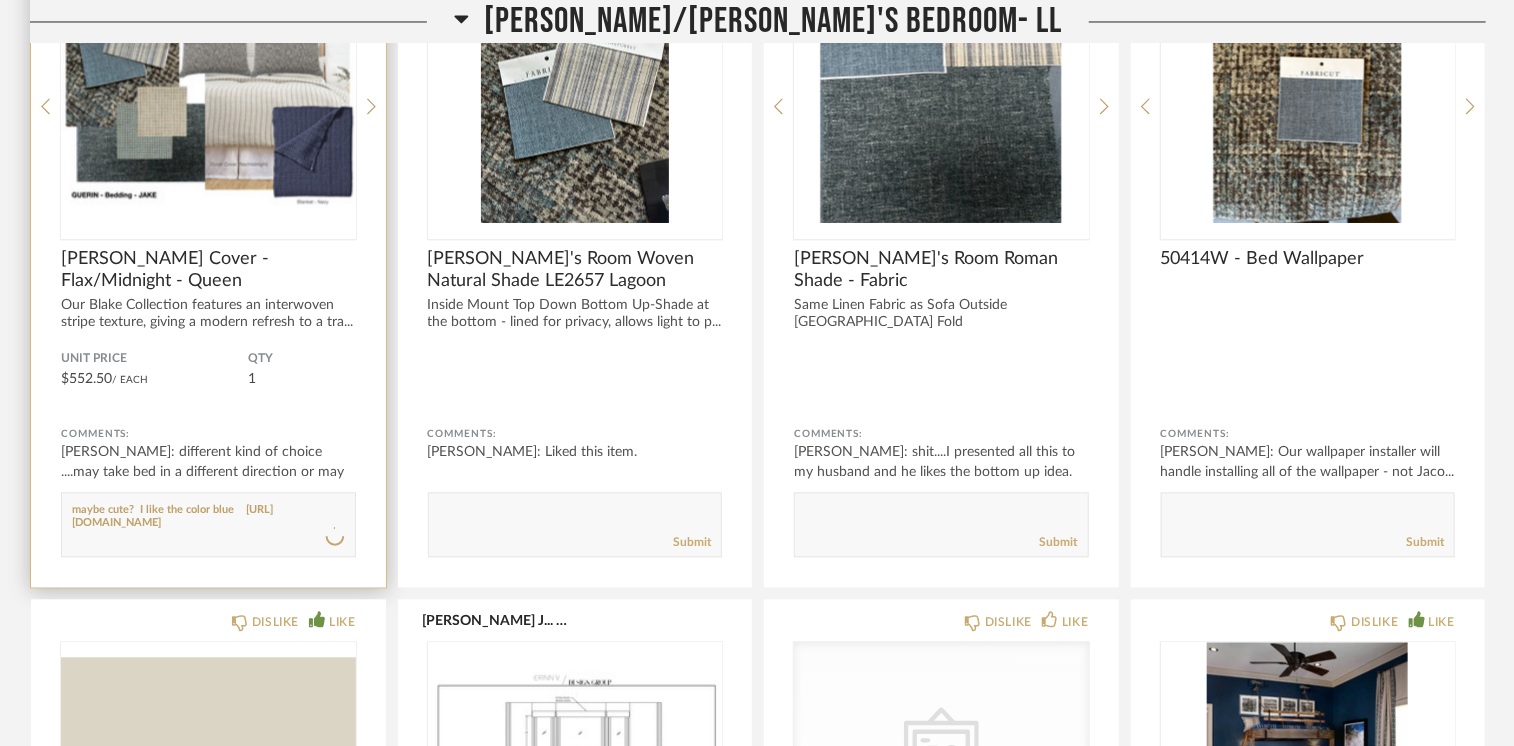 type 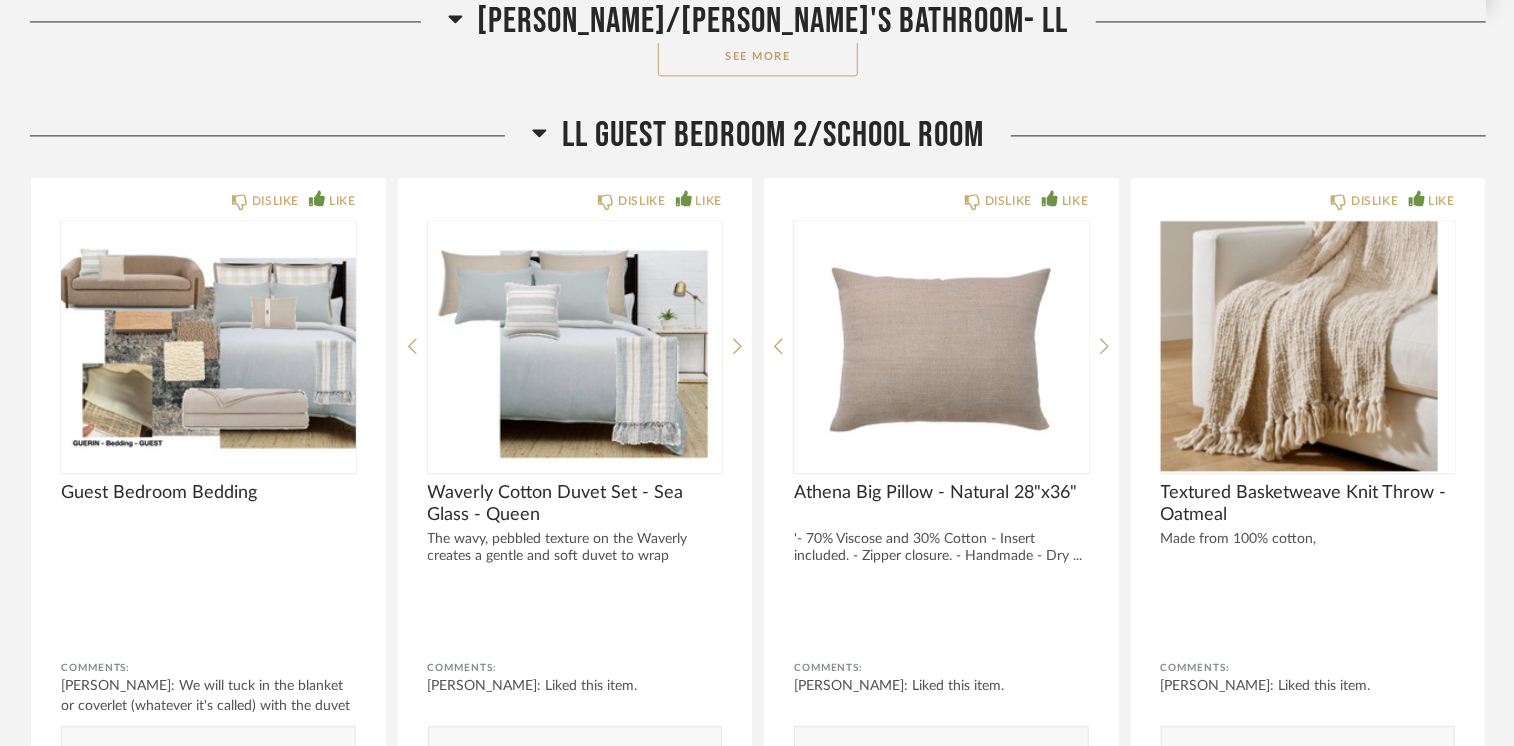 scroll, scrollTop: 13526, scrollLeft: 0, axis: vertical 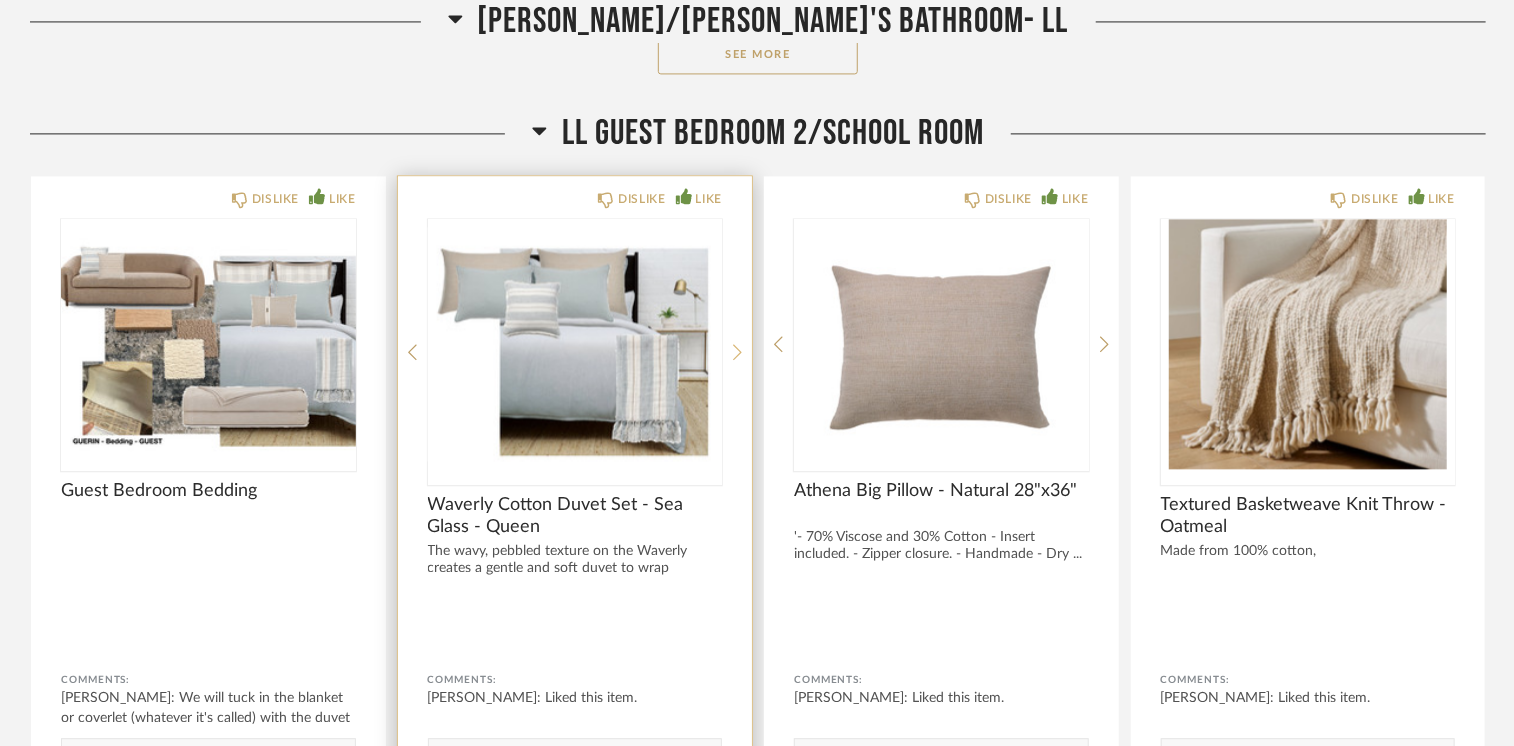 click 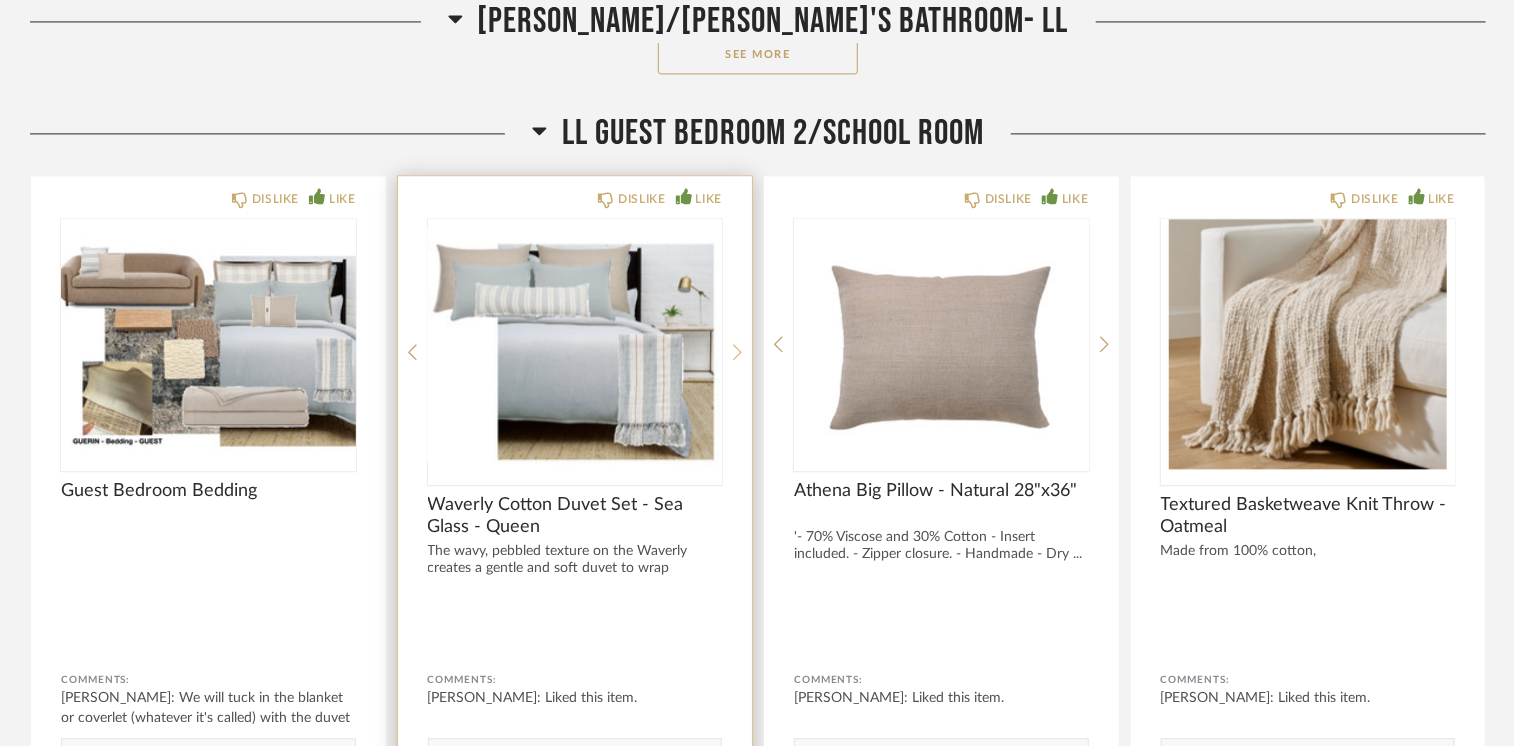 click 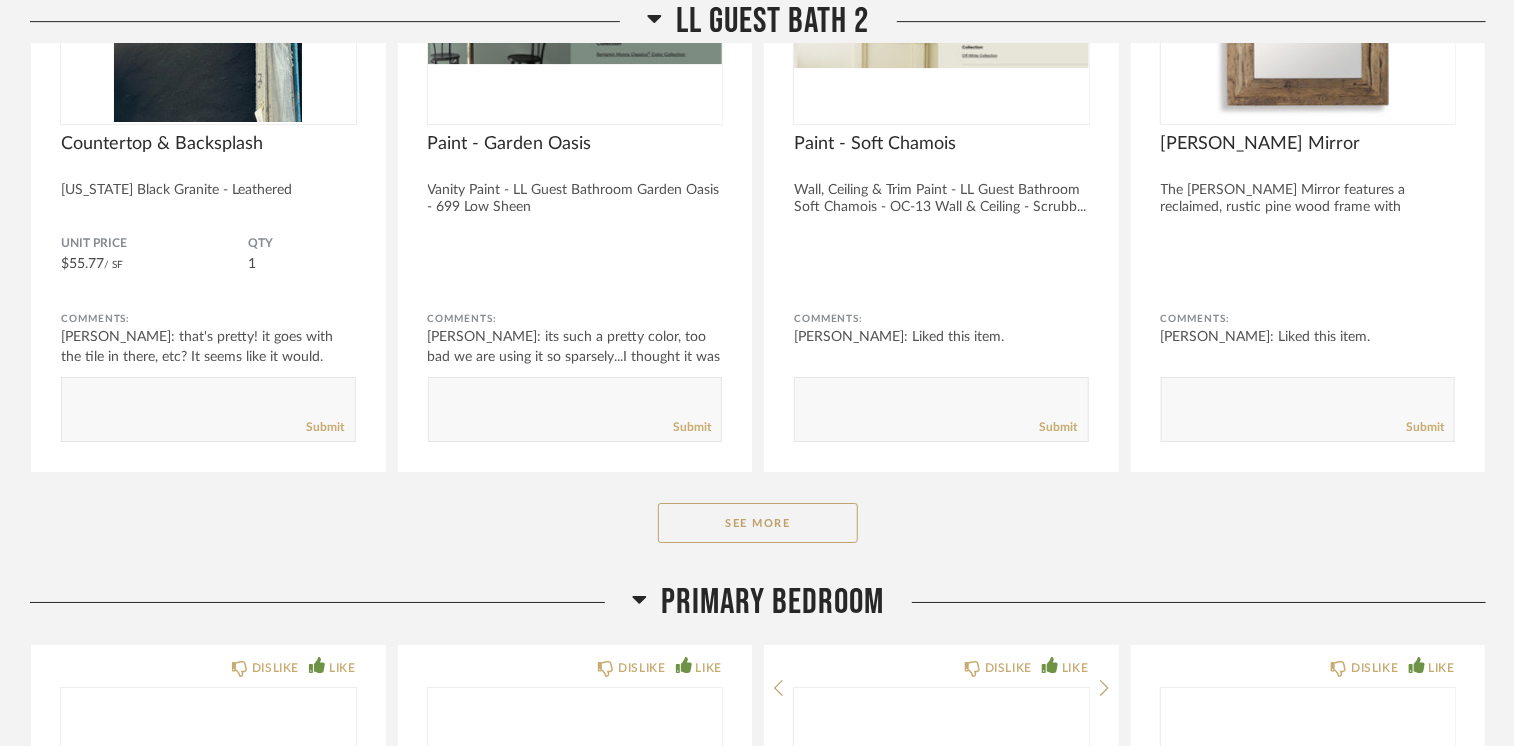 scroll, scrollTop: 15026, scrollLeft: 0, axis: vertical 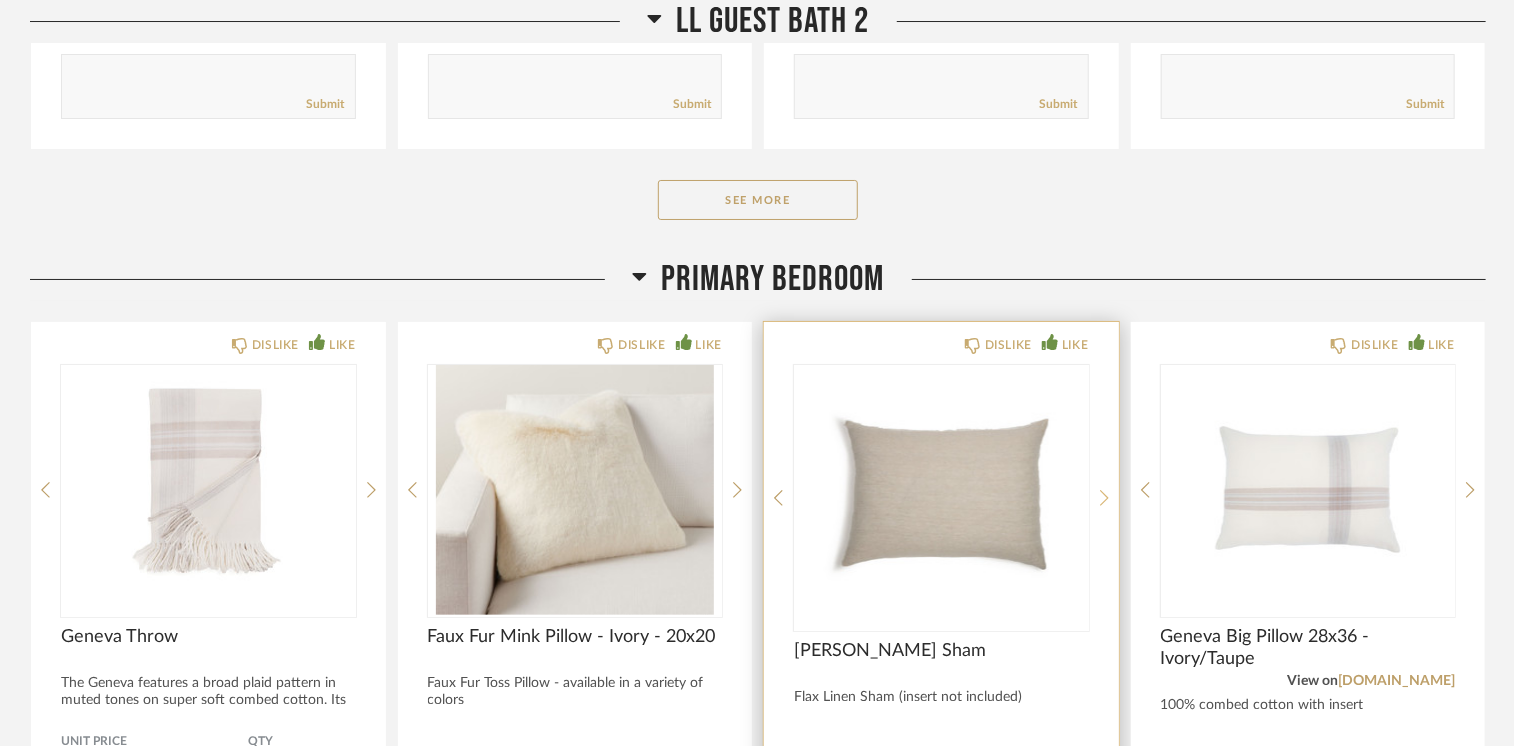 click 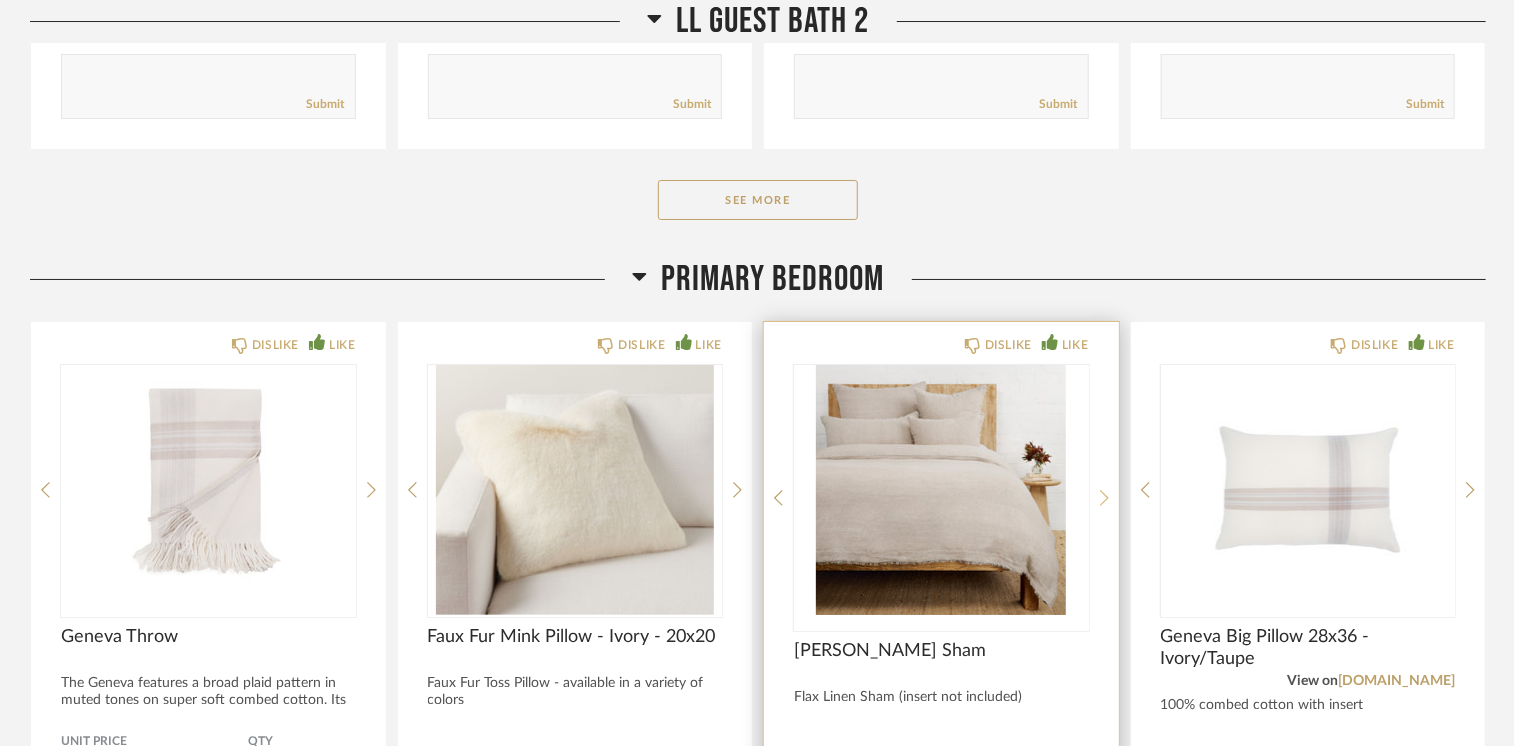 click 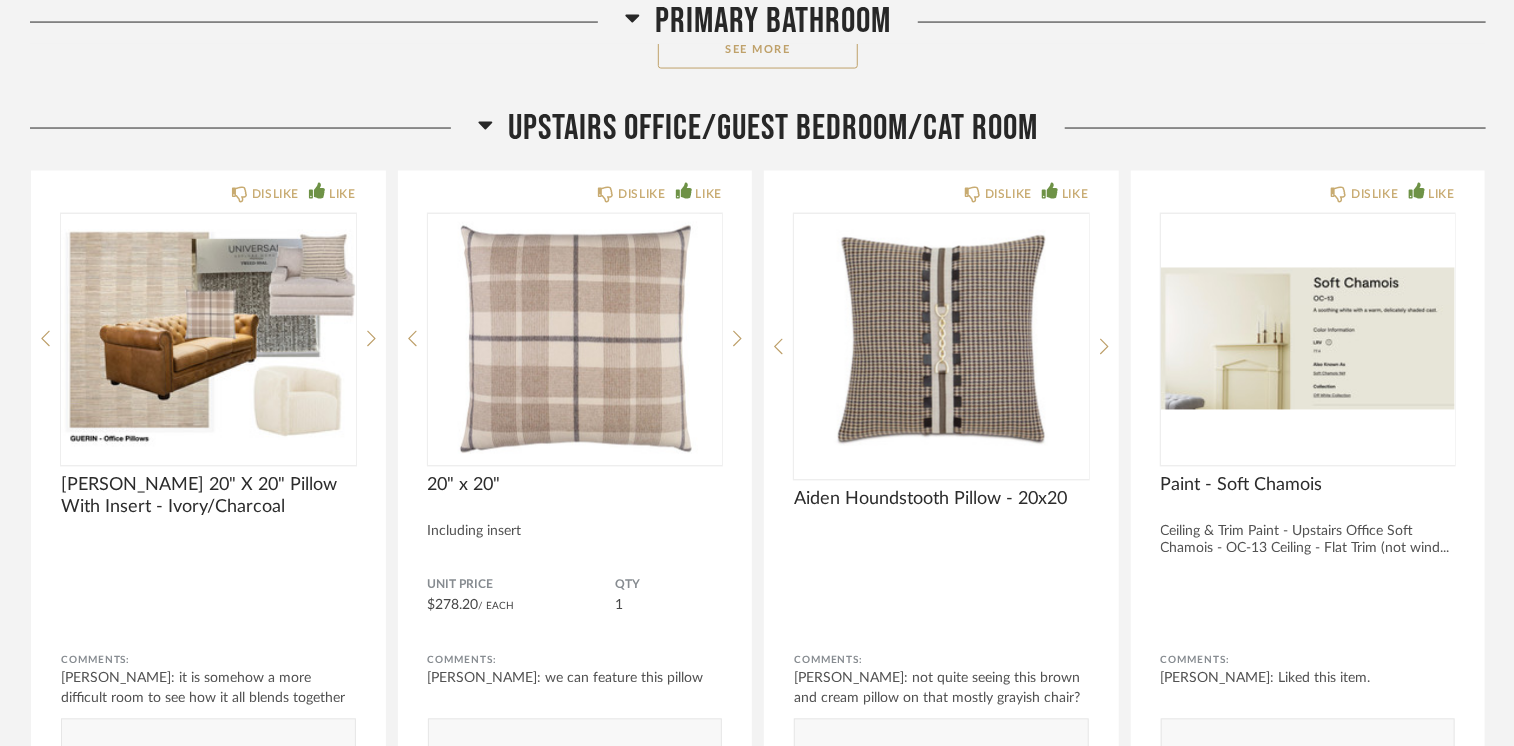 scroll, scrollTop: 16826, scrollLeft: 0, axis: vertical 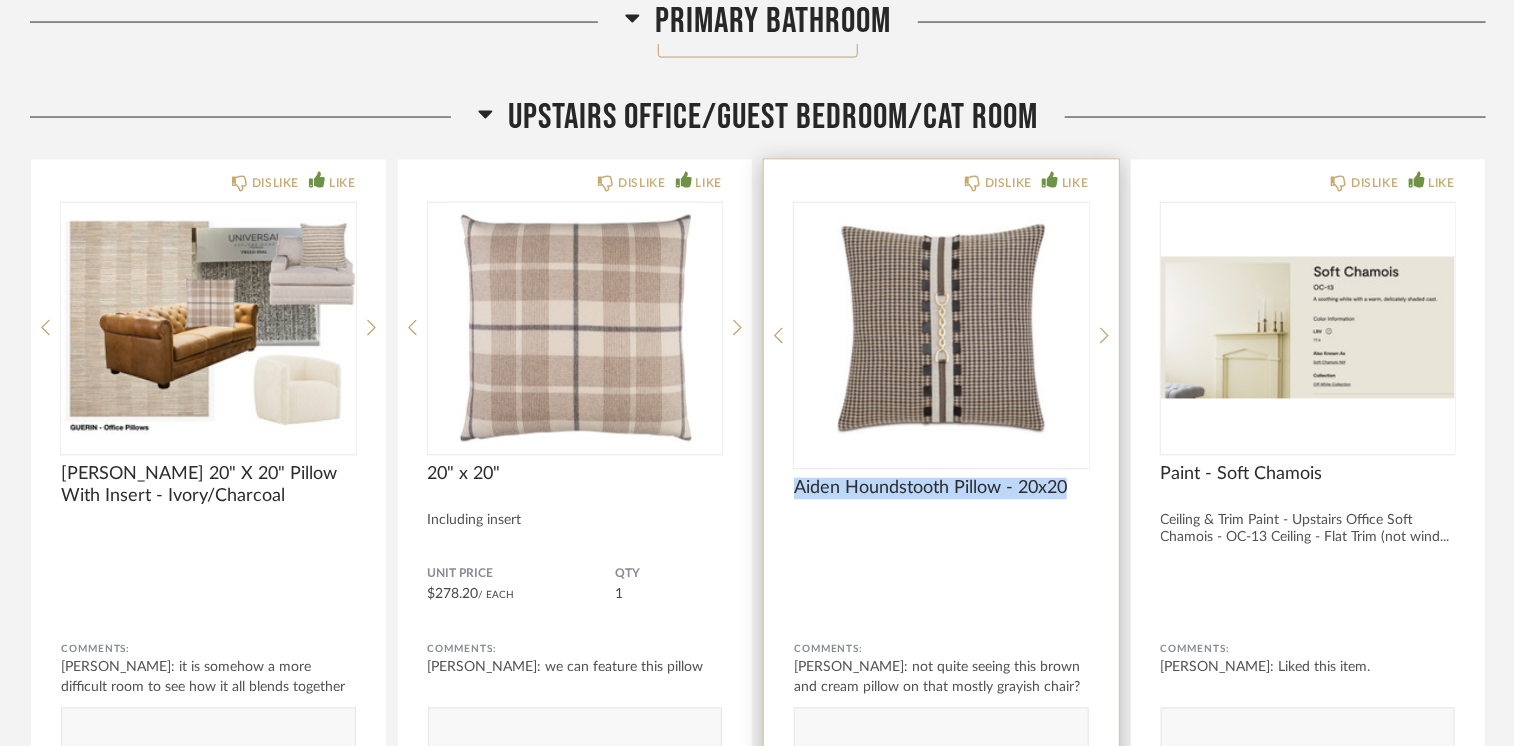 drag, startPoint x: 1068, startPoint y: 474, endPoint x: 796, endPoint y: 475, distance: 272.00183 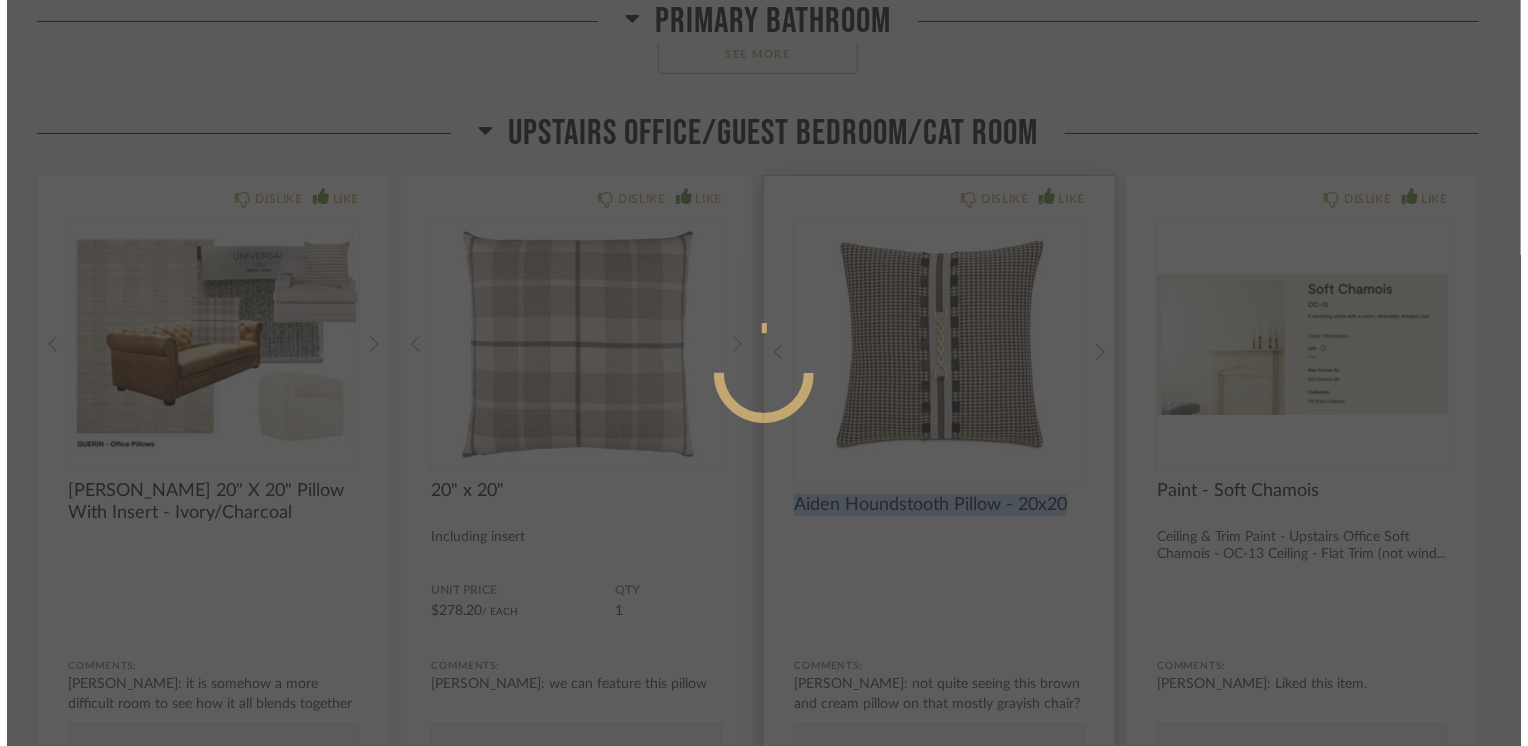 scroll, scrollTop: 0, scrollLeft: 0, axis: both 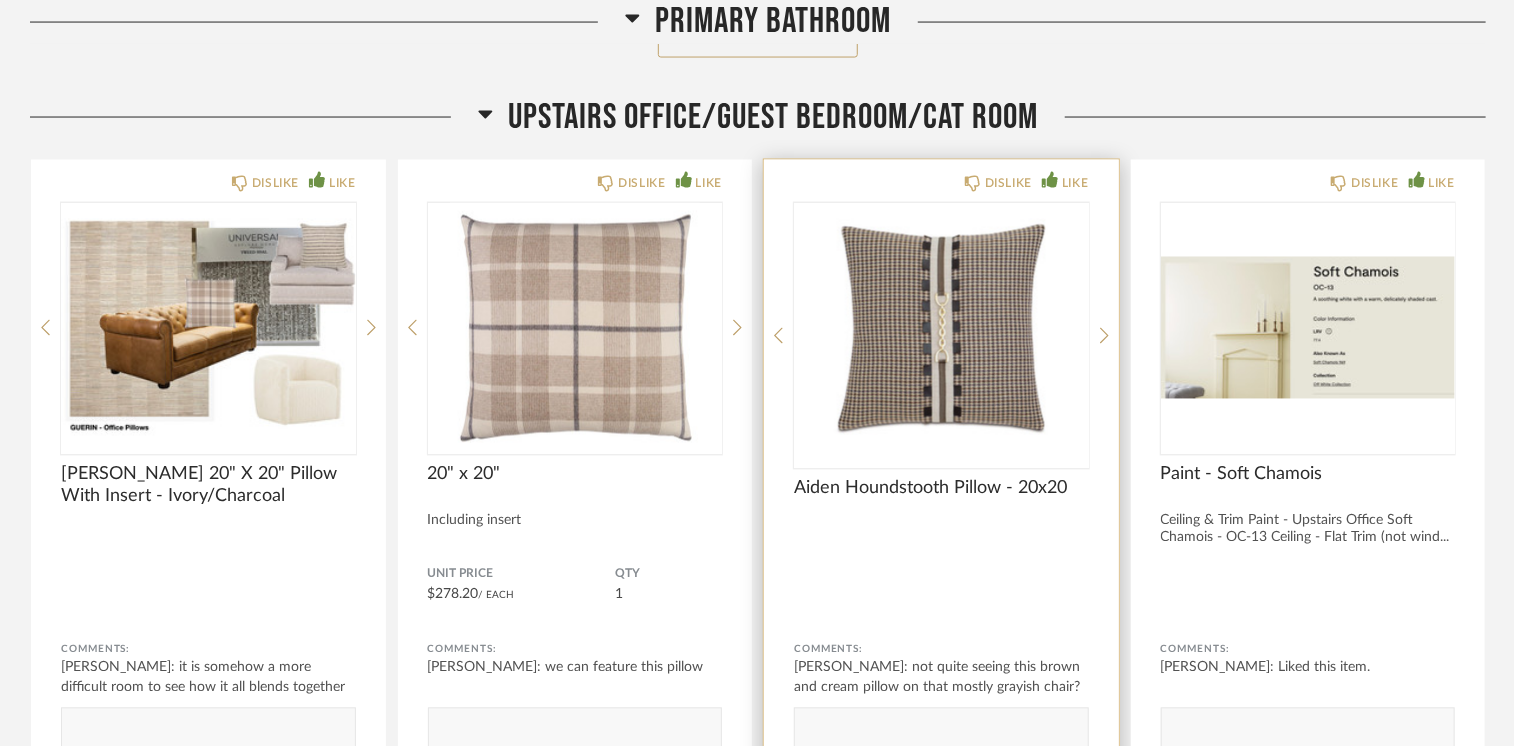 drag, startPoint x: 796, startPoint y: 475, endPoint x: 802, endPoint y: 494, distance: 19.924858 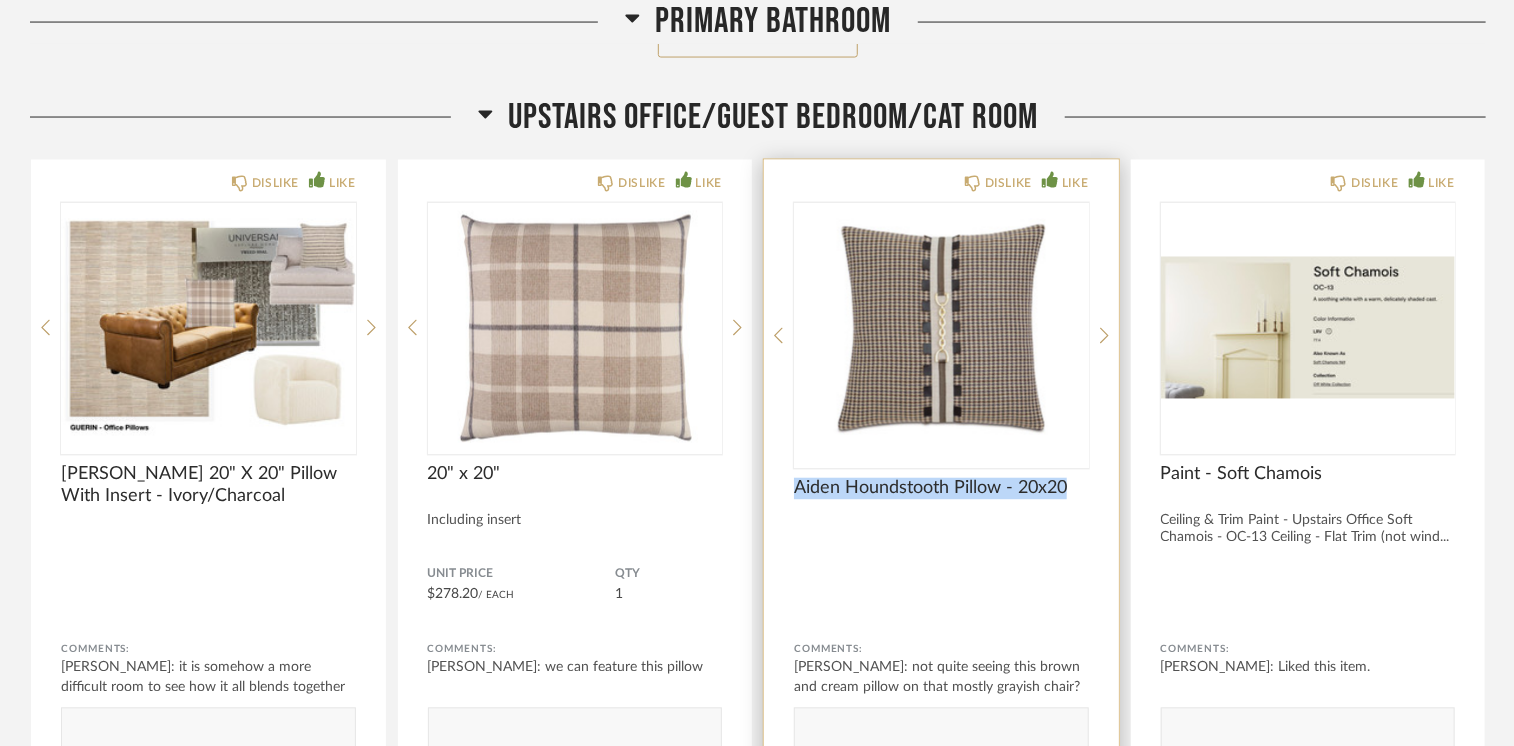 drag, startPoint x: 791, startPoint y: 467, endPoint x: 1068, endPoint y: 462, distance: 277.04514 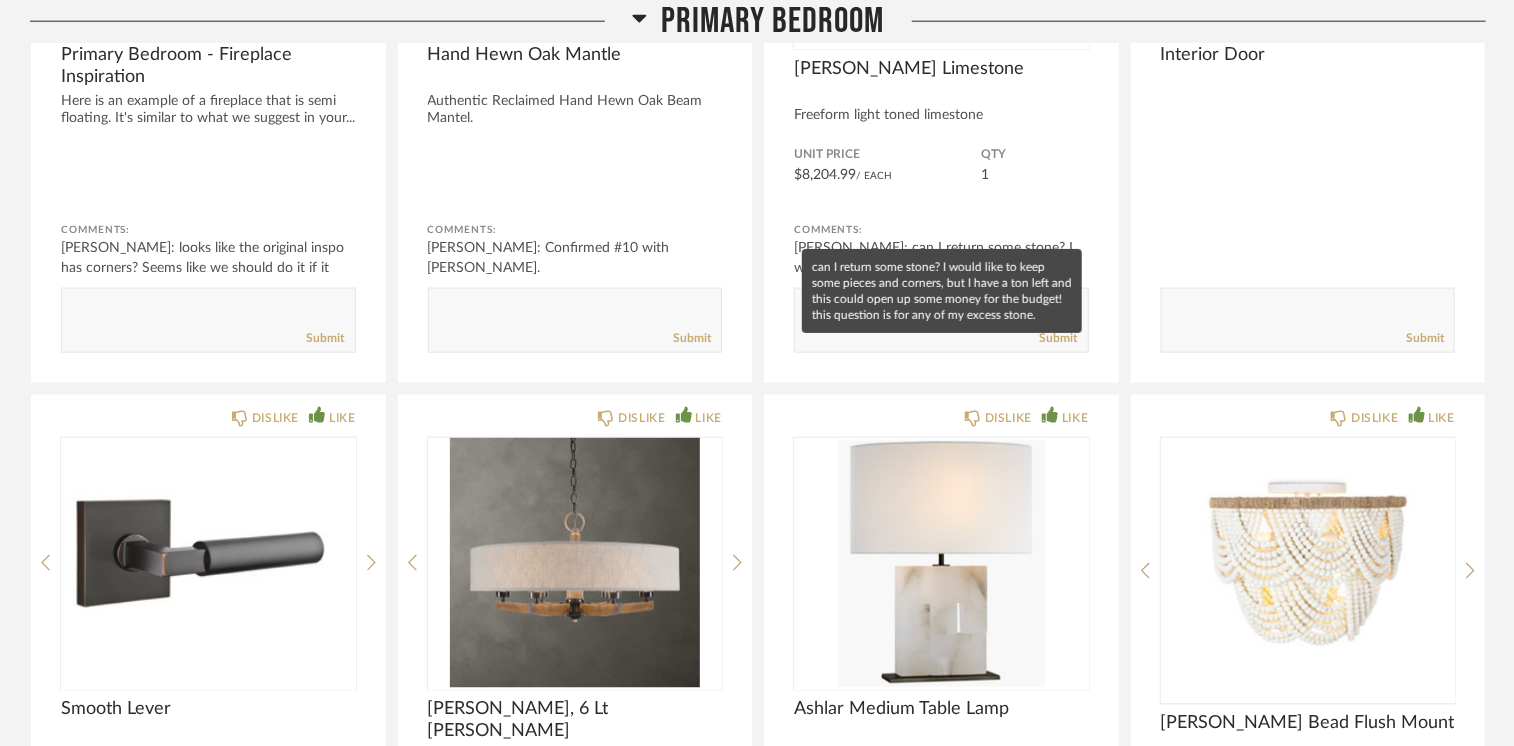 scroll, scrollTop: 35266, scrollLeft: 0, axis: vertical 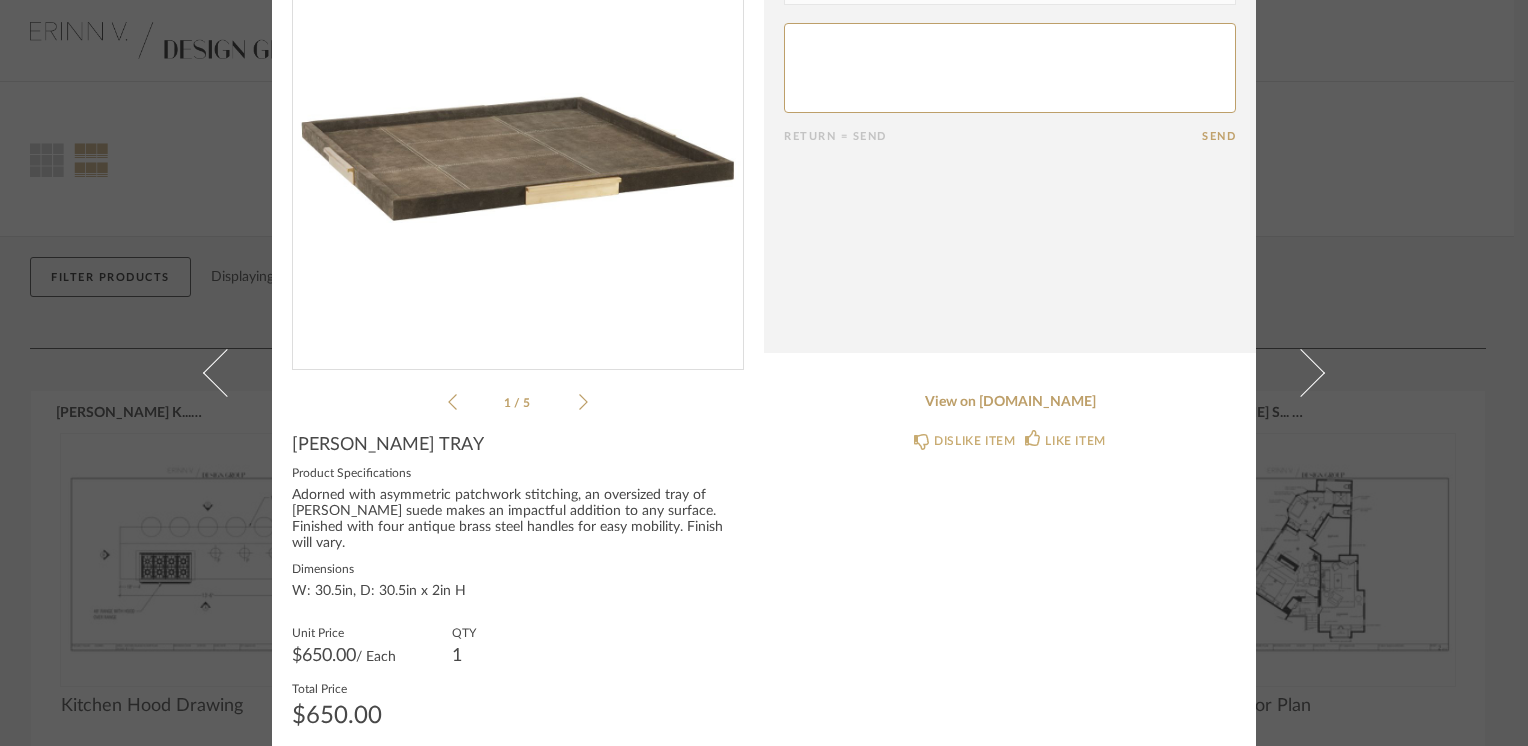 click 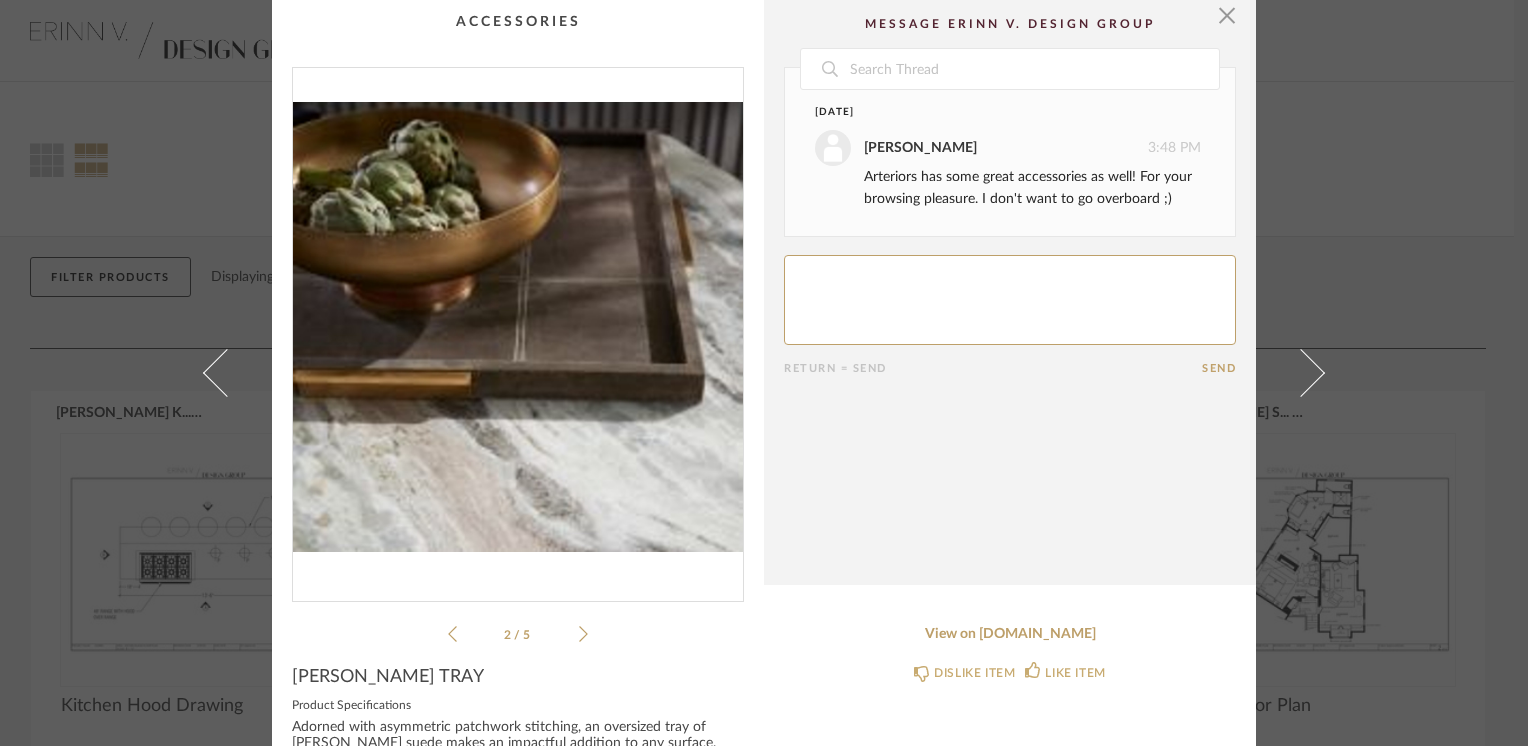 scroll, scrollTop: 0, scrollLeft: 0, axis: both 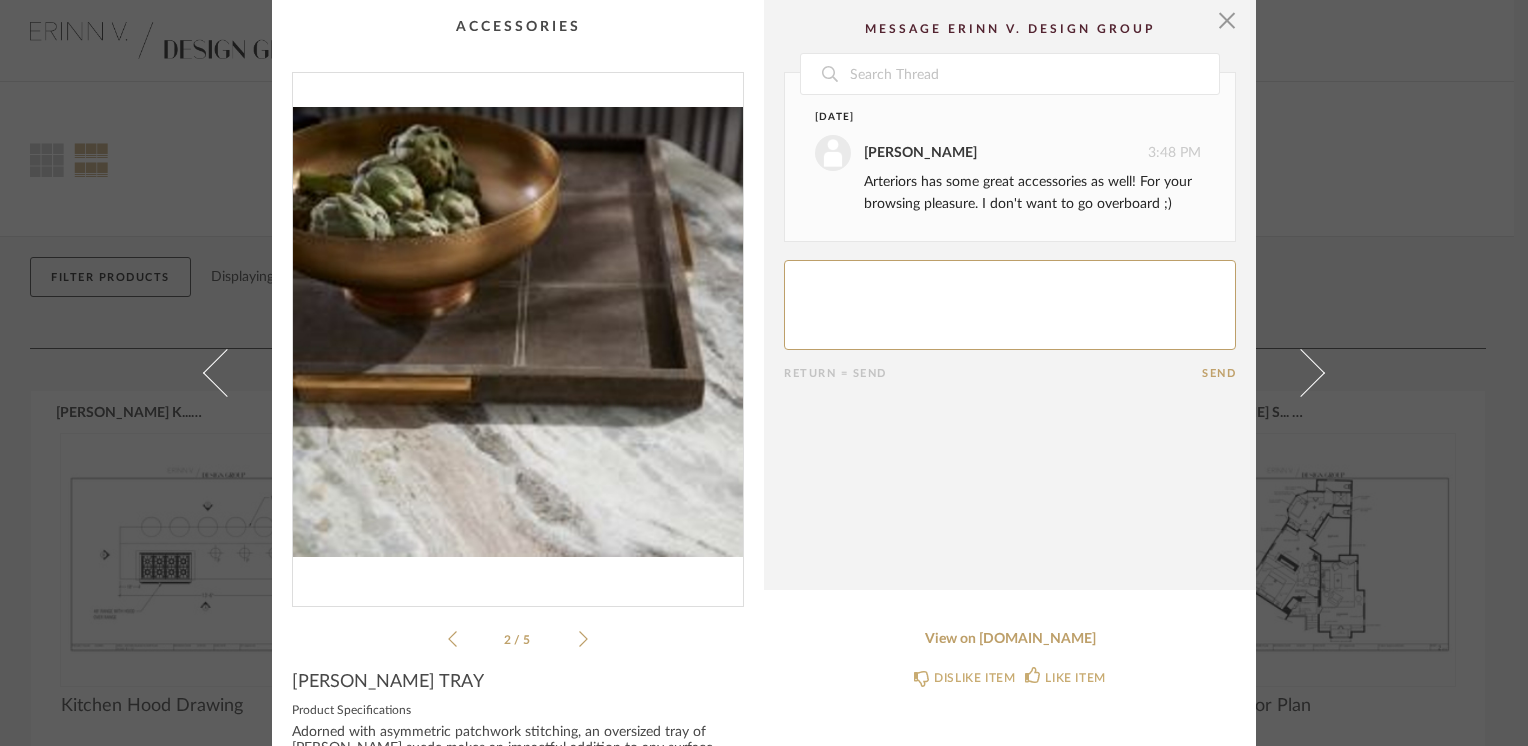 click 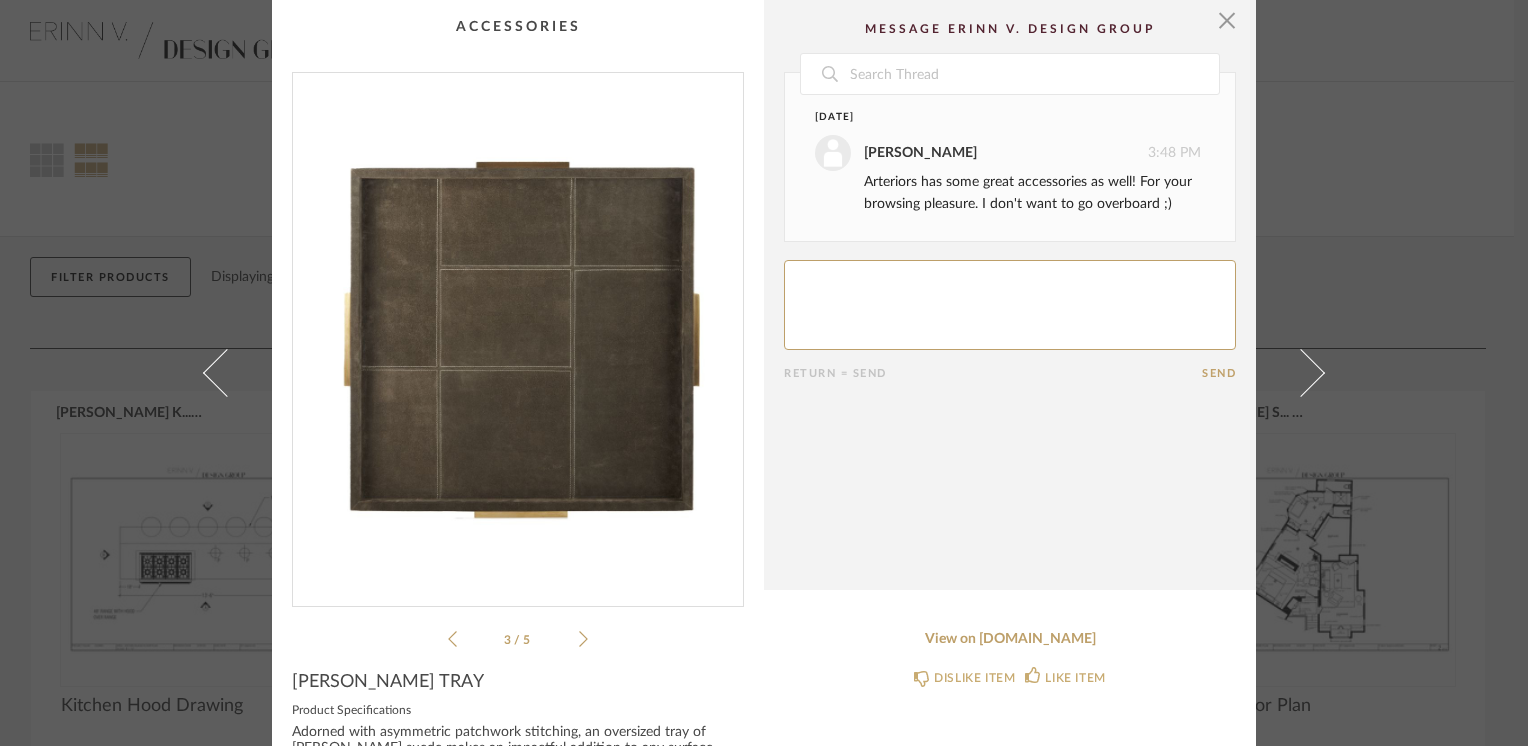 click 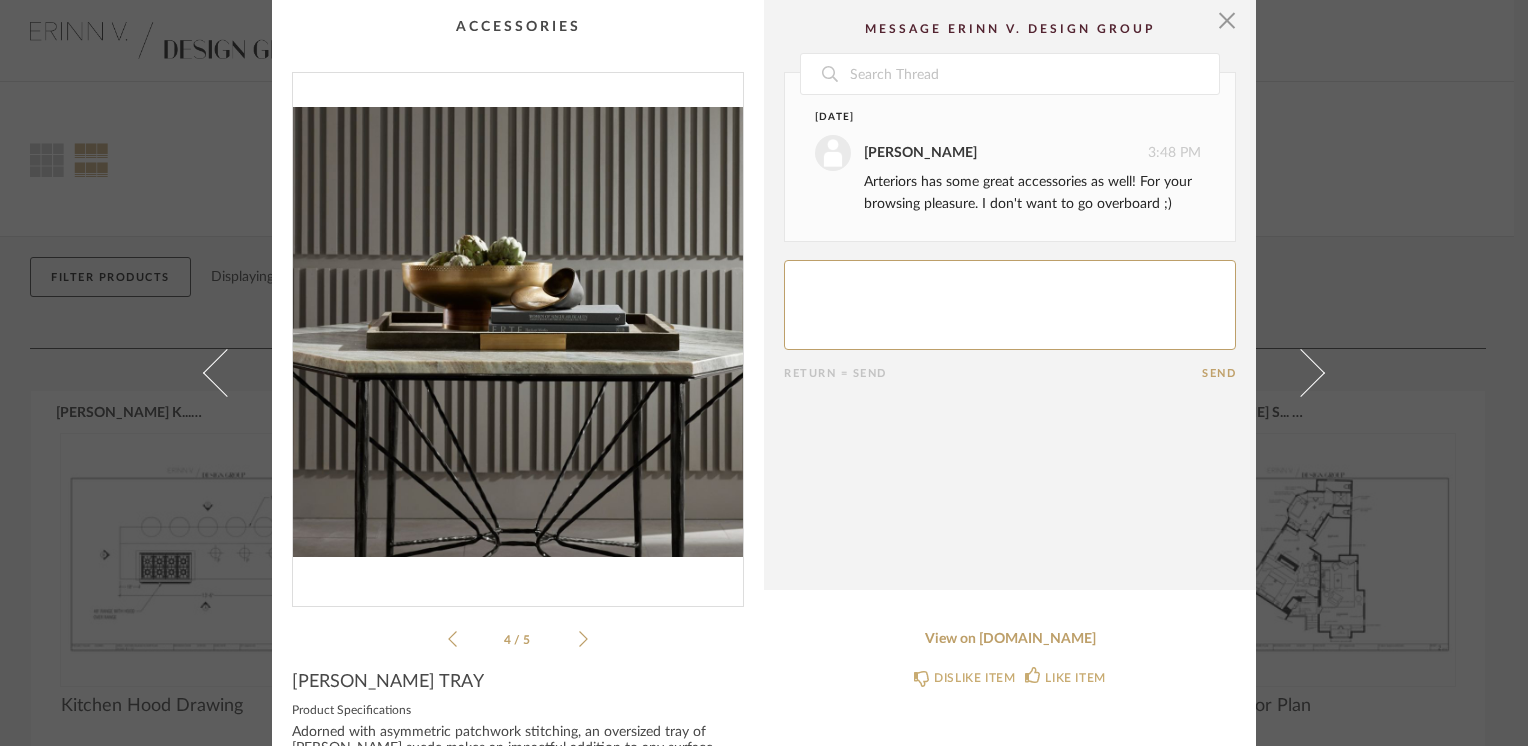 click 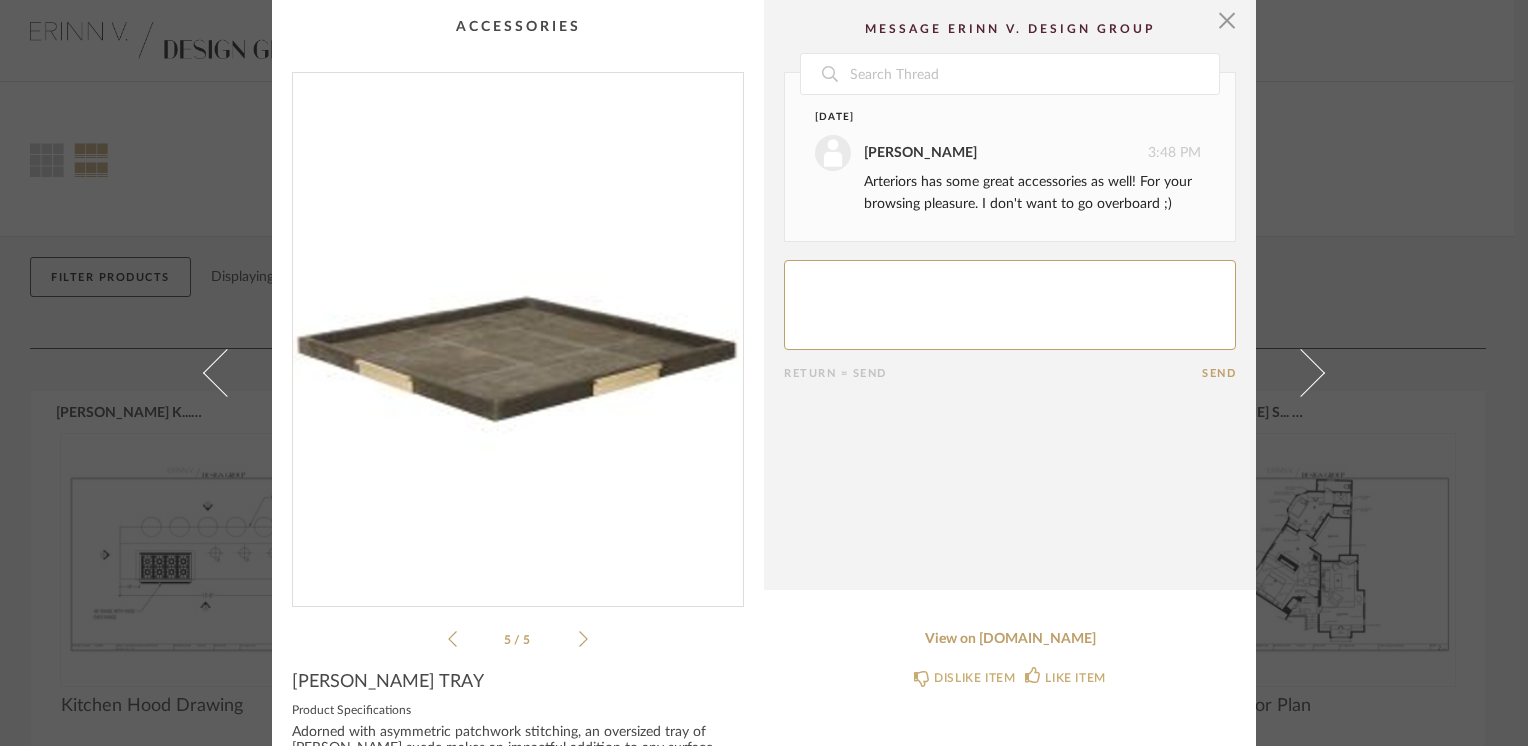 scroll, scrollTop: 200, scrollLeft: 0, axis: vertical 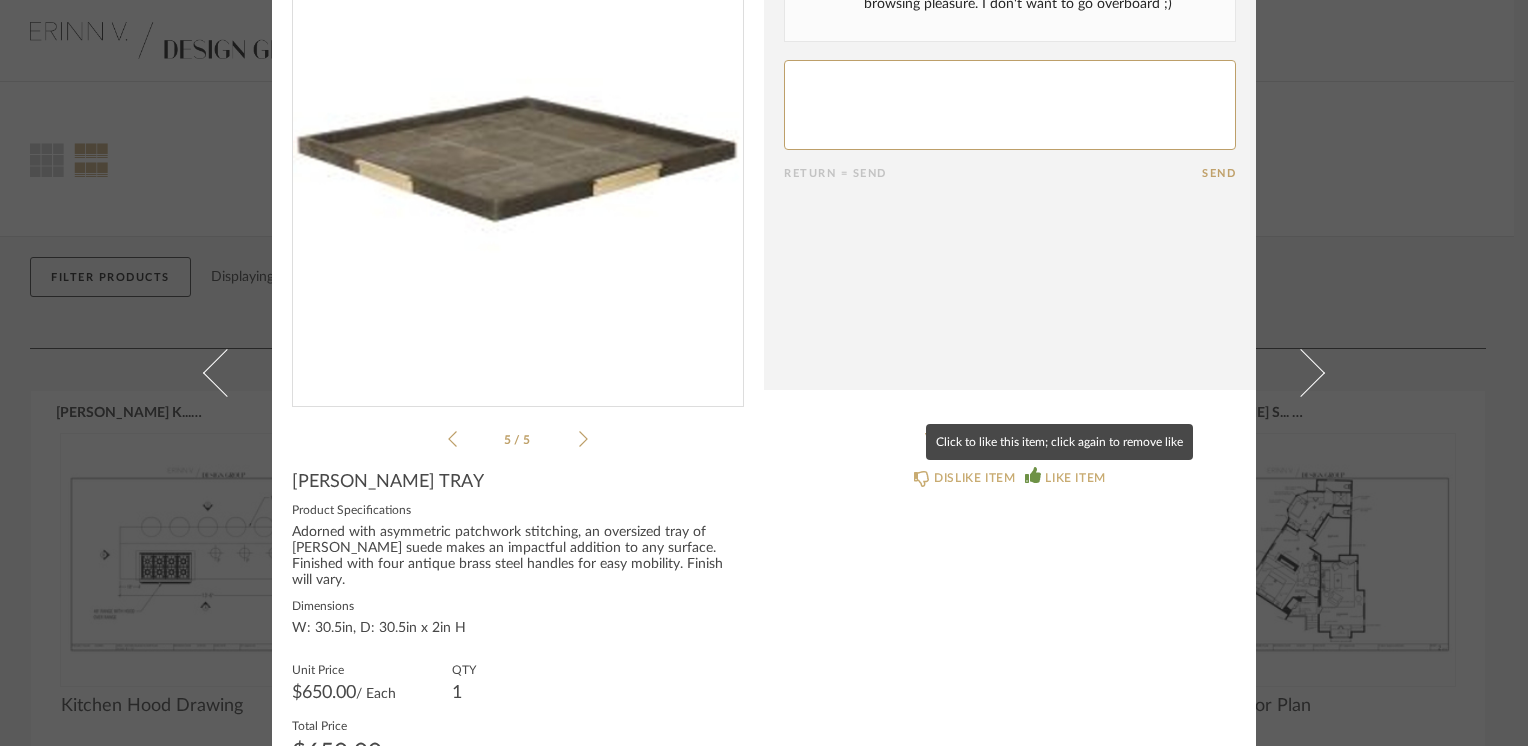 click 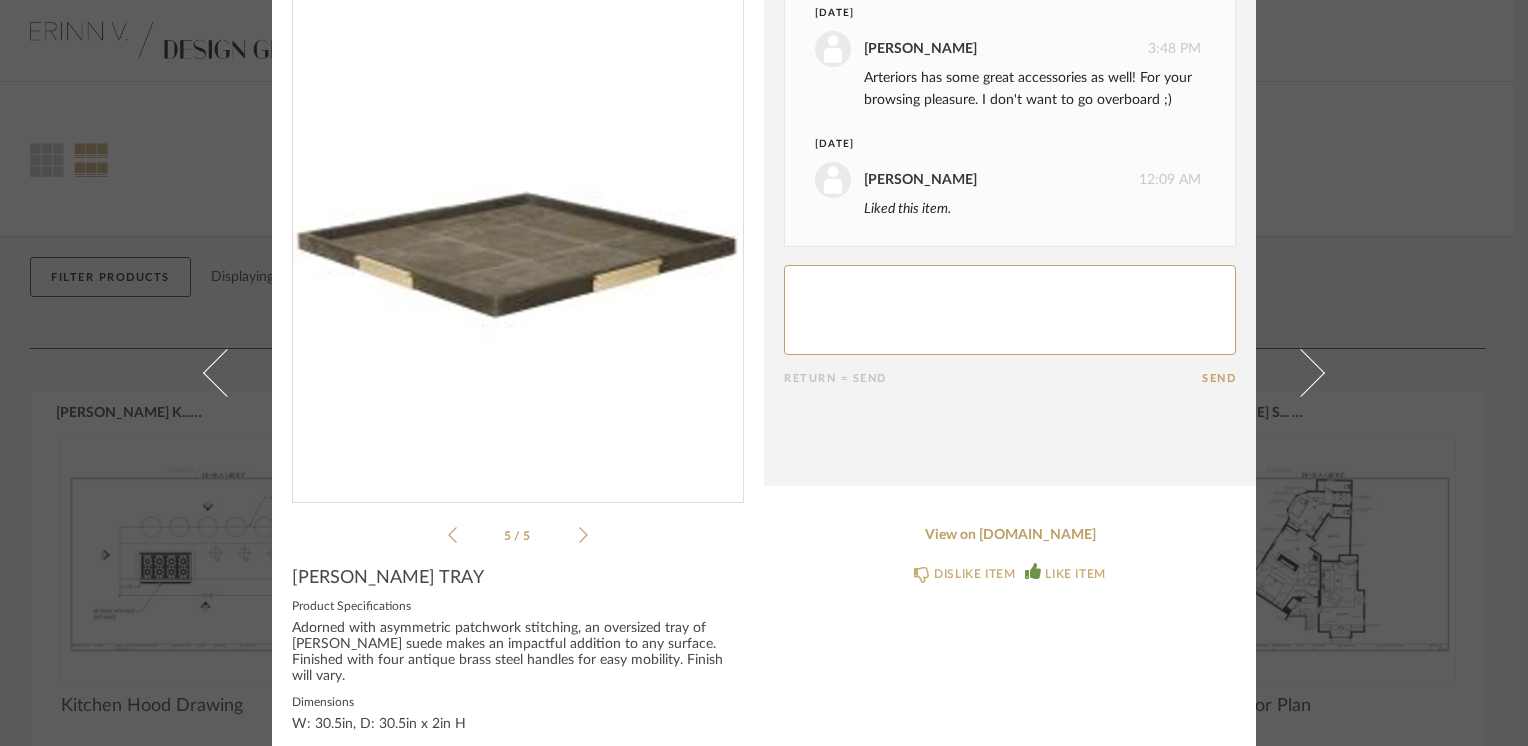 scroll, scrollTop: 0, scrollLeft: 0, axis: both 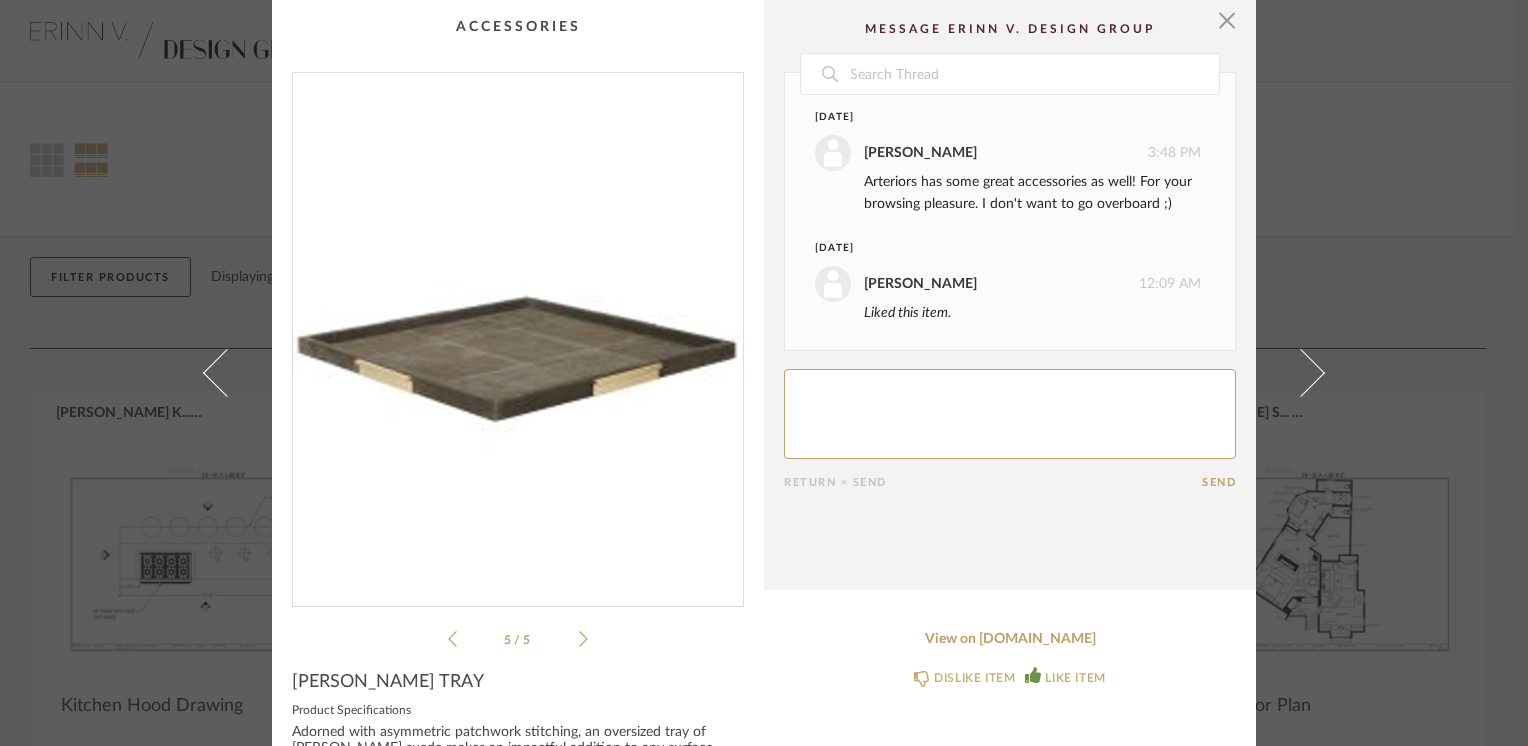 click 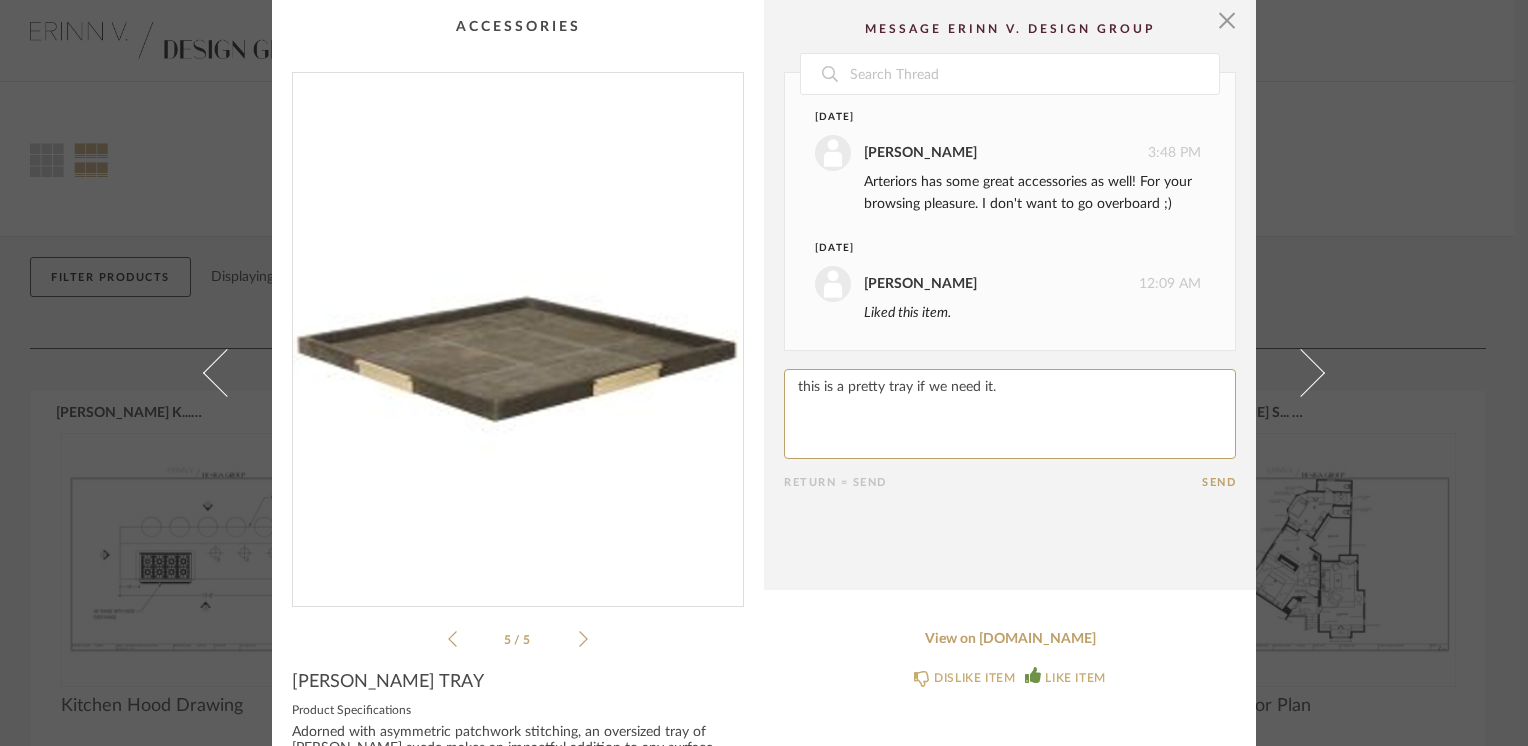 type on "this is a pretty tray if we need it." 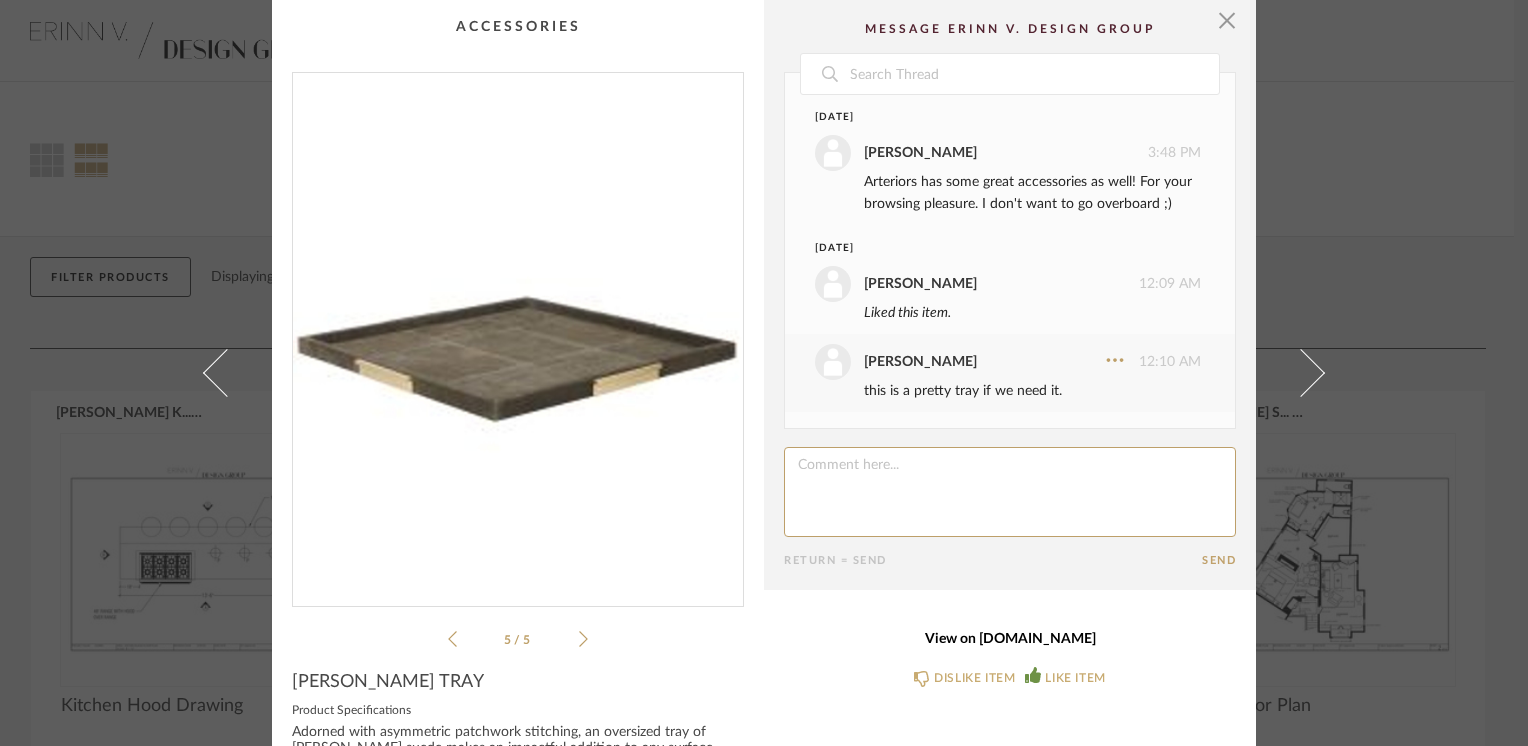 click on "View on arteriorshome.com" at bounding box center [1010, 639] 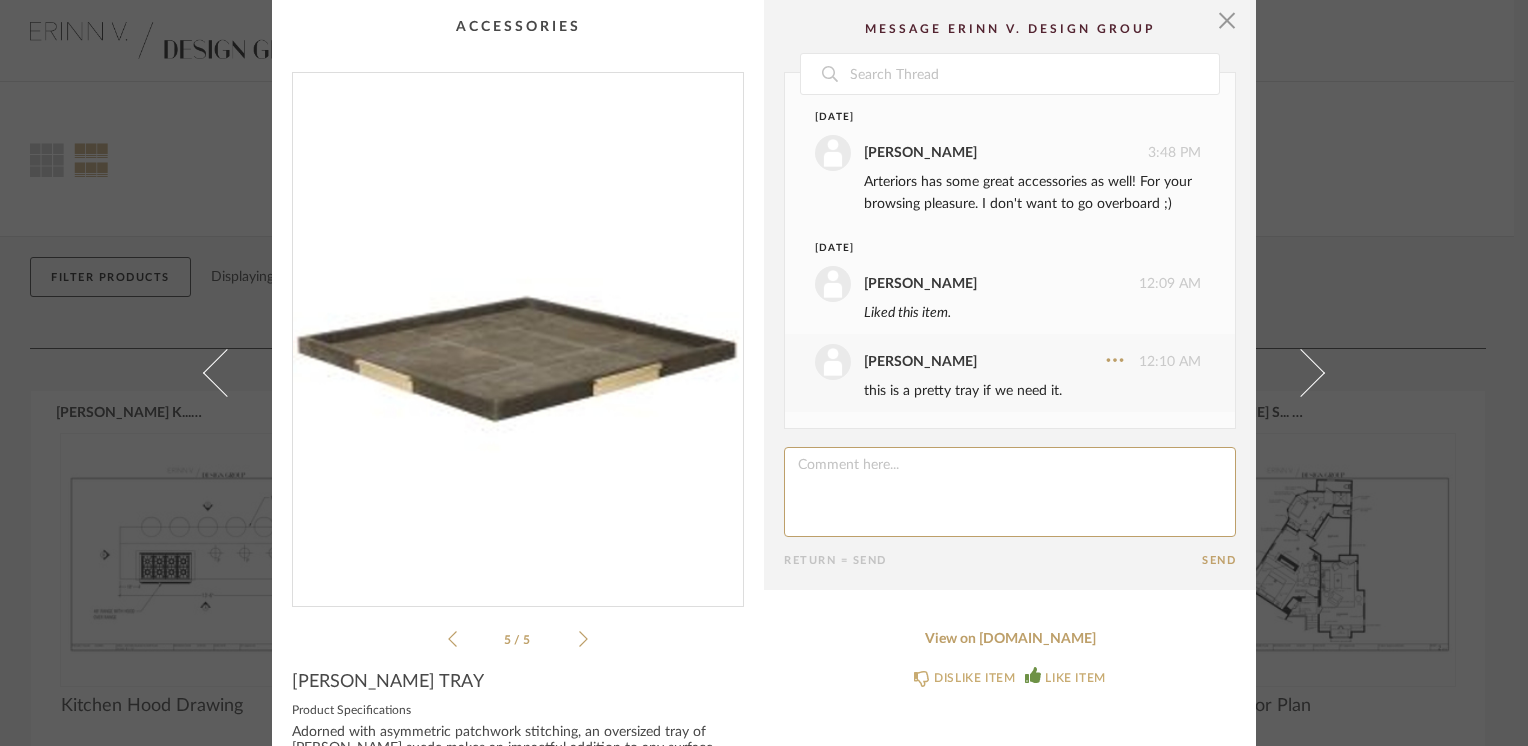 click 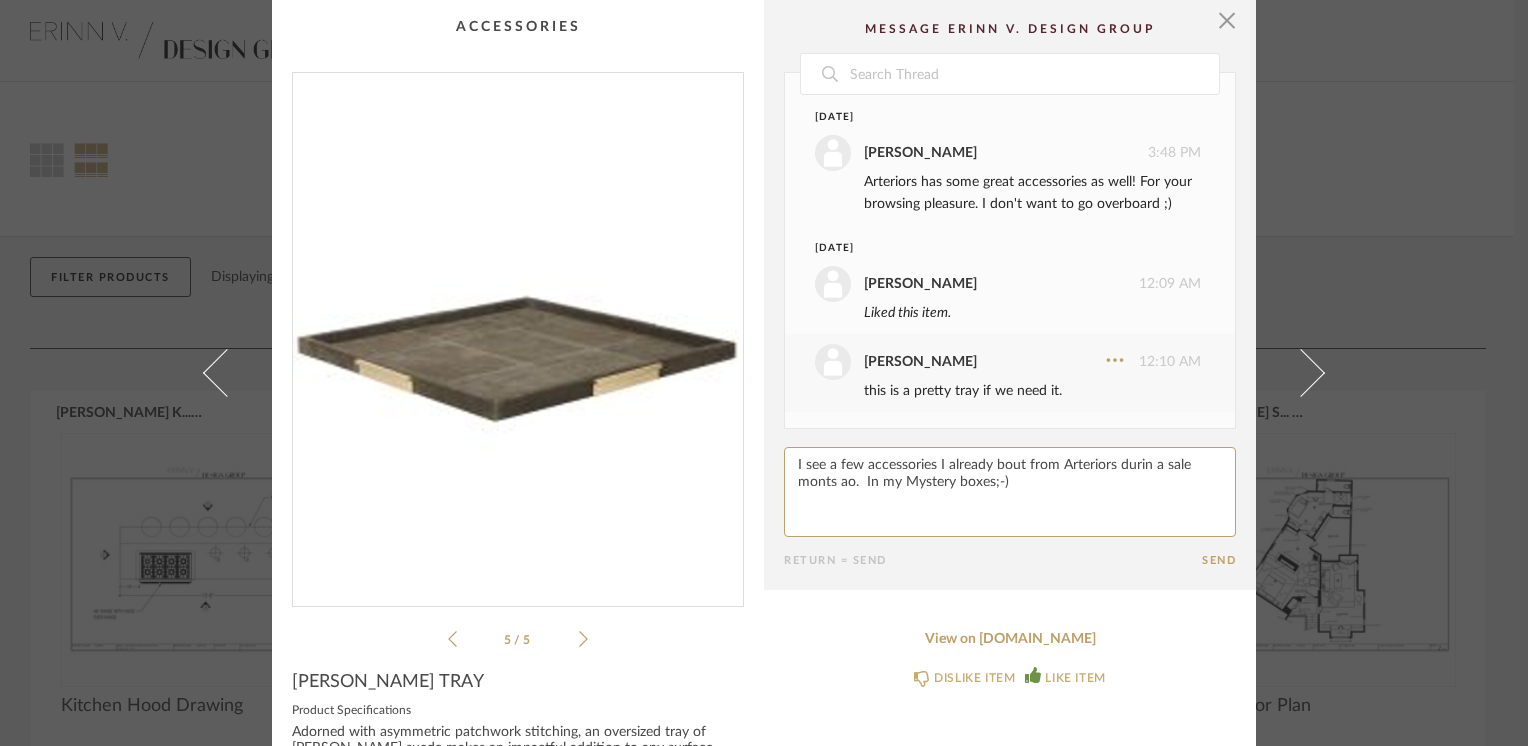 paste on "https://www.kathykuohome.com/Product/Detail/120123-Khari-Coastal-Beach-Blue-Throw-Pillow-x" 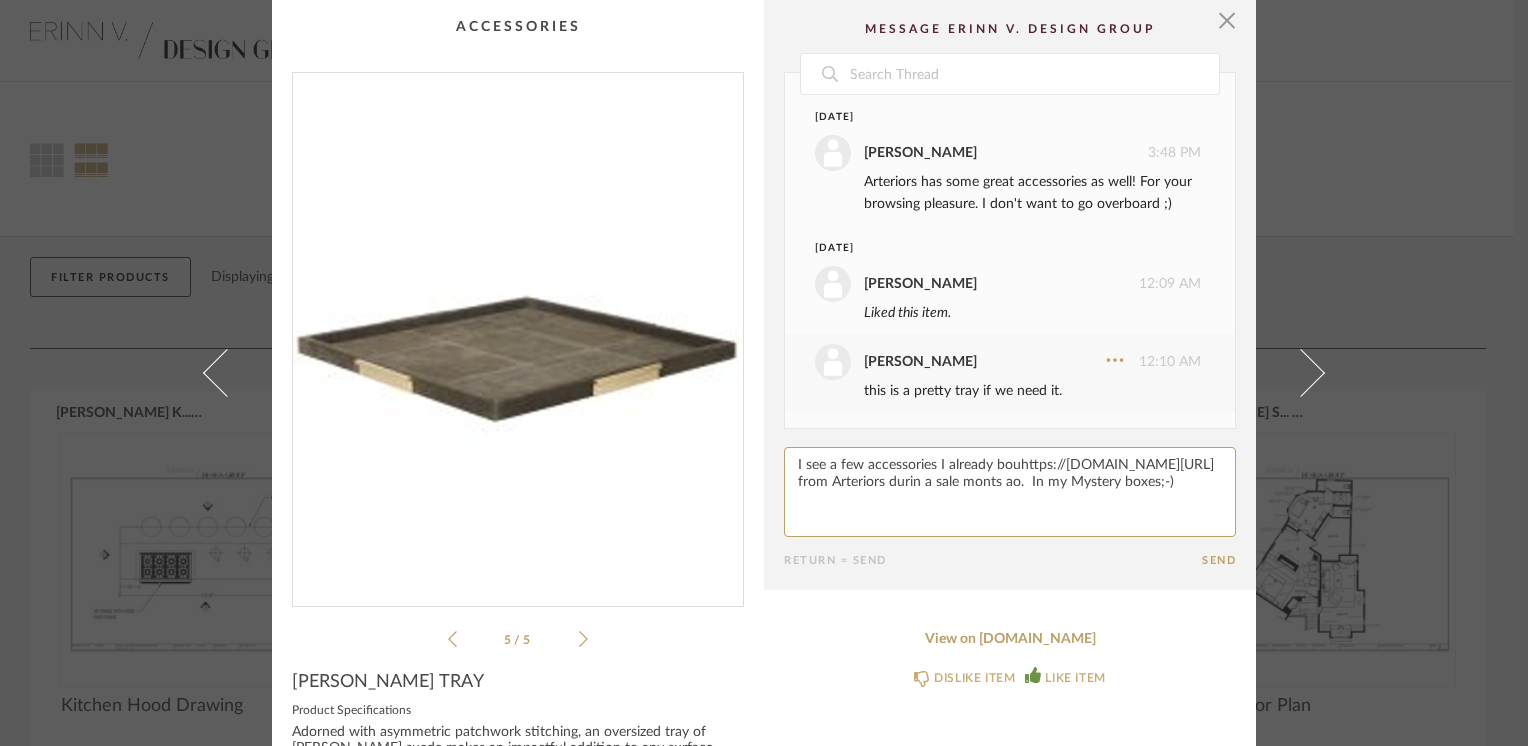 drag, startPoint x: 1009, startPoint y: 496, endPoint x: 821, endPoint y: 480, distance: 188.67963 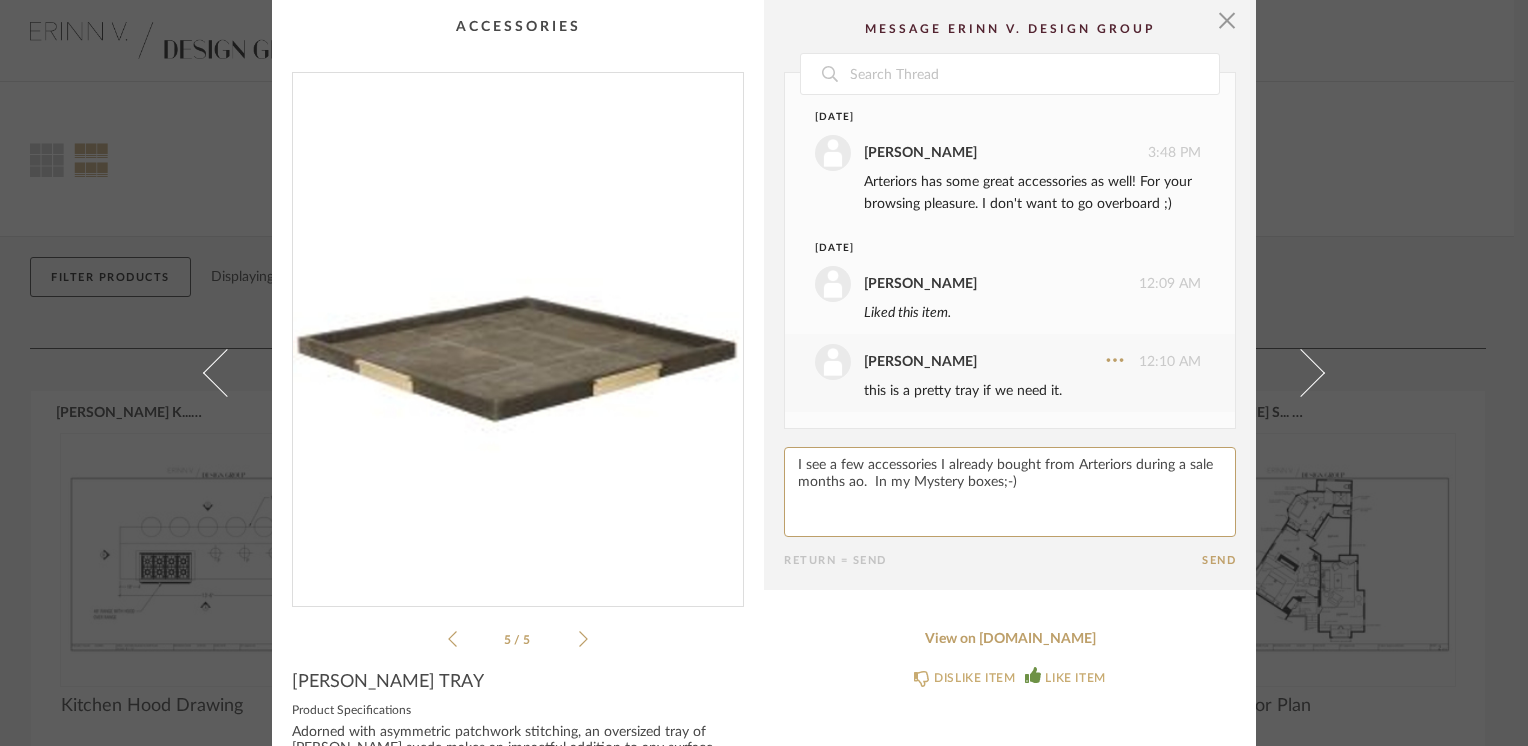 drag, startPoint x: 853, startPoint y: 485, endPoint x: 1096, endPoint y: 490, distance: 243.05144 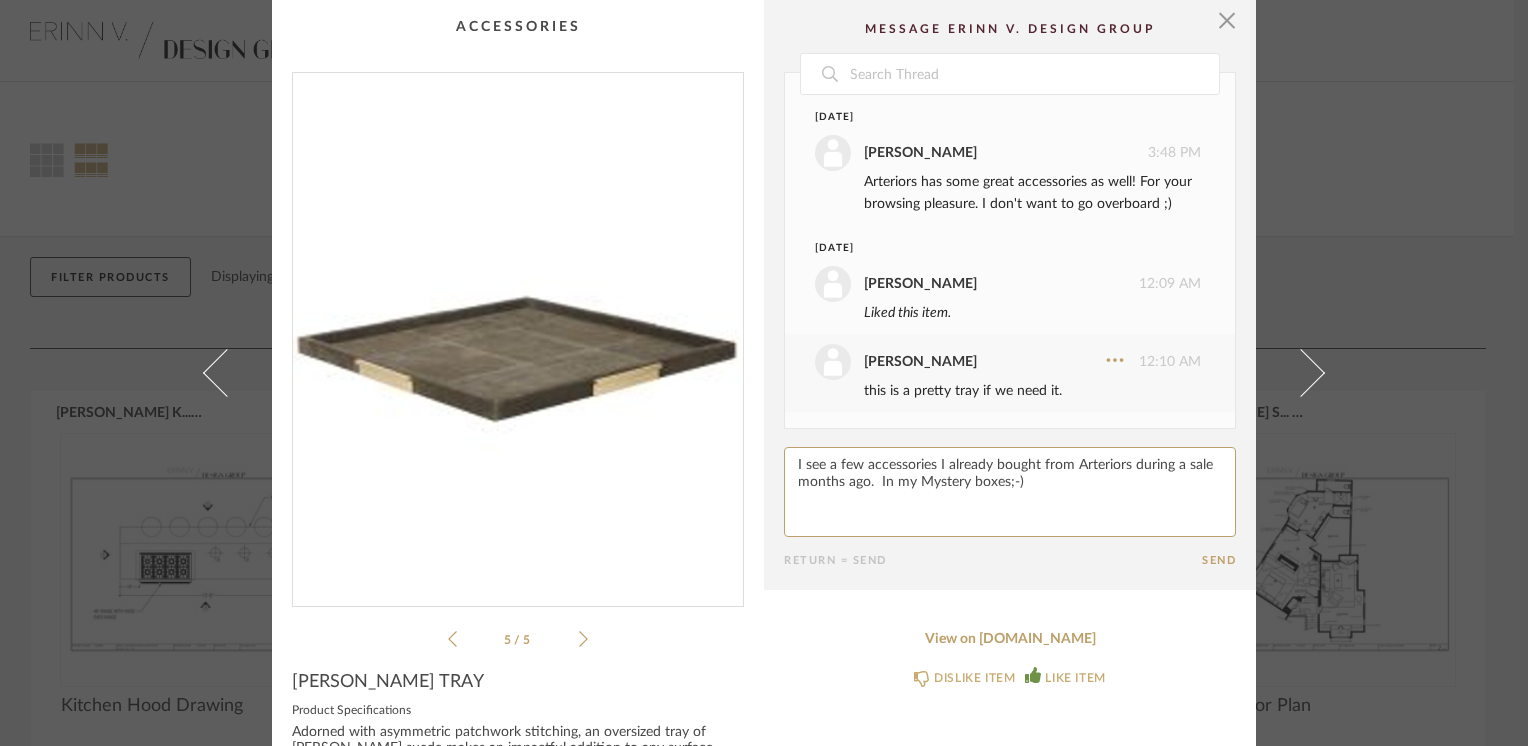 type on "I see a few accessories I already bought from Arteriors during a sale months ago.  In my Mystery boxes;-)" 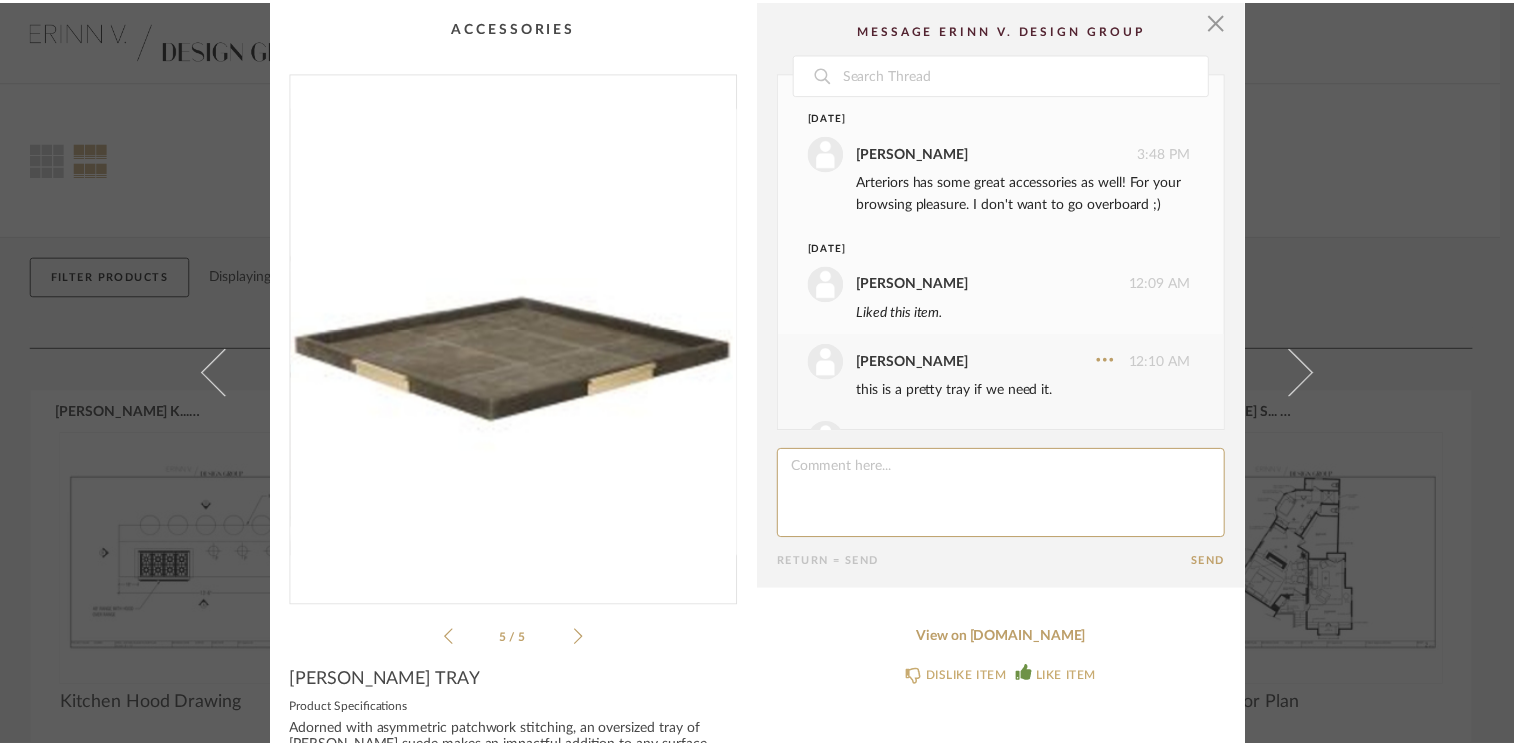 scroll, scrollTop: 141, scrollLeft: 0, axis: vertical 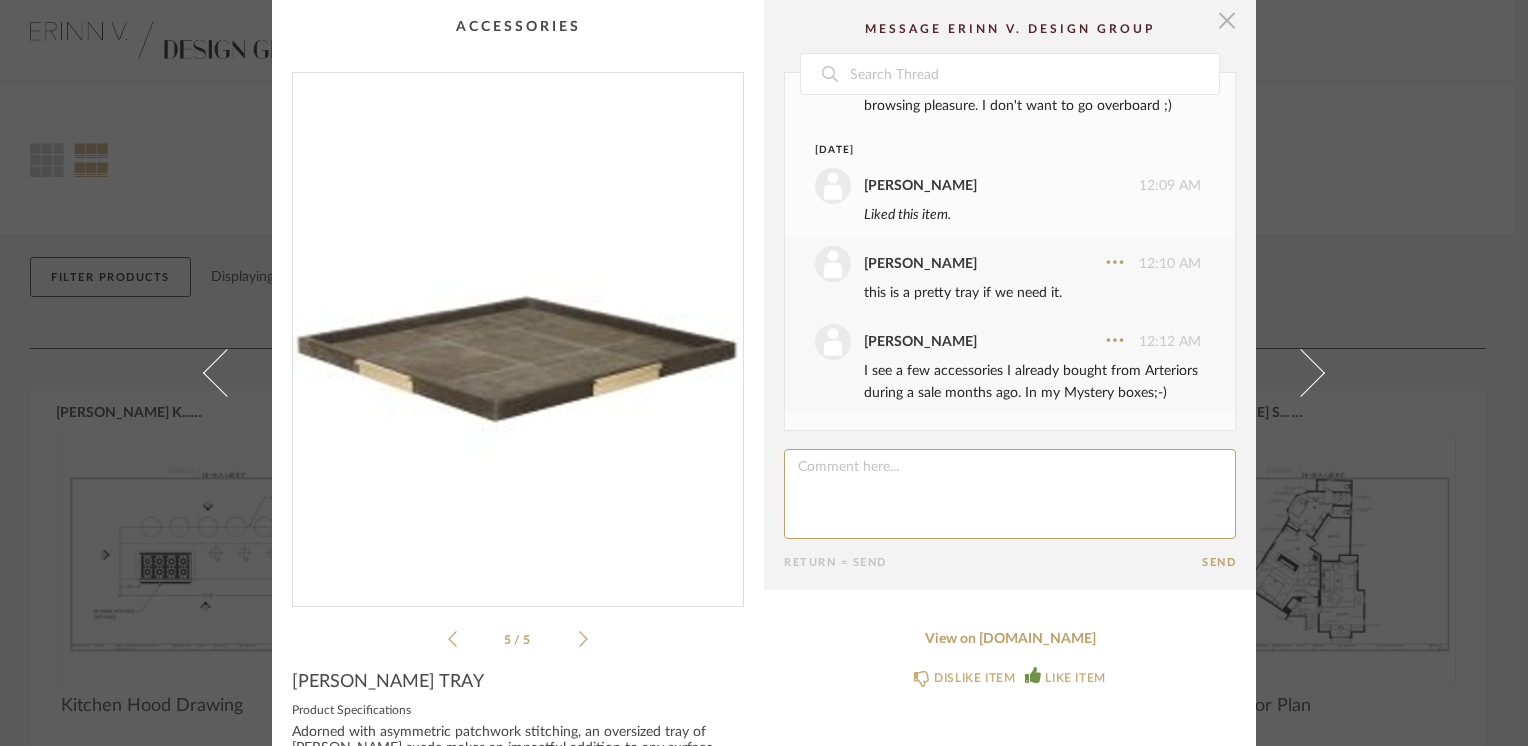 click at bounding box center (1227, 20) 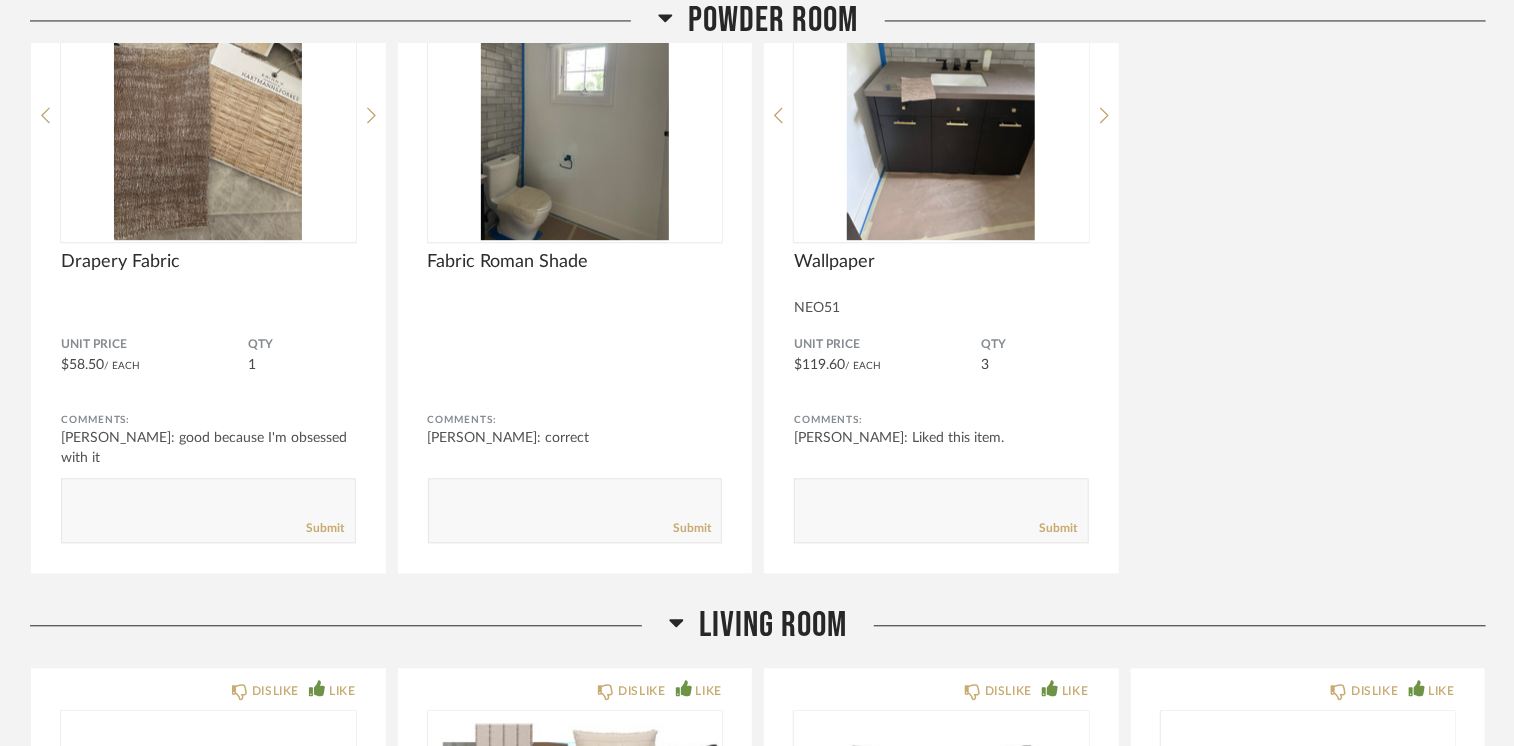 scroll, scrollTop: 2100, scrollLeft: 0, axis: vertical 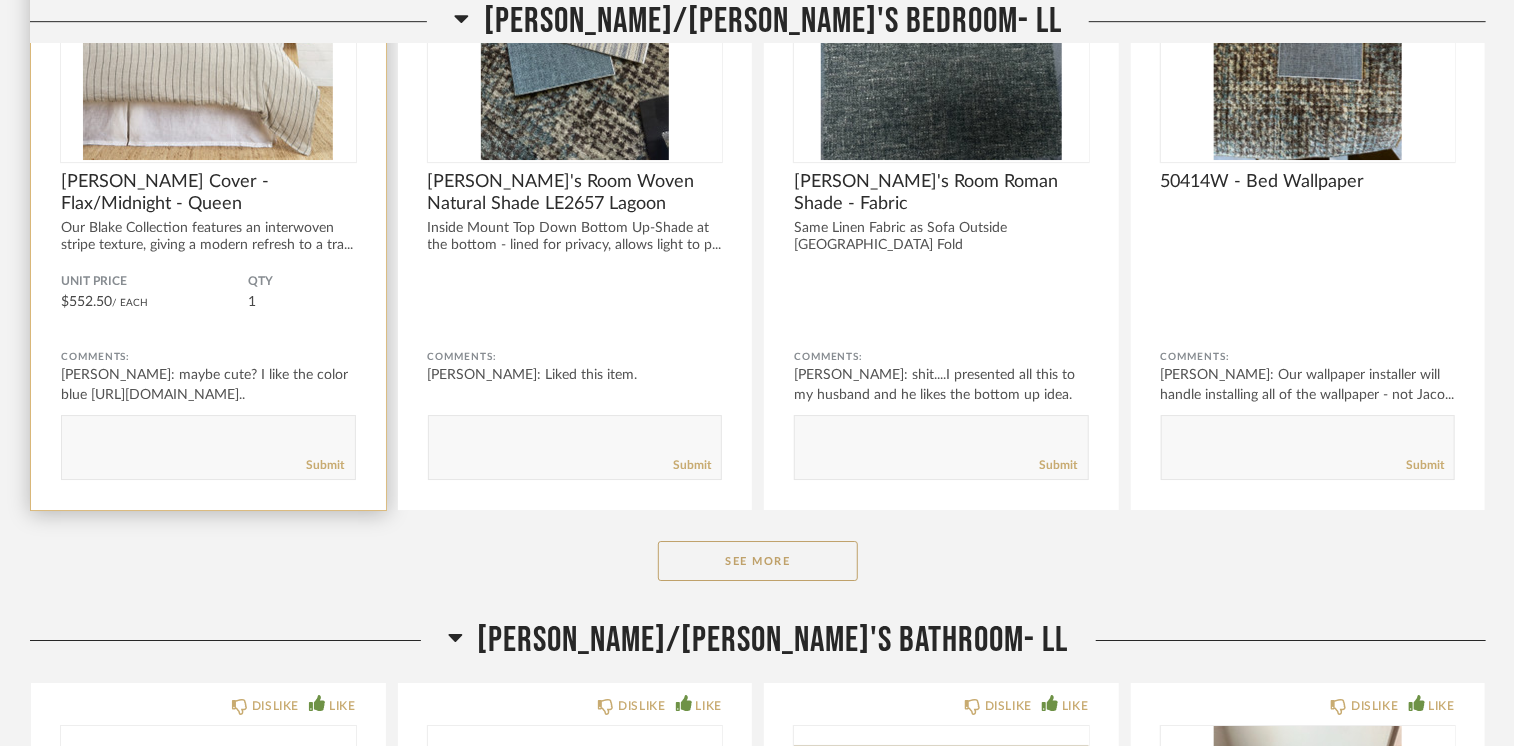 click 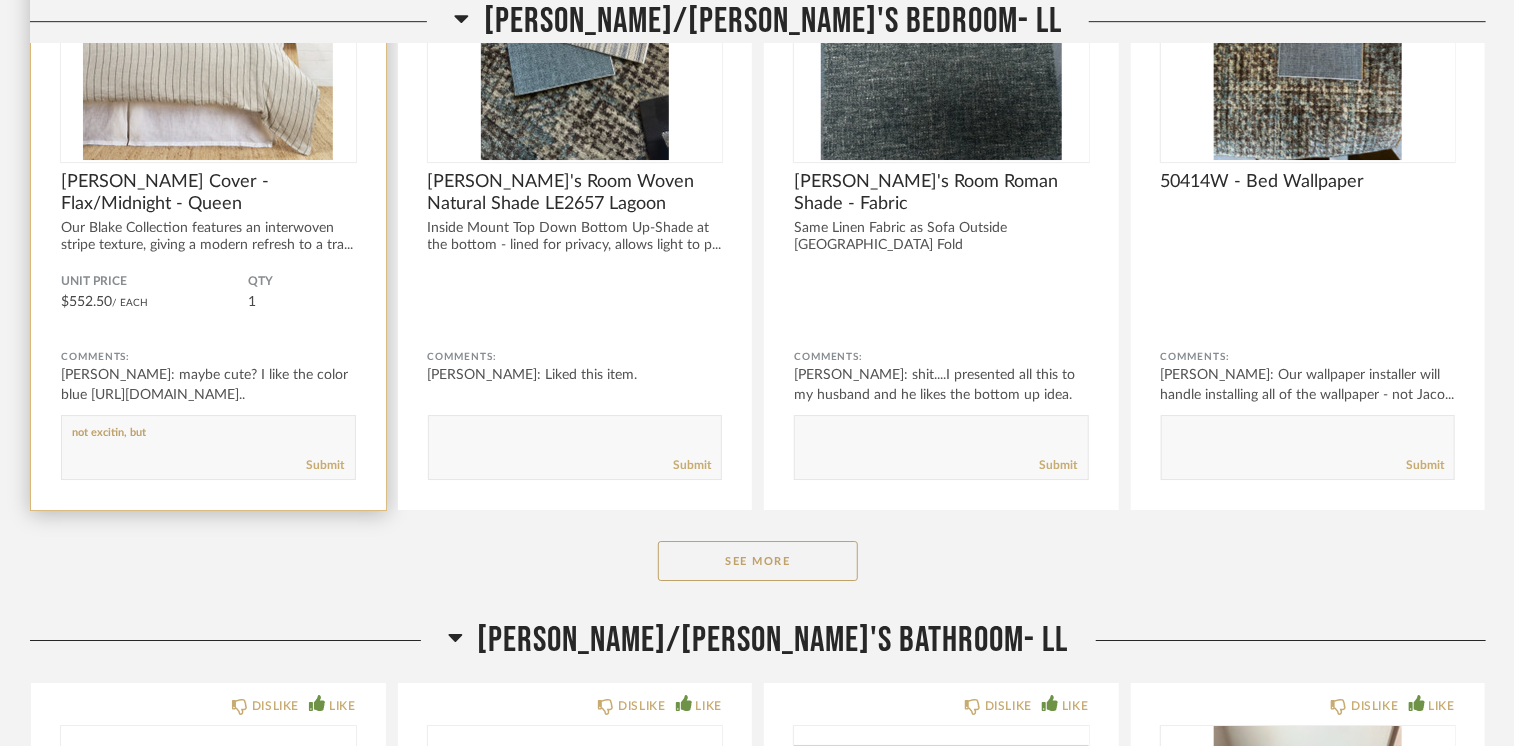 click 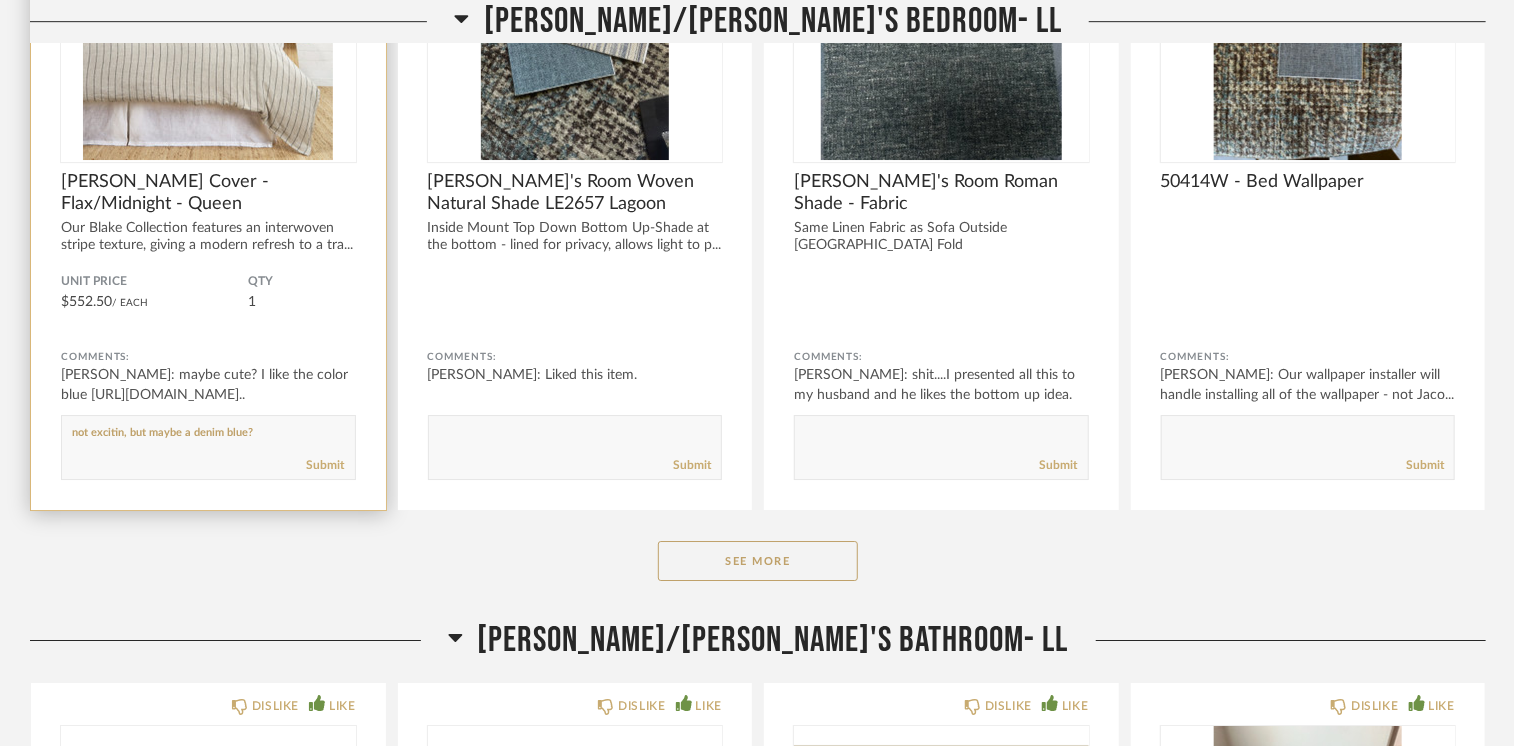 paste on "[URL][DOMAIN_NAME]" 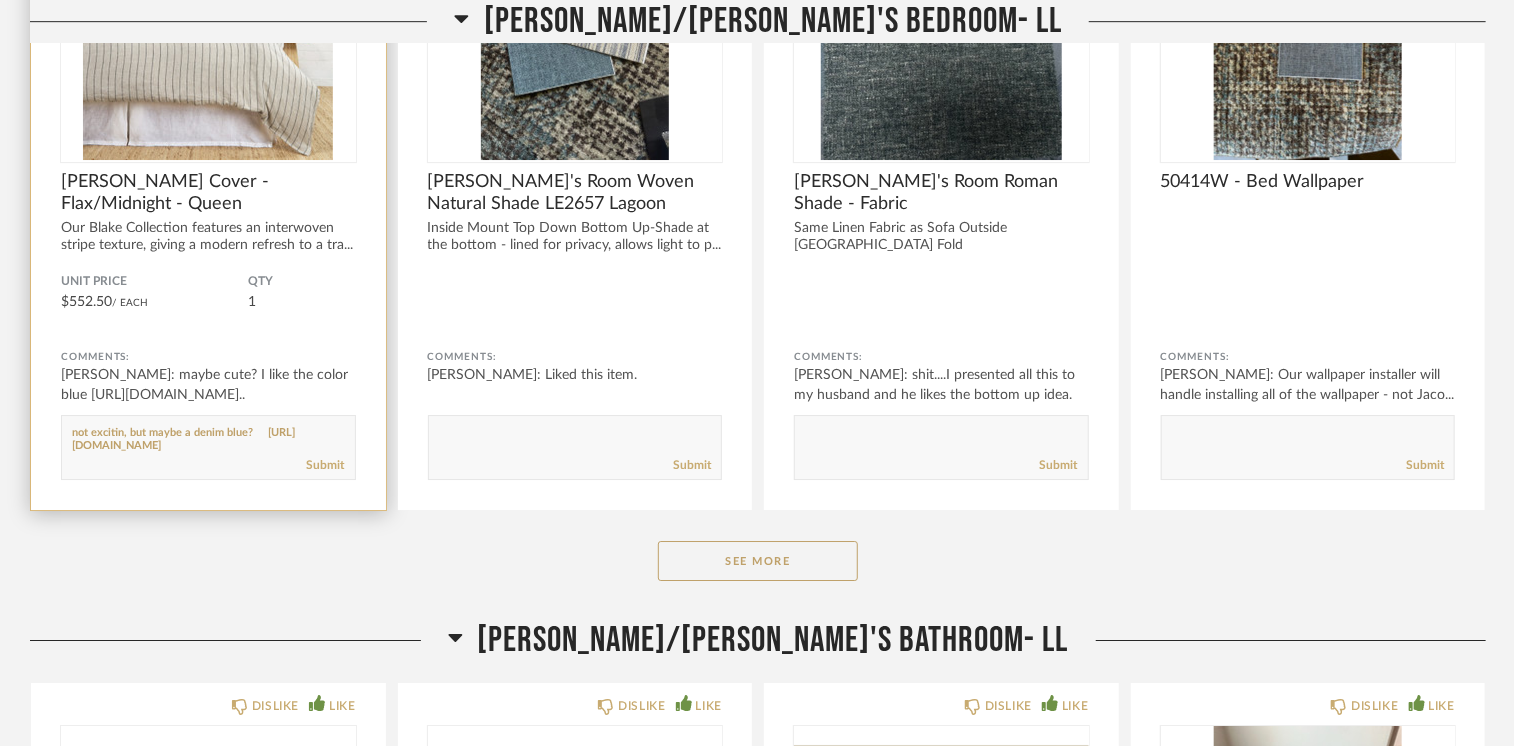 scroll, scrollTop: 51, scrollLeft: 0, axis: vertical 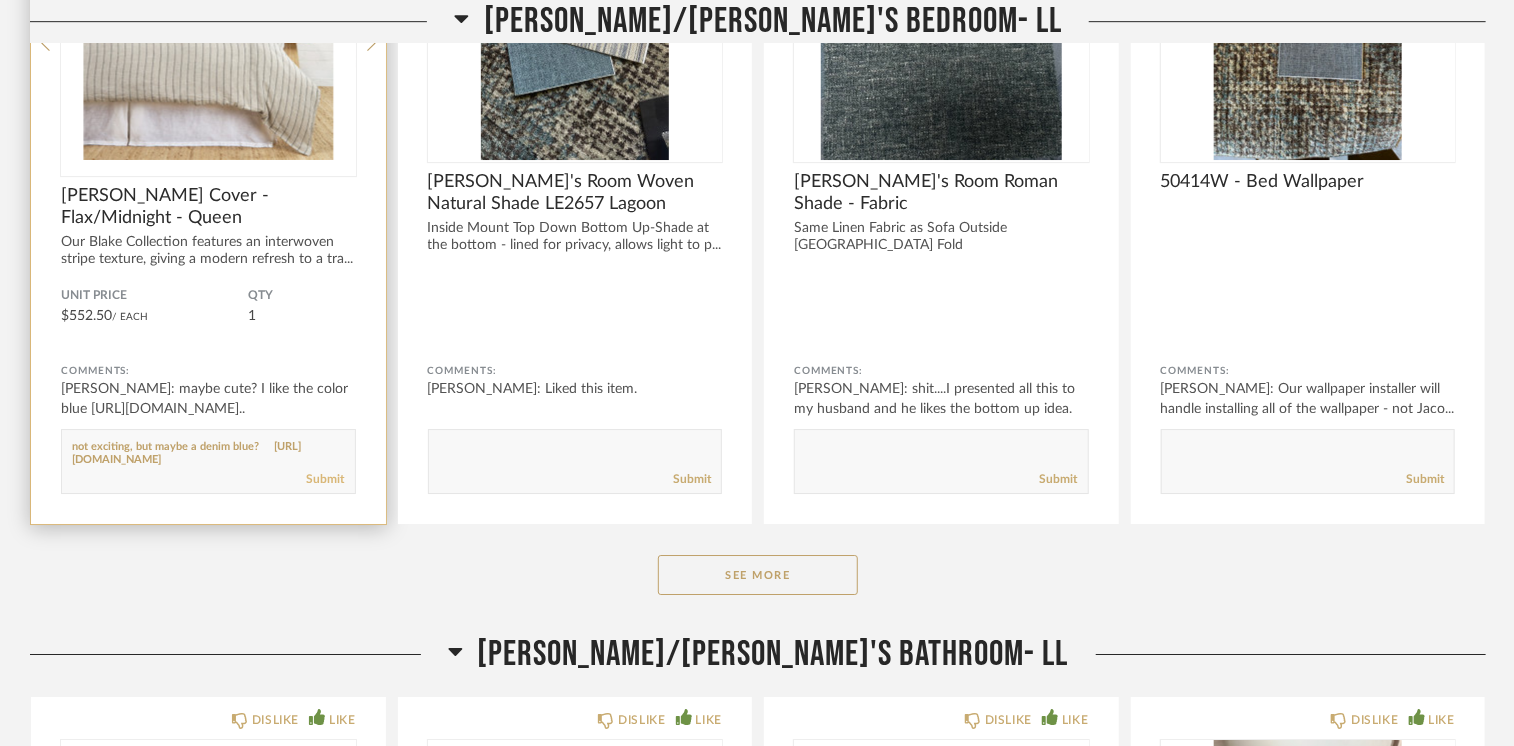 type on "not exciting, but maybe a denim blue?     https://www.wayfair.com/decor-pillows/pdp/nordeco-home-cozy-soft-washed-linen-textured-boho-farmhouse-pillow-cover-with-tassels-edge-w110841239.html?piid=1266522320%2C1209058184" 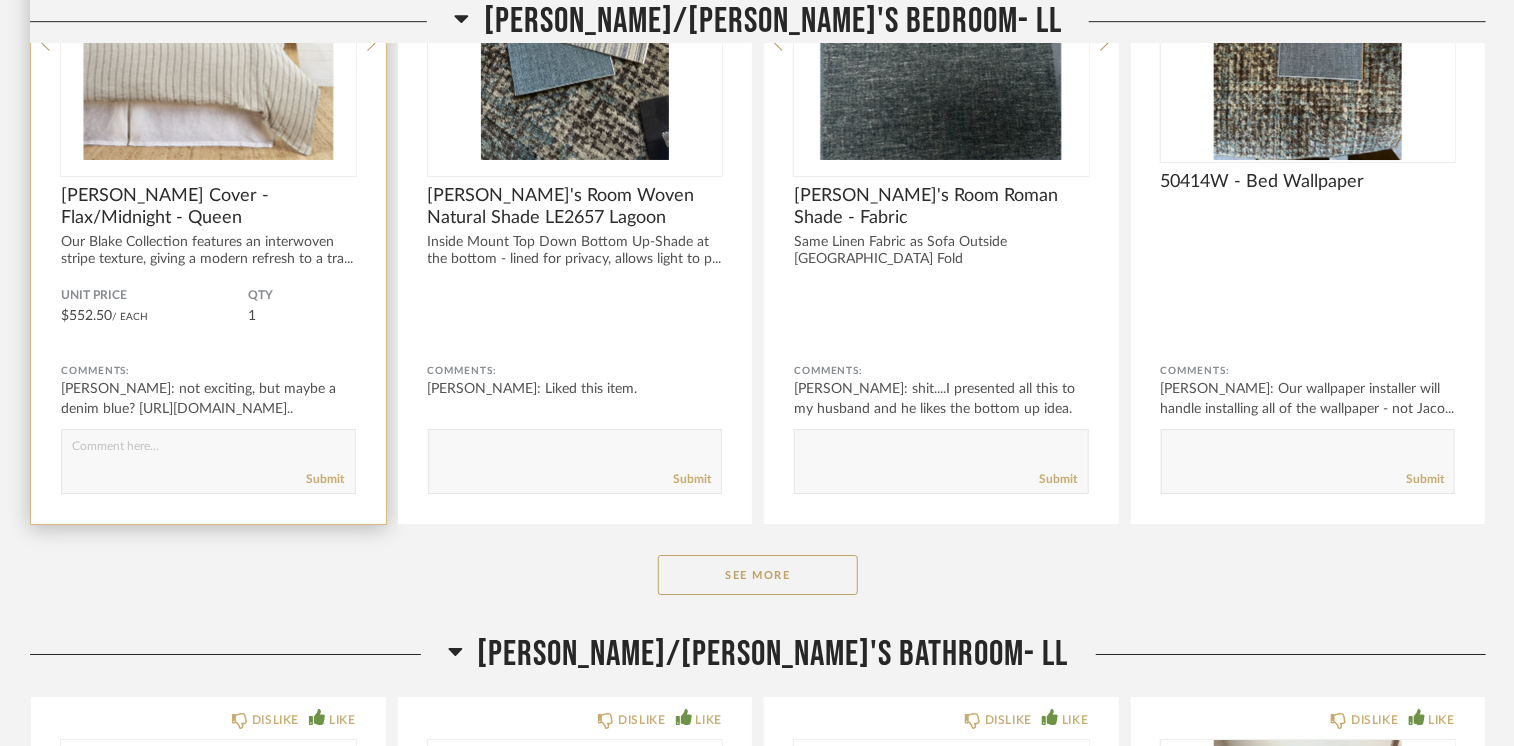 click 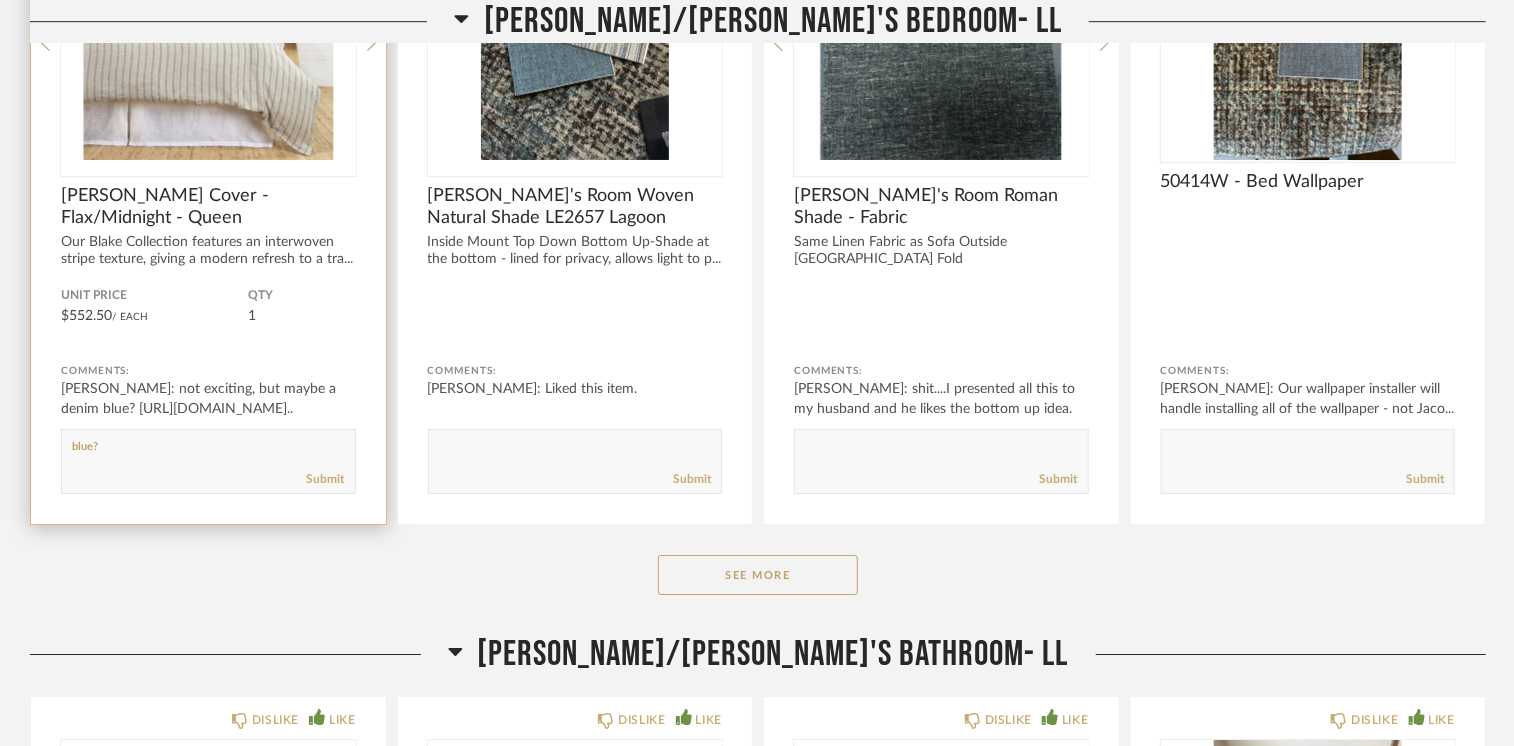 paste on "[URL][DOMAIN_NAME]" 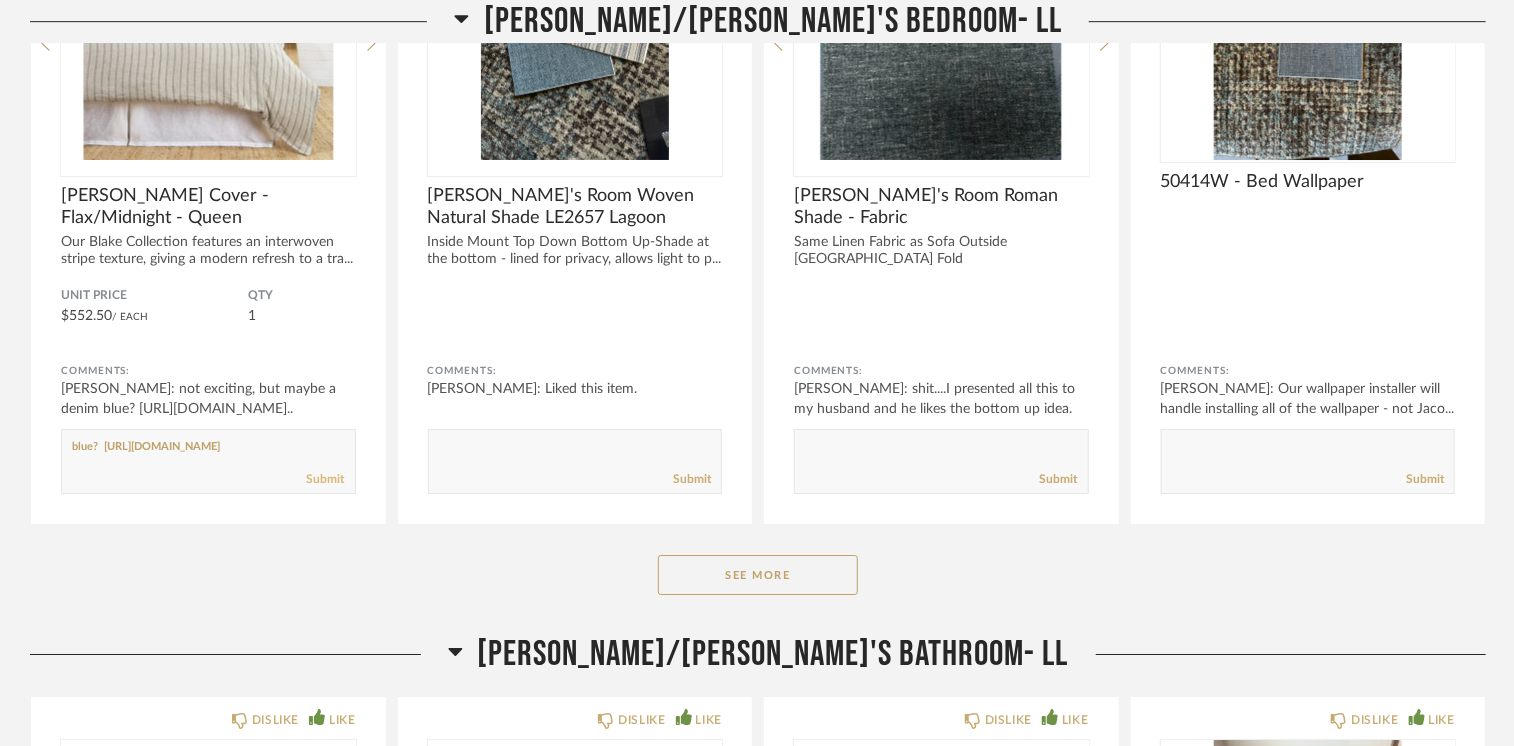 type on "blue?  https://www.easternaccents.com/pv-196166-claire-chevron-euro-sham.html" 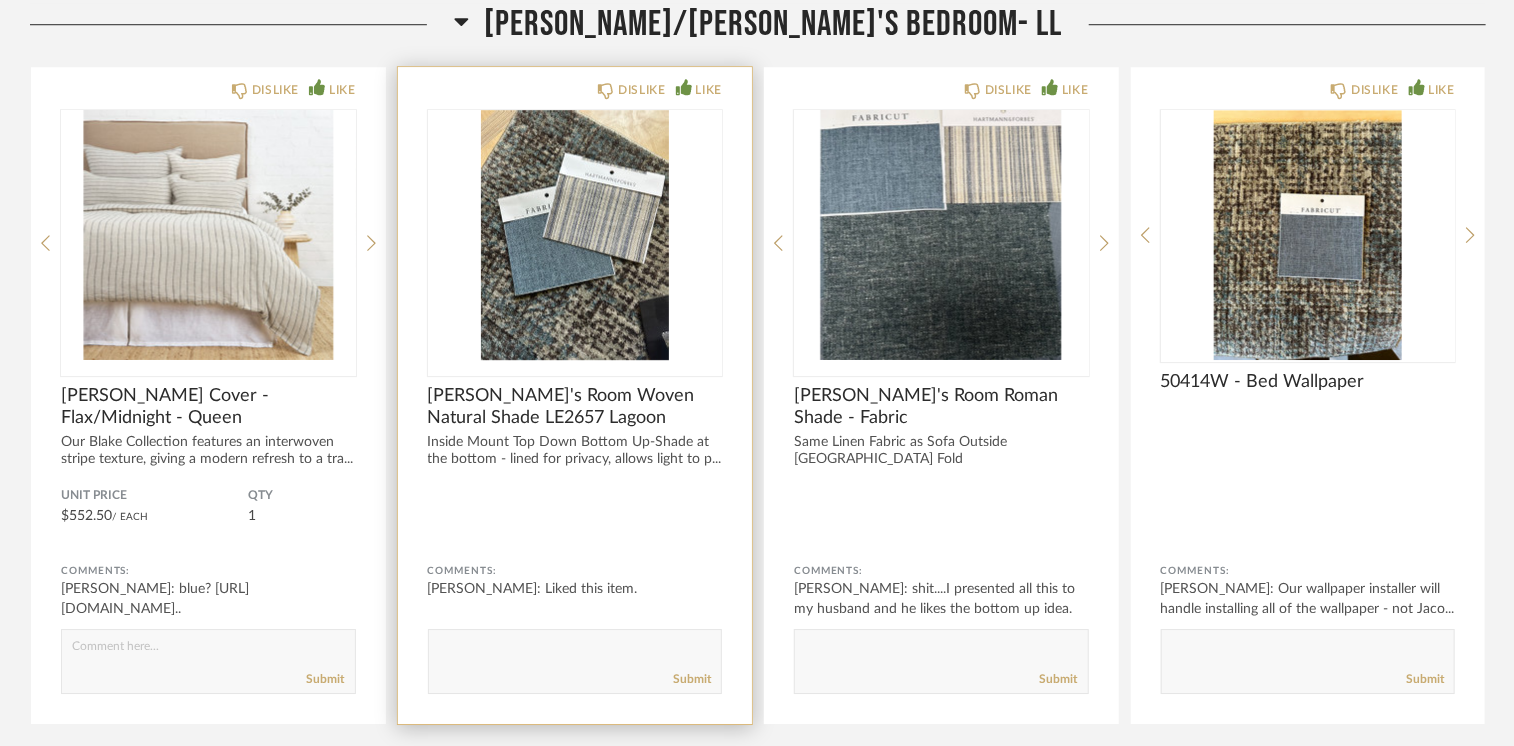 scroll, scrollTop: 6836, scrollLeft: 0, axis: vertical 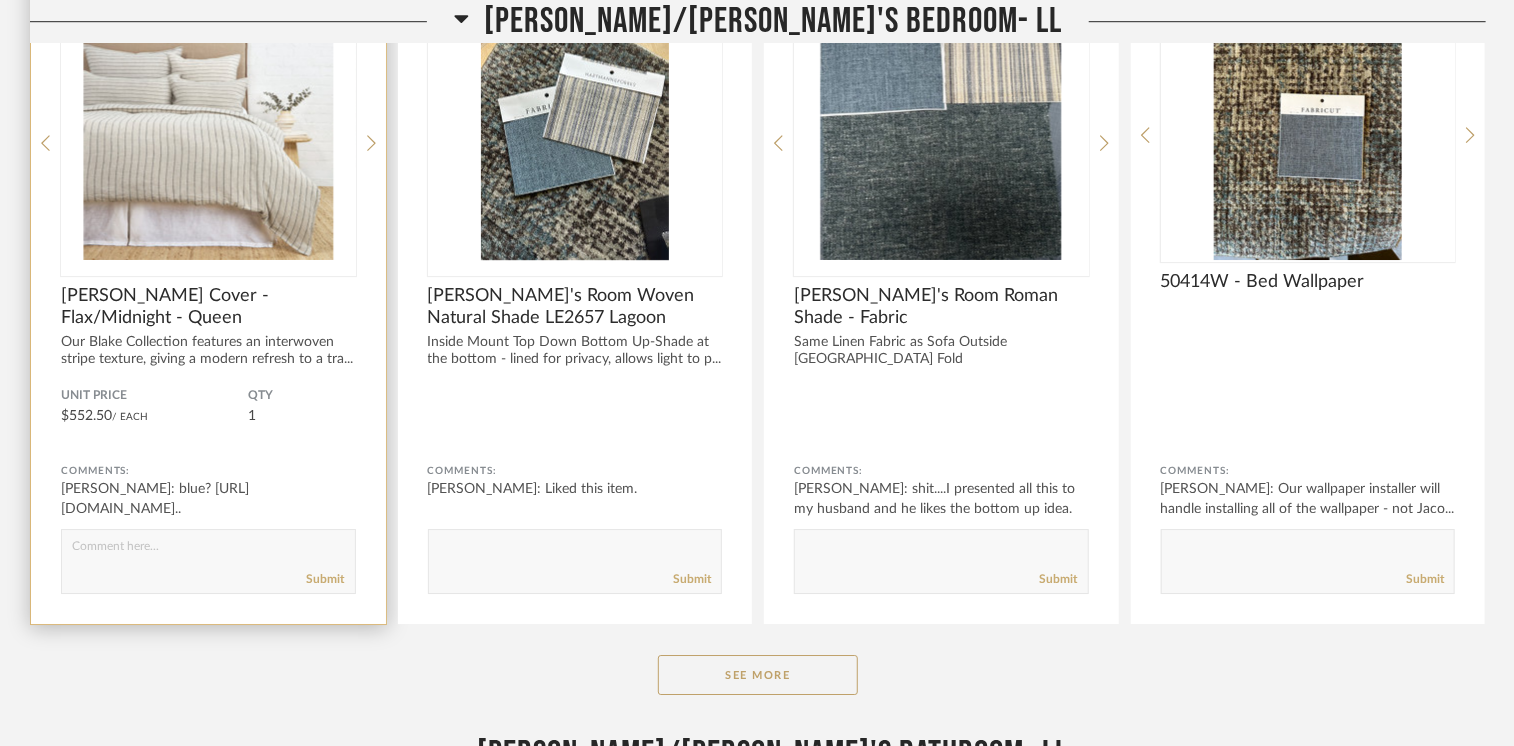 click 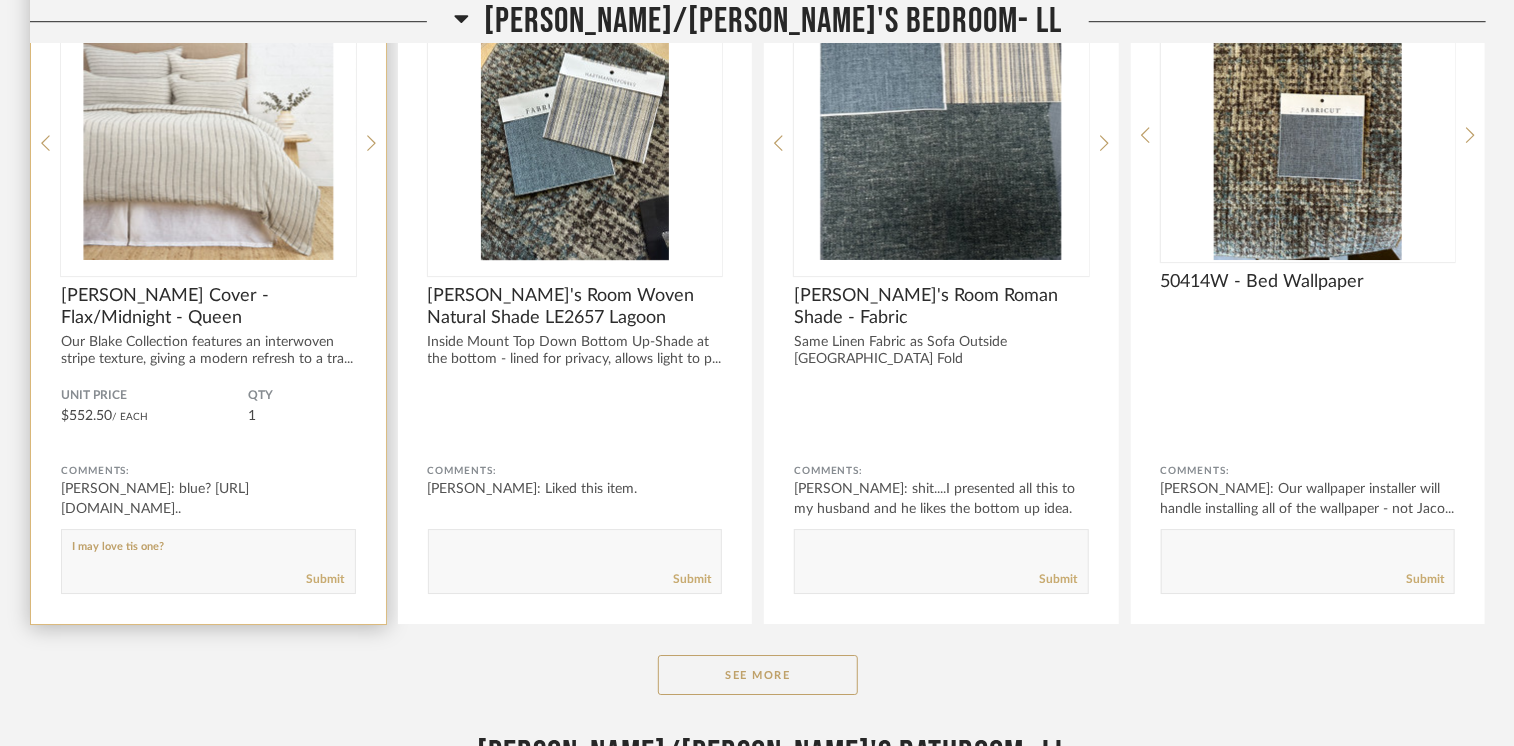 paste on "[URL][DOMAIN_NAME]" 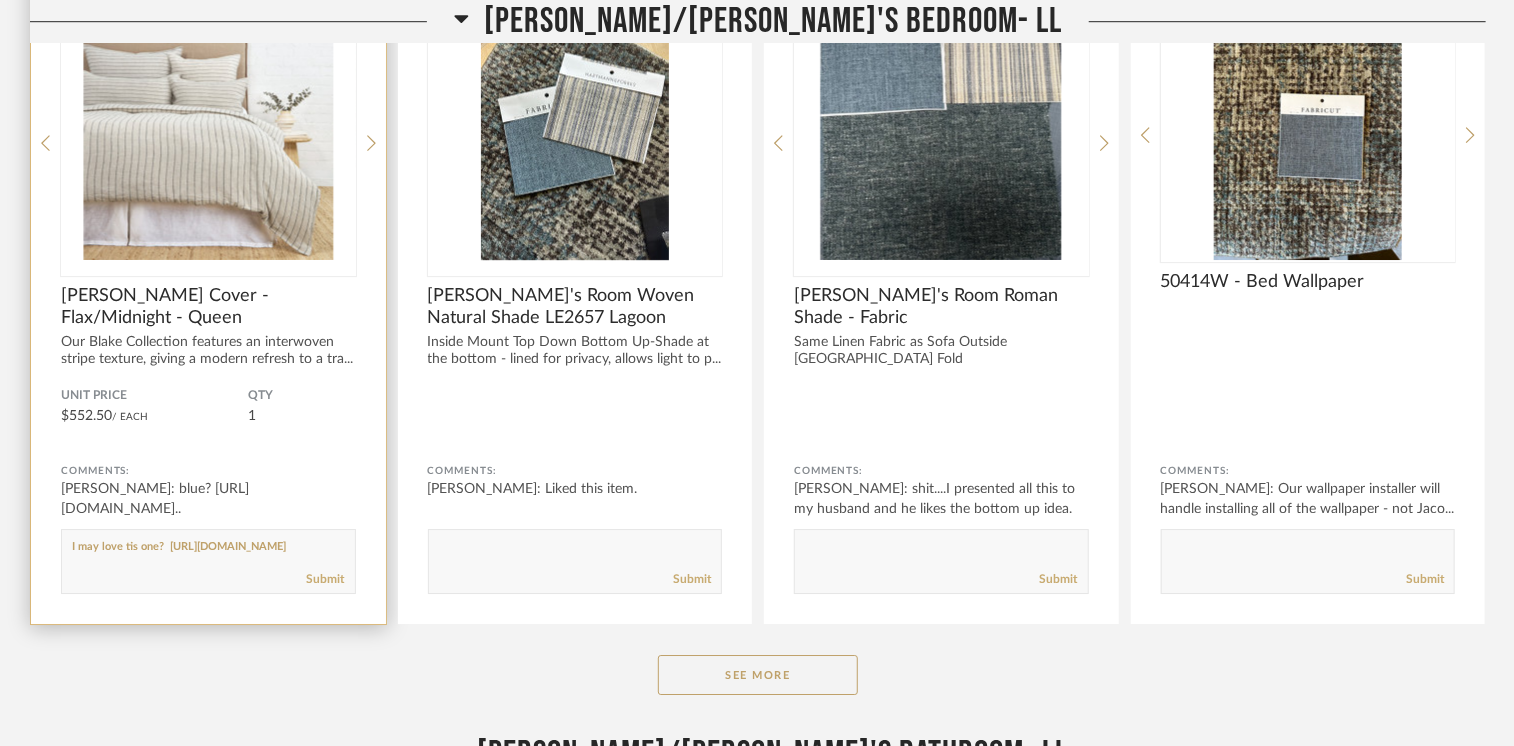 scroll, scrollTop: 0, scrollLeft: 0, axis: both 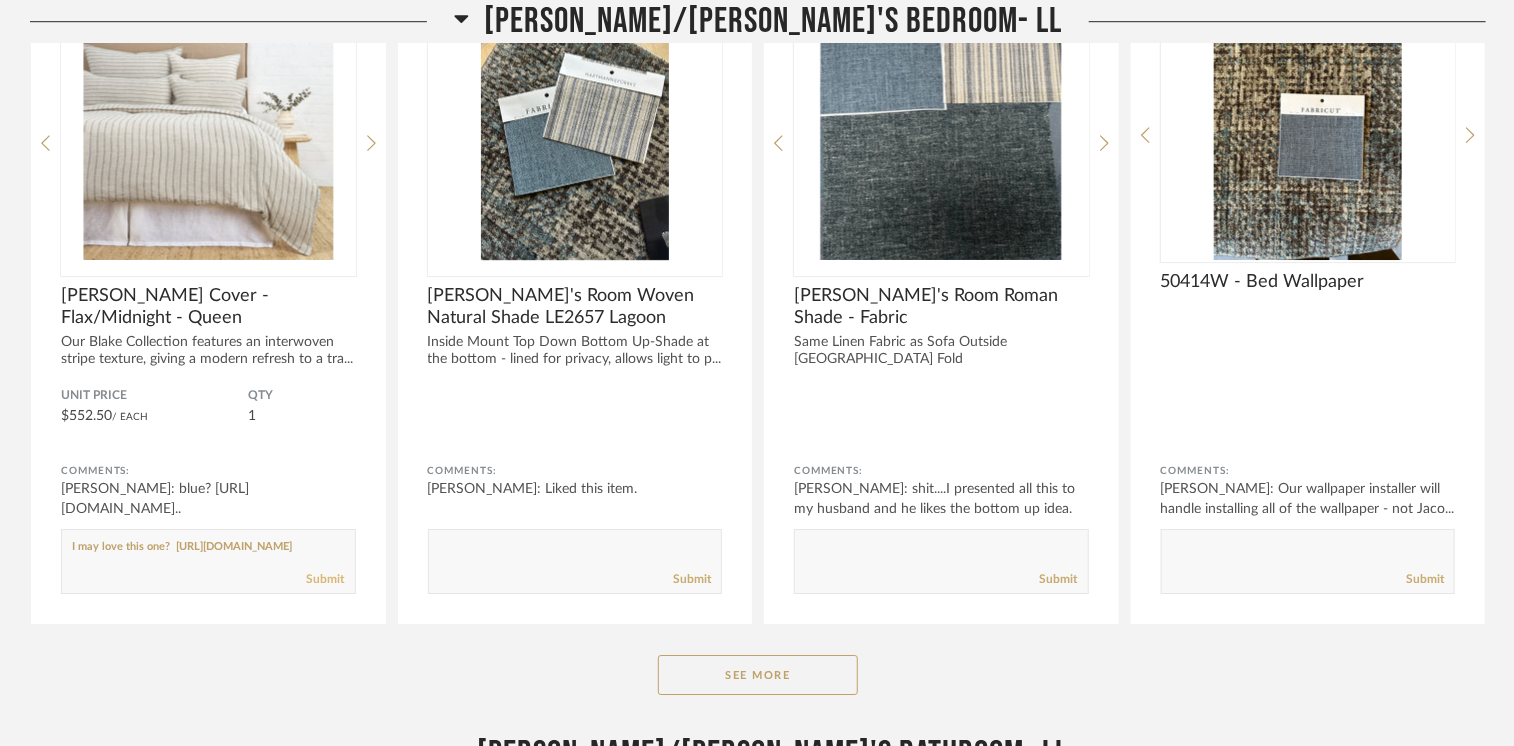 type on "I may love this one?  https://www.easternaccents.com/pv-168245-lodi-linen-euro-sham.html" 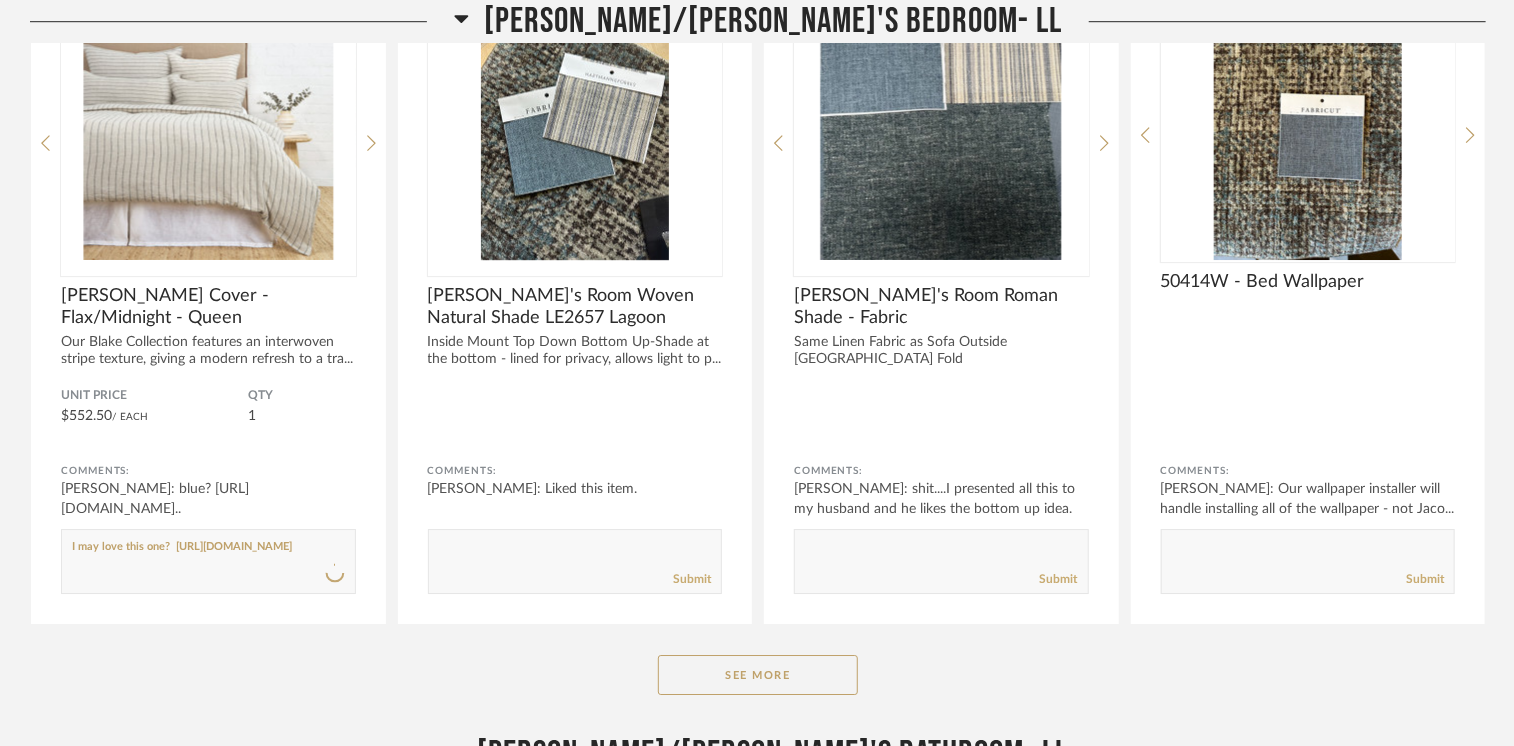 type 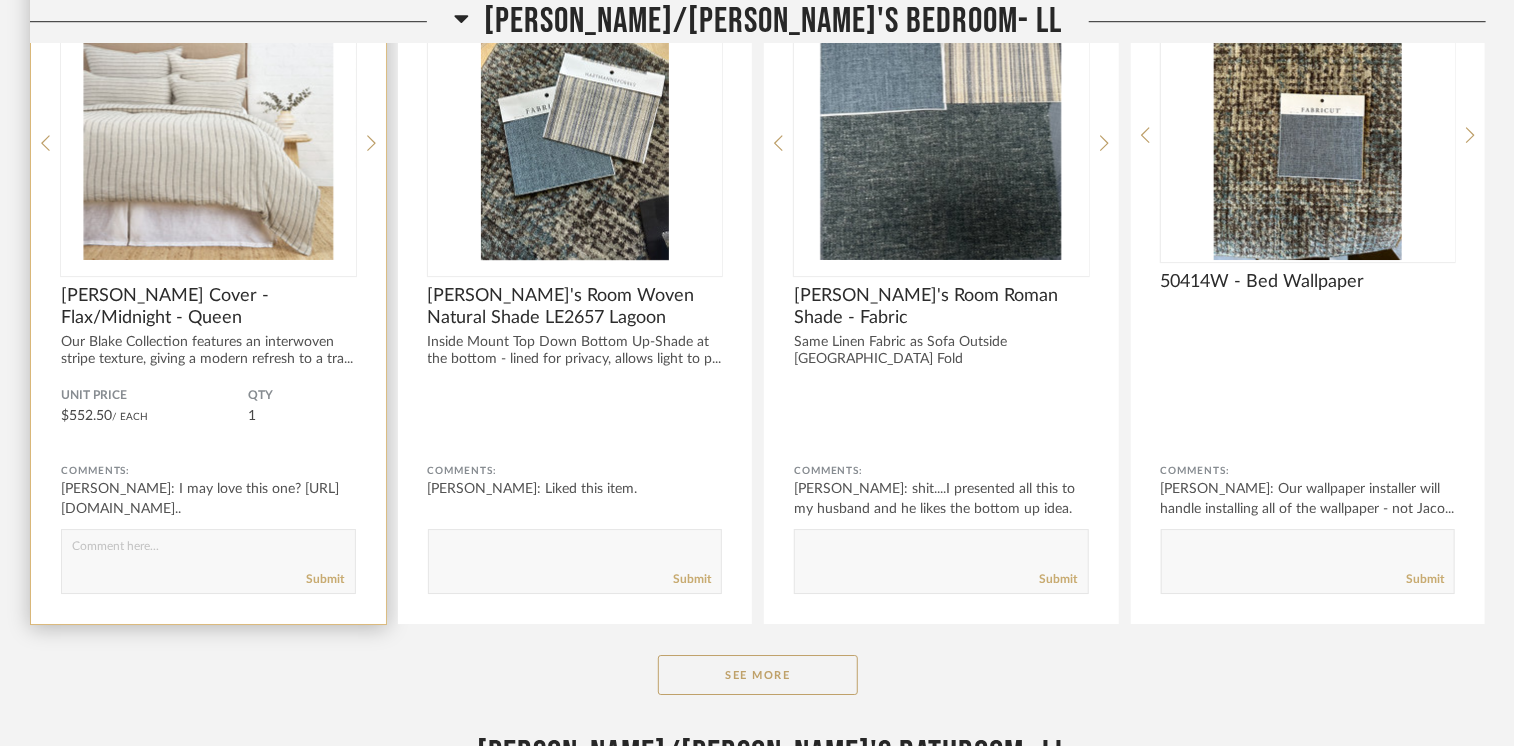click at bounding box center (208, 135) 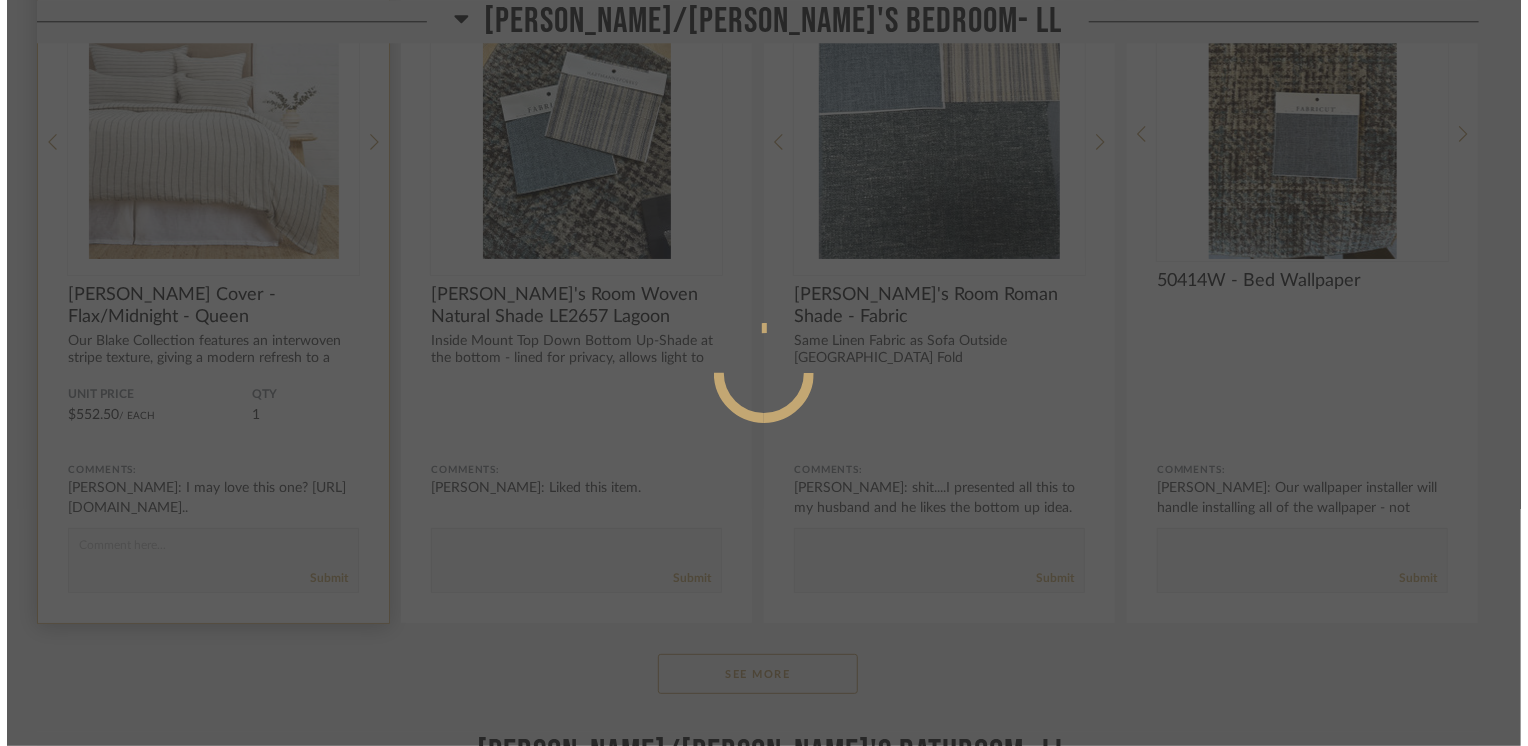 scroll, scrollTop: 0, scrollLeft: 0, axis: both 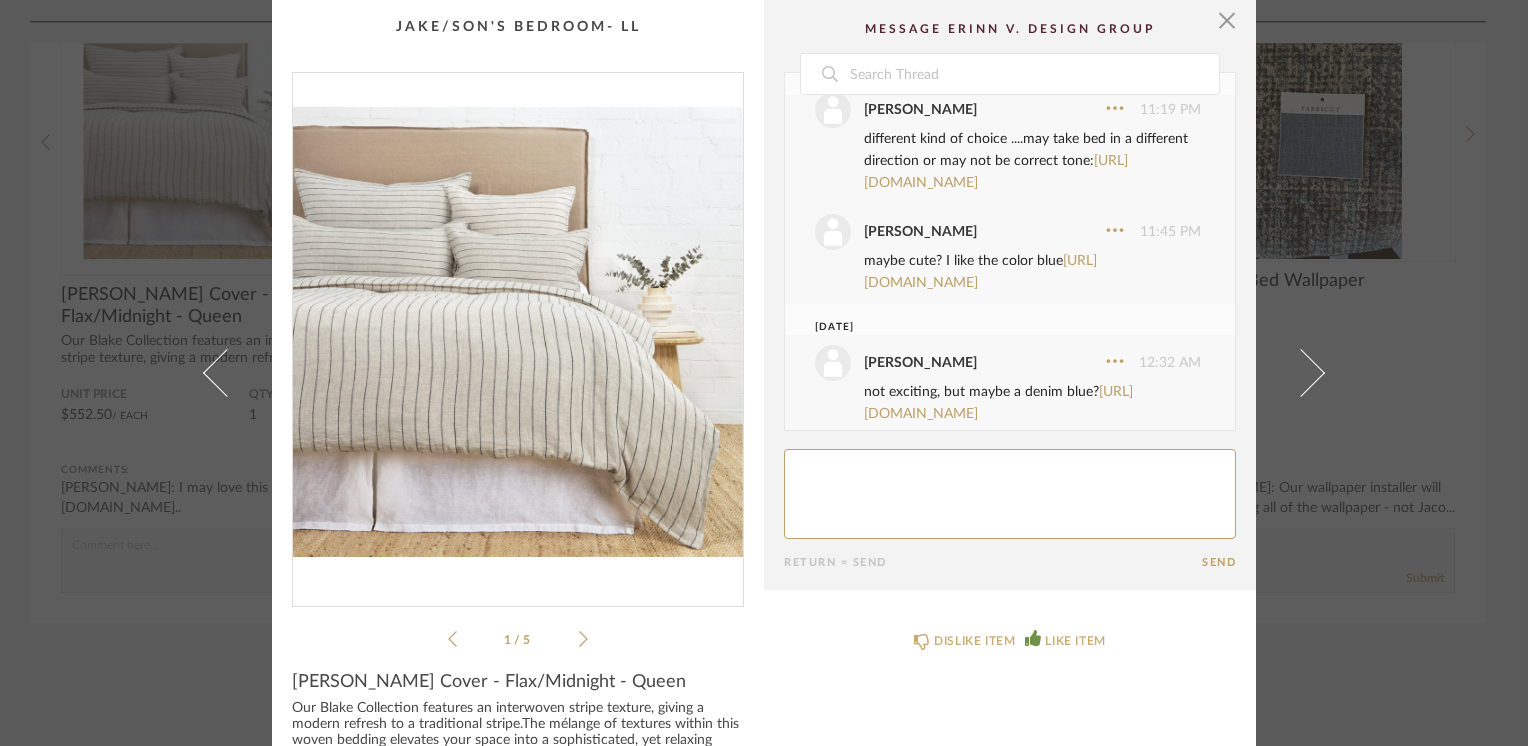 click on "[URL][DOMAIN_NAME]" at bounding box center [938, -195] 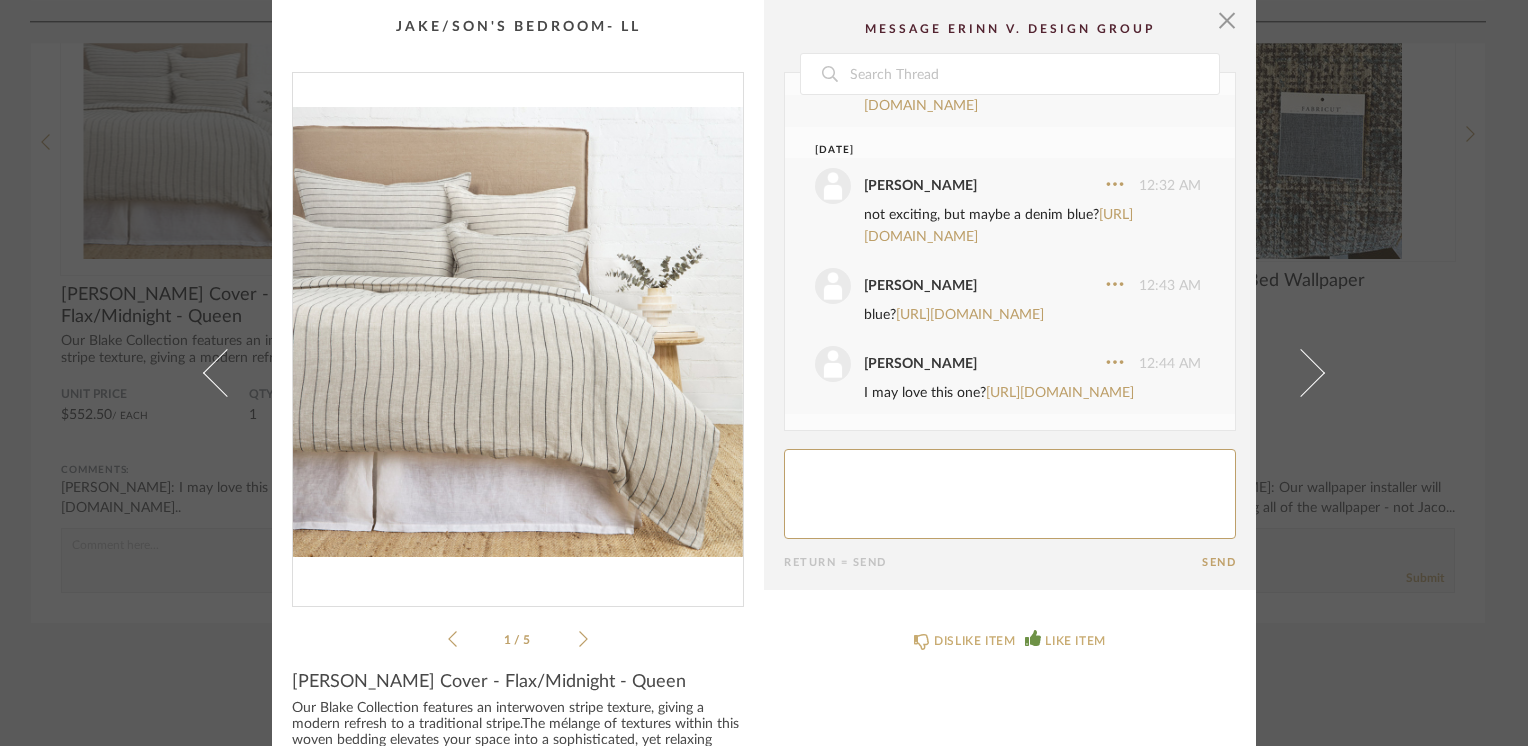 click on "[URL][DOMAIN_NAME]" at bounding box center [951, -294] 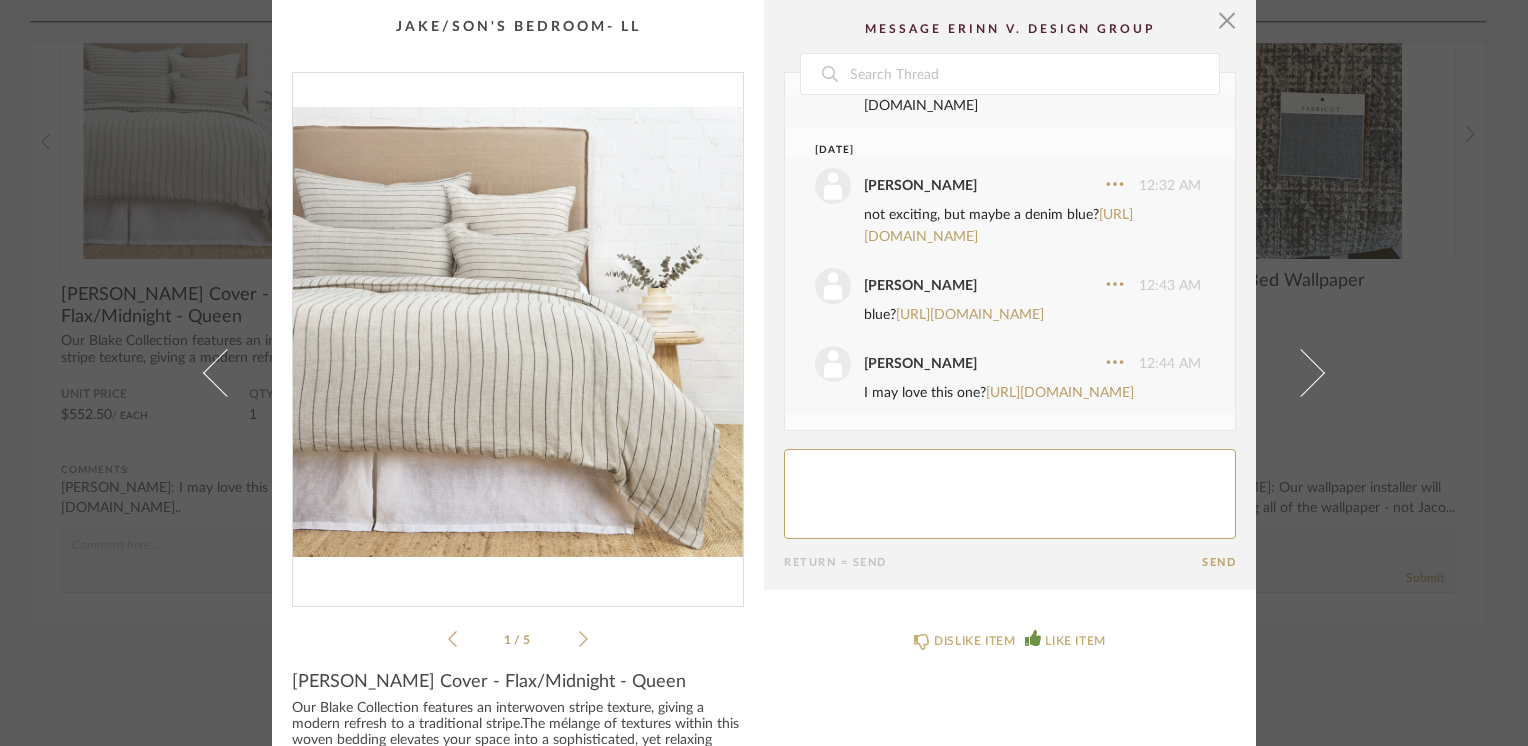 click on "[URL][DOMAIN_NAME]" at bounding box center (980, 95) 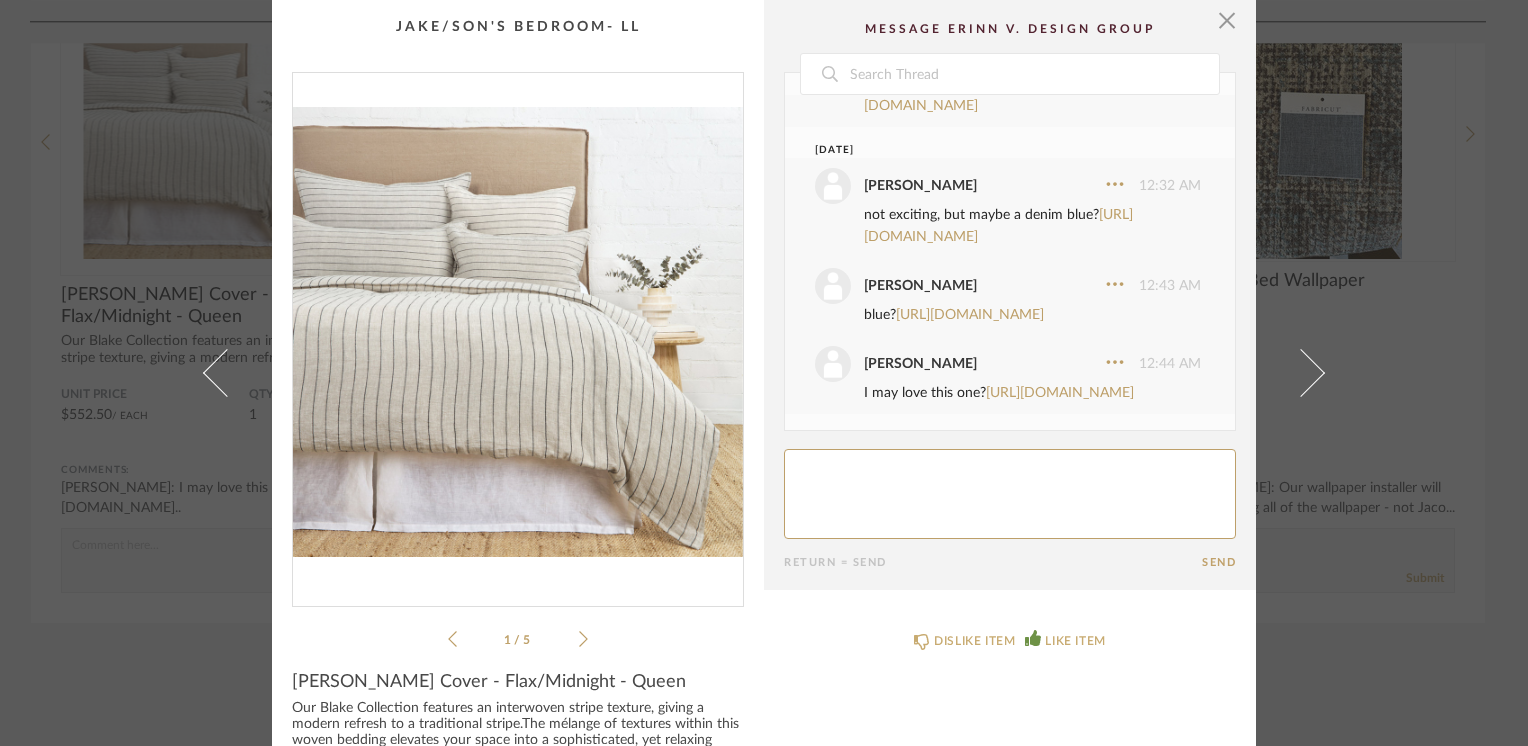 scroll, scrollTop: 4481, scrollLeft: 0, axis: vertical 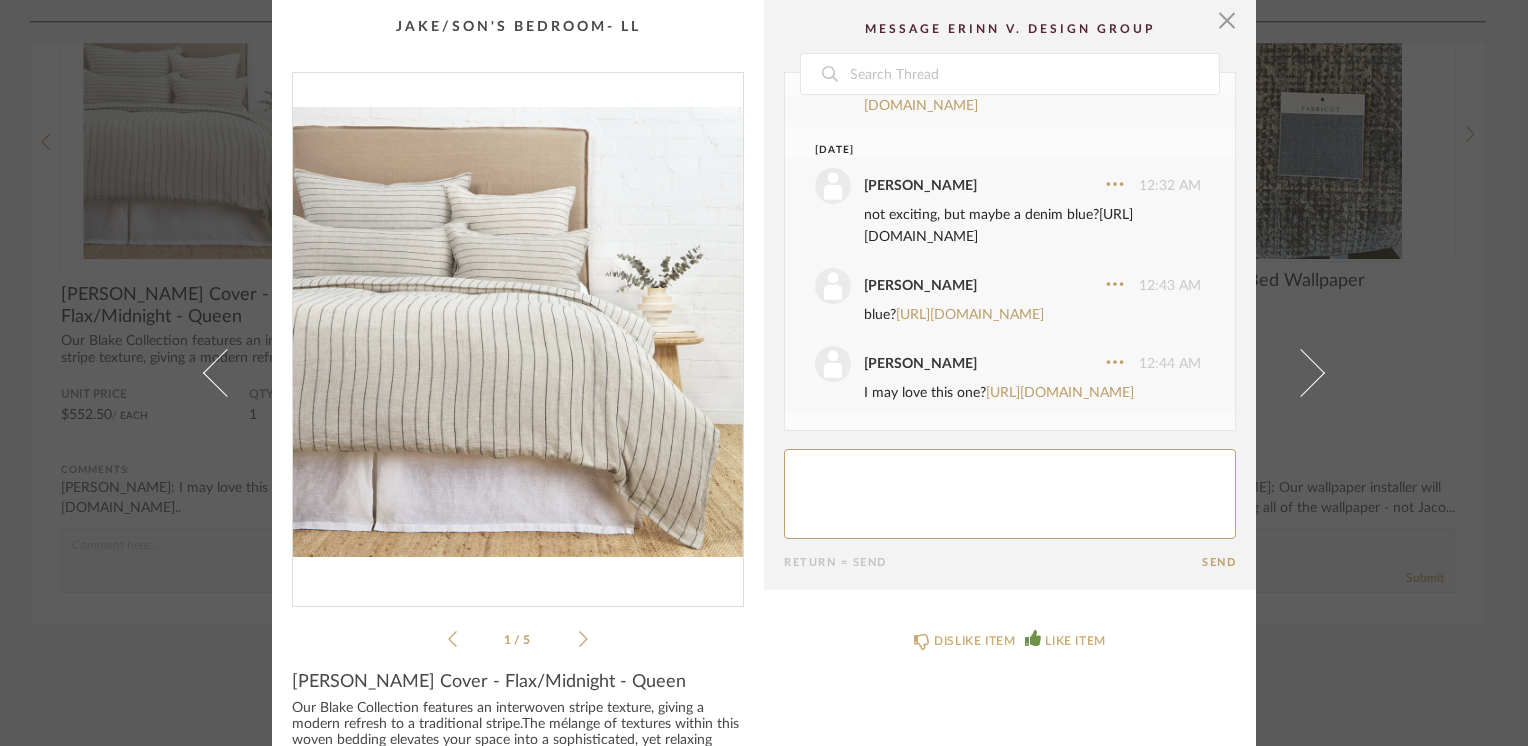 click on "[URL][DOMAIN_NAME]" at bounding box center (998, 226) 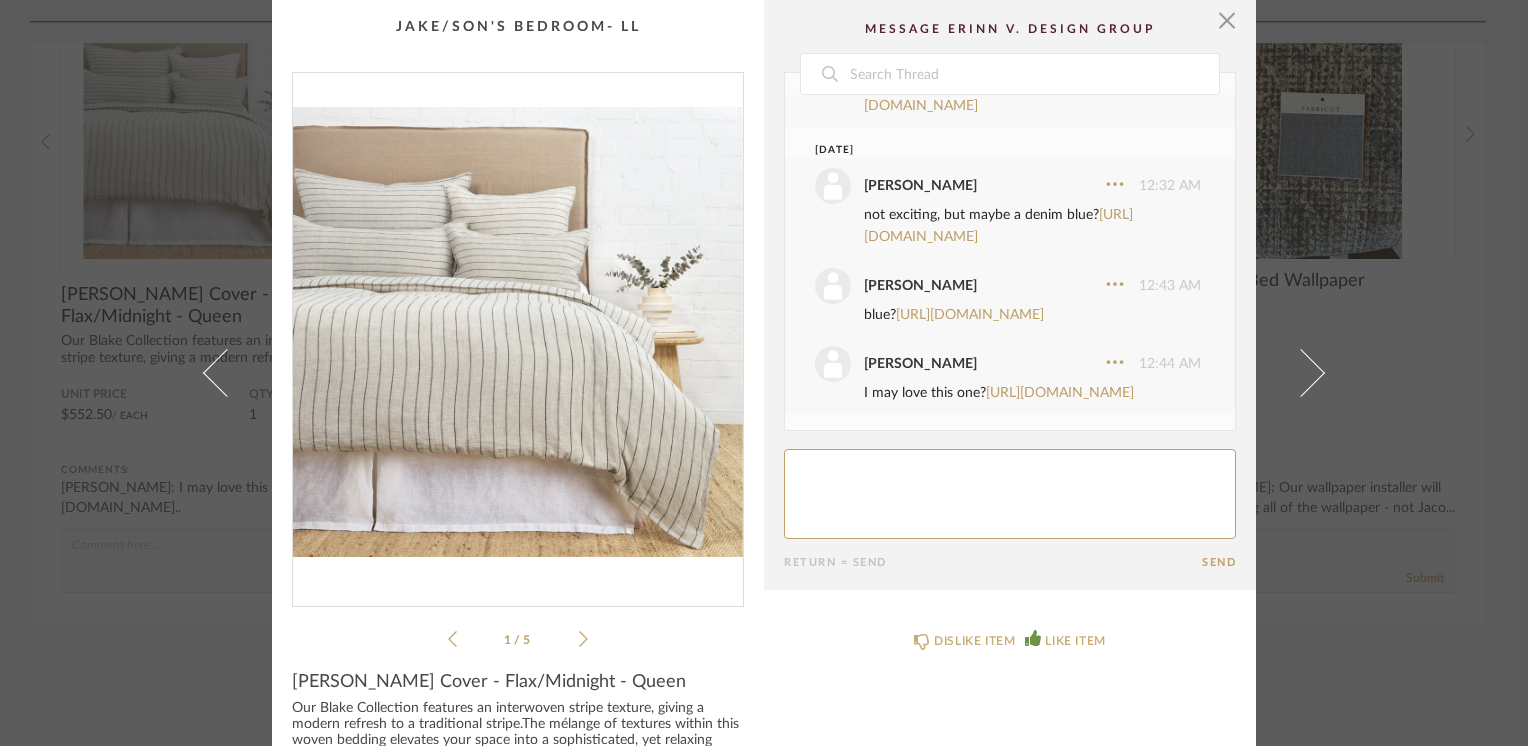 scroll, scrollTop: 4581, scrollLeft: 0, axis: vertical 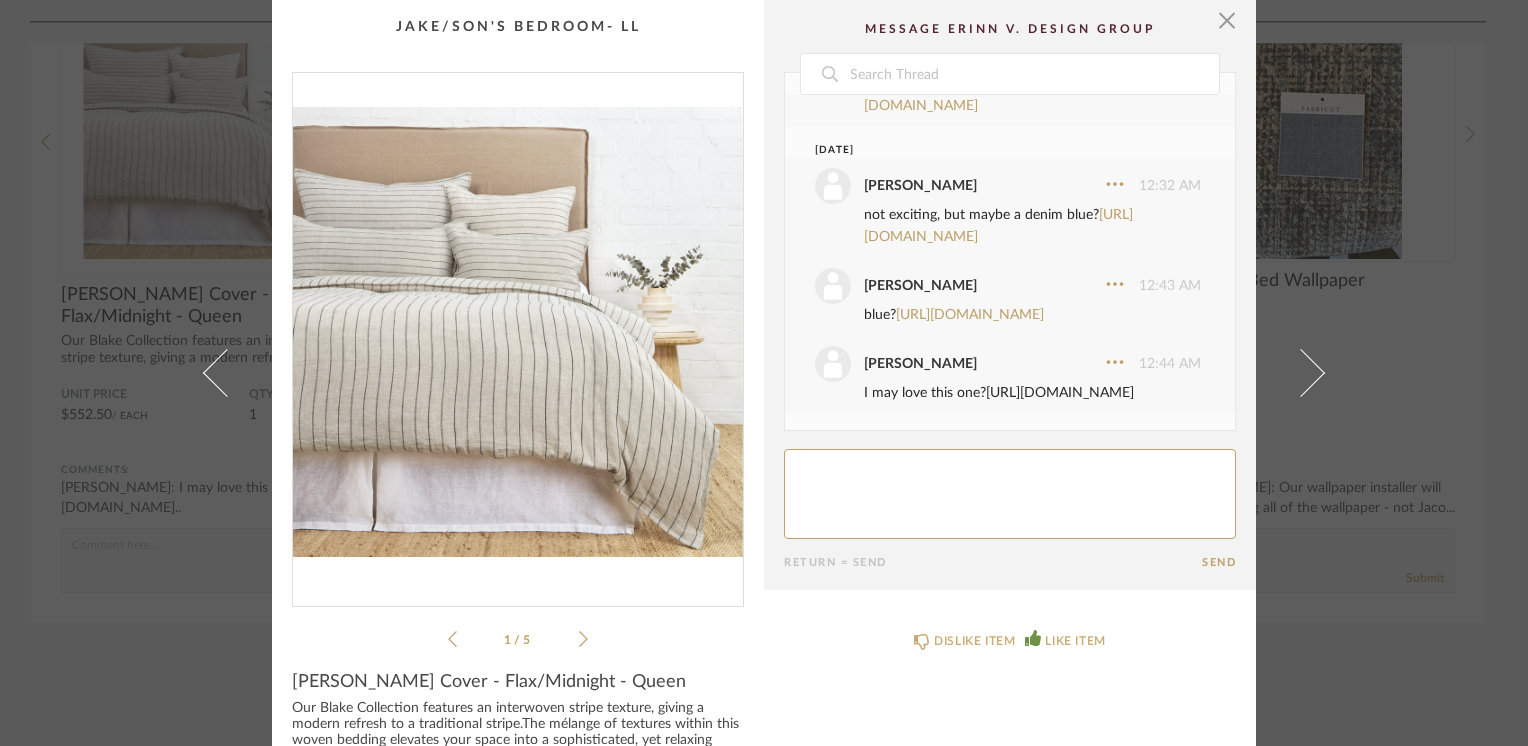 click on "[URL][DOMAIN_NAME]" at bounding box center [1060, 393] 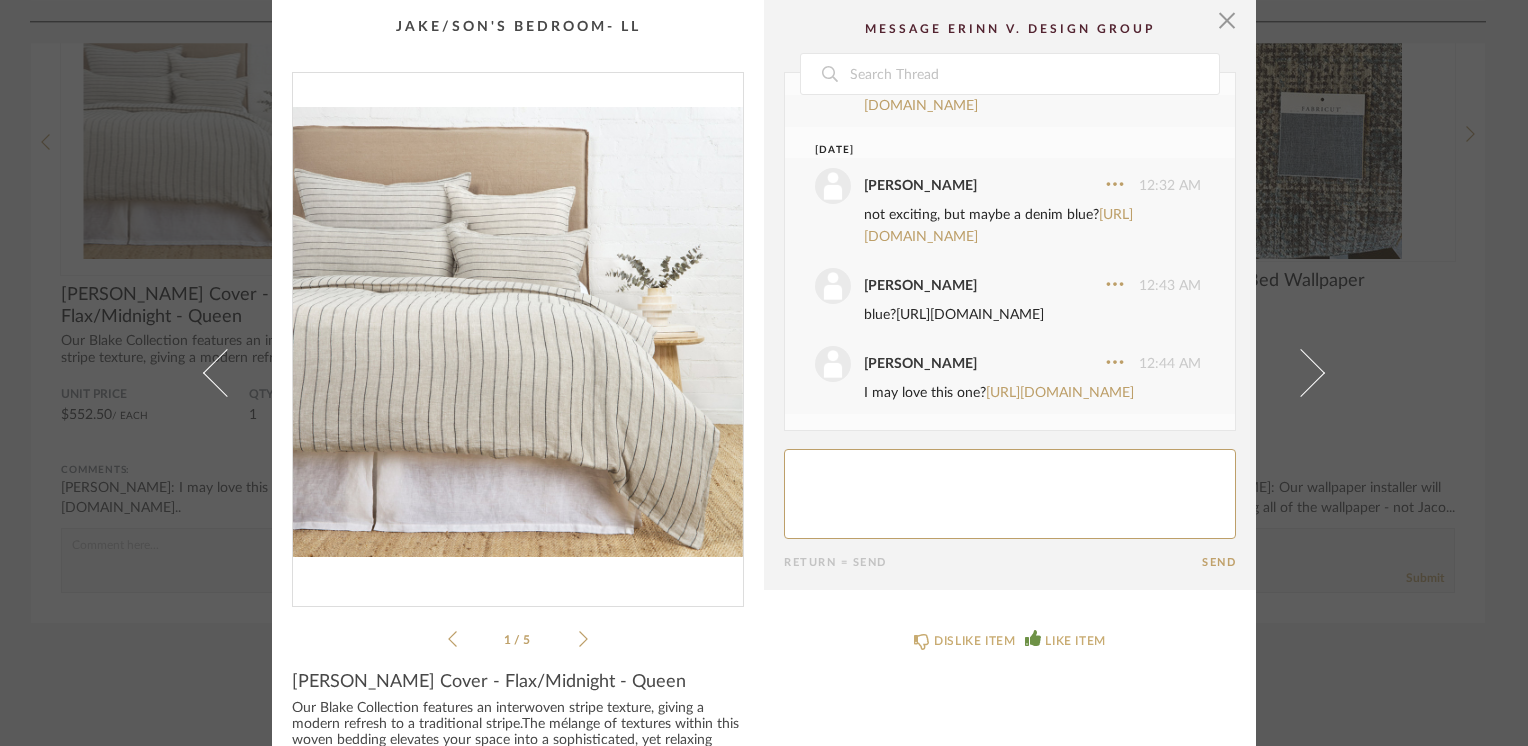 click on "[URL][DOMAIN_NAME]" at bounding box center [970, 315] 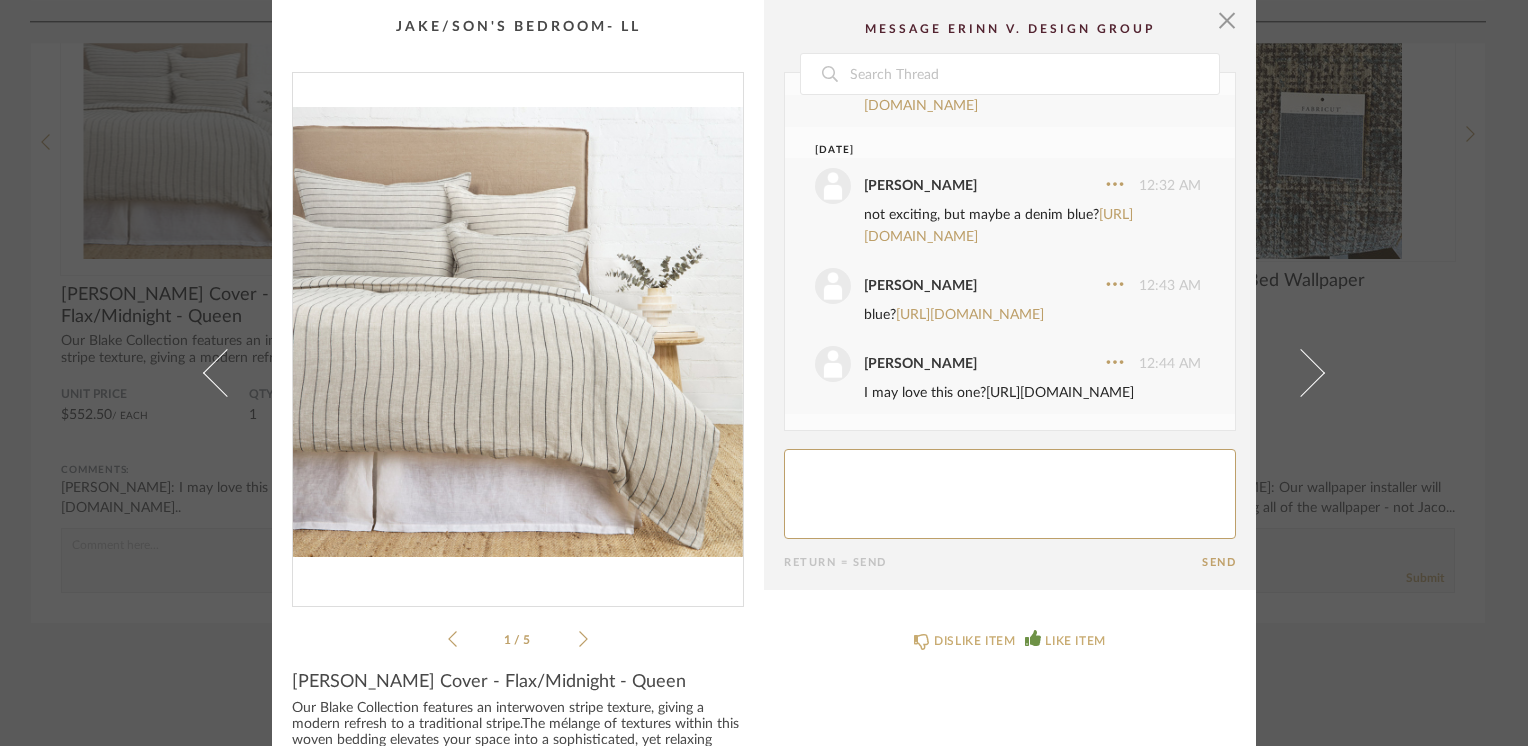 click on "[URL][DOMAIN_NAME]" at bounding box center [1060, 393] 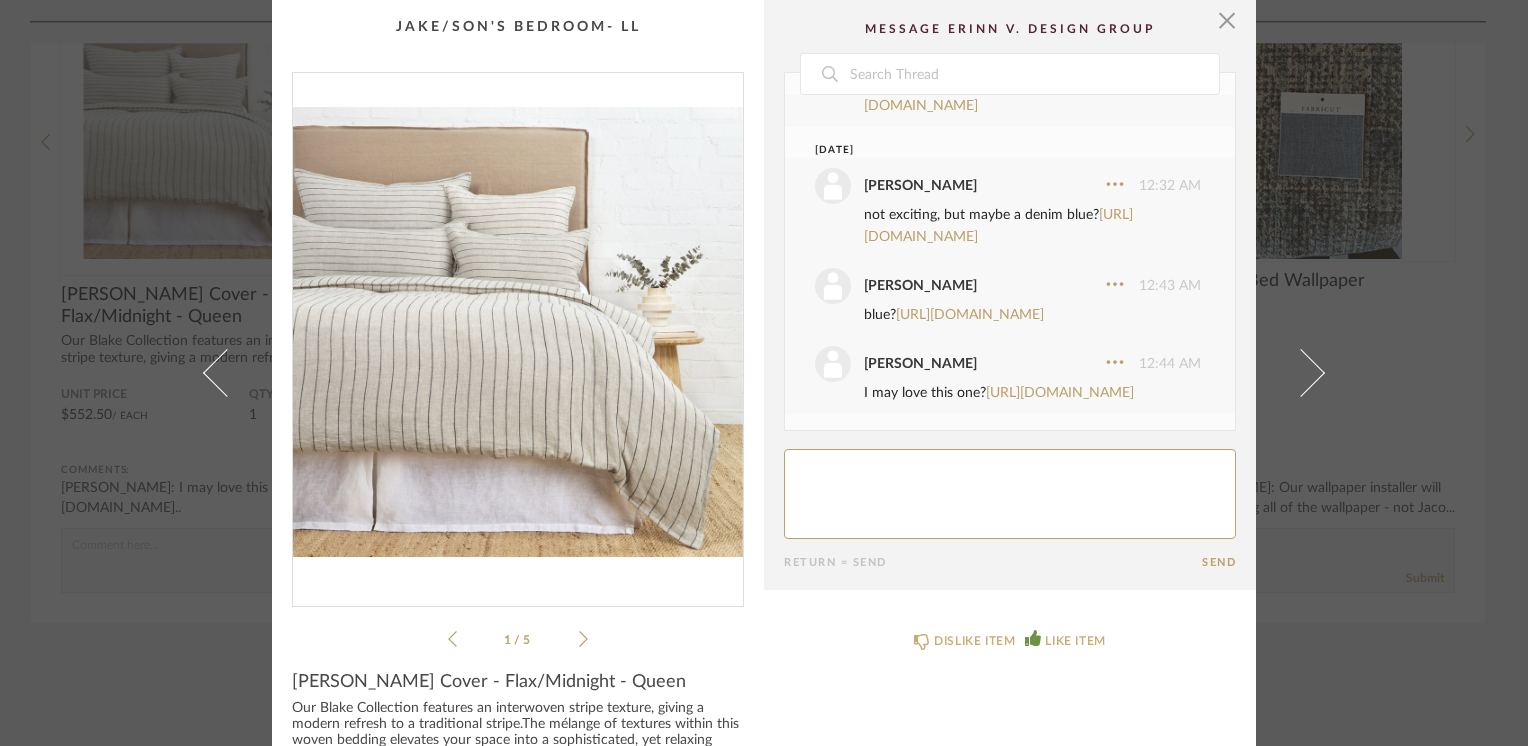 click 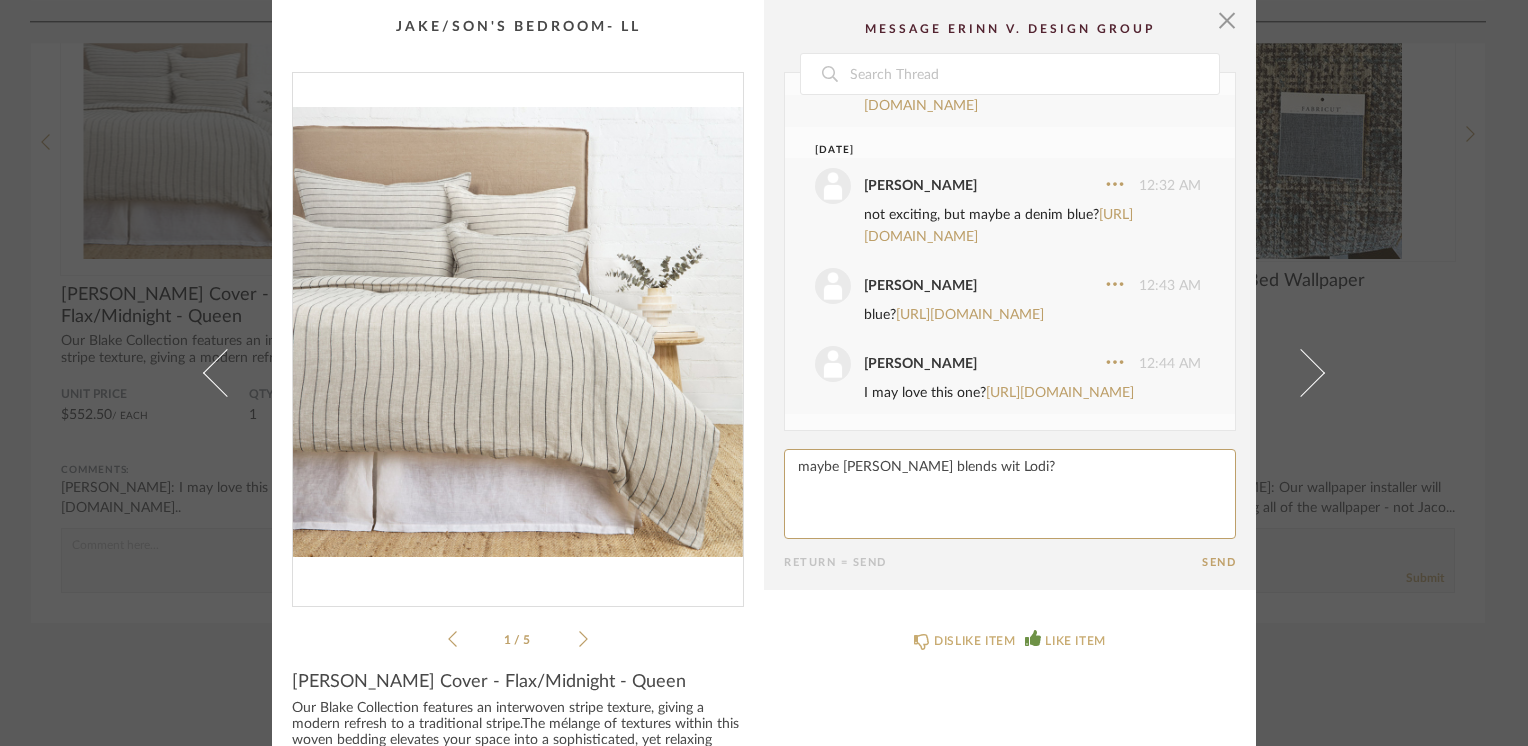 paste on "[URL][DOMAIN_NAME]" 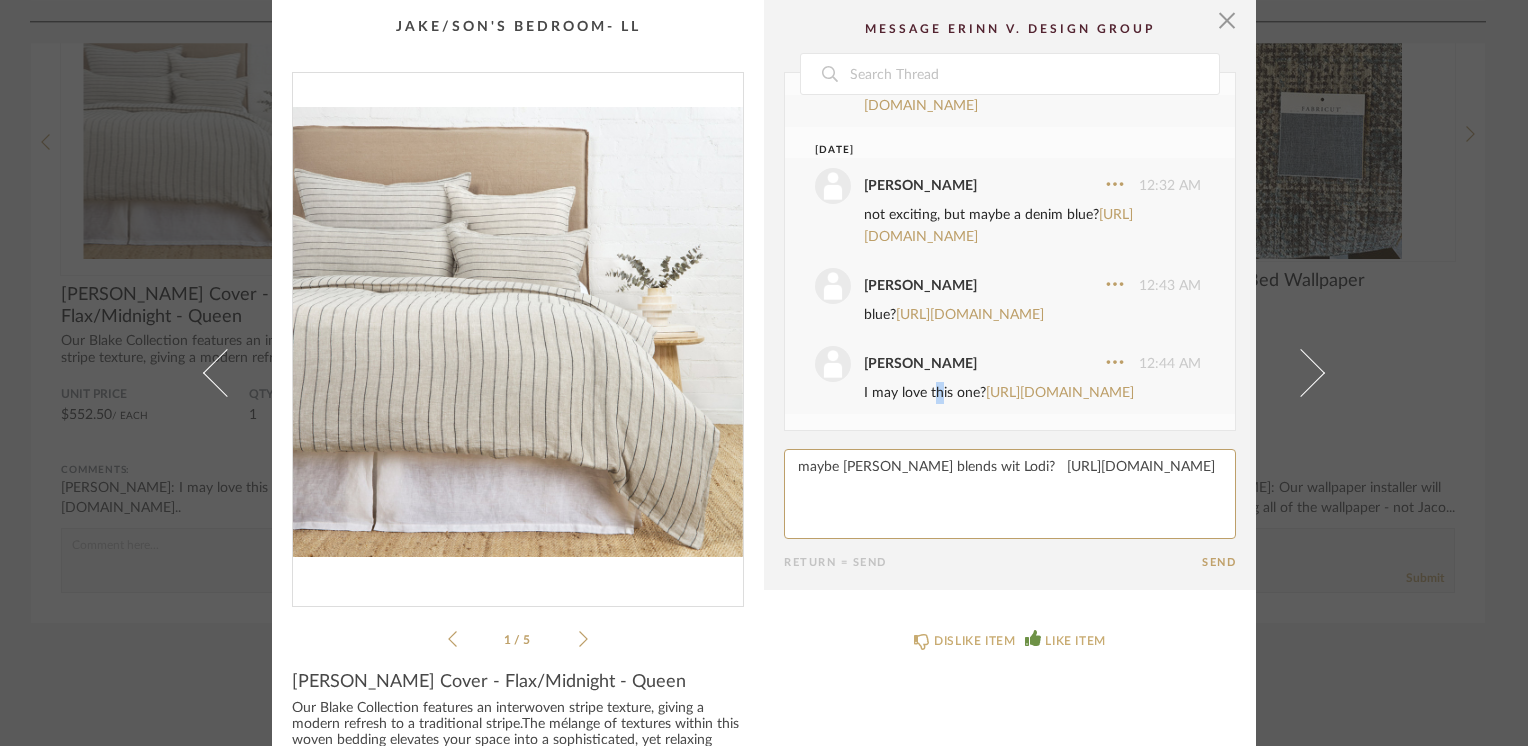 click on "I may love this one?   [URL][DOMAIN_NAME]" at bounding box center (1032, 393) 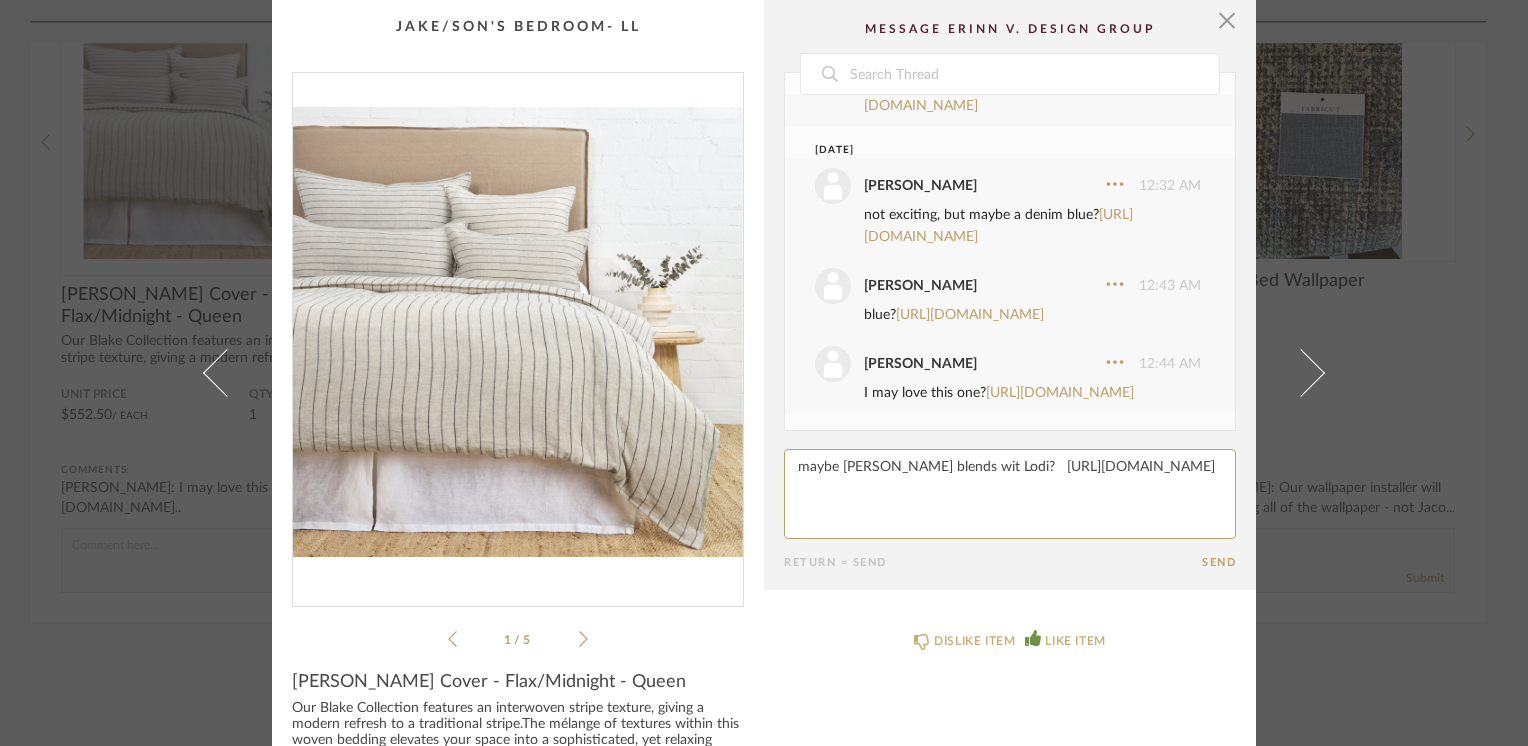 paste on "h" 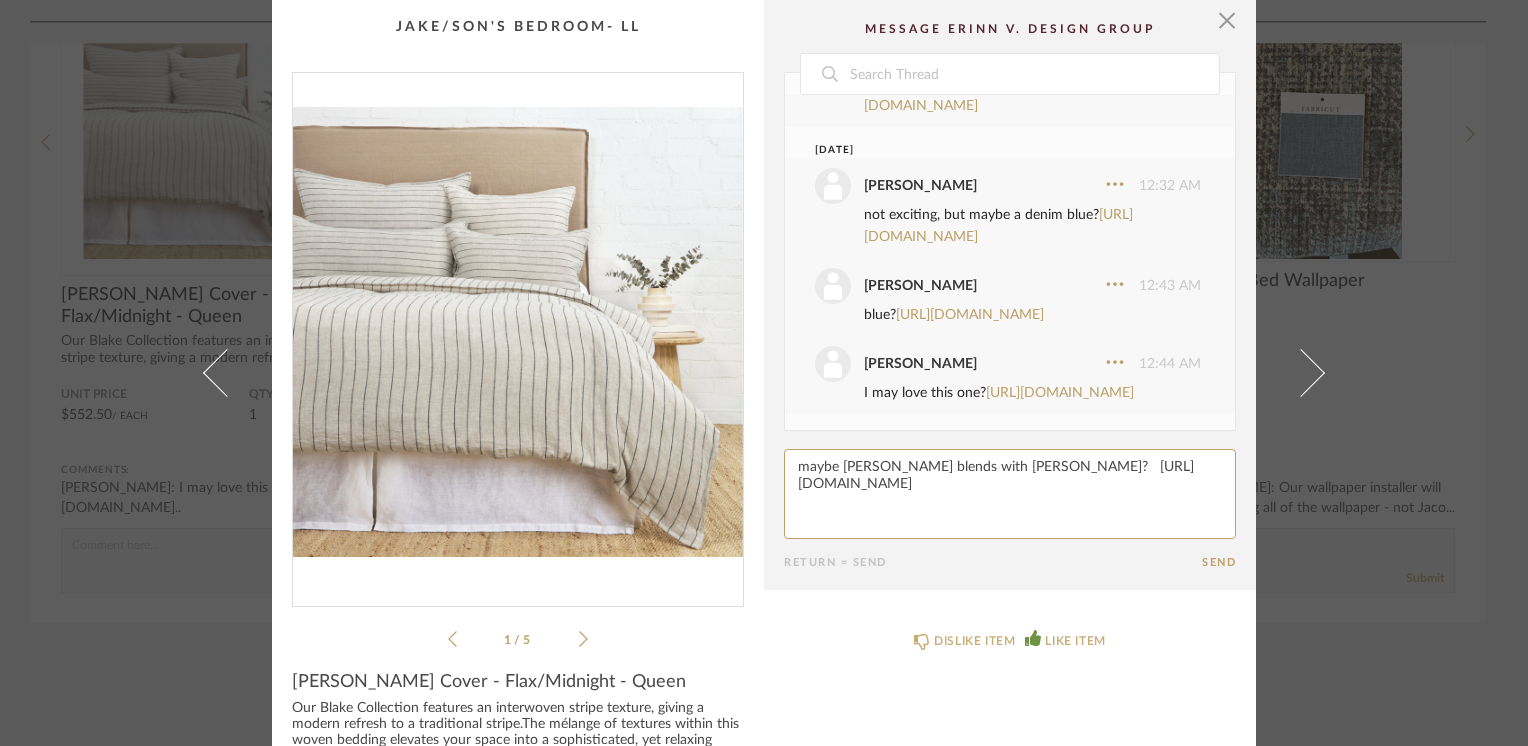 type on "maybe [PERSON_NAME] blends with [PERSON_NAME]?   [URL][DOMAIN_NAME]" 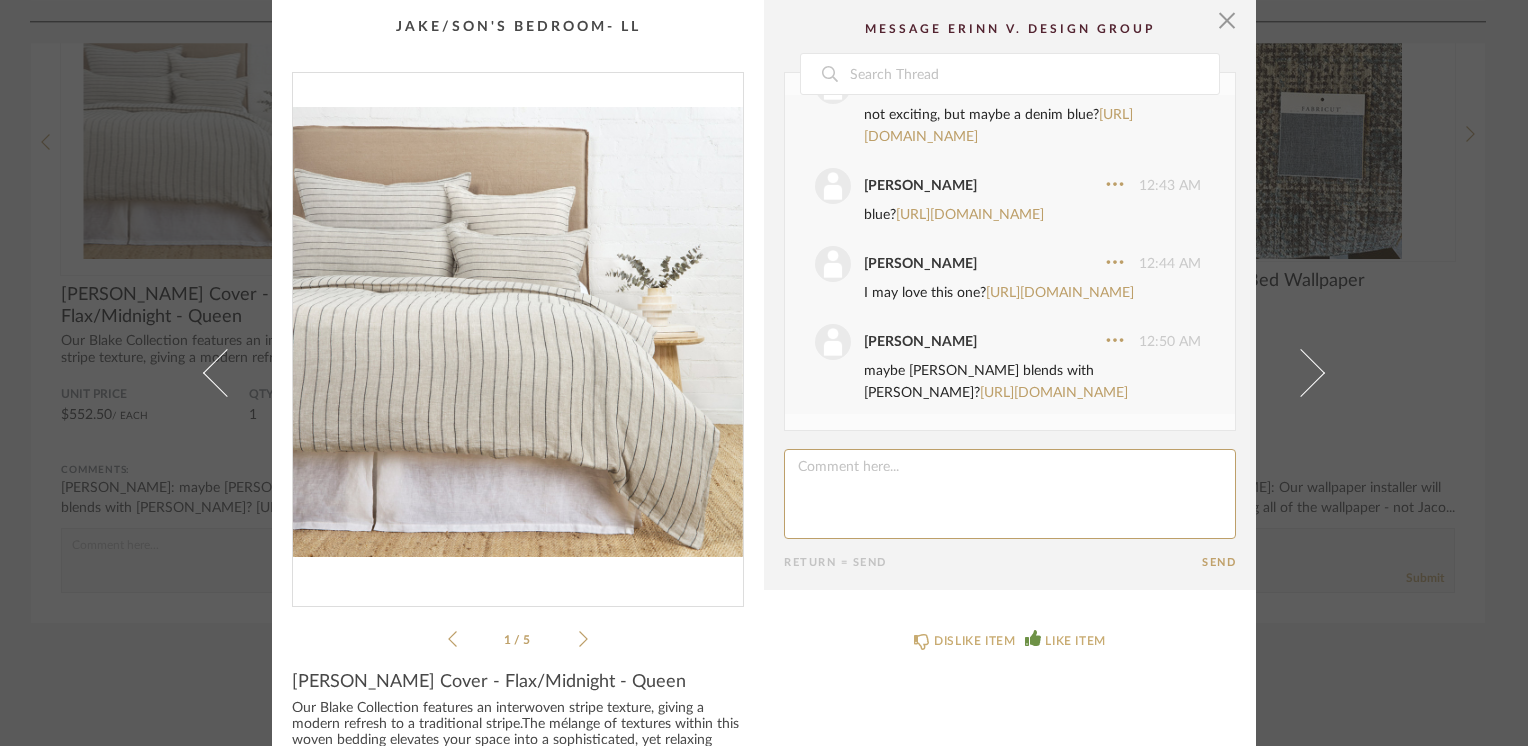 scroll, scrollTop: 4704, scrollLeft: 0, axis: vertical 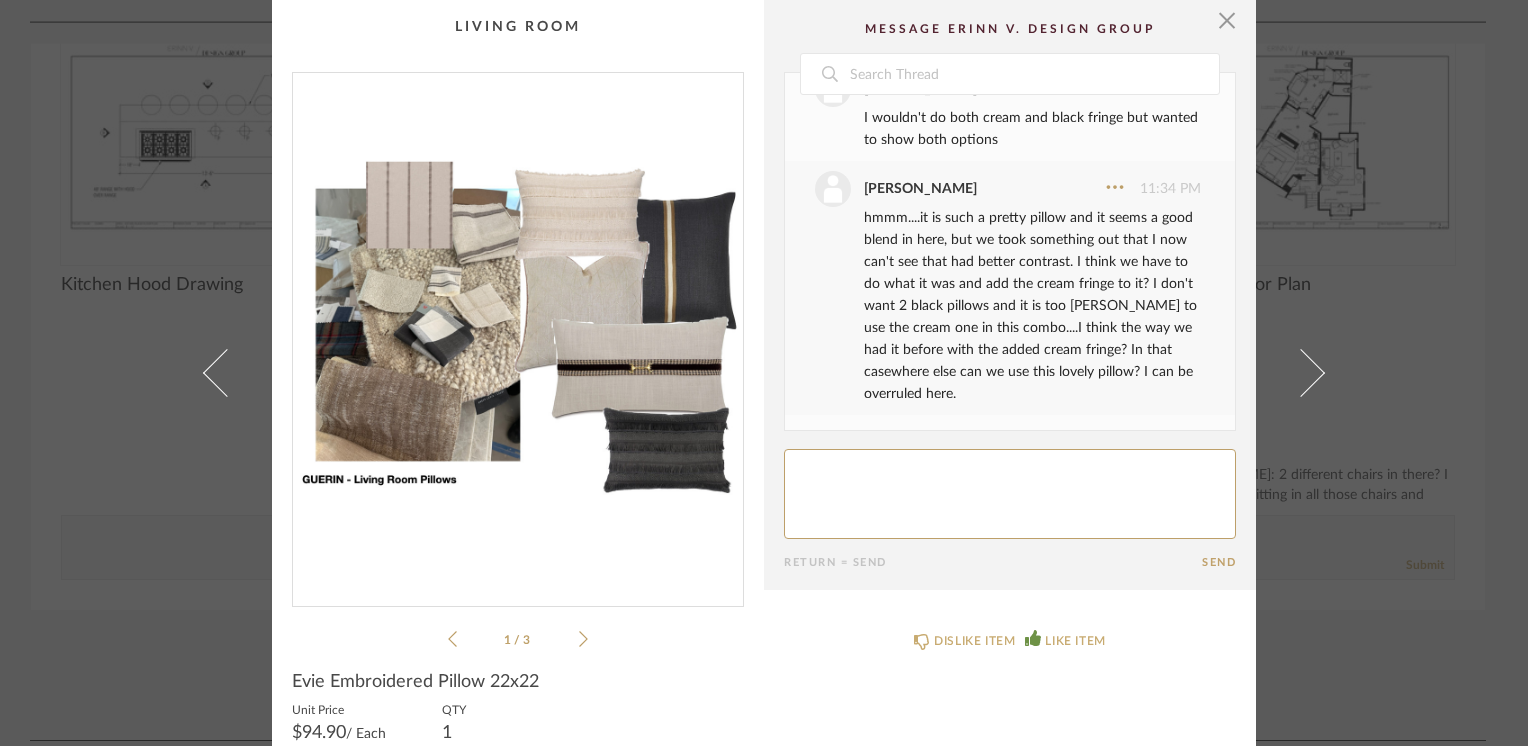 click 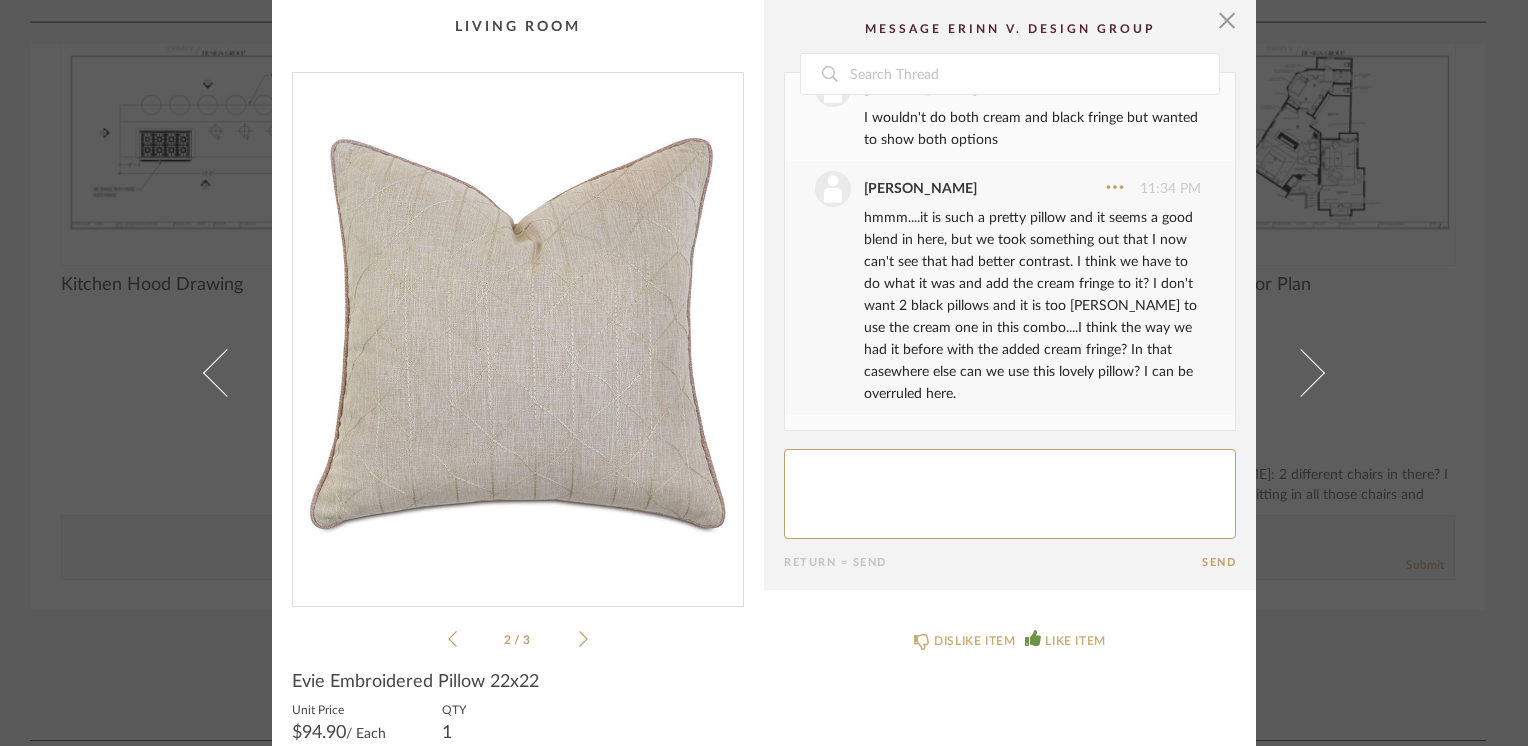 click 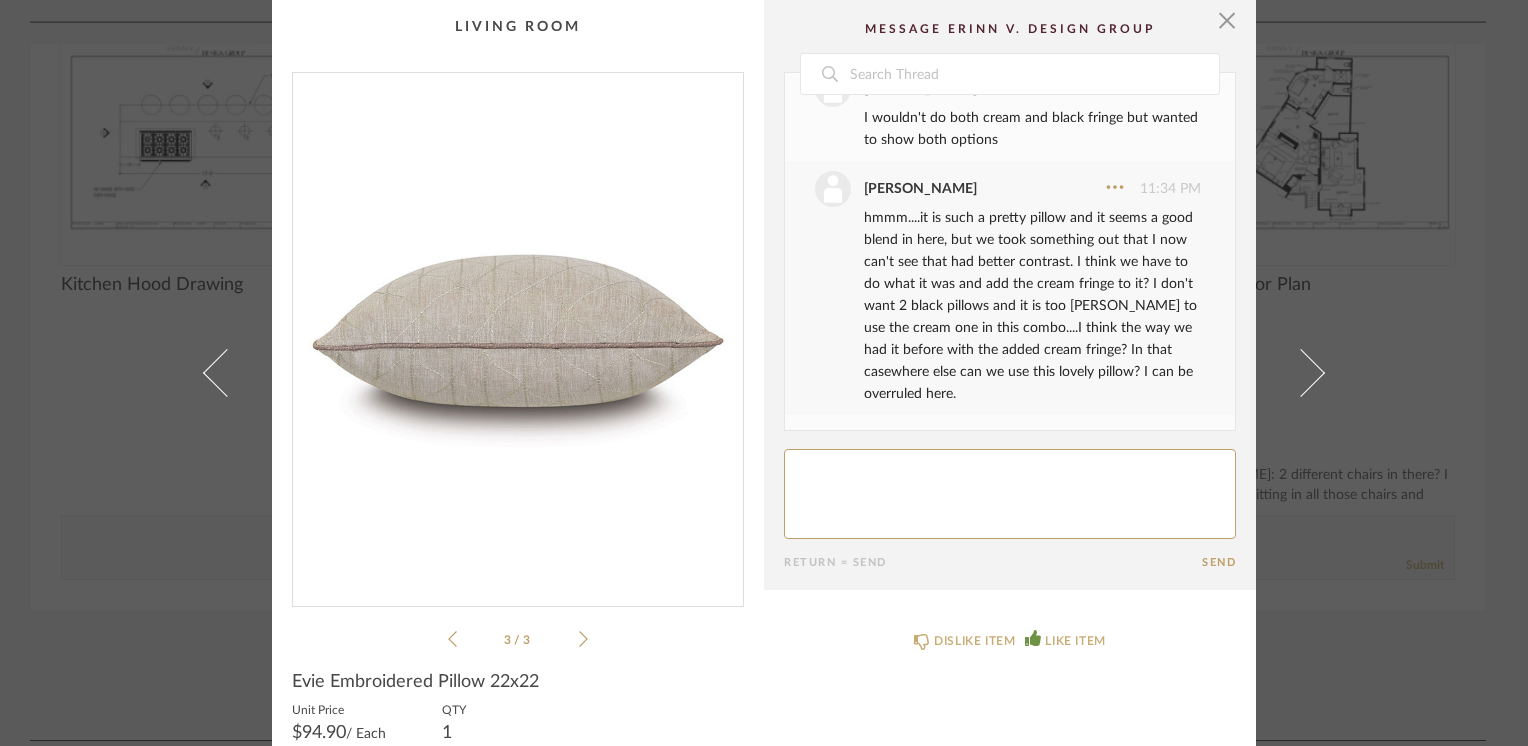 click 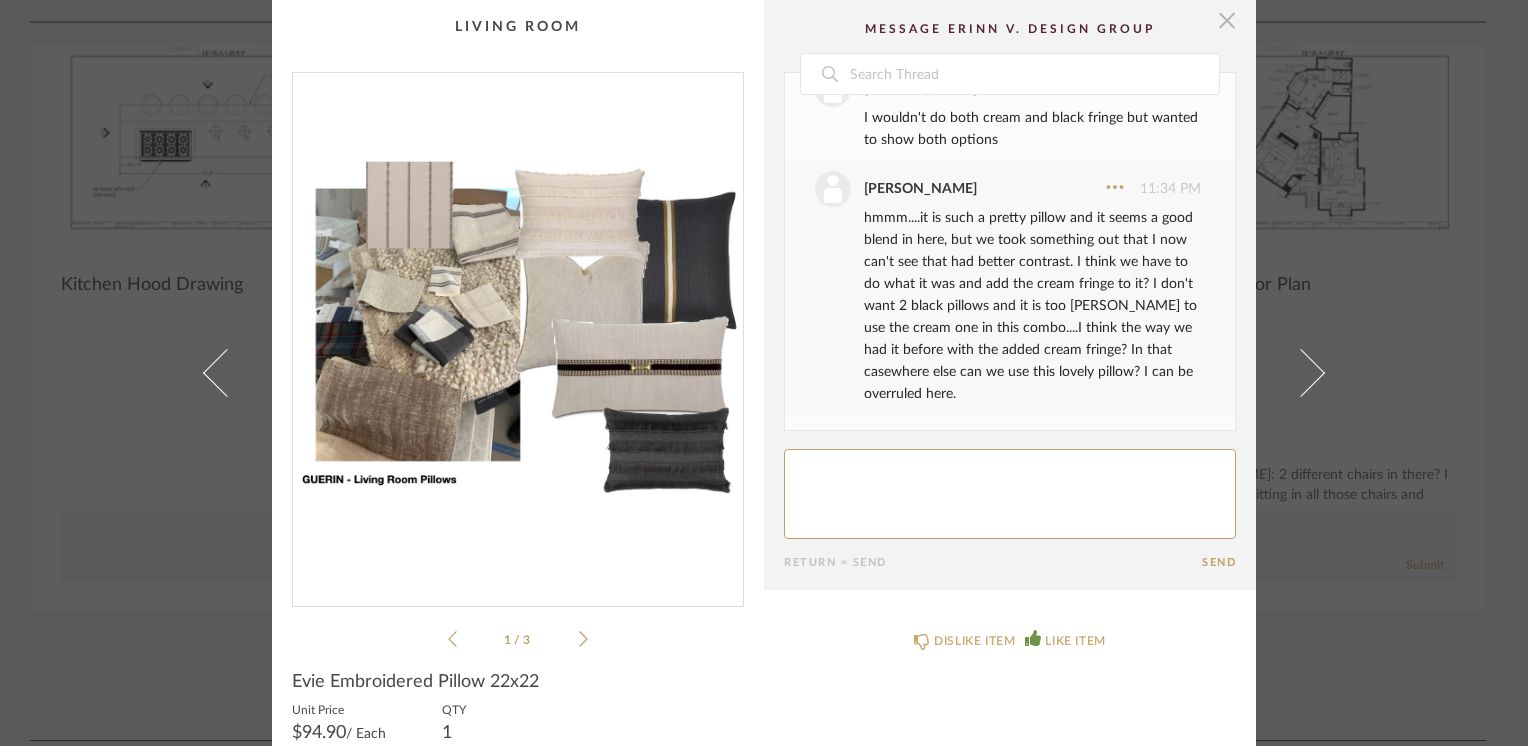 click at bounding box center [1227, 20] 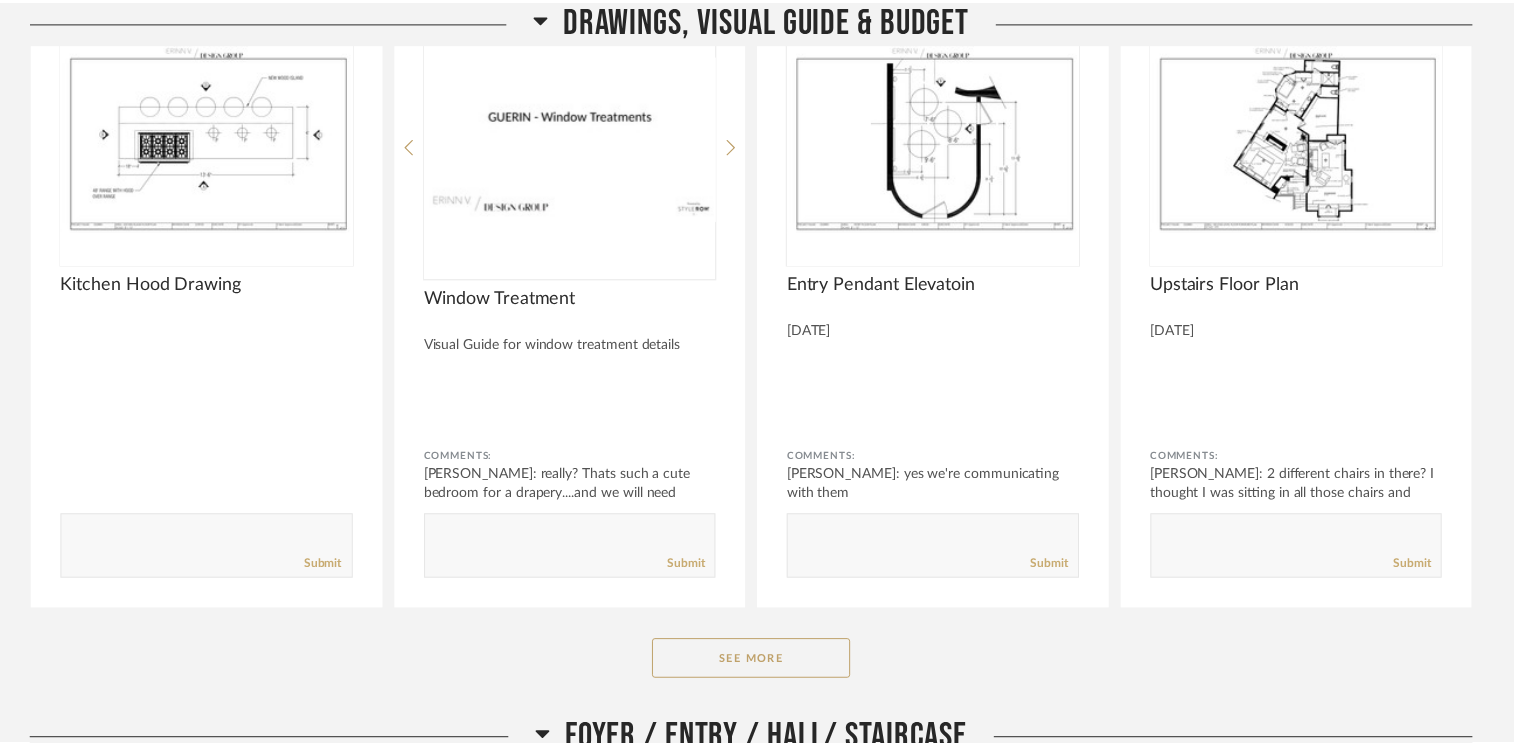 scroll, scrollTop: 421, scrollLeft: 0, axis: vertical 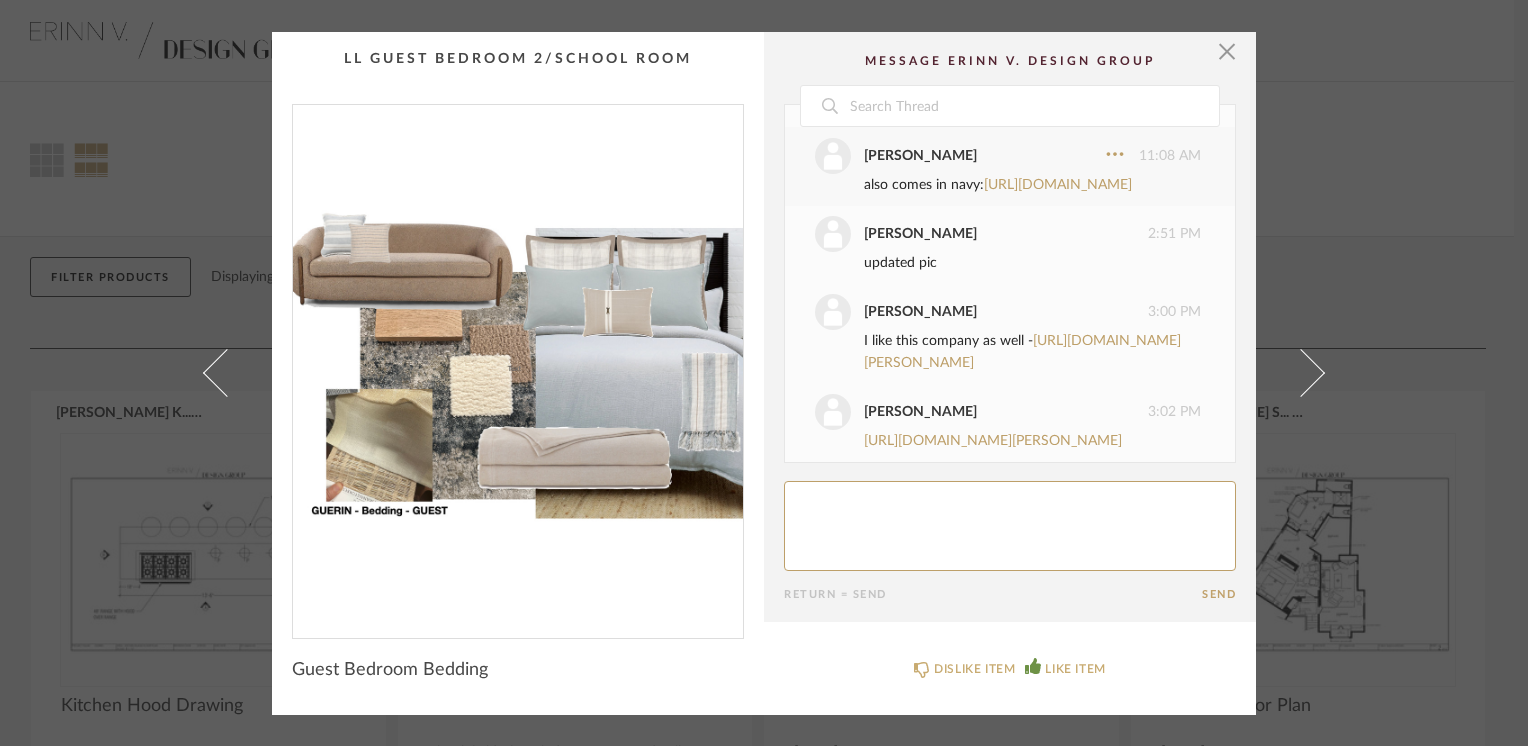 click on "[URL][DOMAIN_NAME]" at bounding box center (1001, 18) 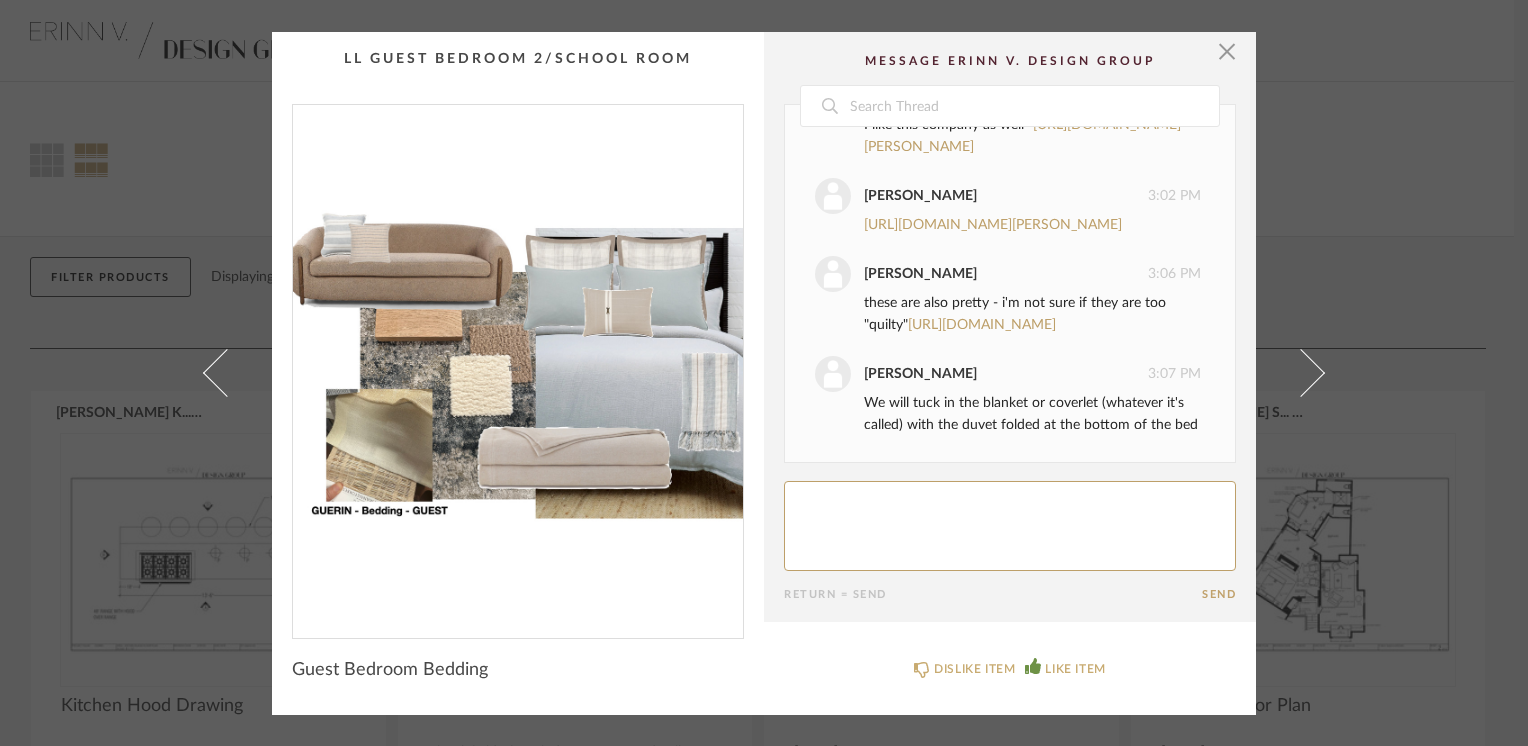 scroll, scrollTop: 1780, scrollLeft: 0, axis: vertical 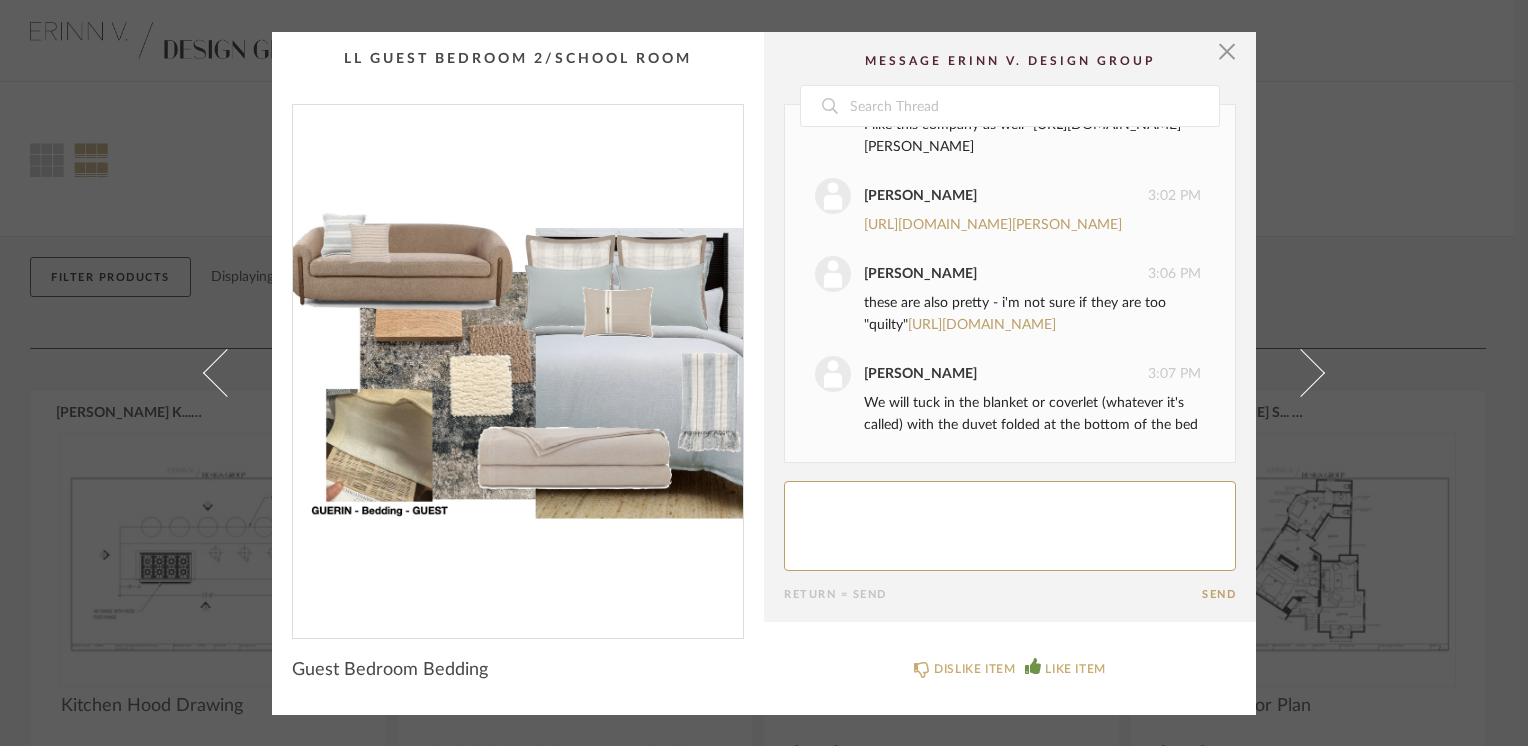 click on "[URL][DOMAIN_NAME][PERSON_NAME]" at bounding box center [1022, 136] 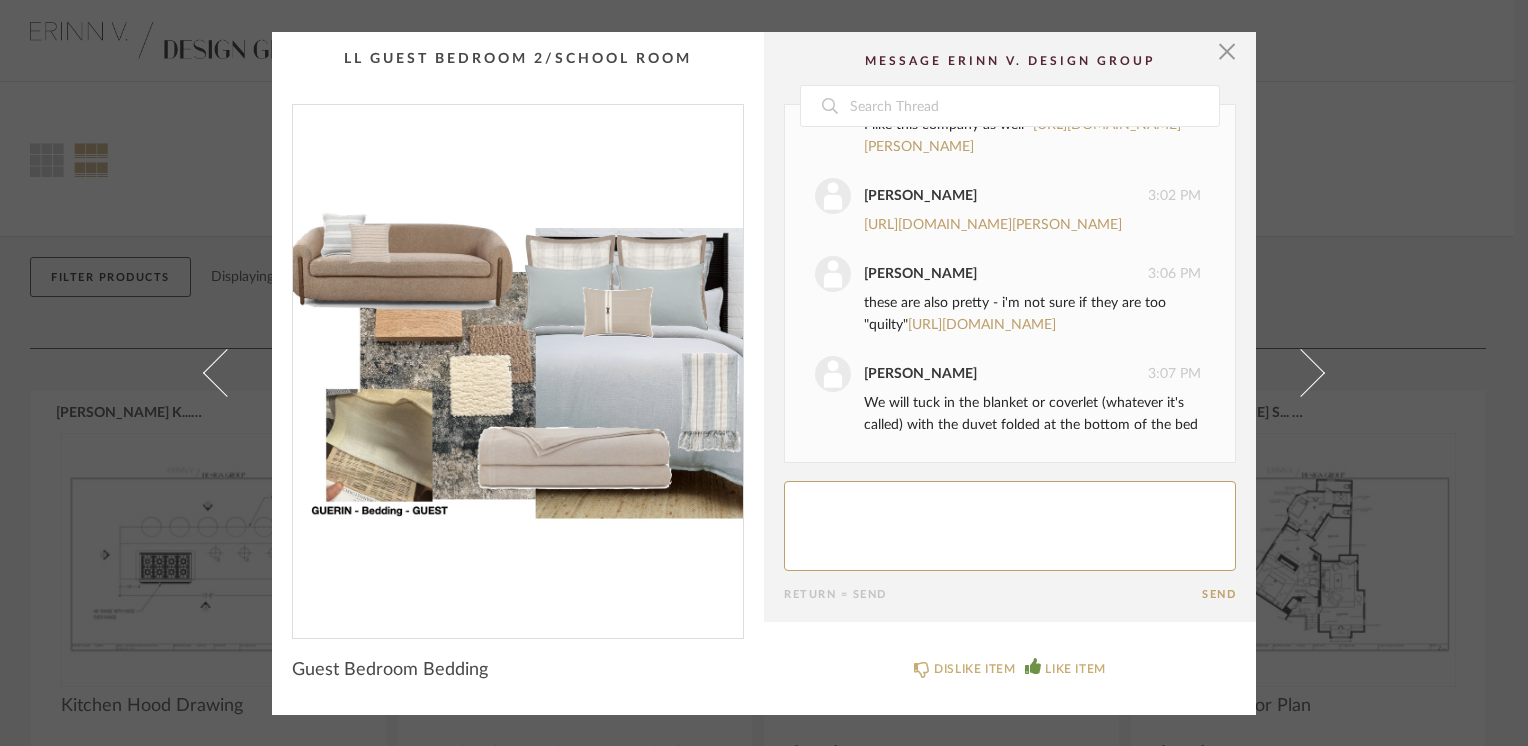 scroll, scrollTop: 1880, scrollLeft: 0, axis: vertical 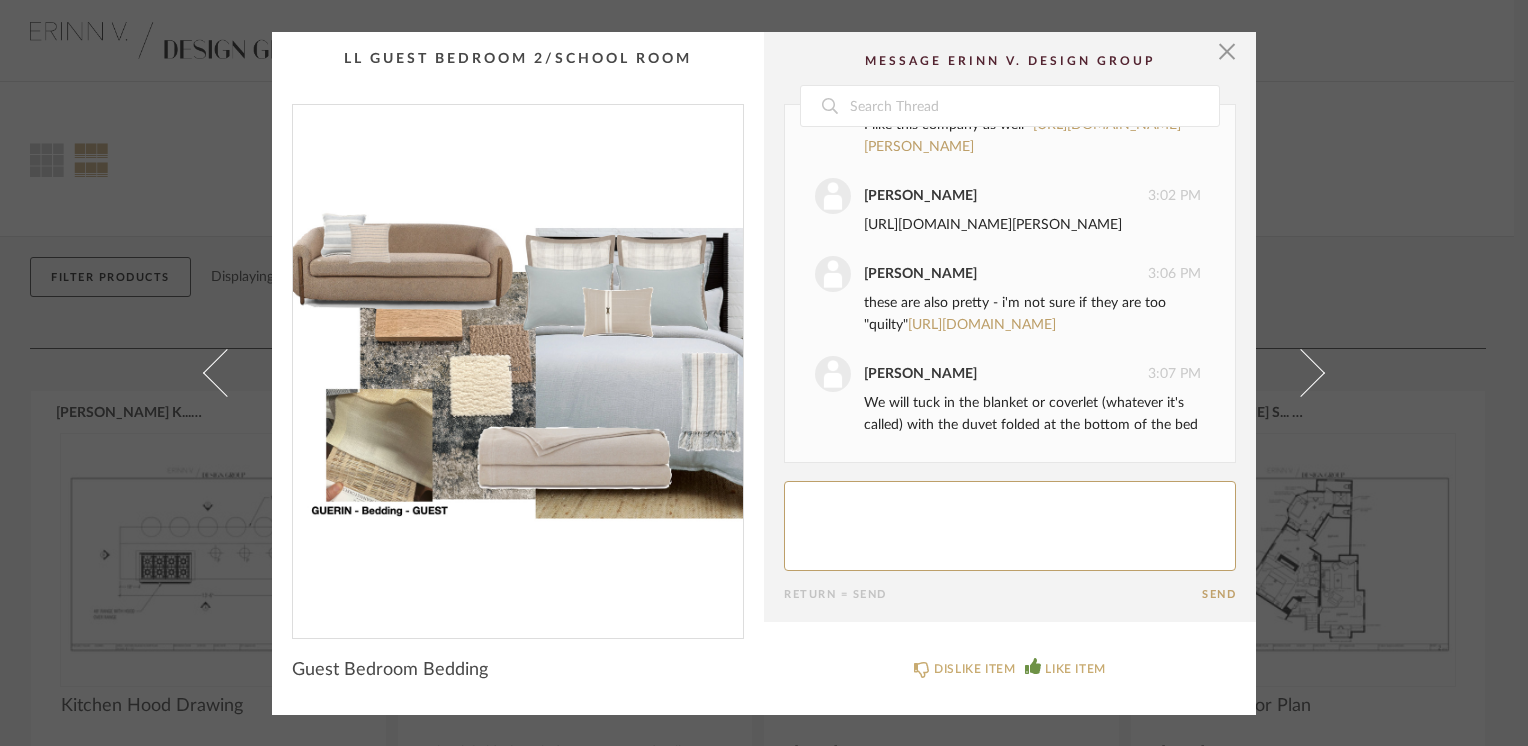 click on "[URL][DOMAIN_NAME][PERSON_NAME]" at bounding box center [993, 225] 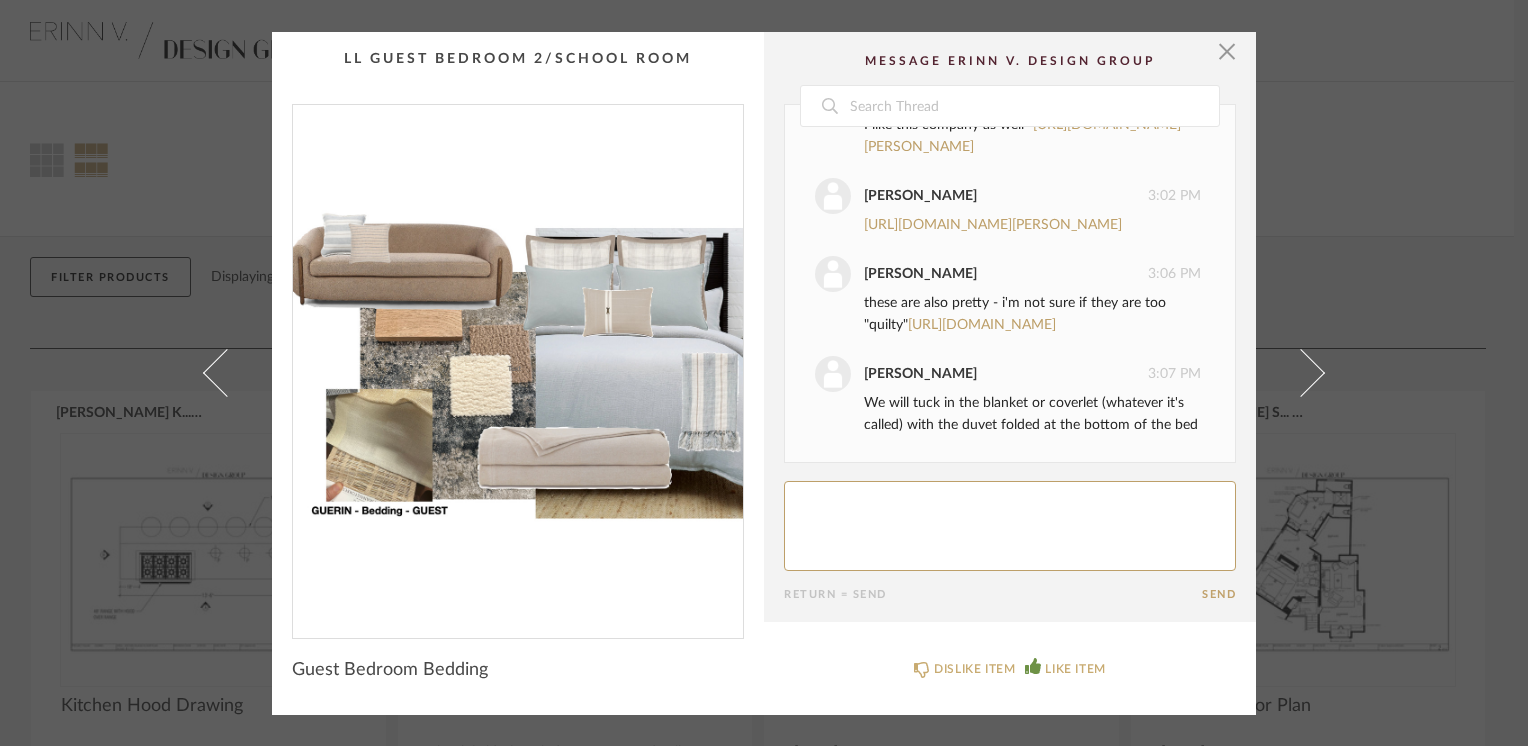 click on "these are also pretty - i'm not sure if they are too "quilty"  https://lilialessandra.com/collections/coverlets" at bounding box center (1032, 314) 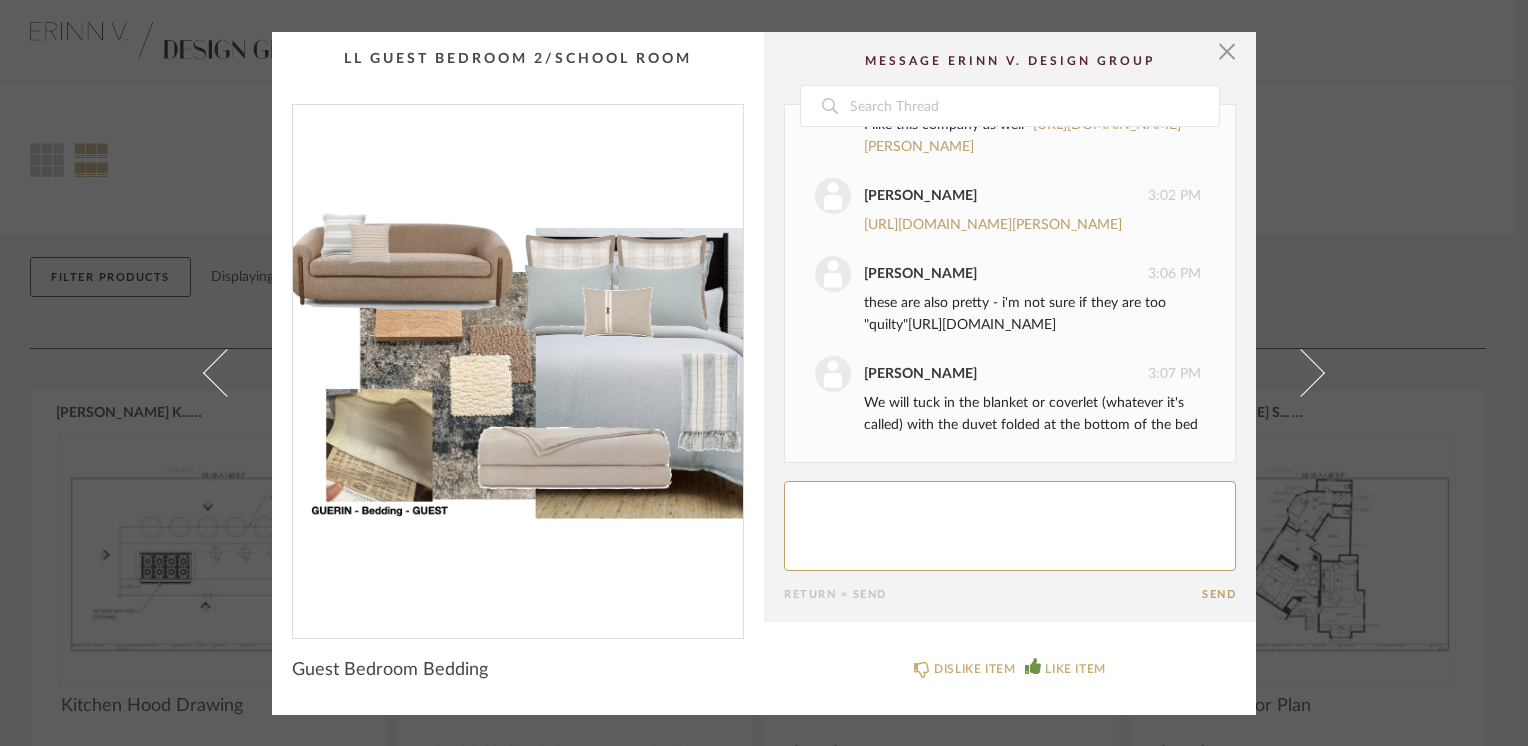 click on "https://lilialessandra.com/collections/coverlets" at bounding box center [982, 325] 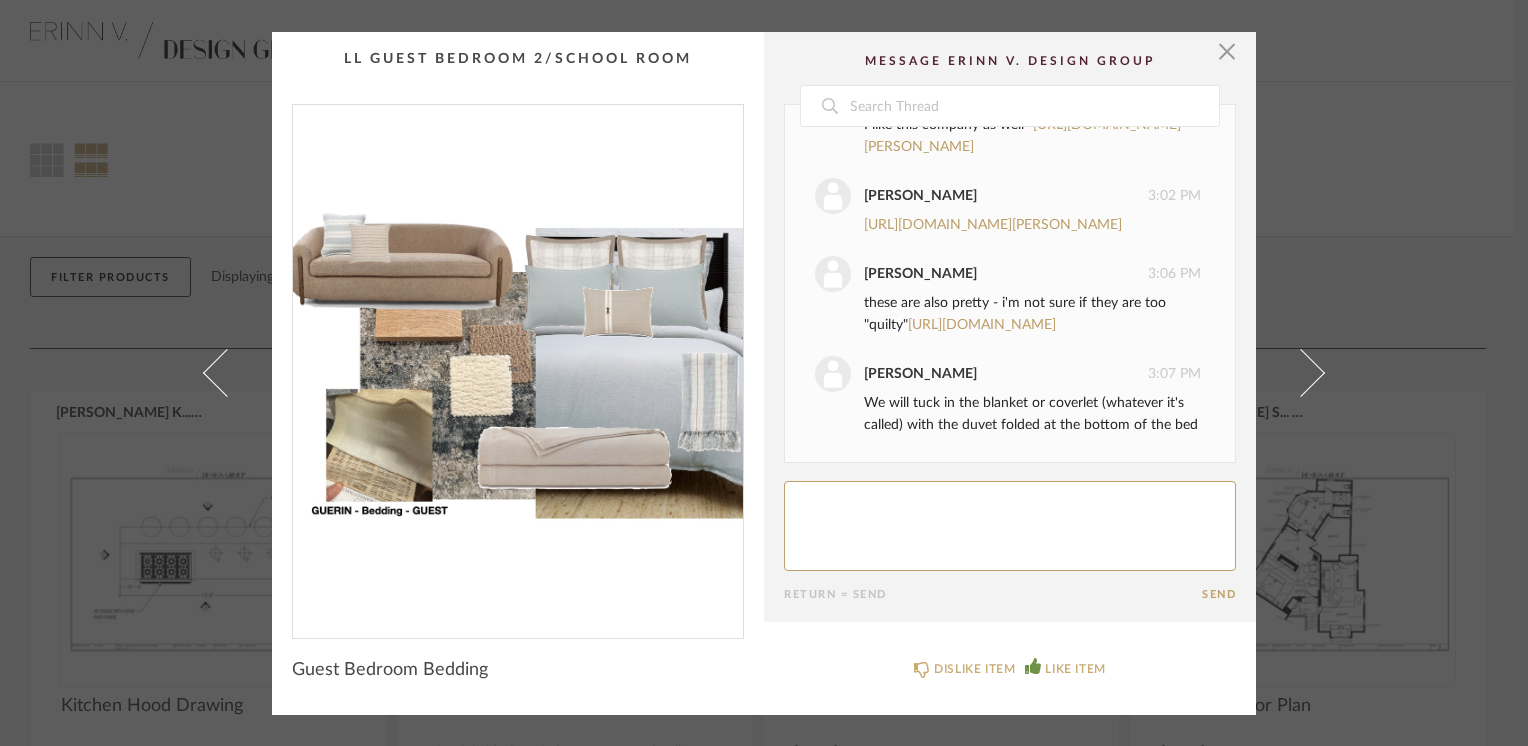click 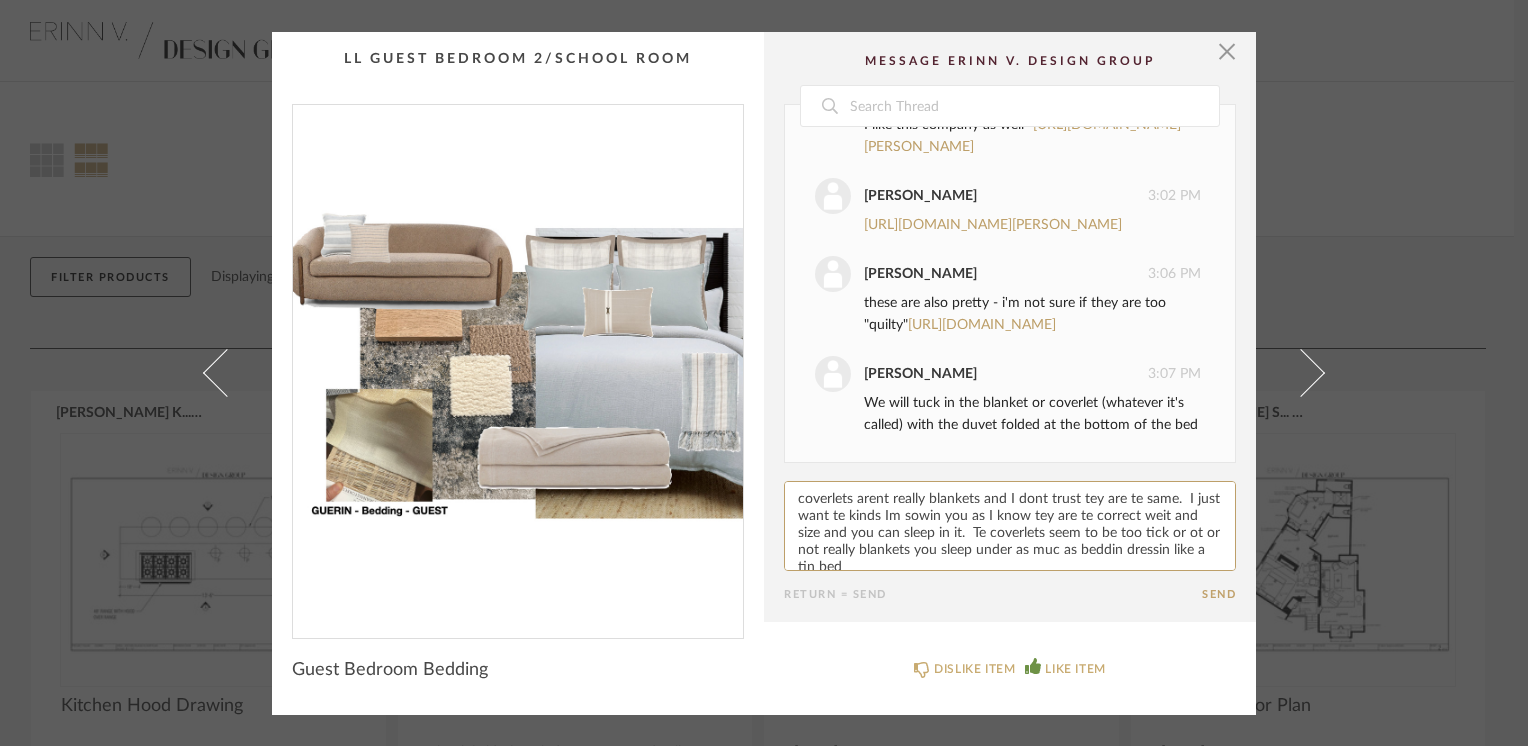 scroll, scrollTop: 3, scrollLeft: 0, axis: vertical 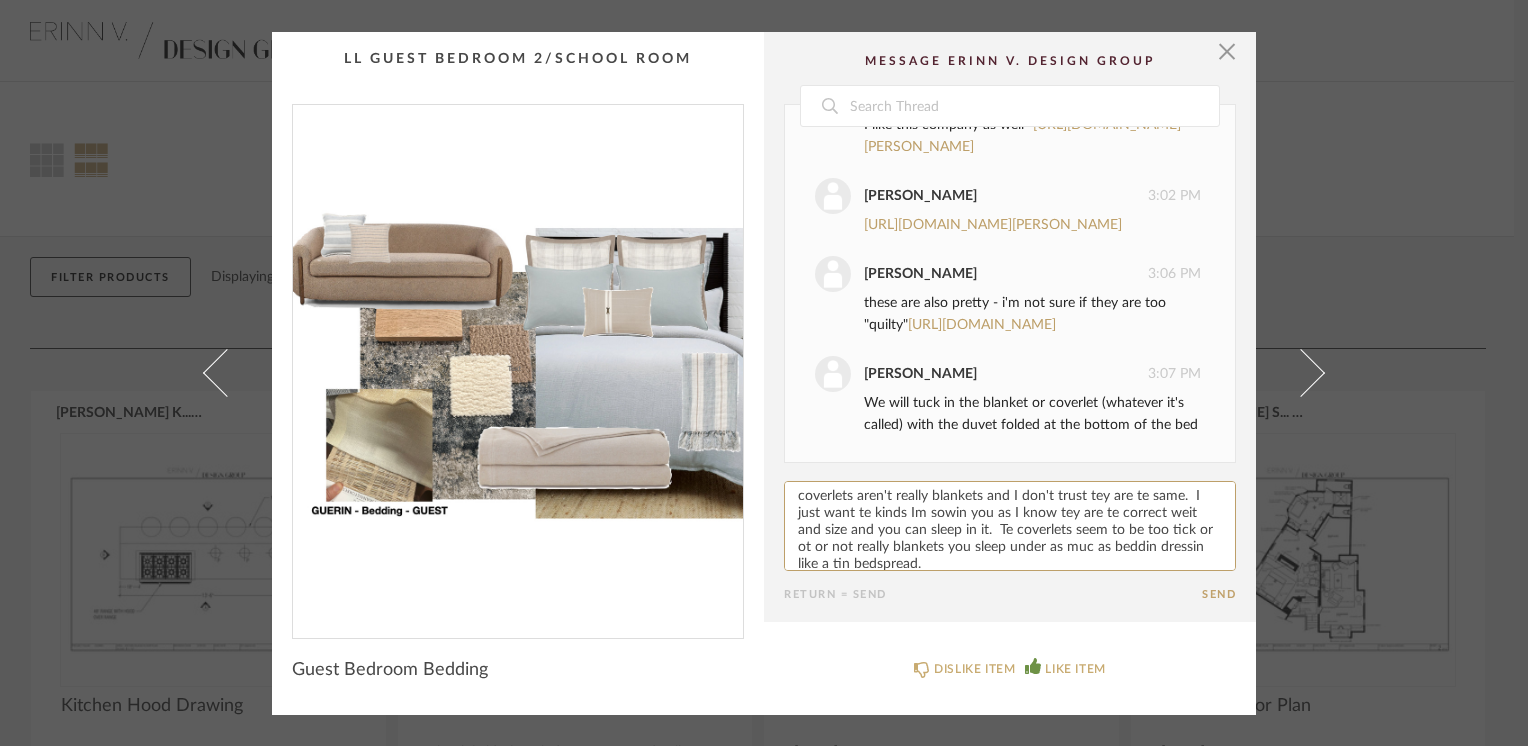 paste on "h" 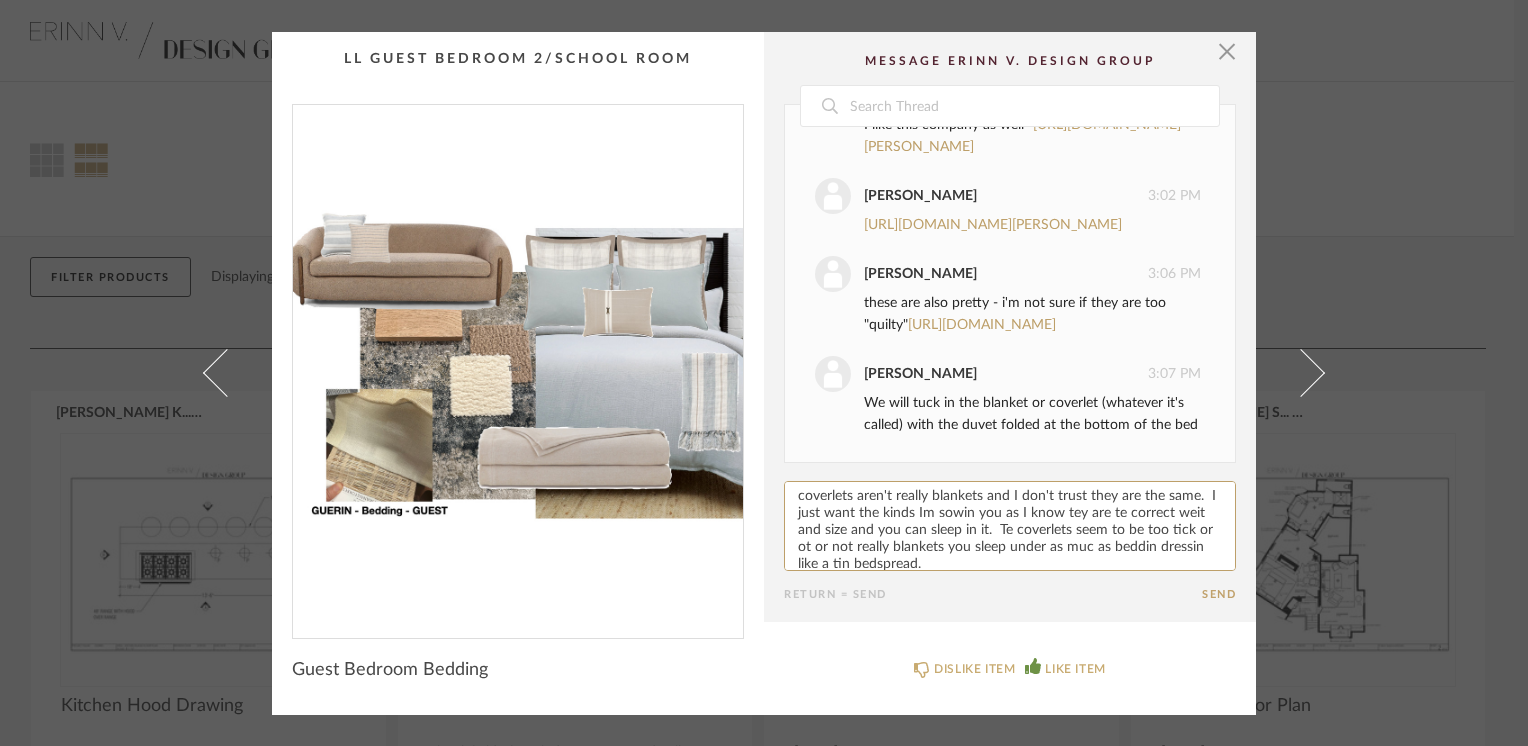 drag, startPoint x: 904, startPoint y: 514, endPoint x: 924, endPoint y: 510, distance: 20.396078 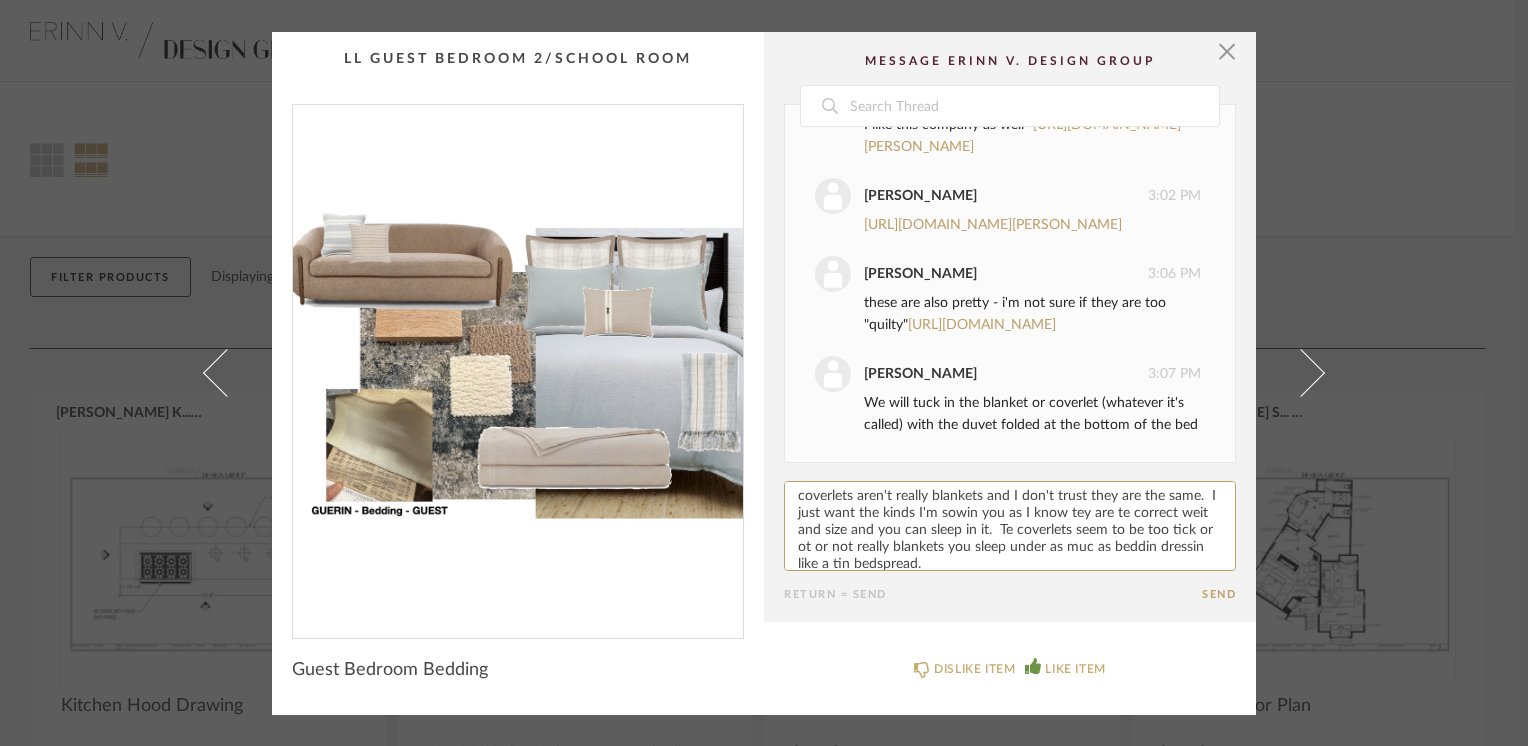 paste on "h" 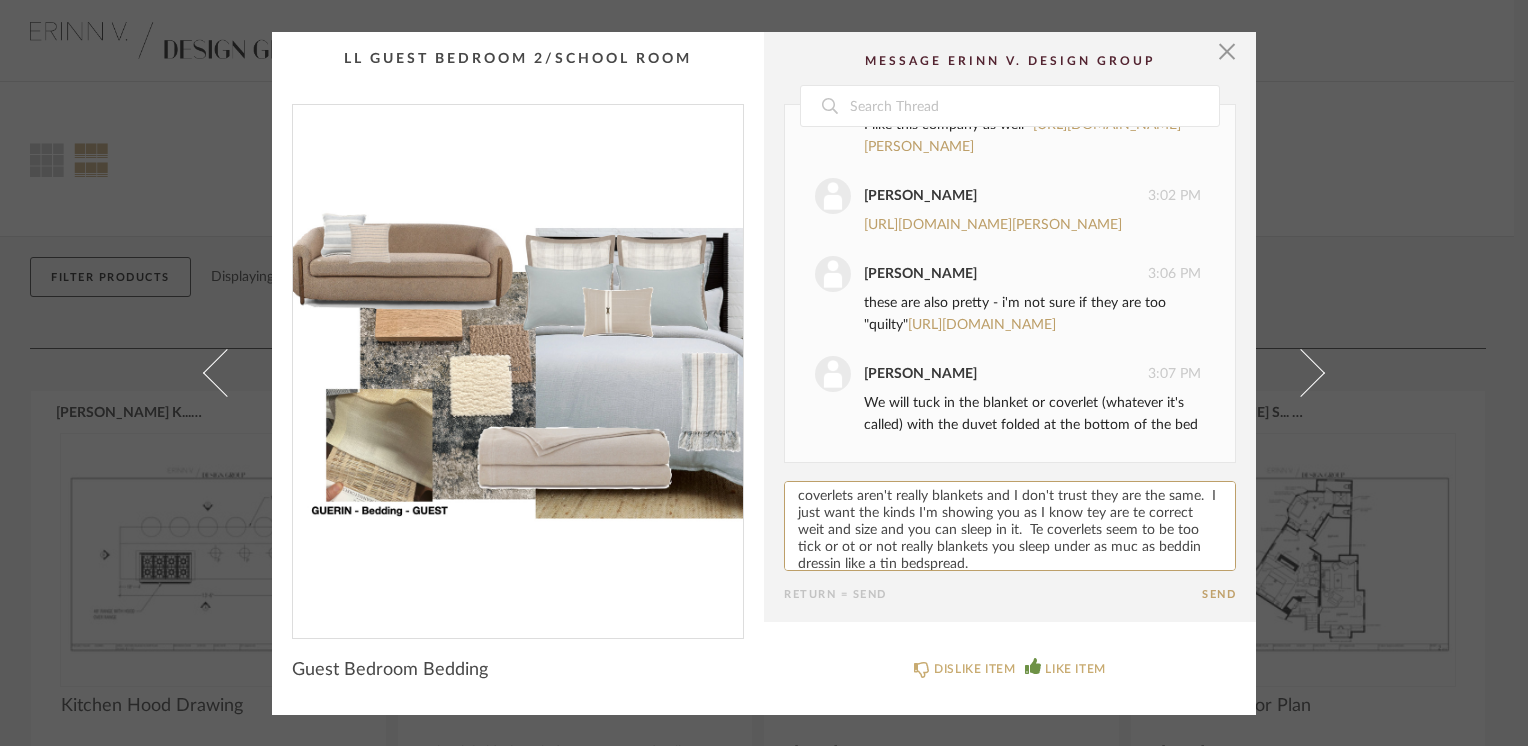 paste on "h" 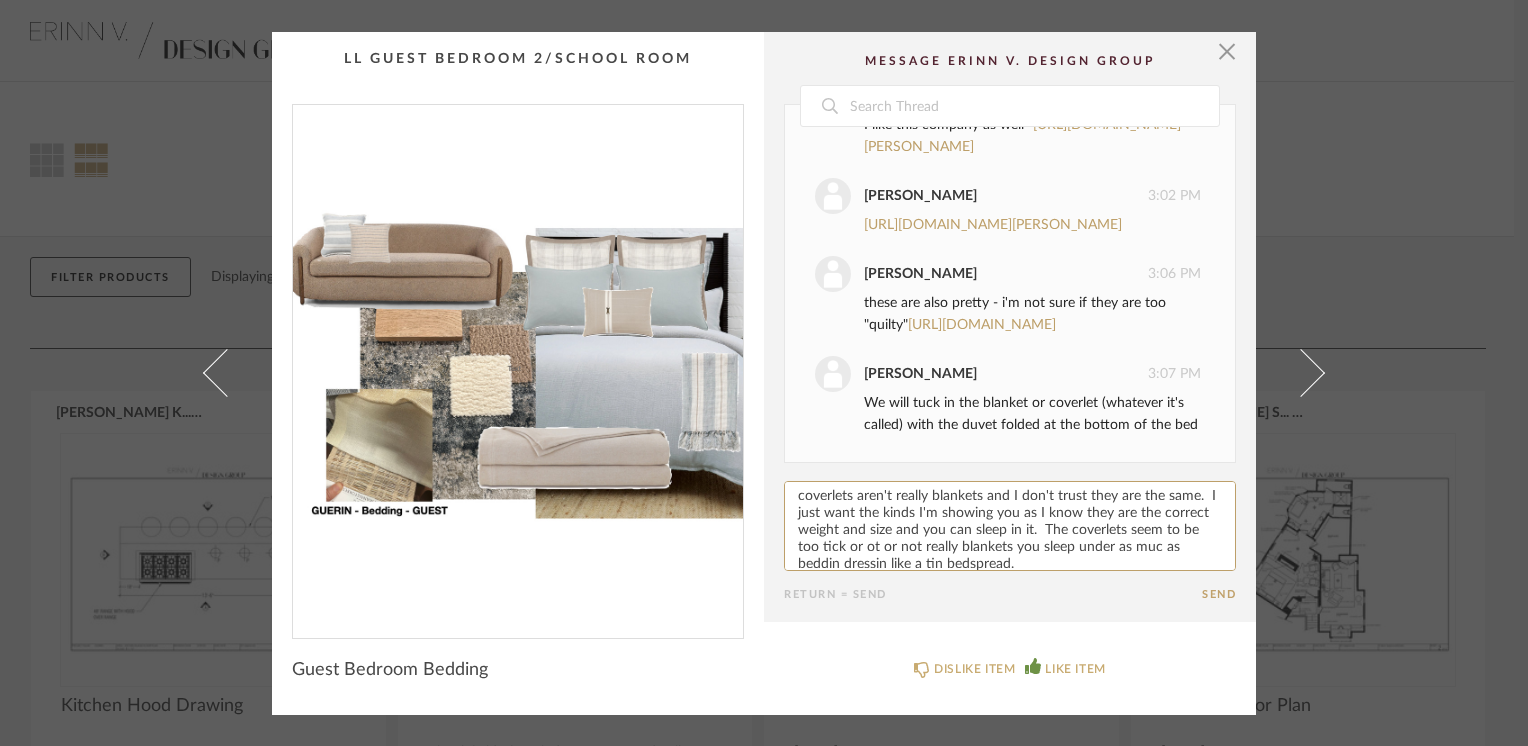paste on "h" 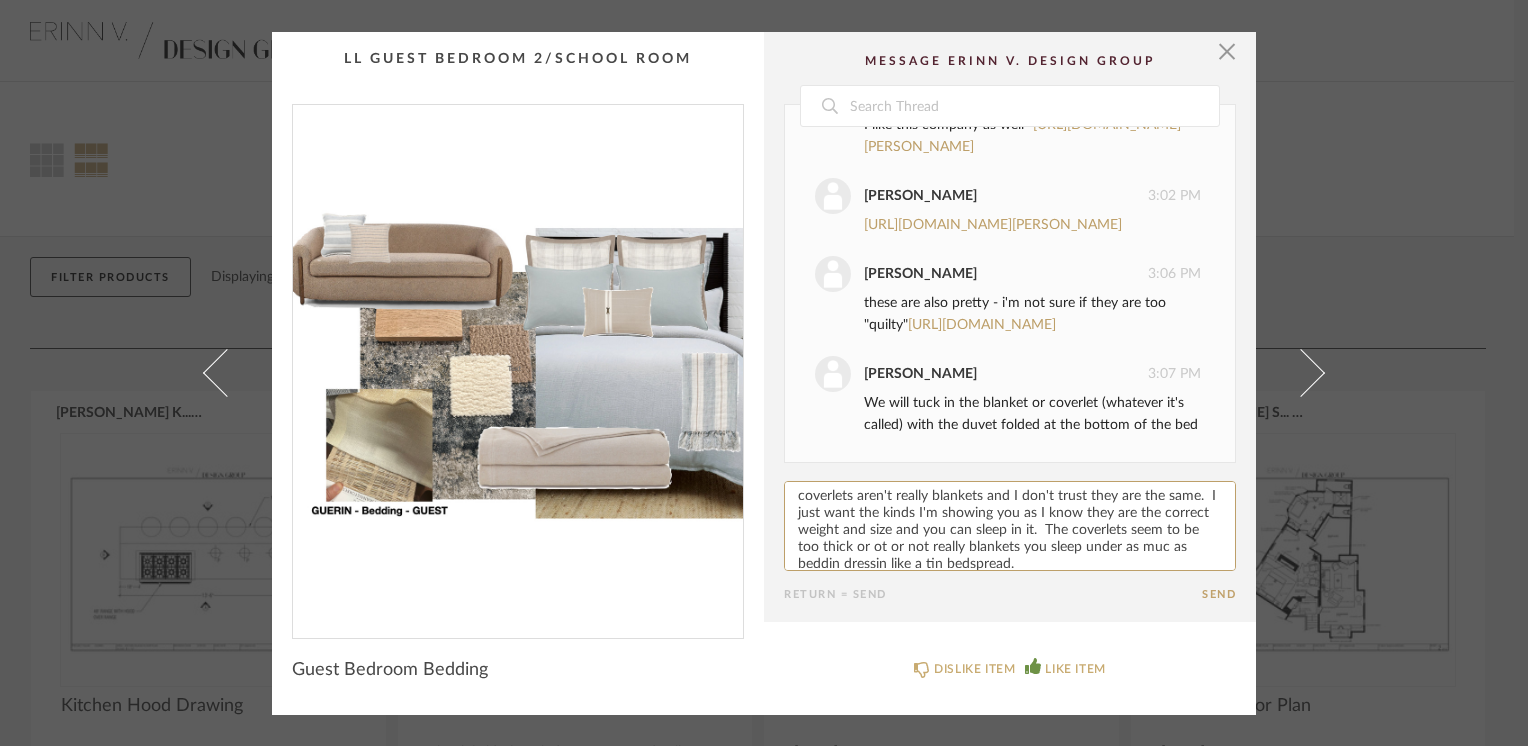 paste on "h" 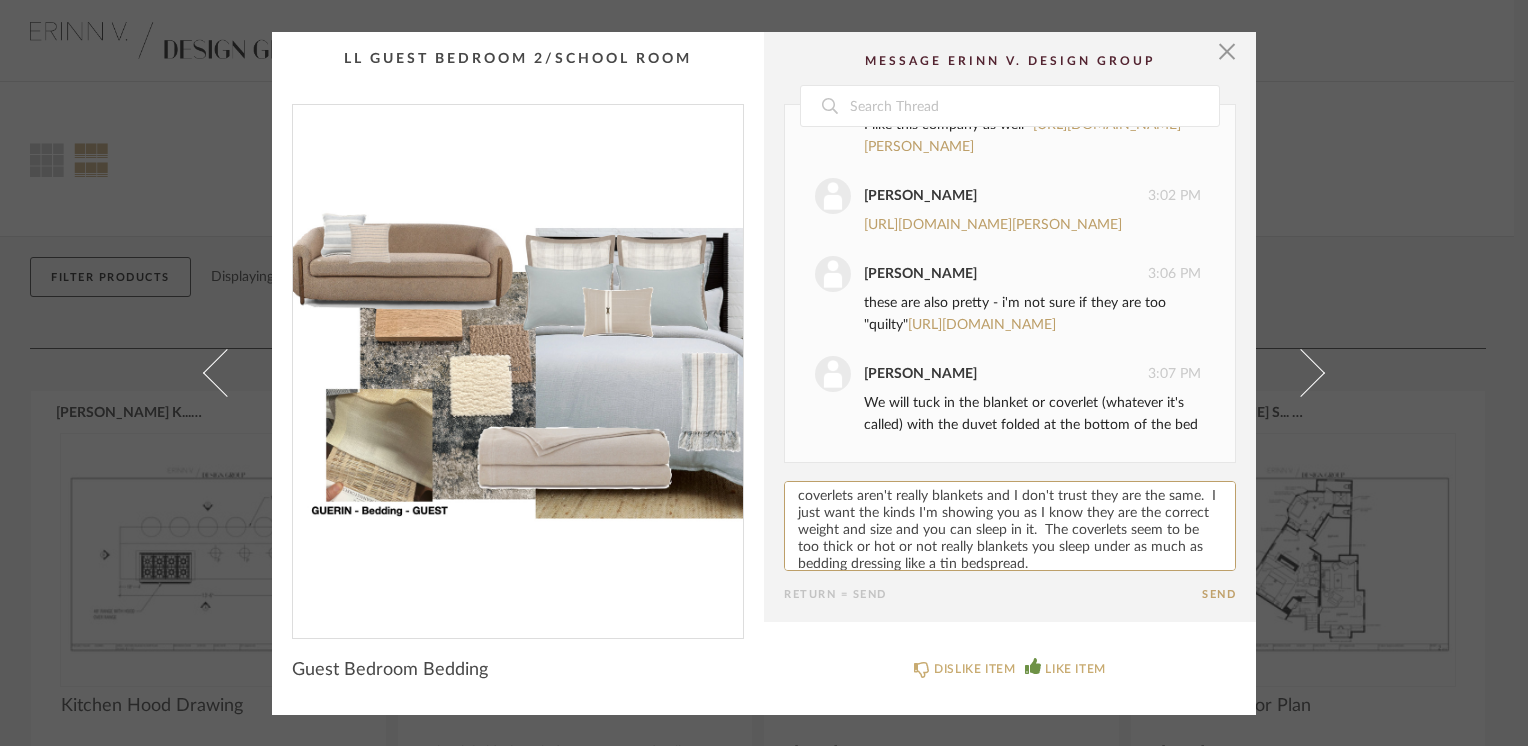 paste on "h" 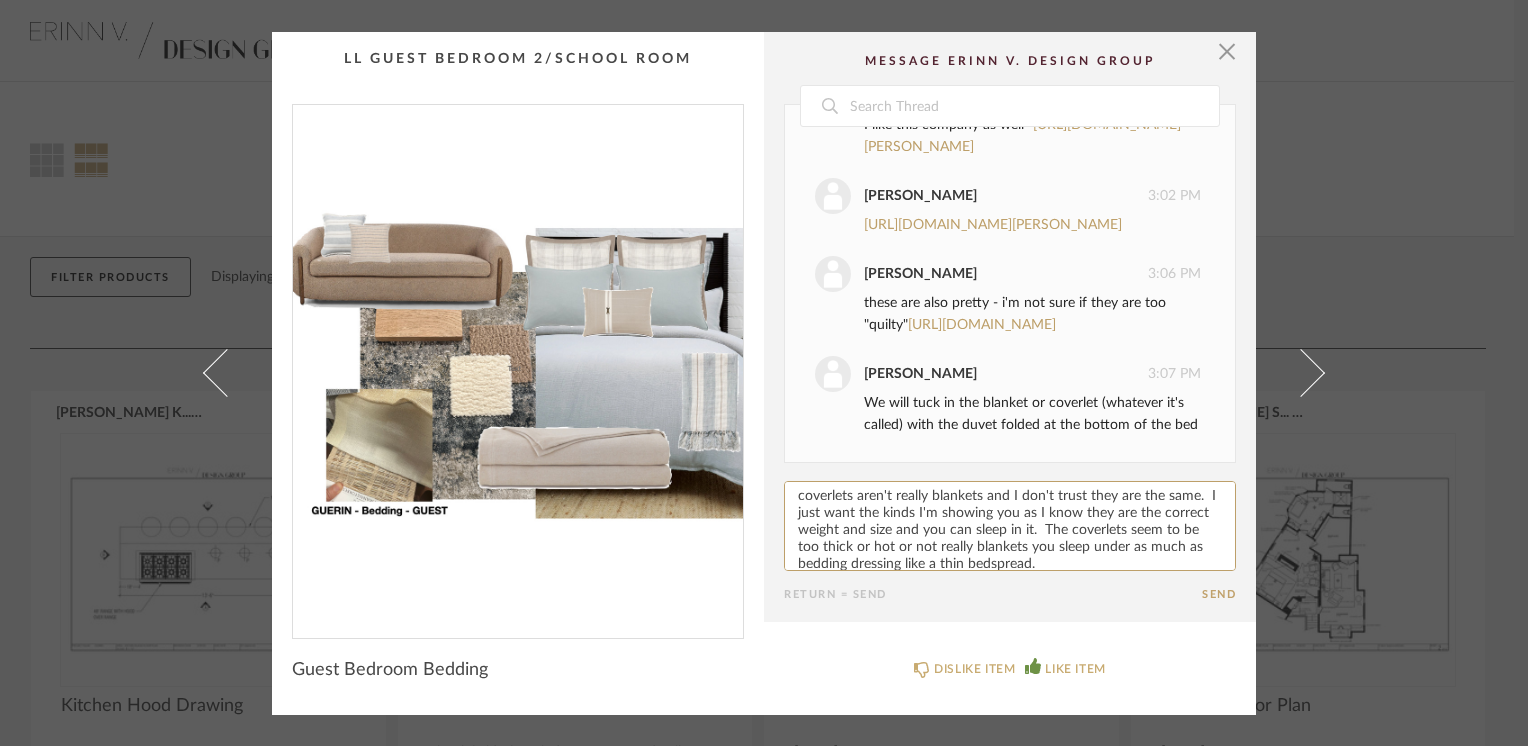 click 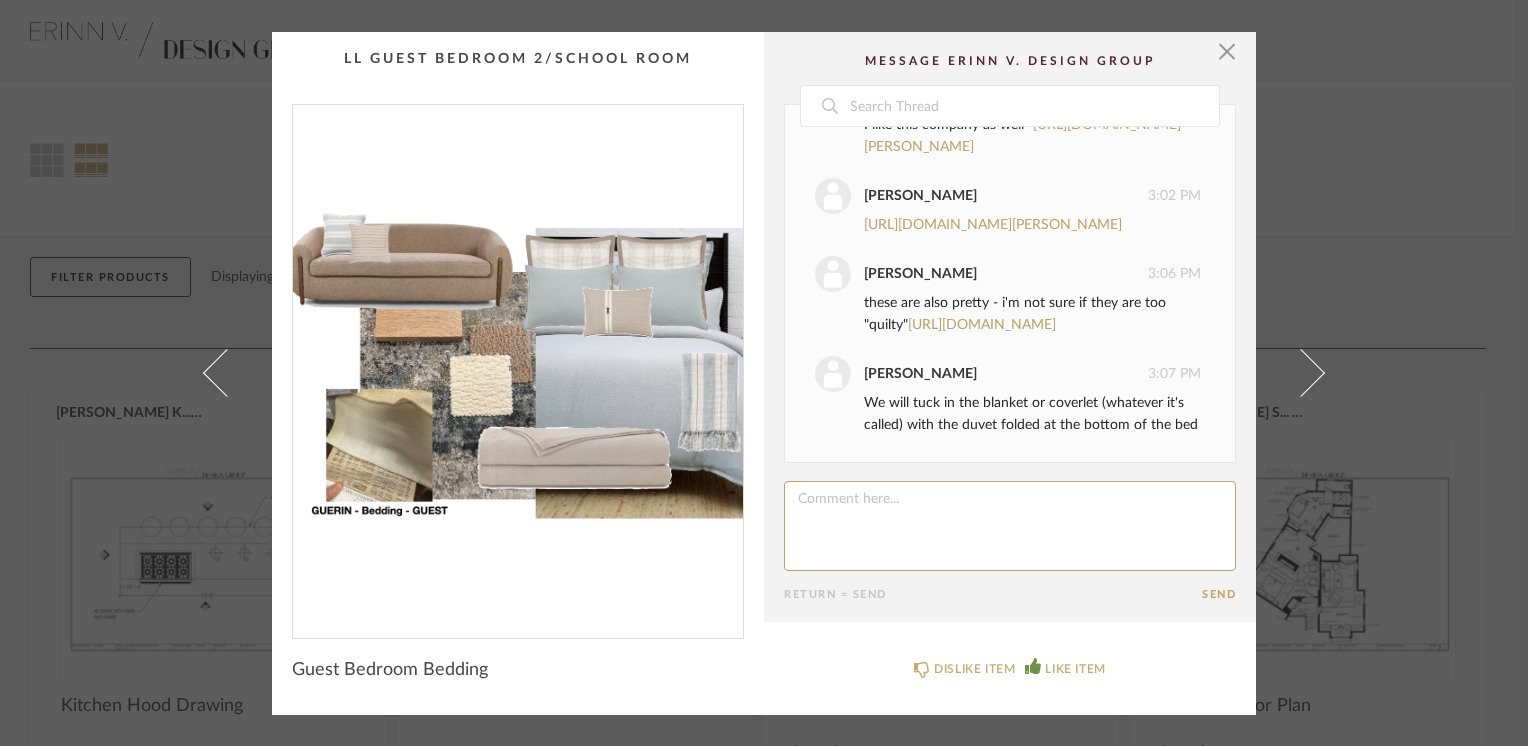 scroll, scrollTop: 0, scrollLeft: 0, axis: both 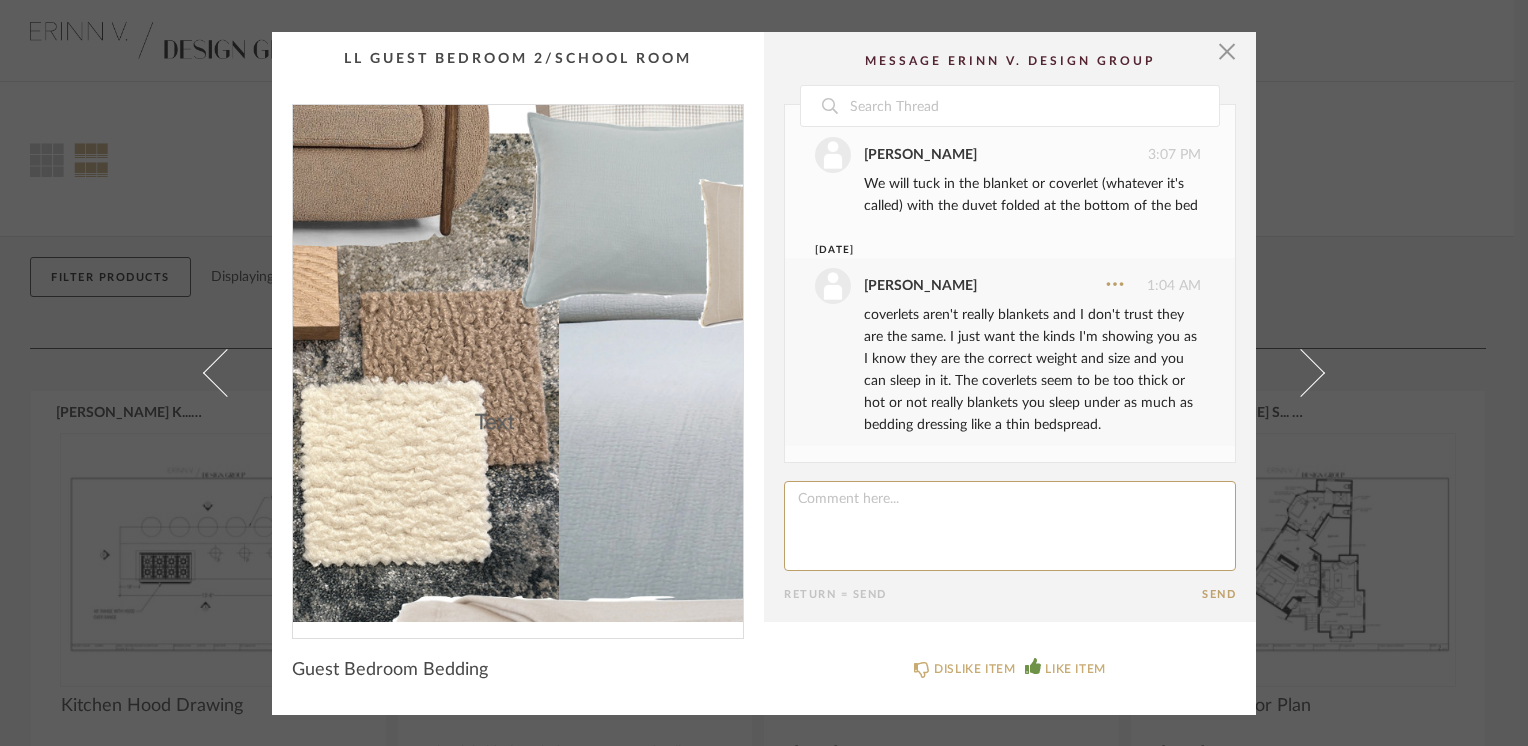 click at bounding box center (518, 363) 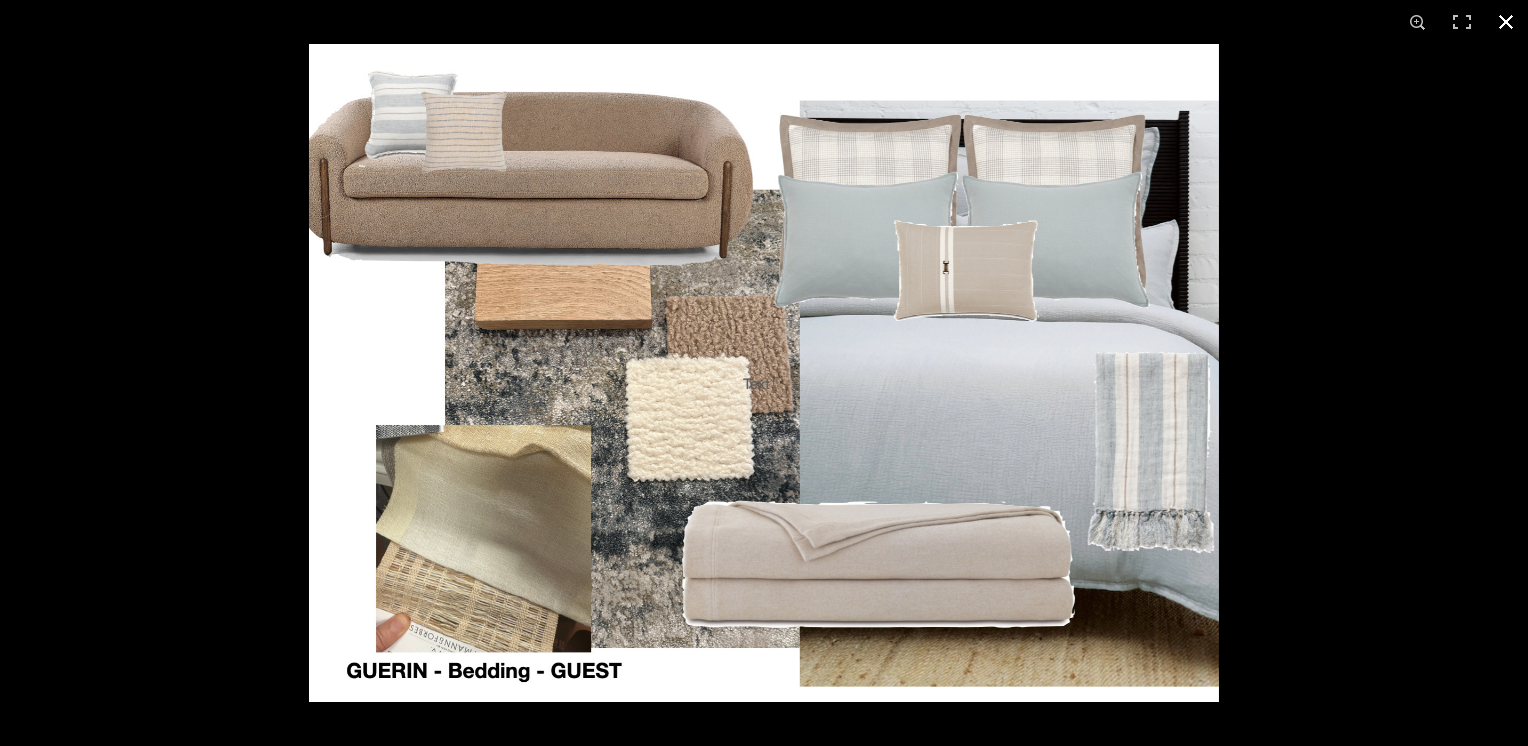 click at bounding box center [1506, 22] 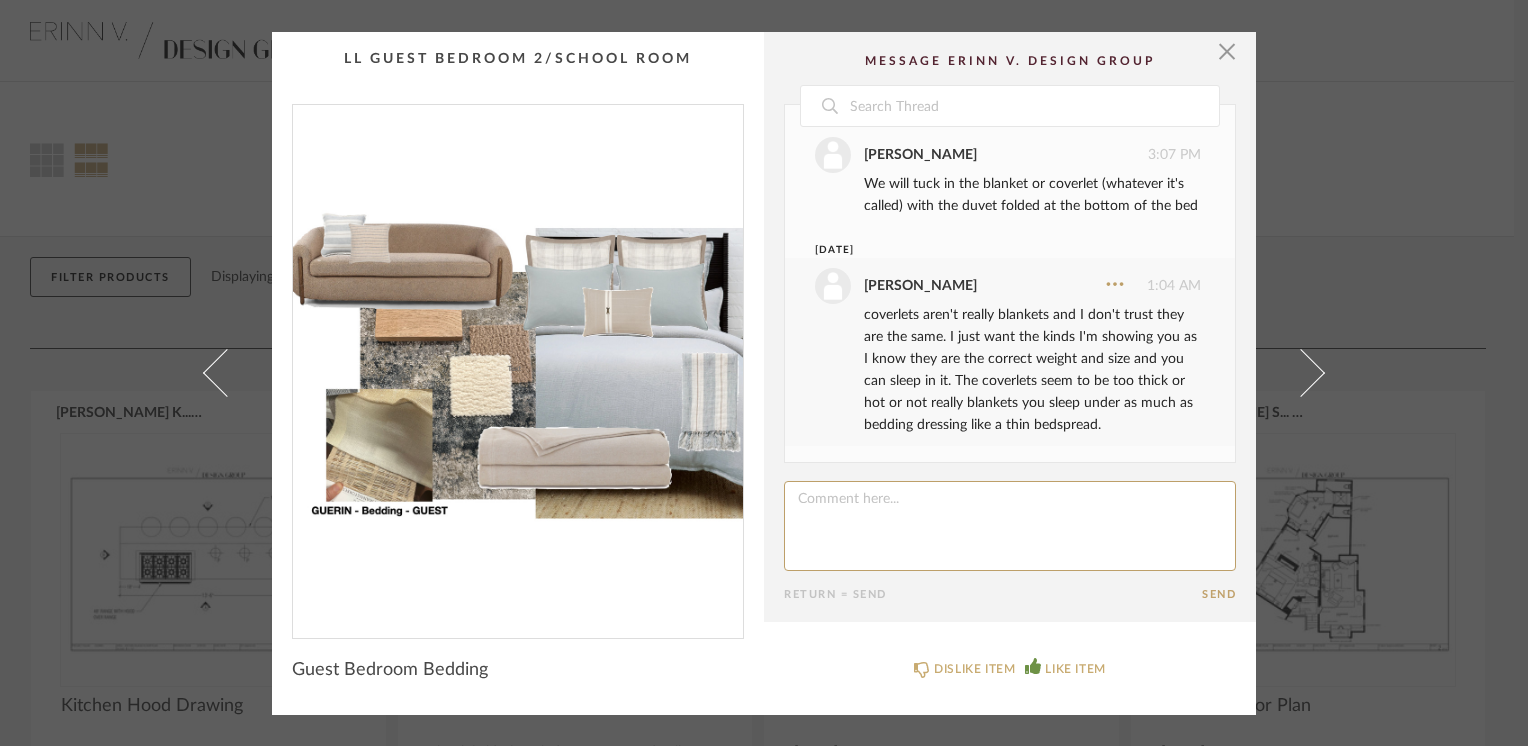 click 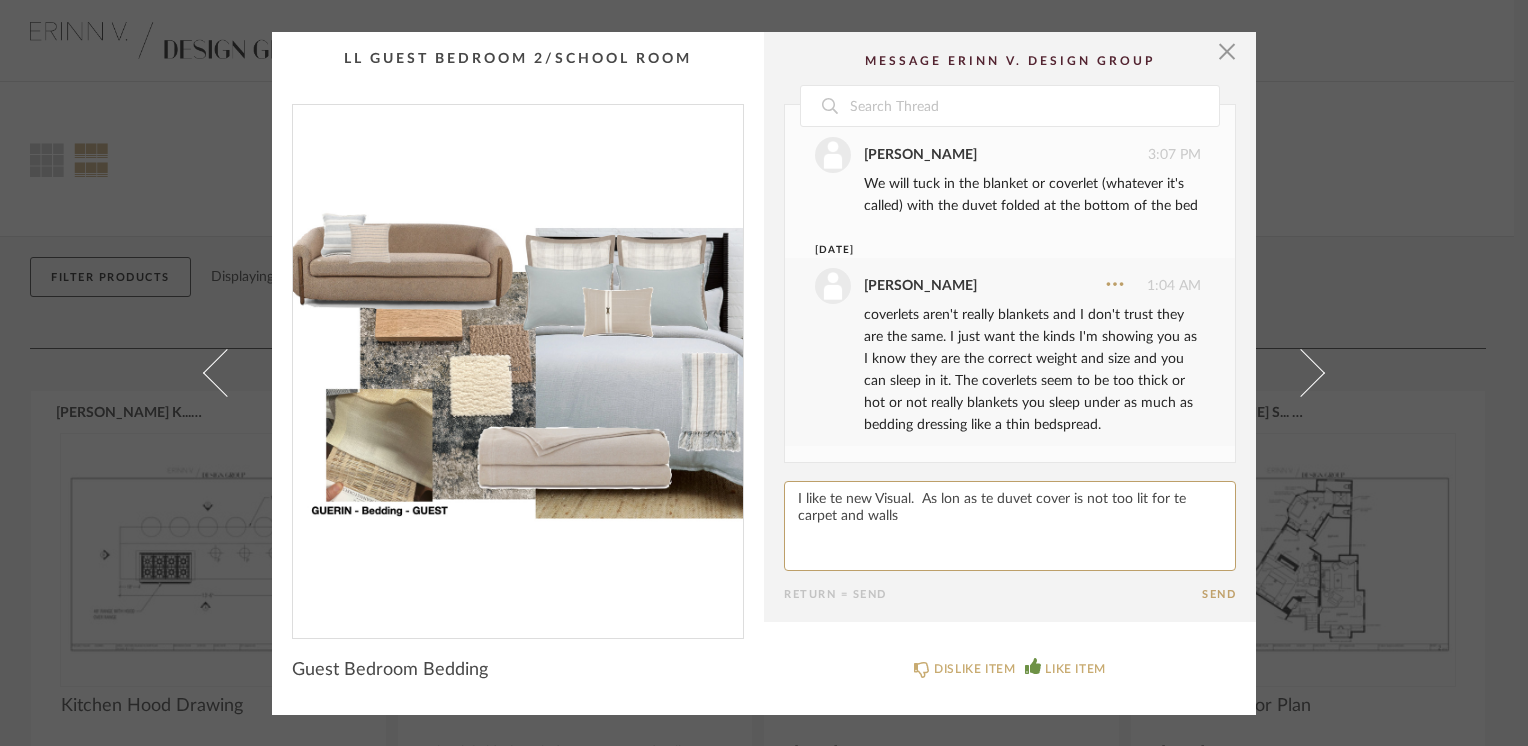 click 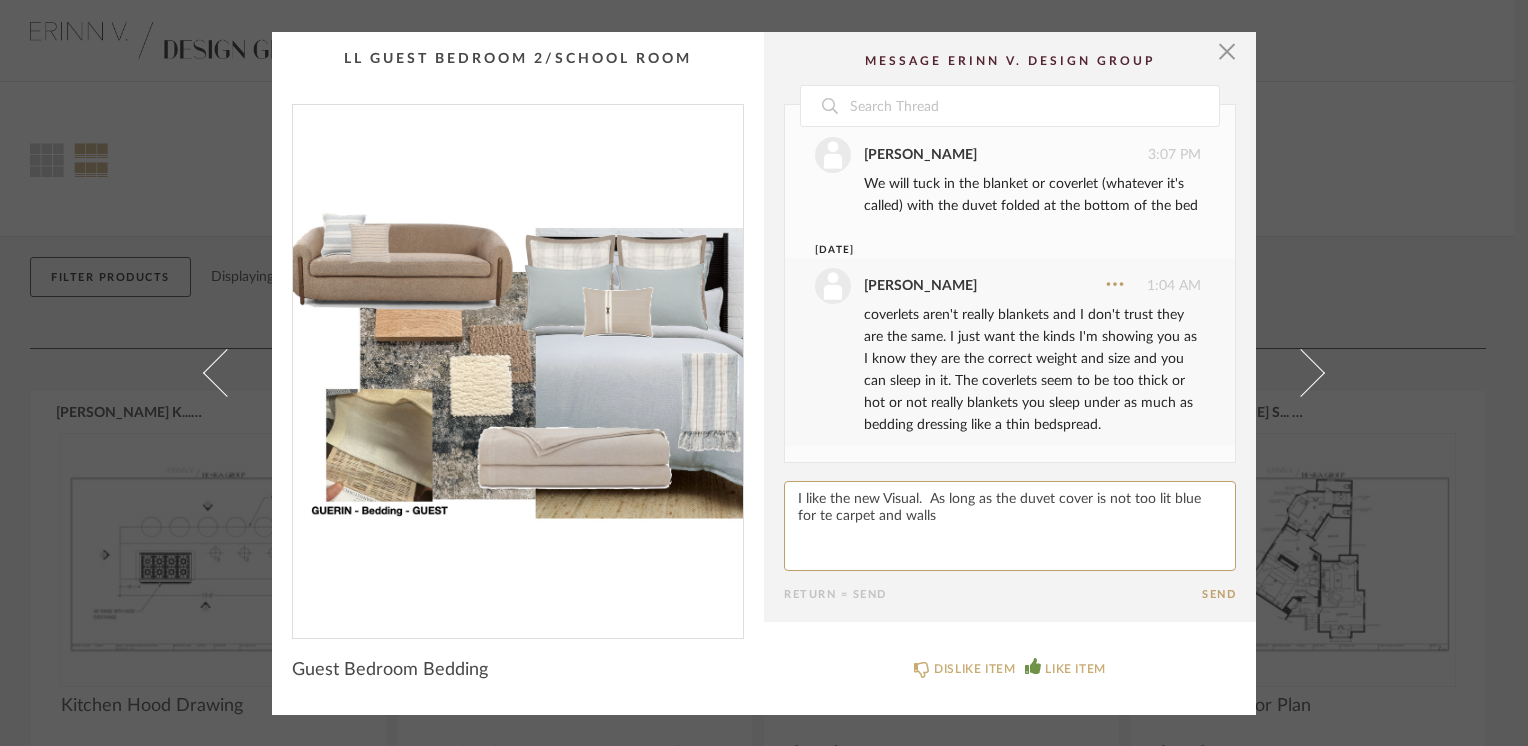 paste on "h" 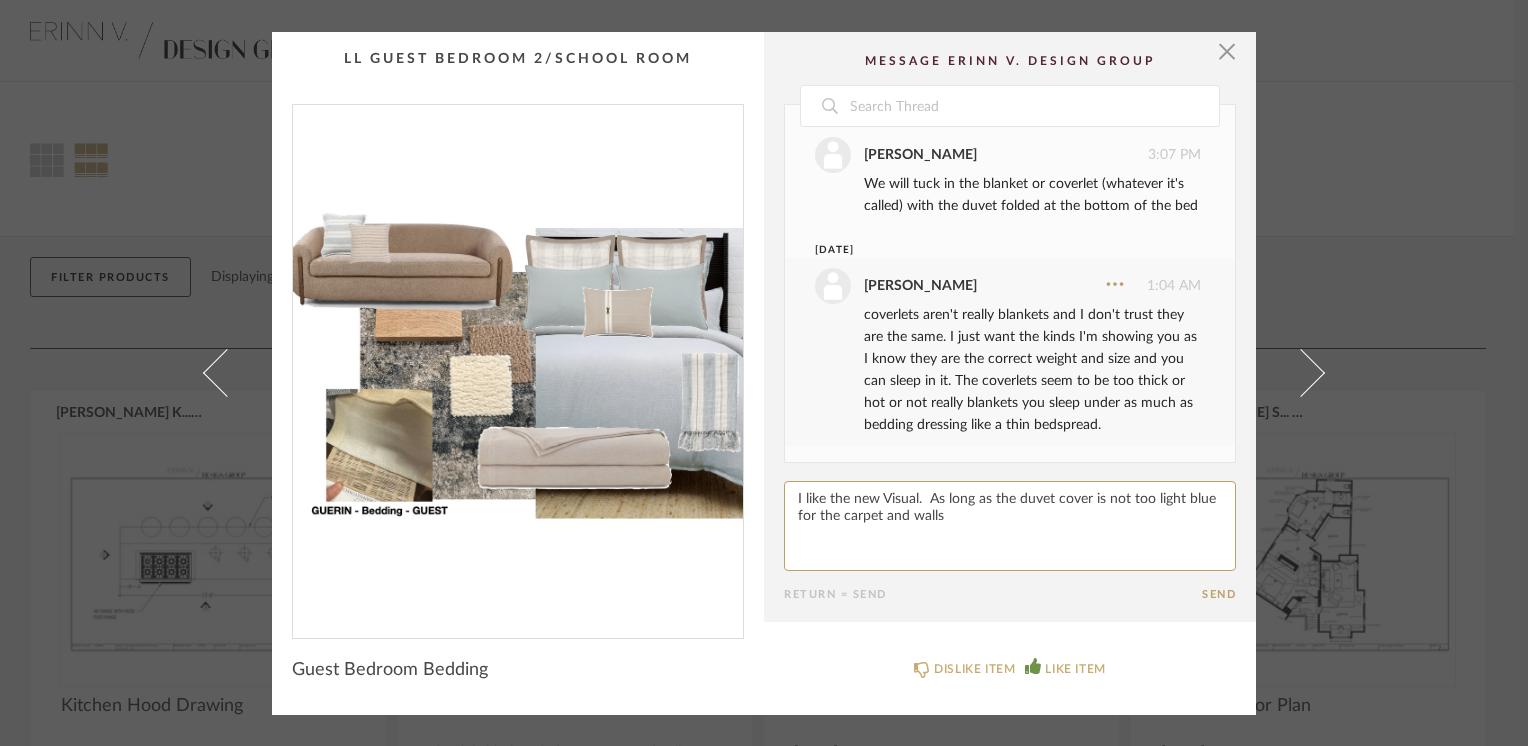 click 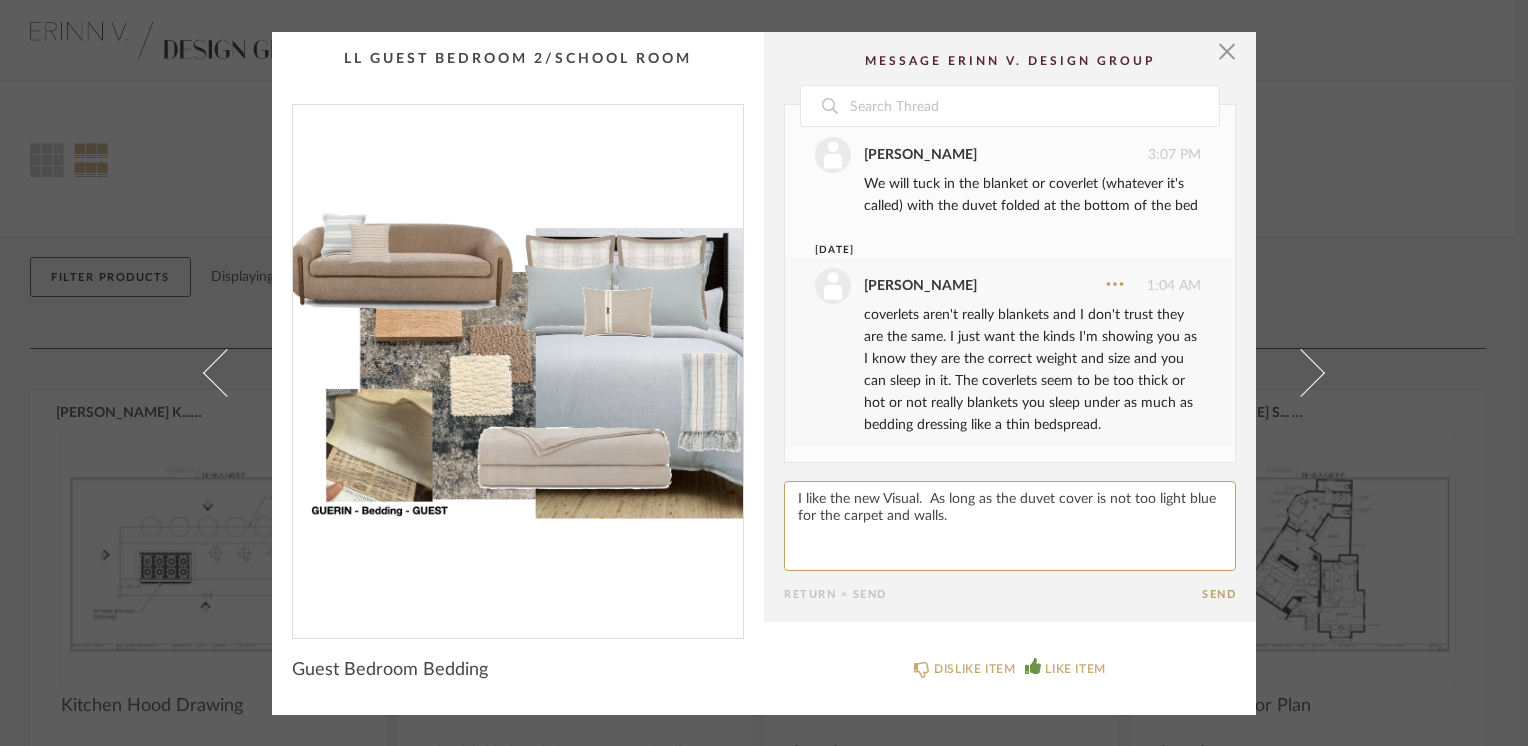 click 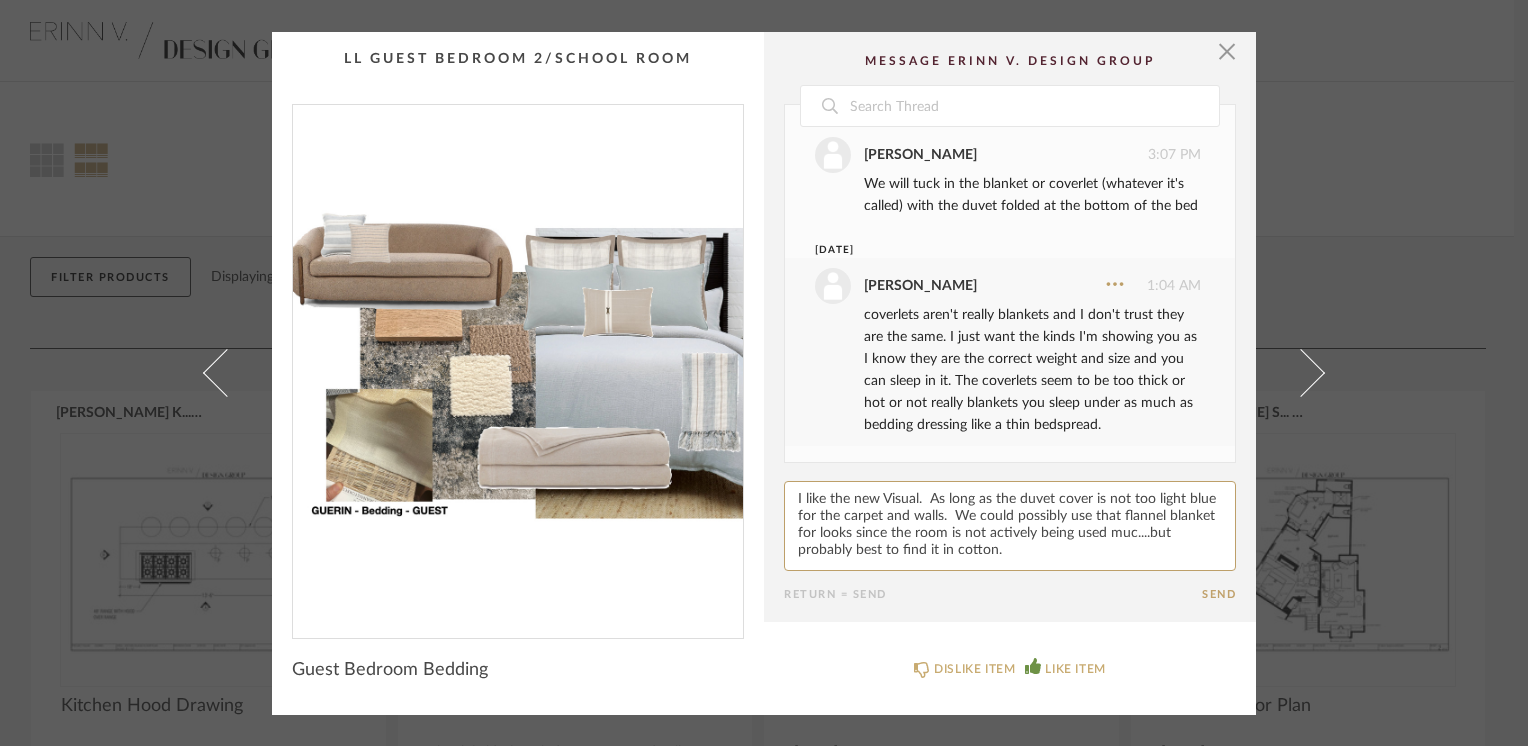 paste on "h" 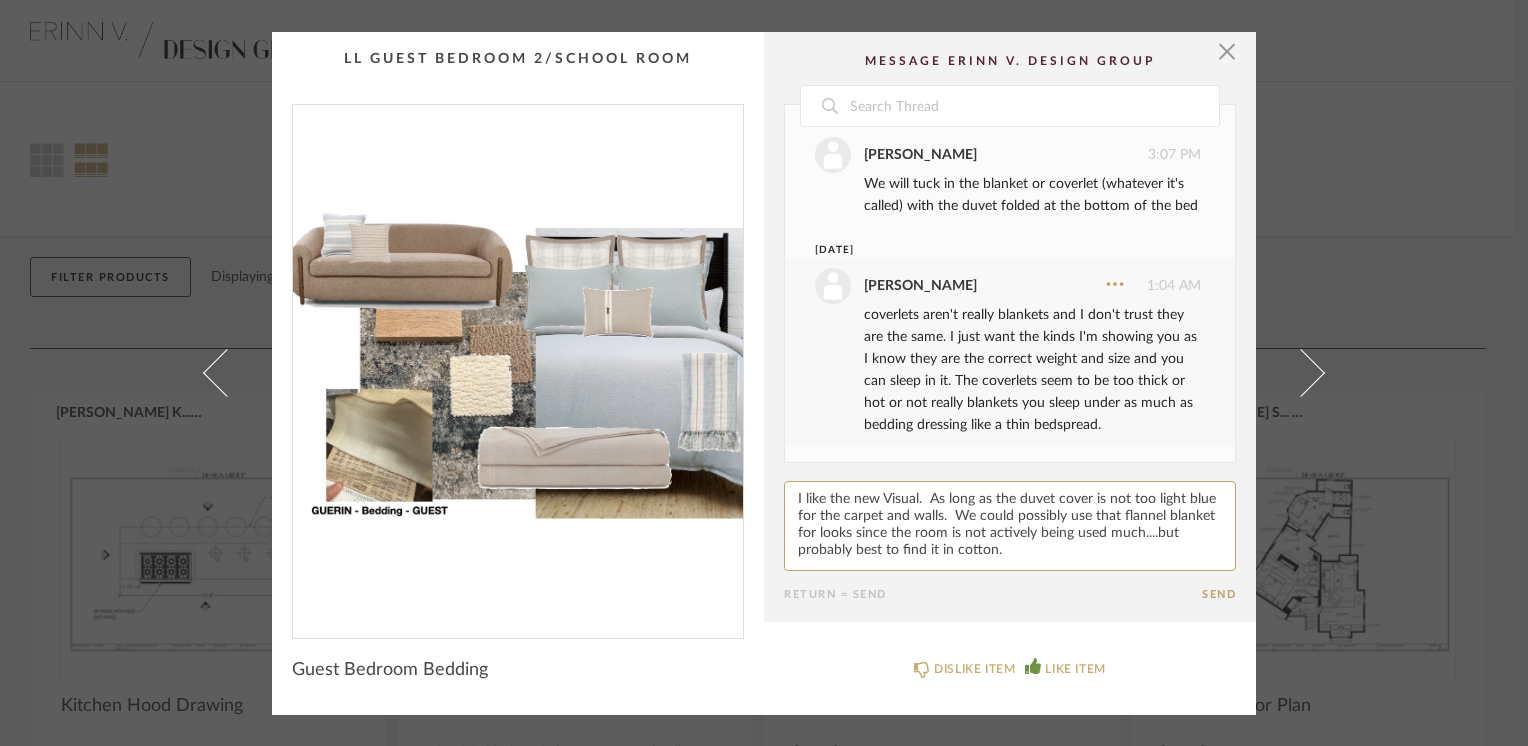 type on "I like the new Visual.  As long as the duvet cover is not too light blue for the carpet and walls.  We could possibly use that flannel blanket for looks since the room is not actively being used much....but probably best to find it in cotton." 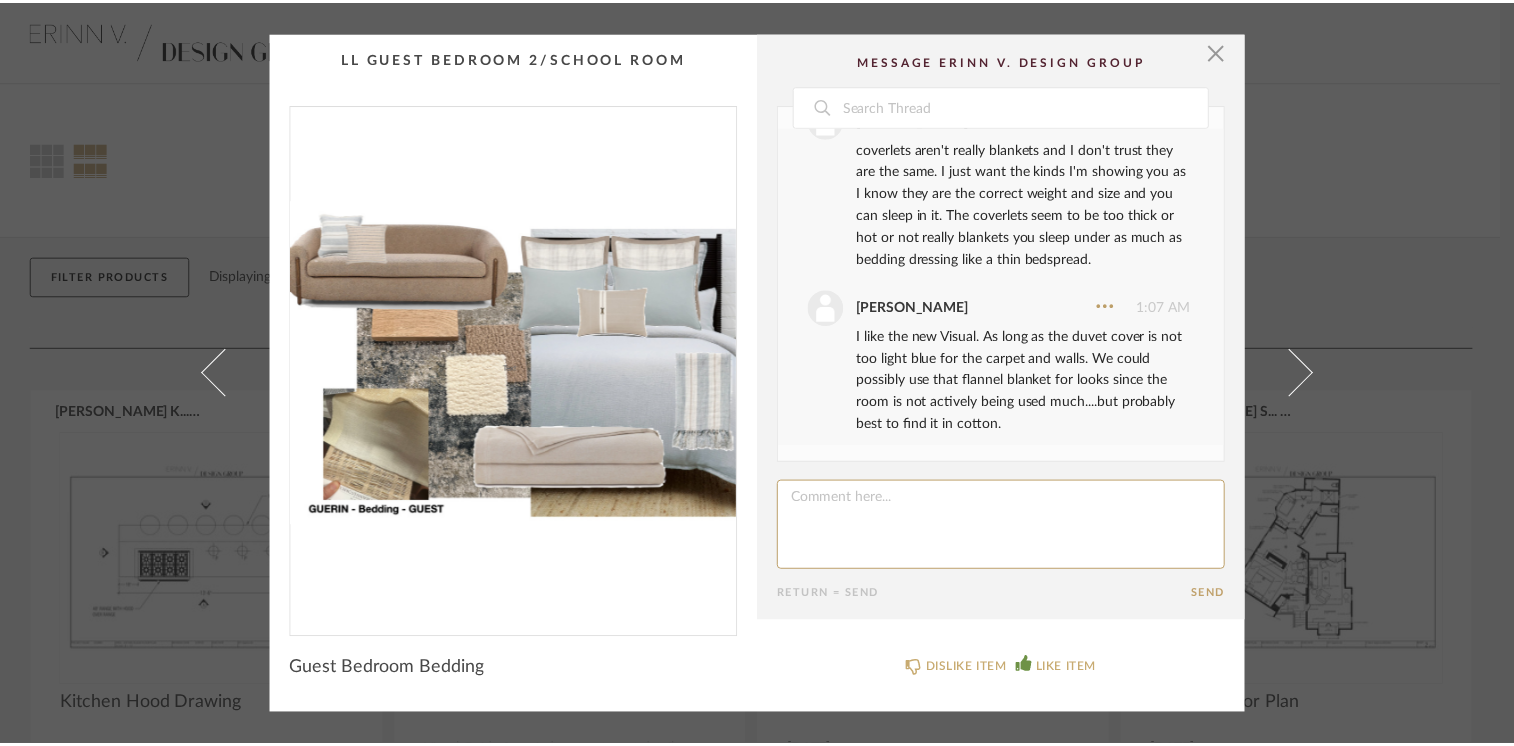 scroll, scrollTop: 2364, scrollLeft: 0, axis: vertical 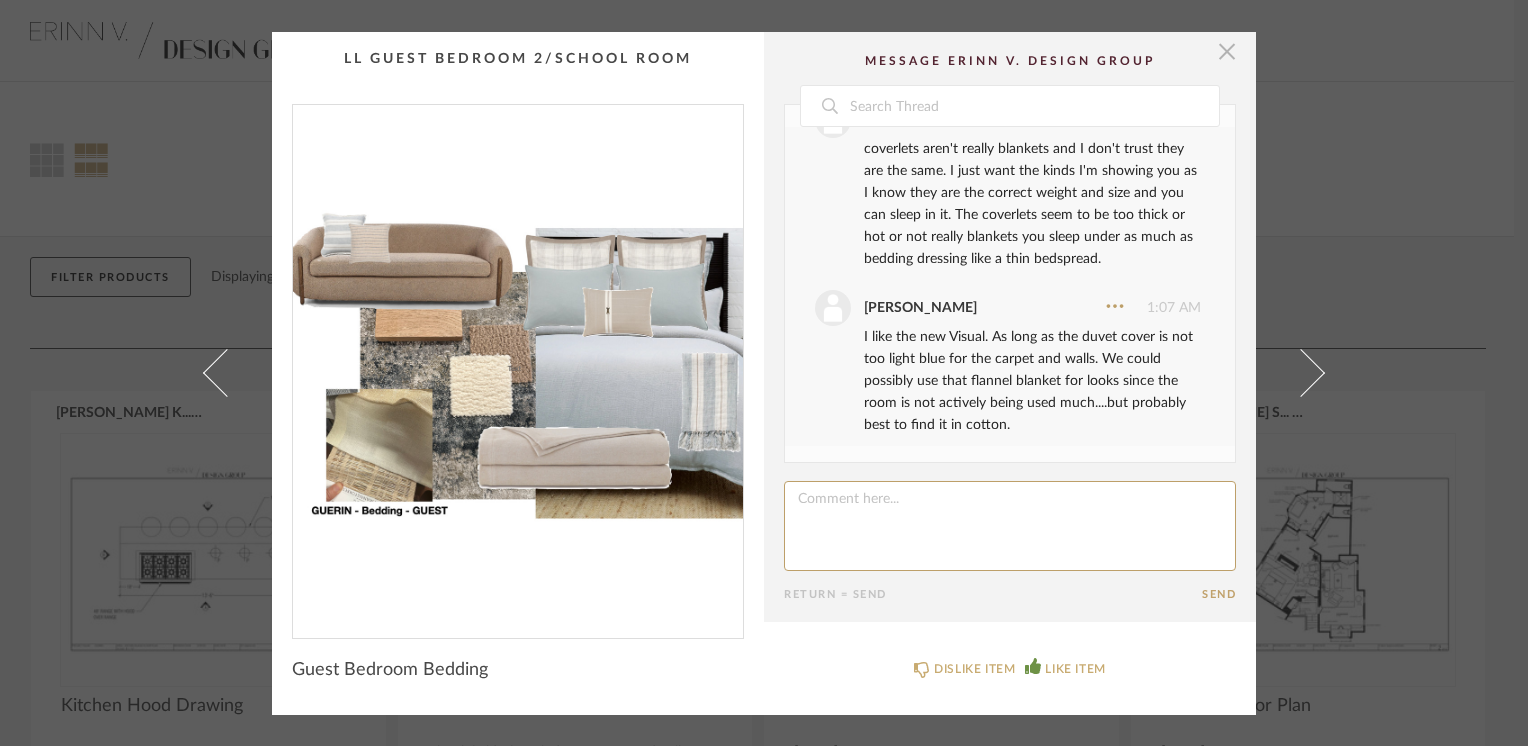 click at bounding box center (1227, 52) 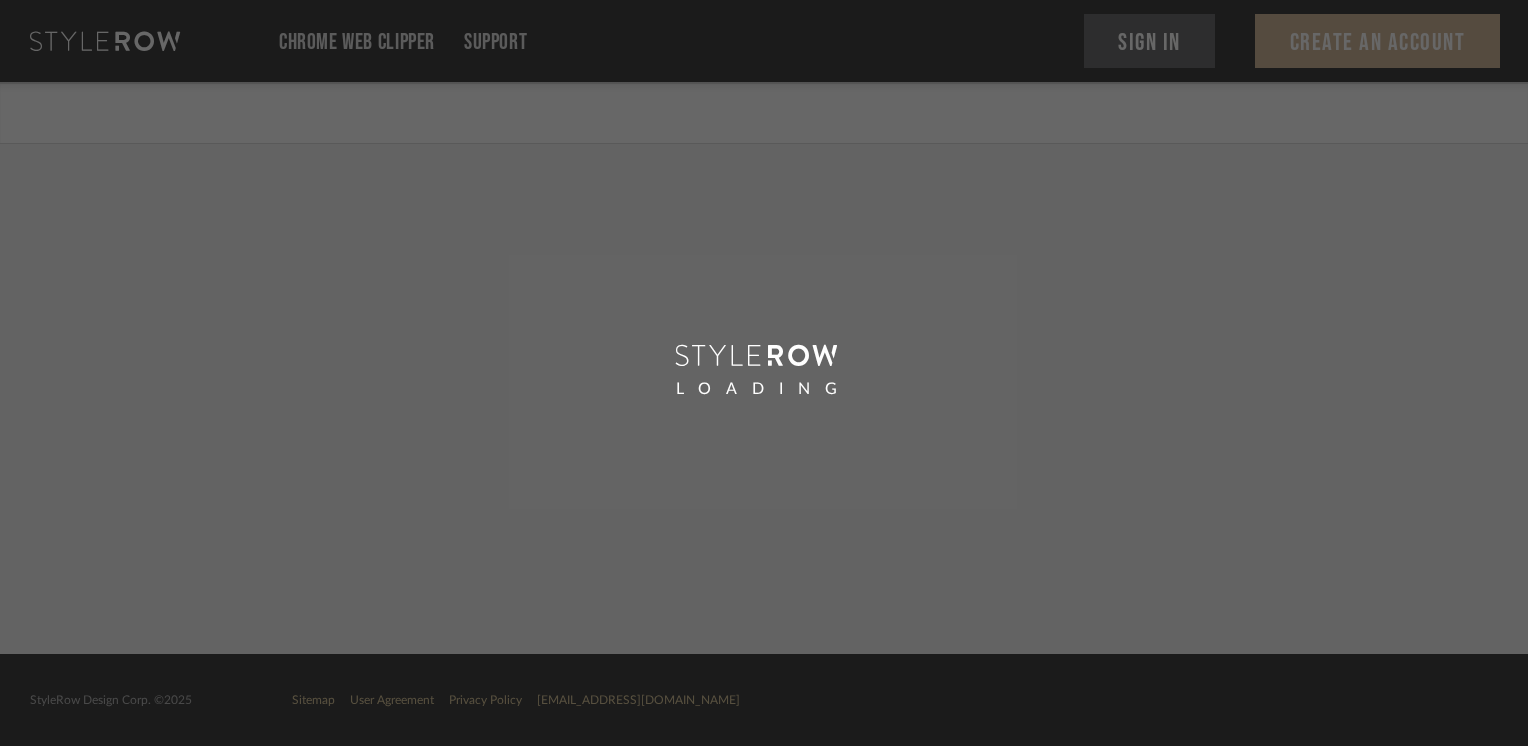 scroll, scrollTop: 0, scrollLeft: 0, axis: both 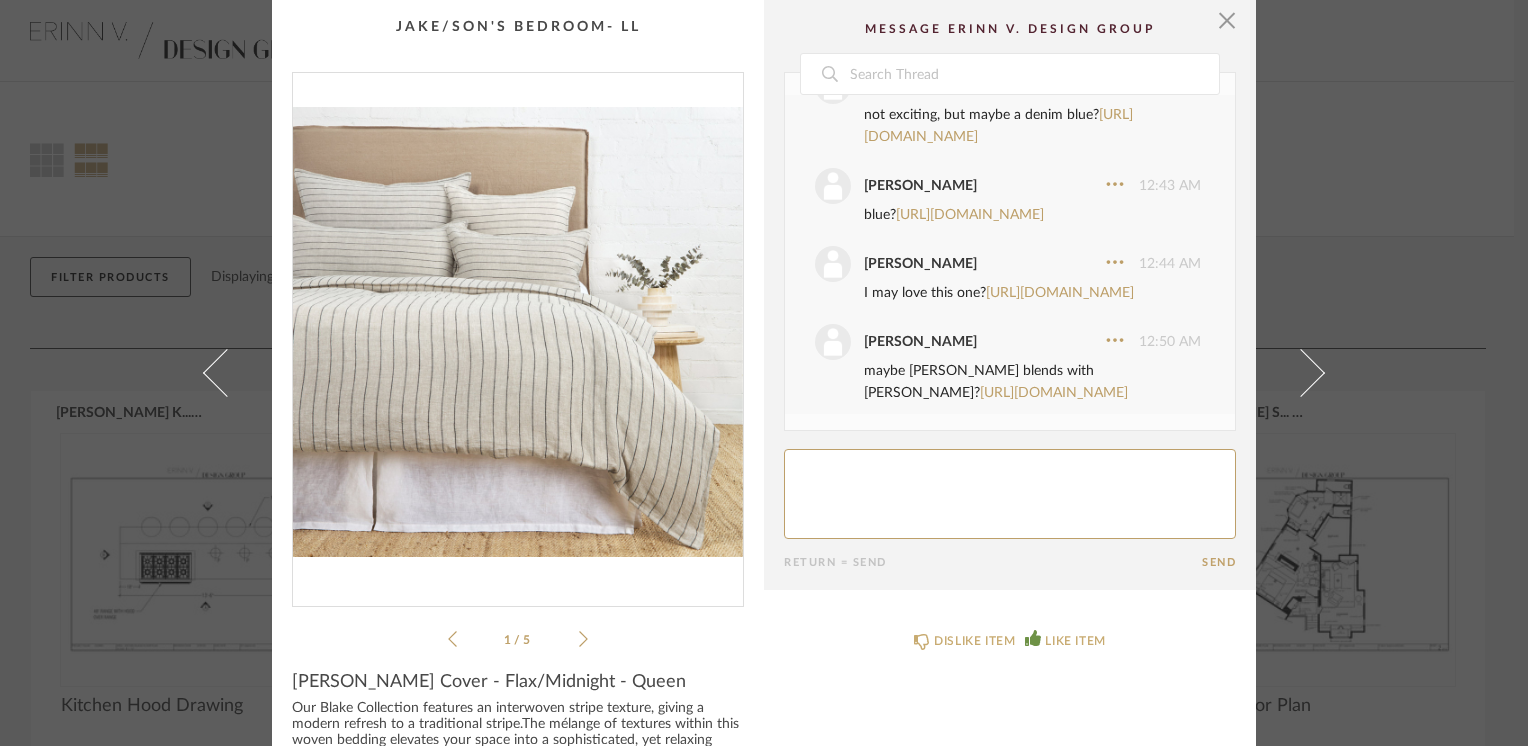 click 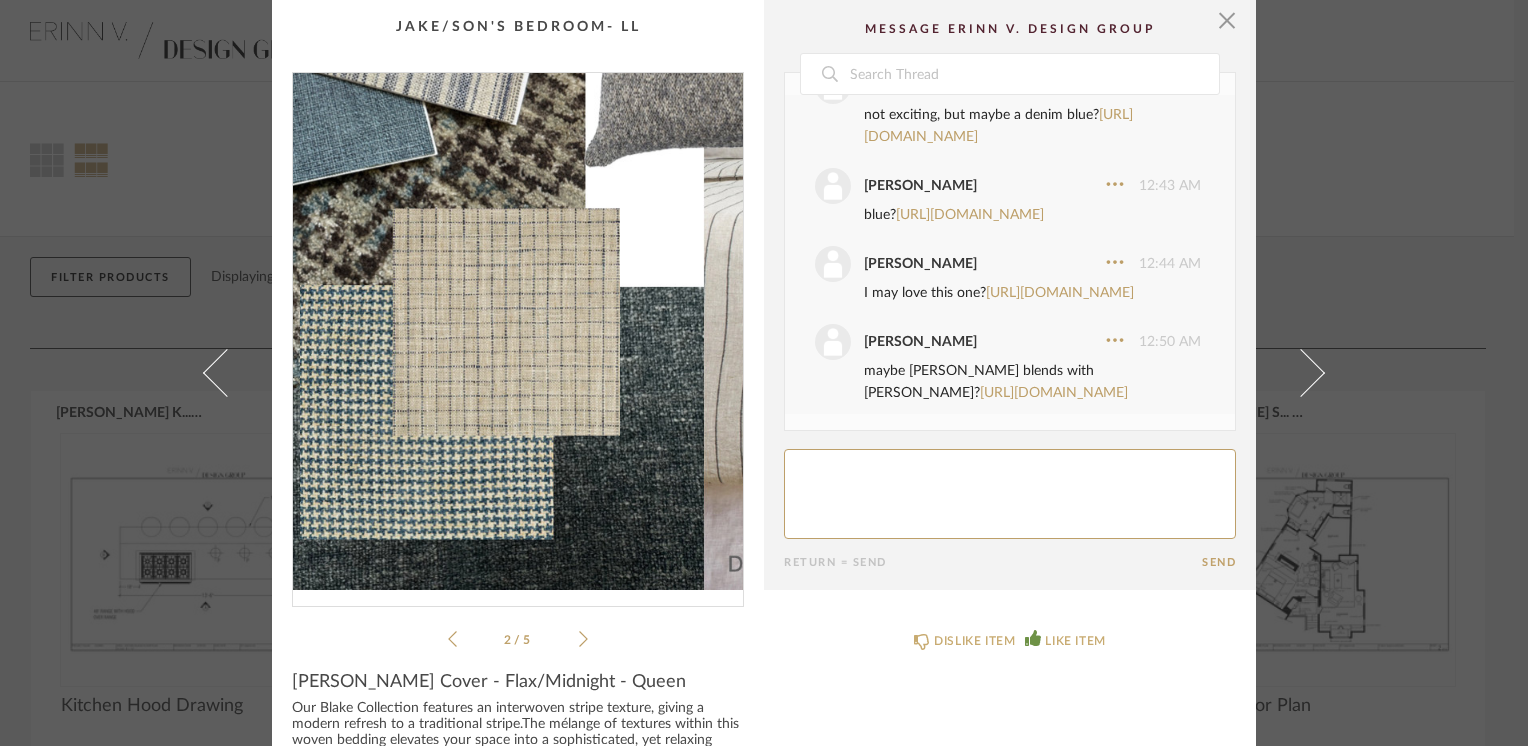 click at bounding box center (518, 331) 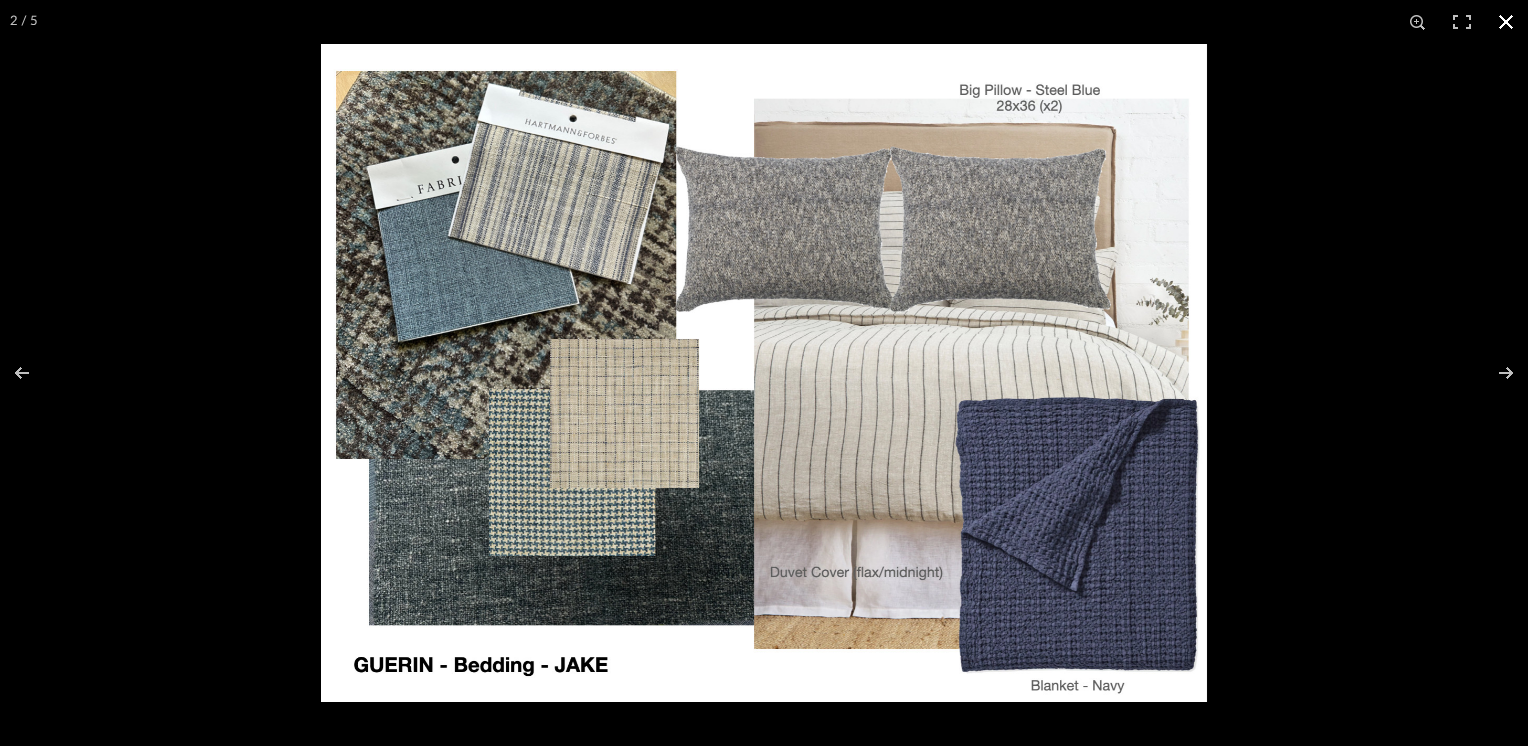 click at bounding box center (1506, 22) 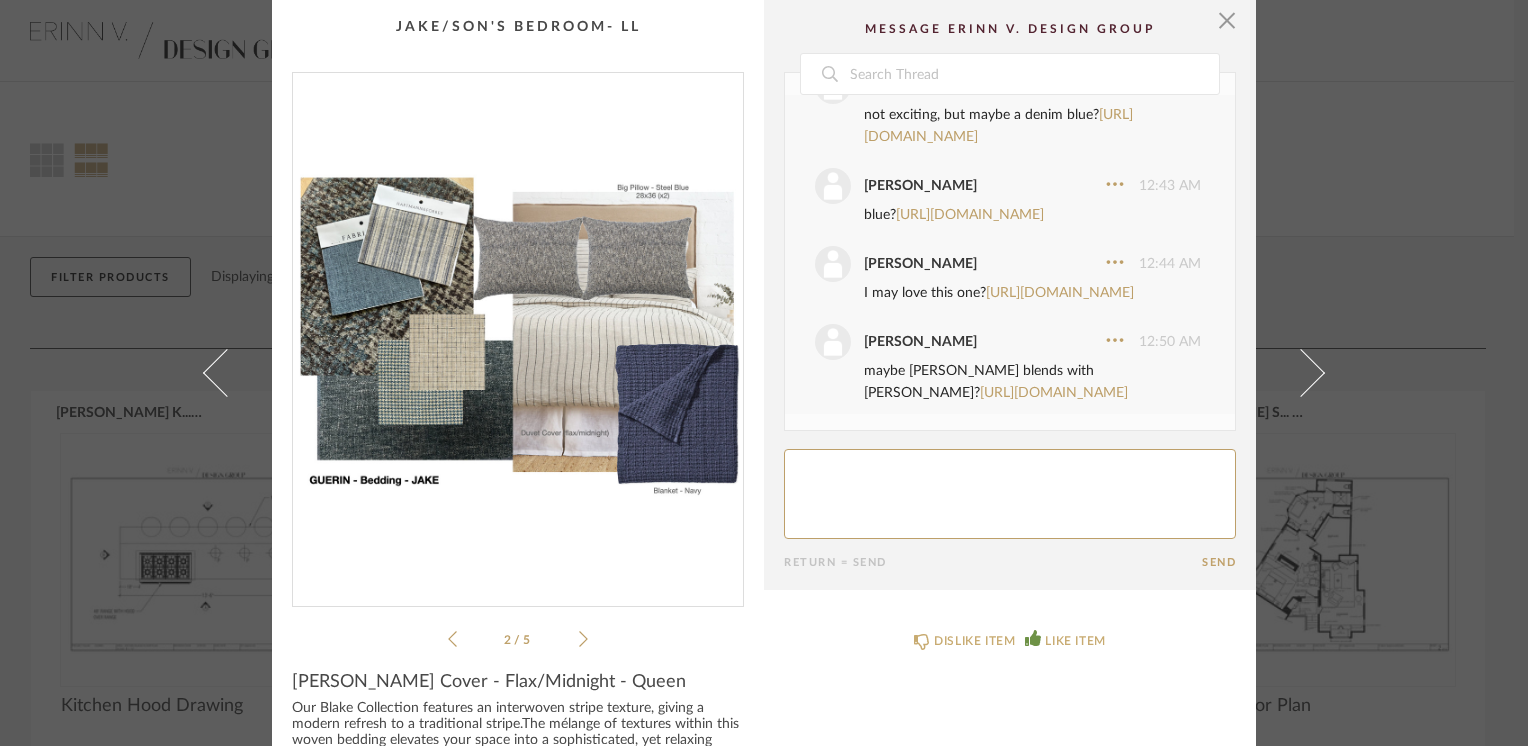 click on "I may love this one?   [URL][DOMAIN_NAME]" at bounding box center [1032, 293] 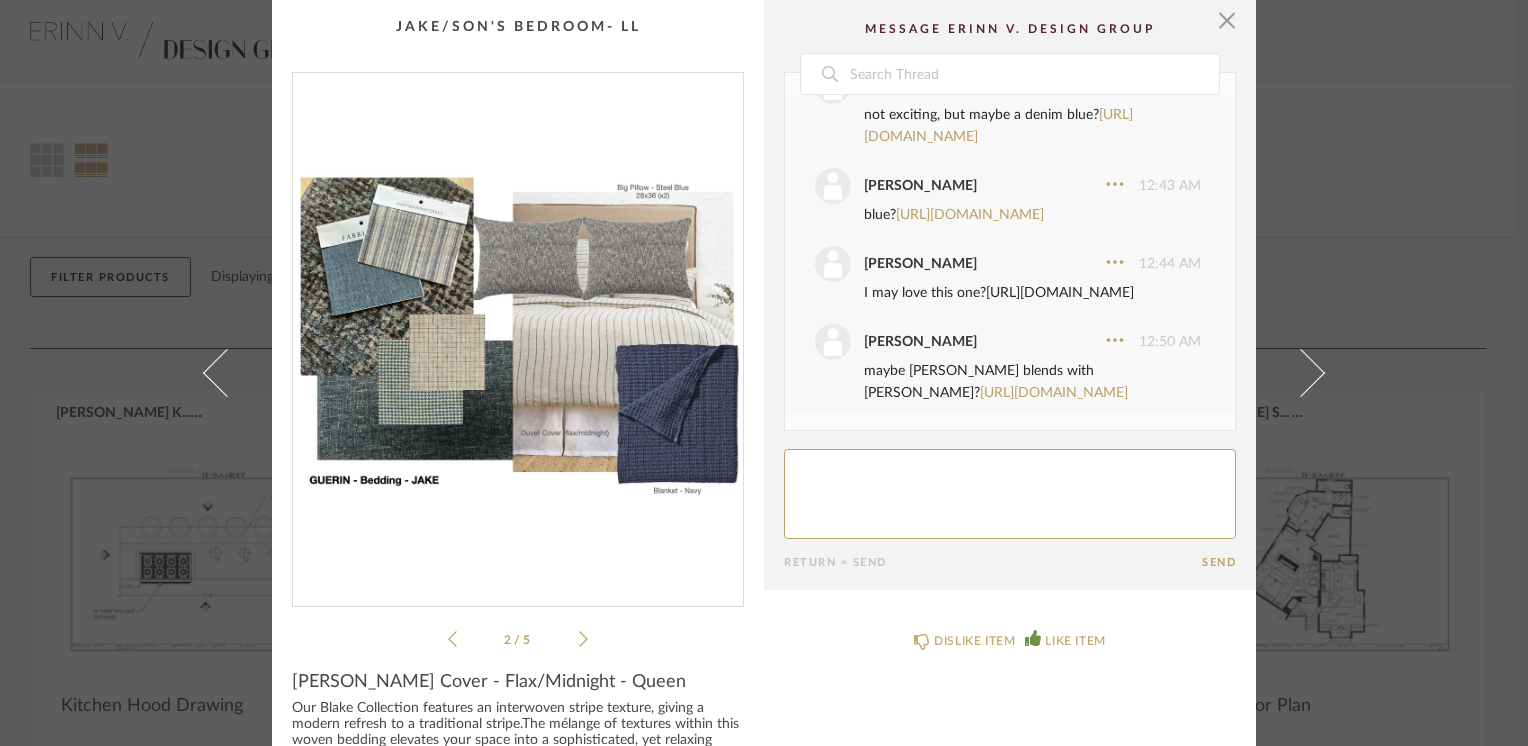 click on "[URL][DOMAIN_NAME]" at bounding box center [1060, 293] 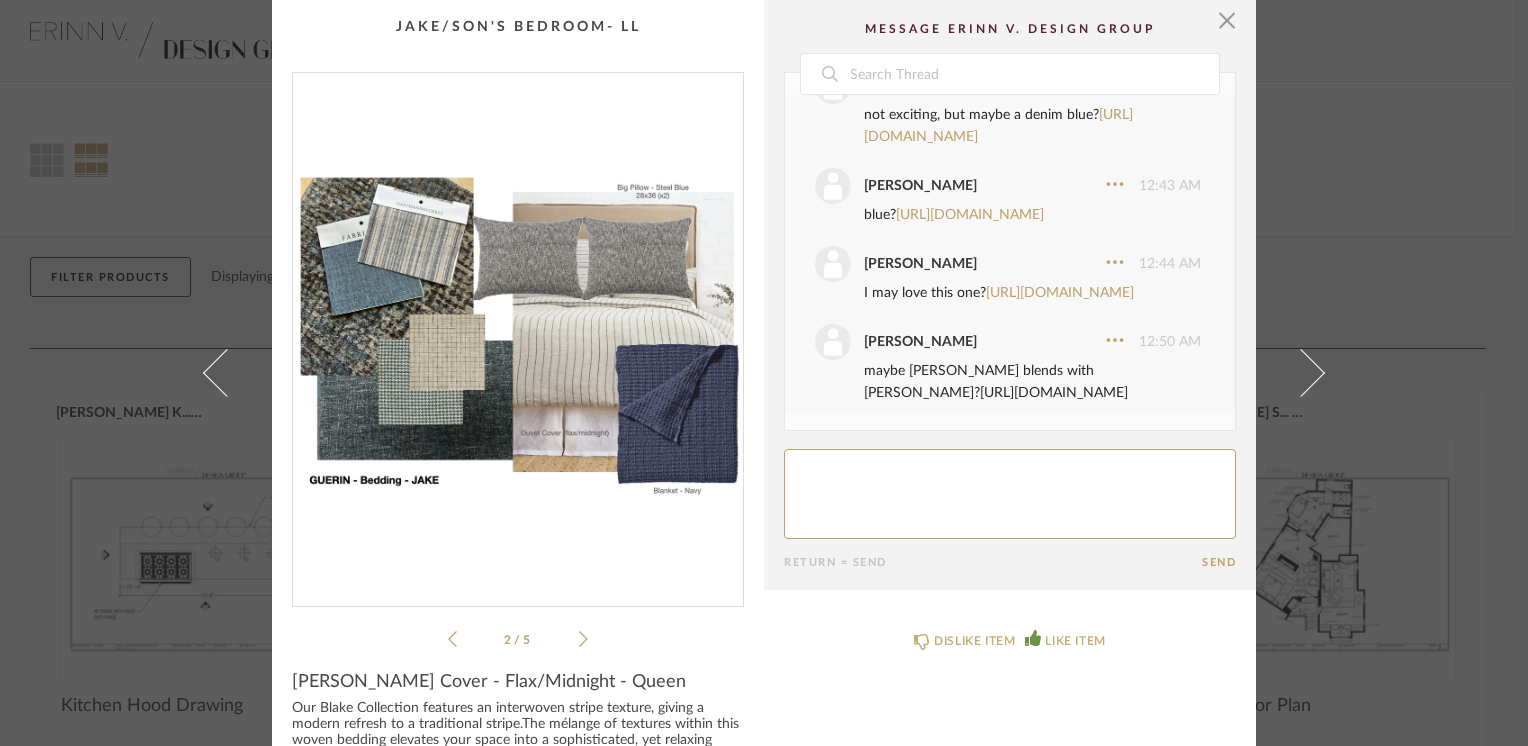 click on "[URL][DOMAIN_NAME]" at bounding box center (1054, 393) 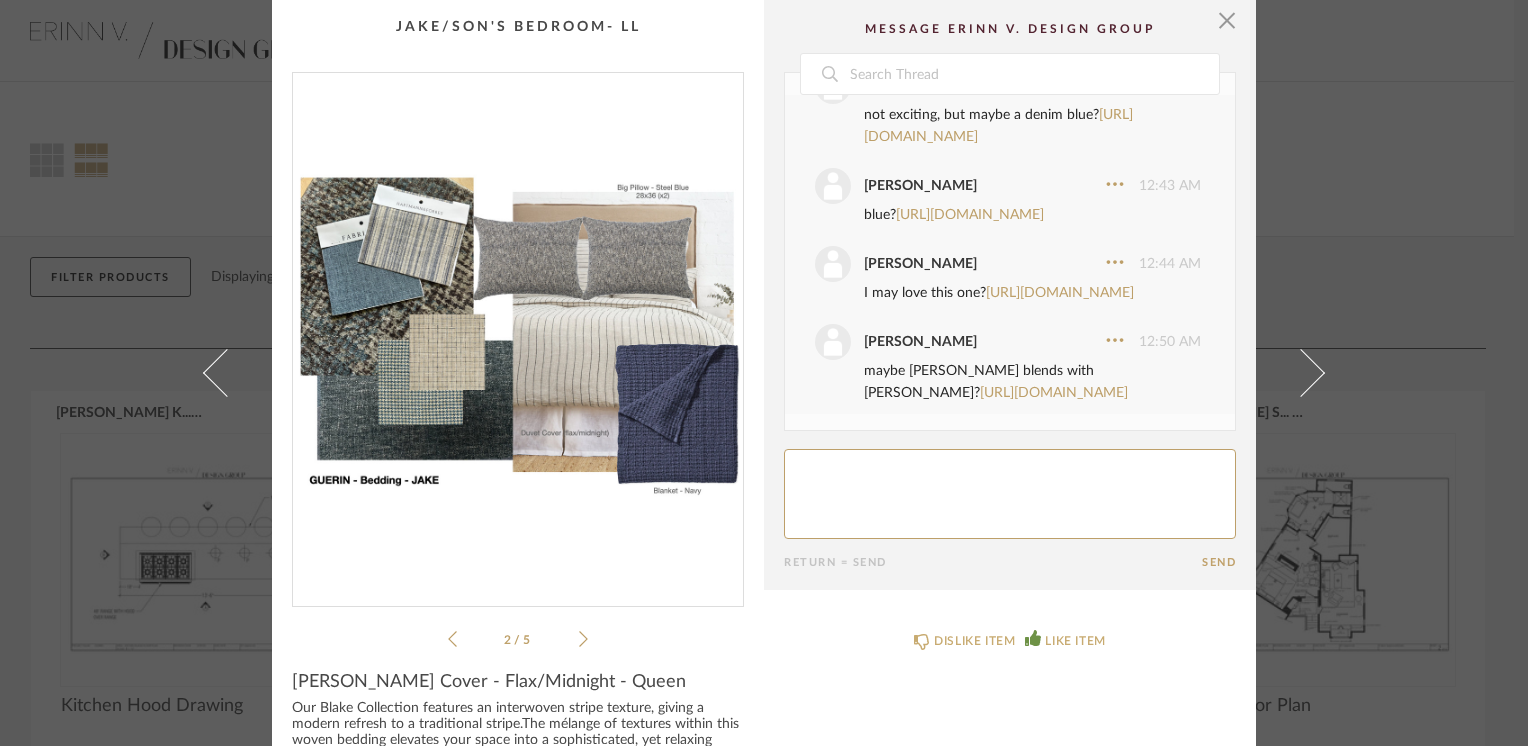 scroll, scrollTop: 4504, scrollLeft: 0, axis: vertical 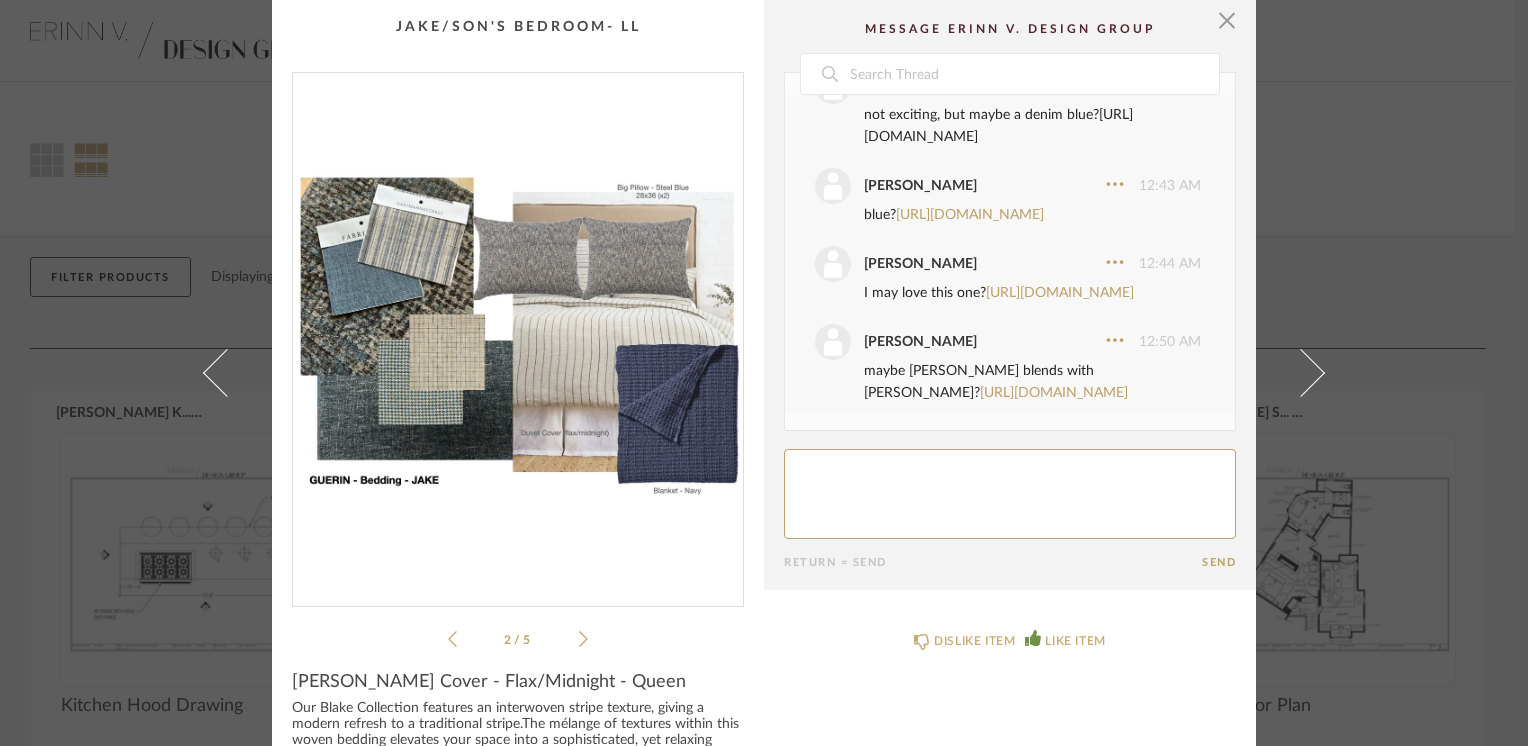 click on "[URL][DOMAIN_NAME]" at bounding box center (998, 126) 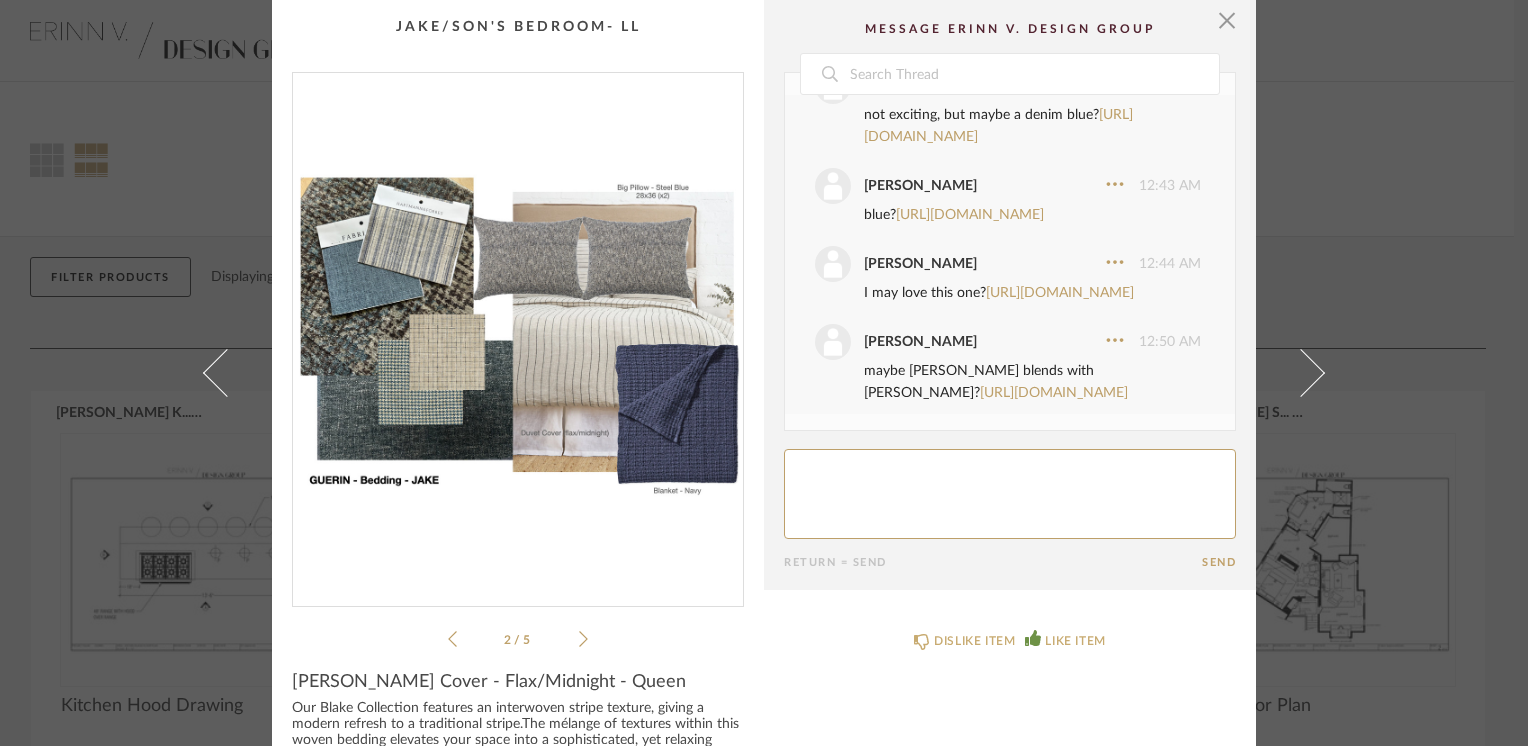 click at bounding box center (1115, 83) 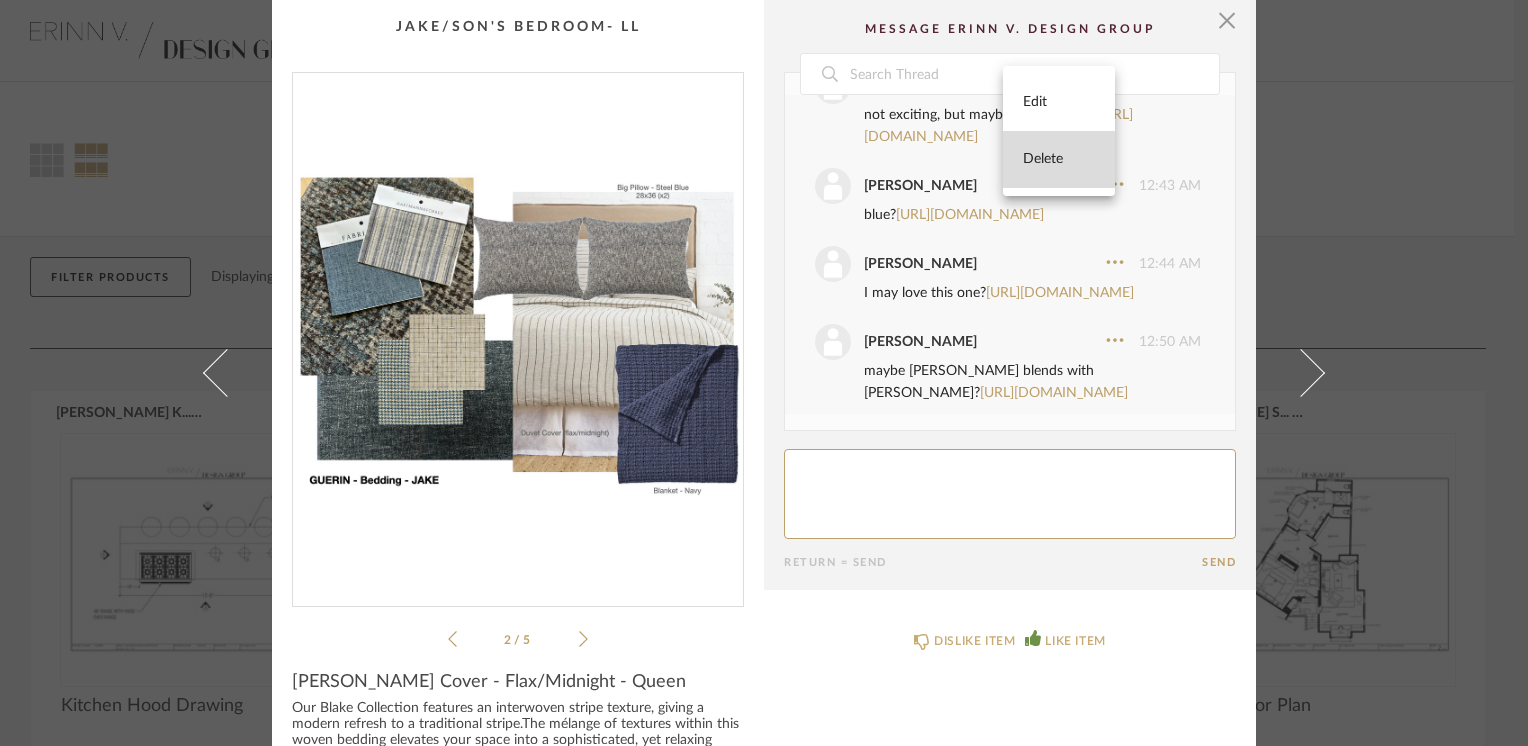 click on "Delete" at bounding box center [1059, 159] 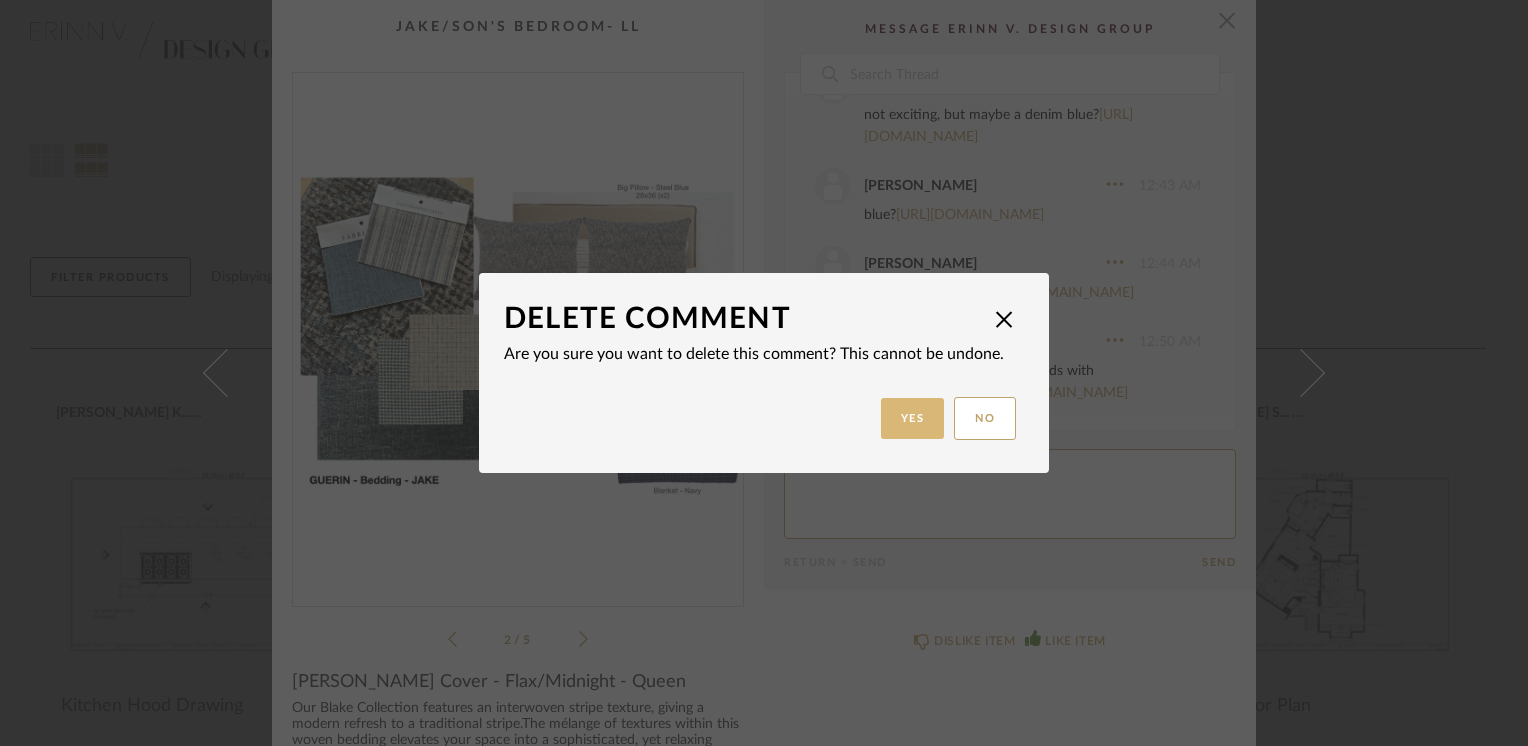 click on "Yes" 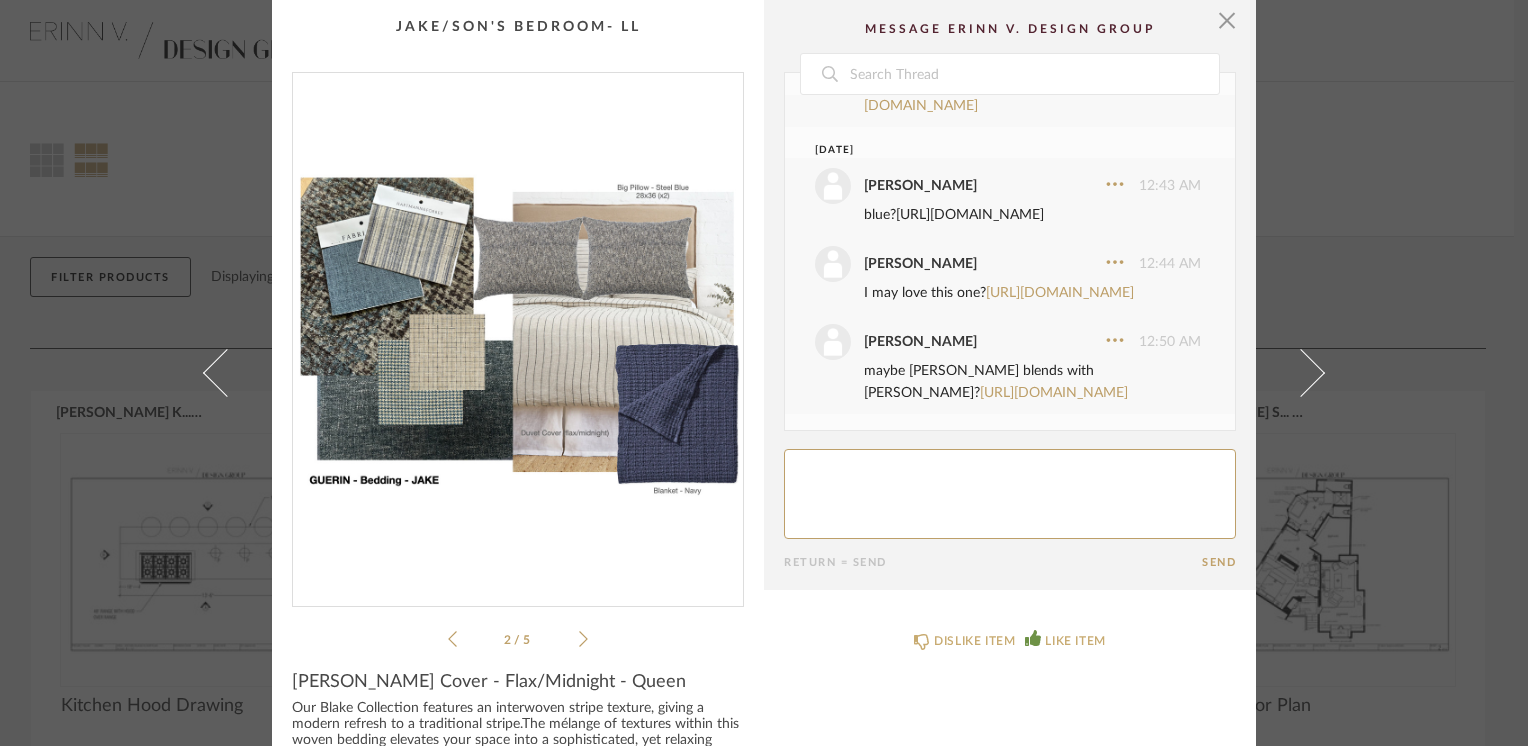 click on "[URL][DOMAIN_NAME]" at bounding box center (970, 215) 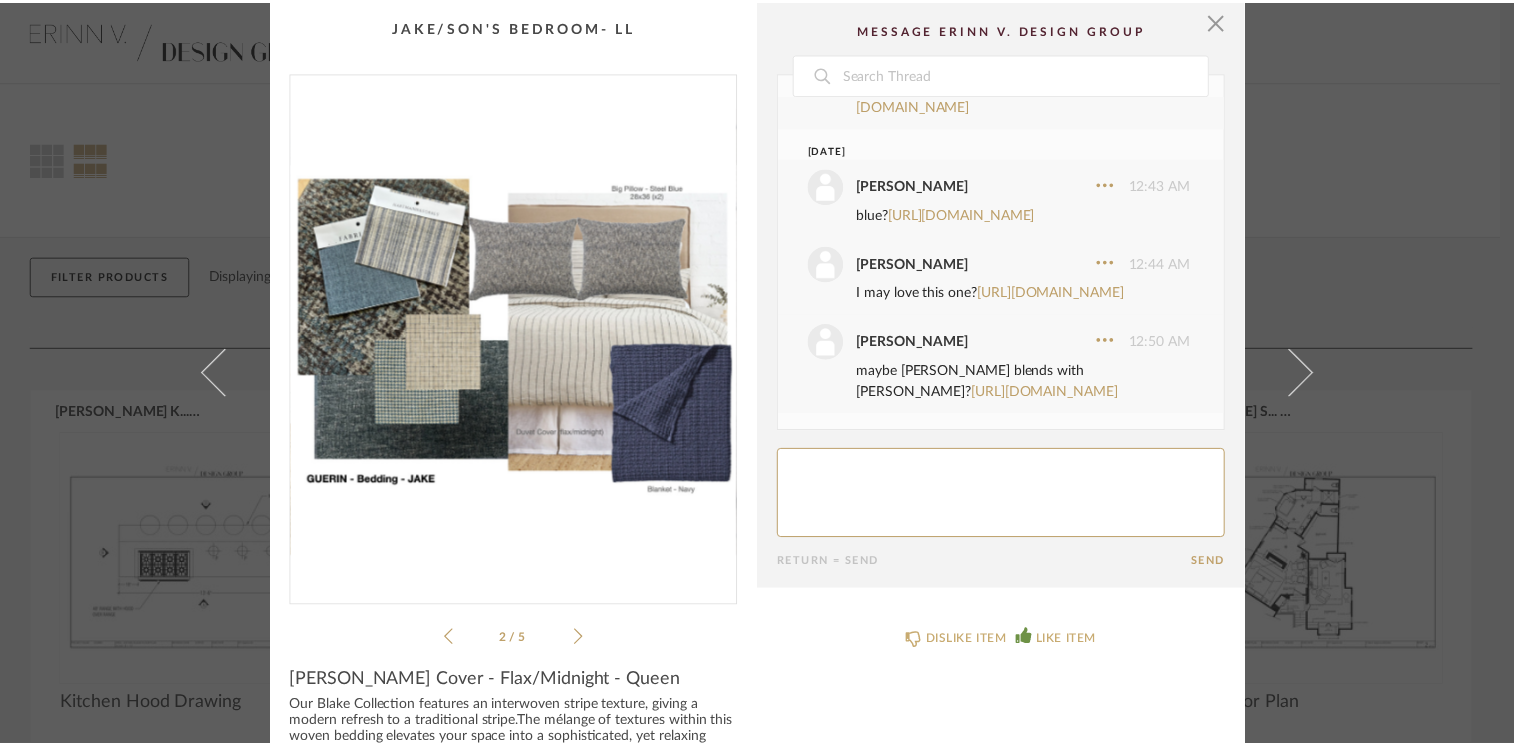 scroll, scrollTop: 4504, scrollLeft: 0, axis: vertical 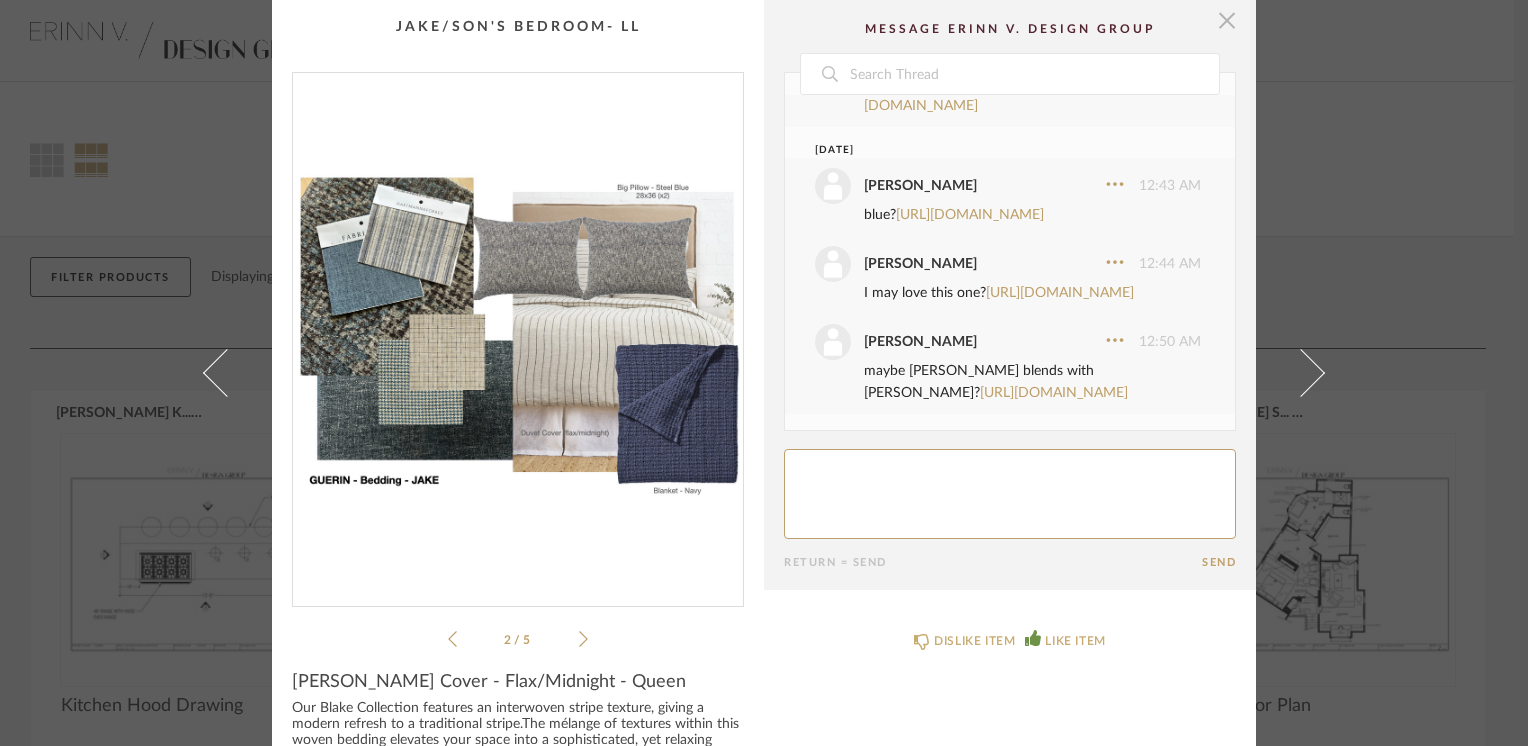 click at bounding box center [1227, 20] 